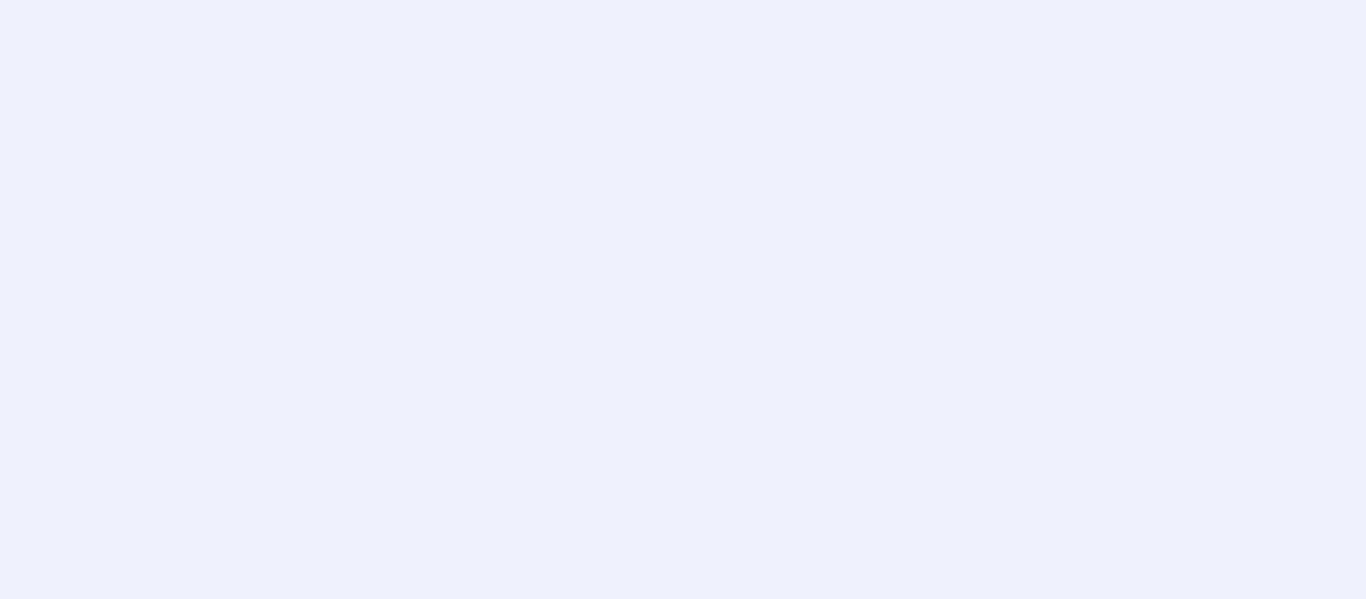 scroll, scrollTop: 0, scrollLeft: 0, axis: both 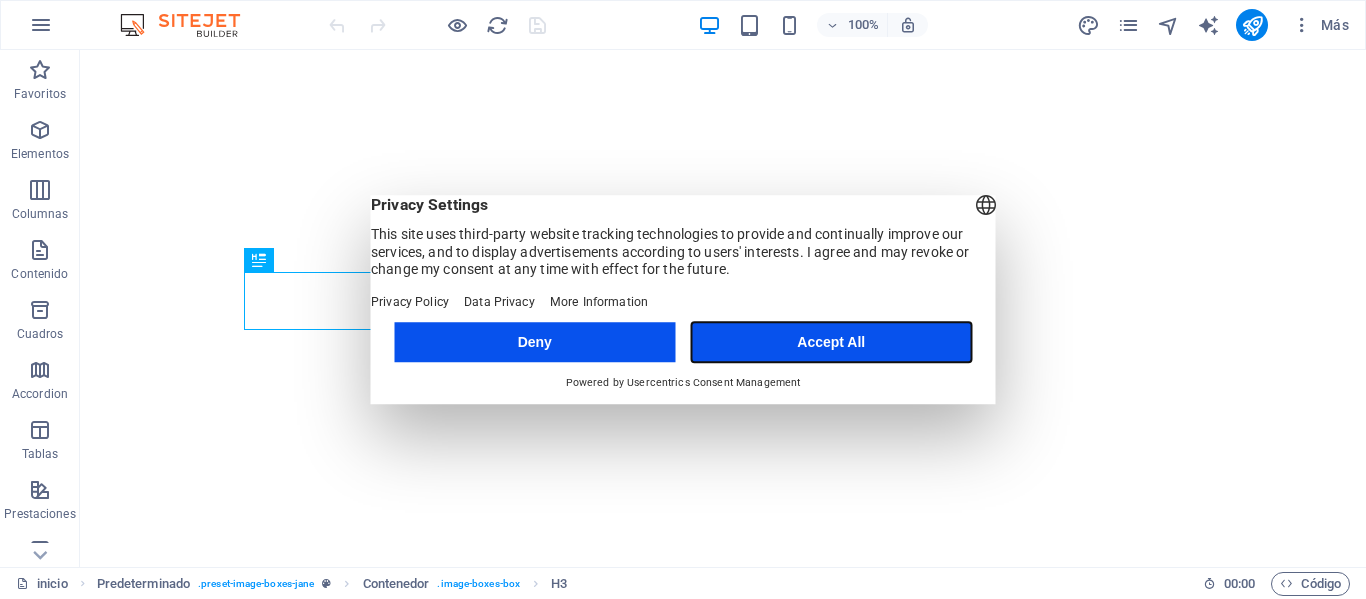 drag, startPoint x: 738, startPoint y: 351, endPoint x: 715, endPoint y: 351, distance: 23 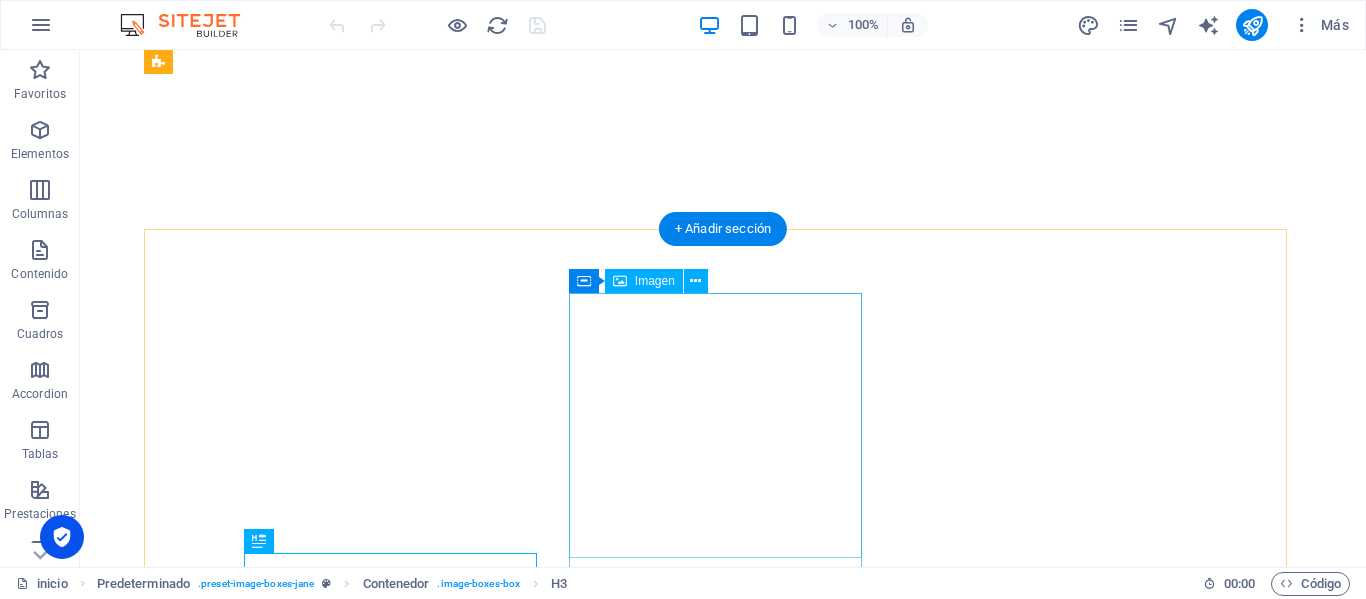 scroll, scrollTop: 536, scrollLeft: 0, axis: vertical 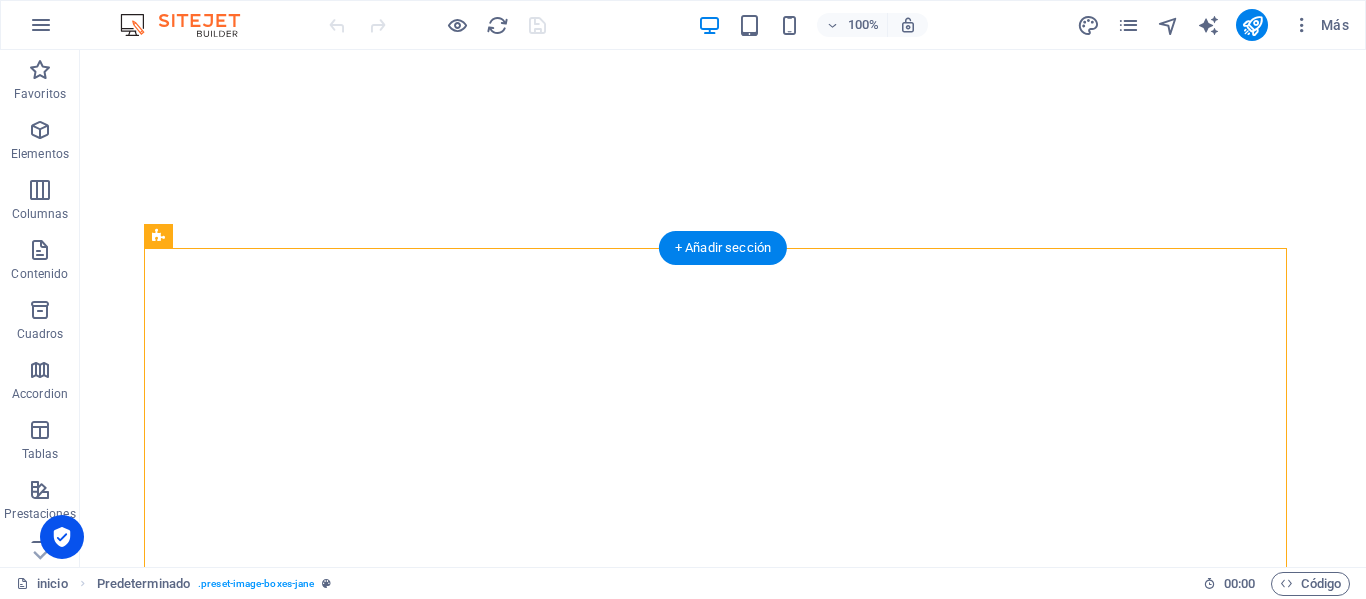 drag, startPoint x: 1121, startPoint y: 319, endPoint x: 232, endPoint y: 334, distance: 889.1265 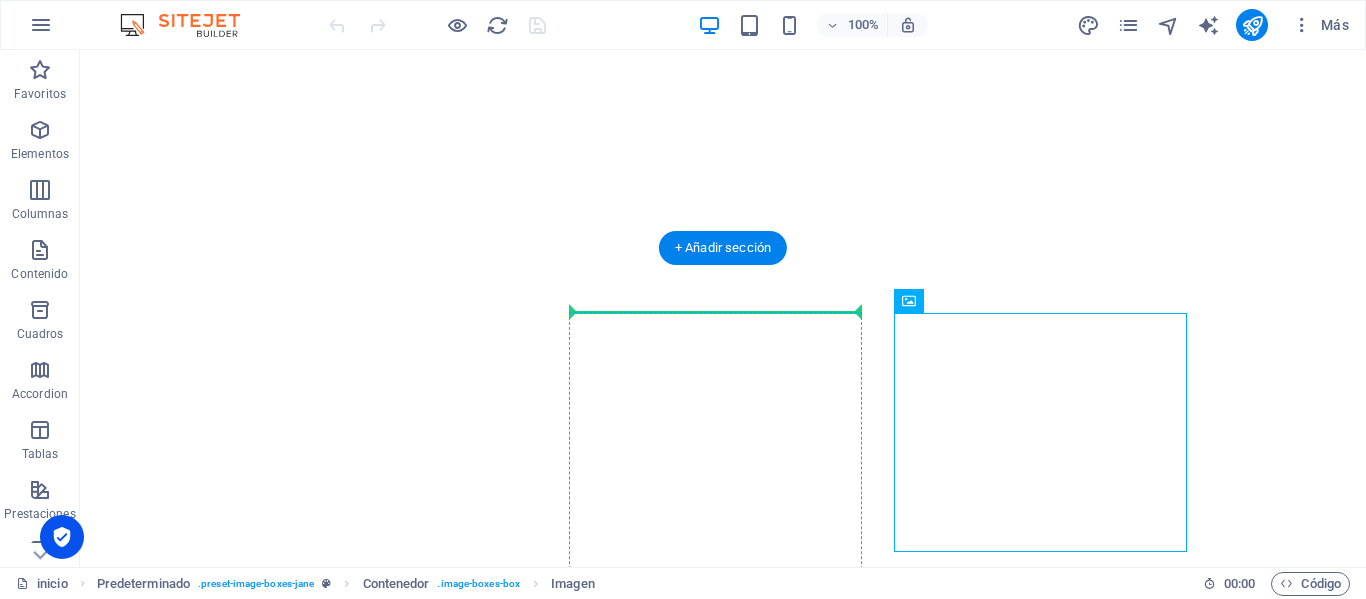 drag, startPoint x: 909, startPoint y: 330, endPoint x: 579, endPoint y: 330, distance: 330 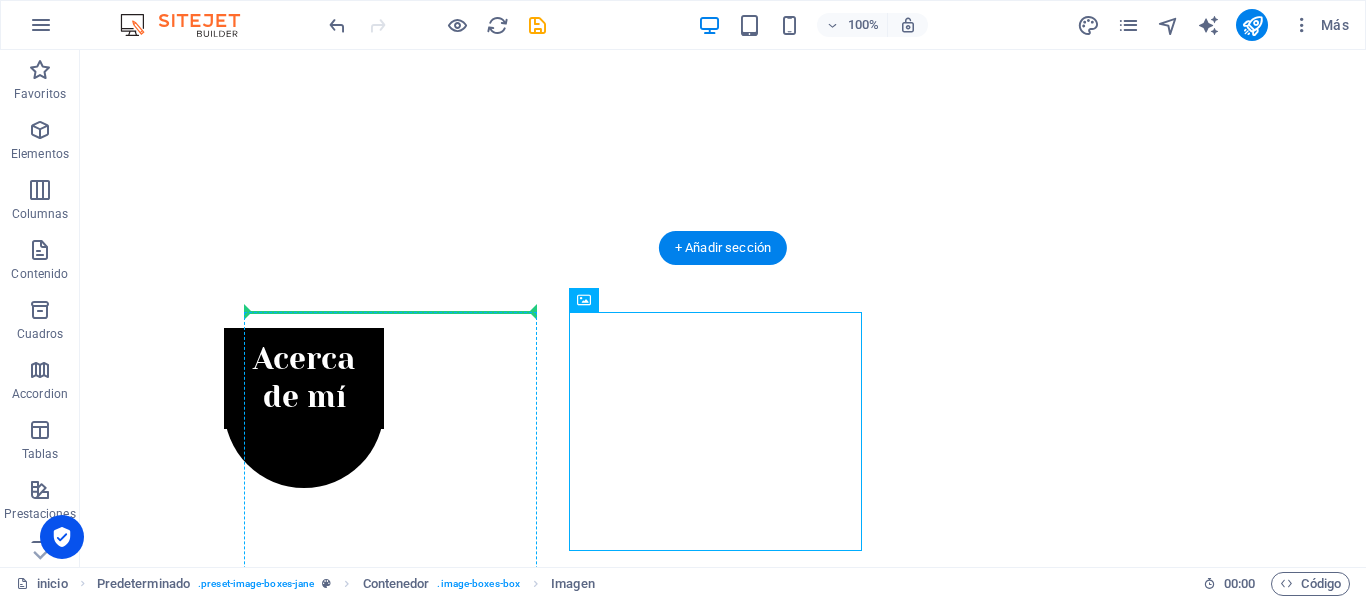 drag, startPoint x: 579, startPoint y: 330, endPoint x: 307, endPoint y: 327, distance: 272.01654 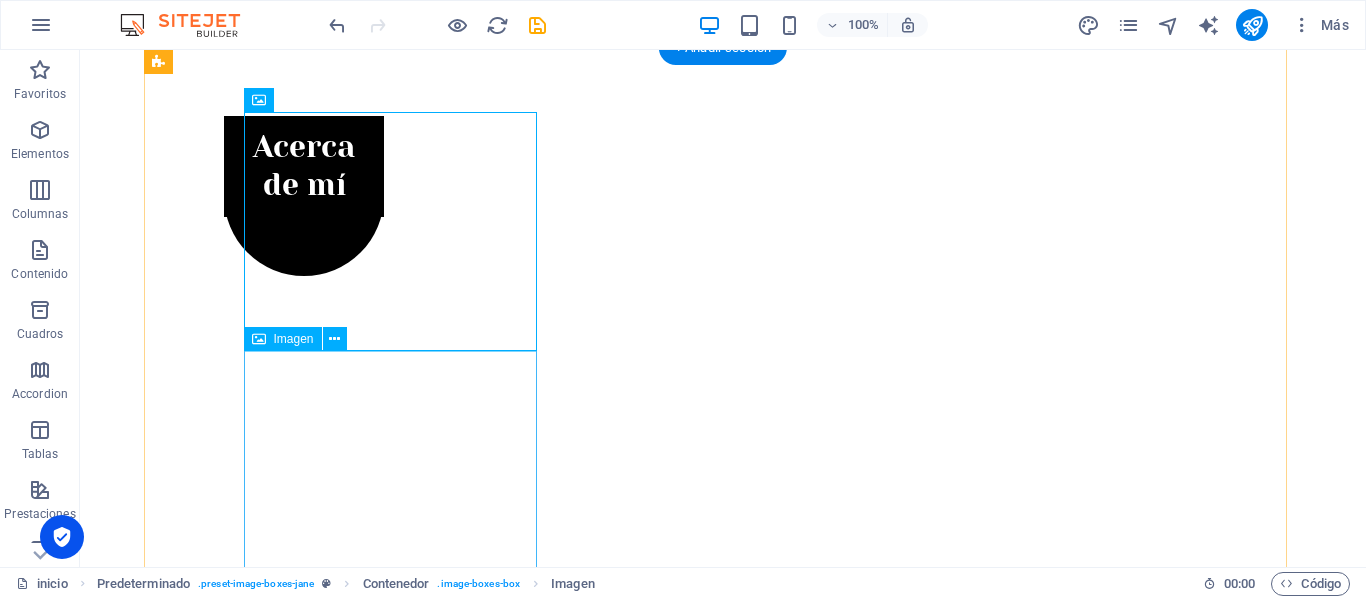 scroll, scrollTop: 736, scrollLeft: 0, axis: vertical 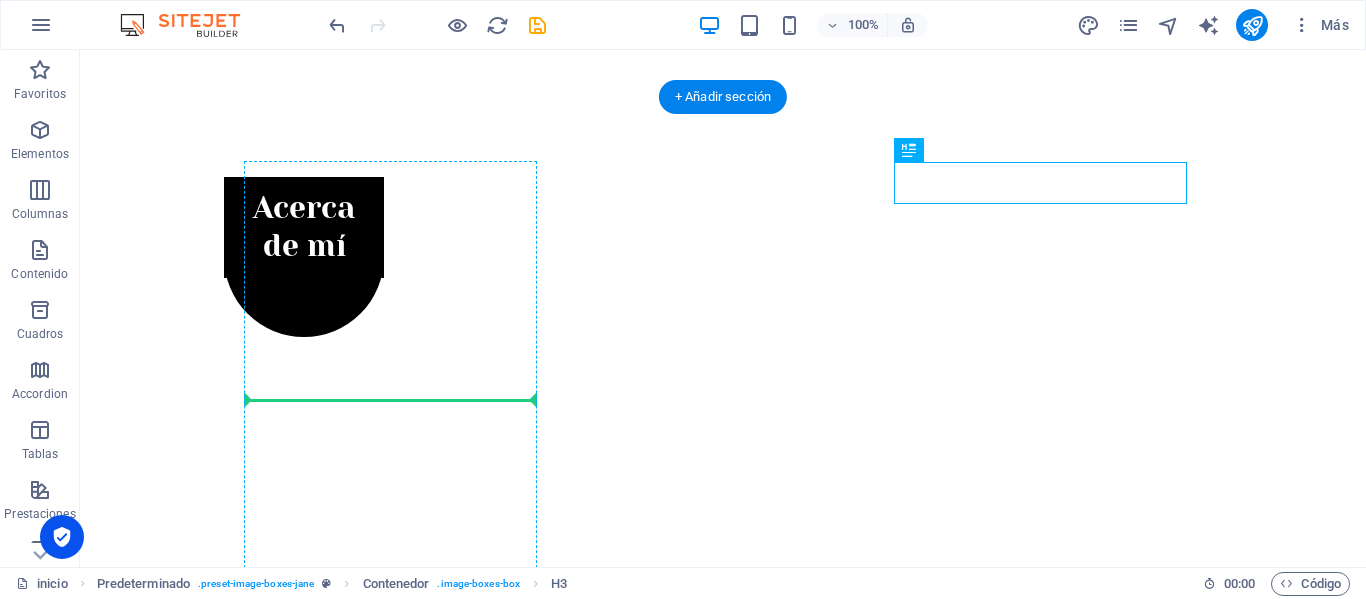 drag, startPoint x: 939, startPoint y: 123, endPoint x: 346, endPoint y: 448, distance: 676.2204 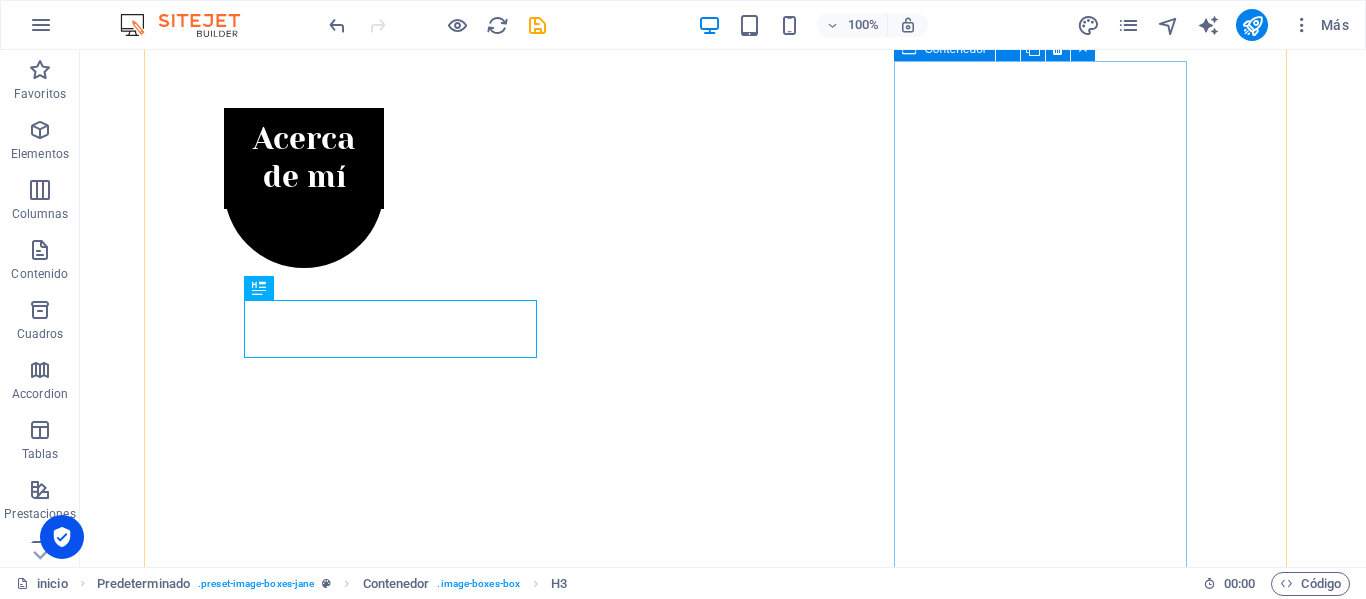 scroll, scrollTop: 787, scrollLeft: 0, axis: vertical 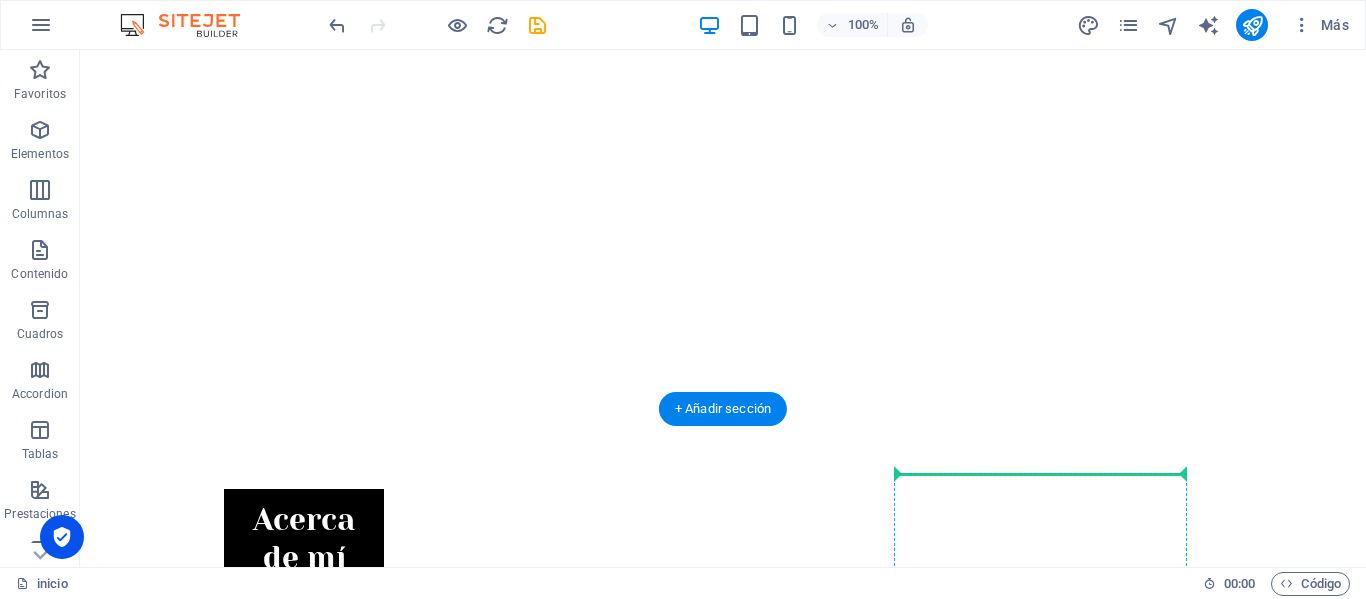 drag, startPoint x: 469, startPoint y: 404, endPoint x: 984, endPoint y: 484, distance: 521.1766 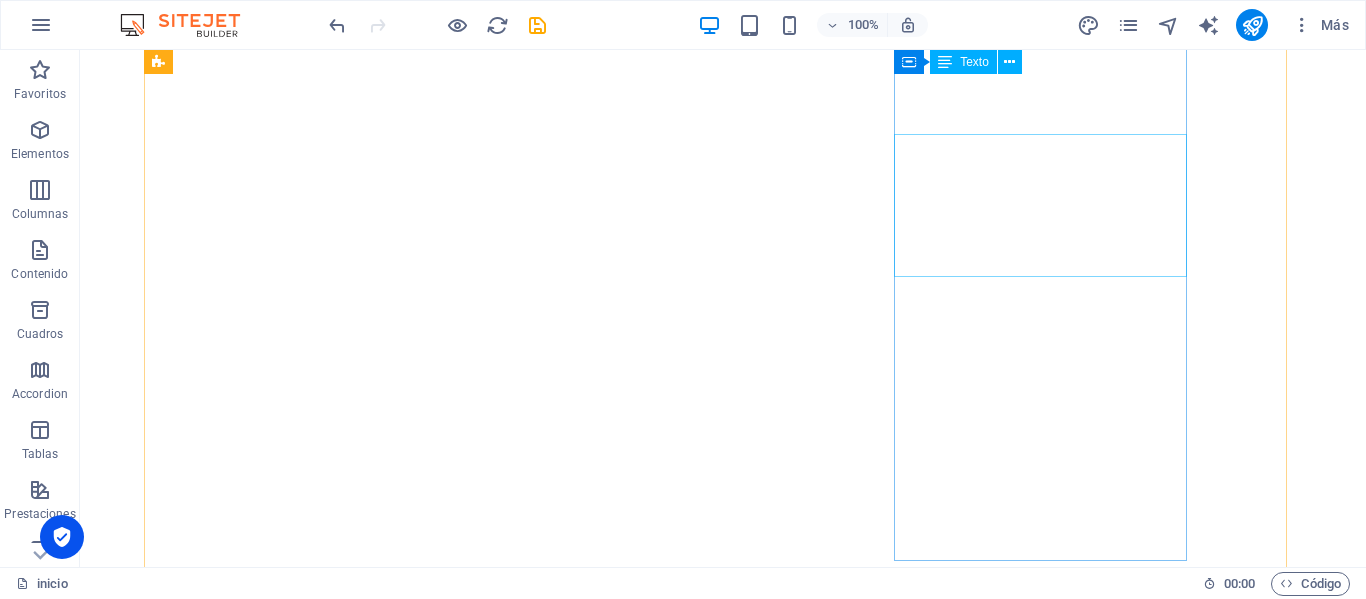 scroll, scrollTop: 975, scrollLeft: 0, axis: vertical 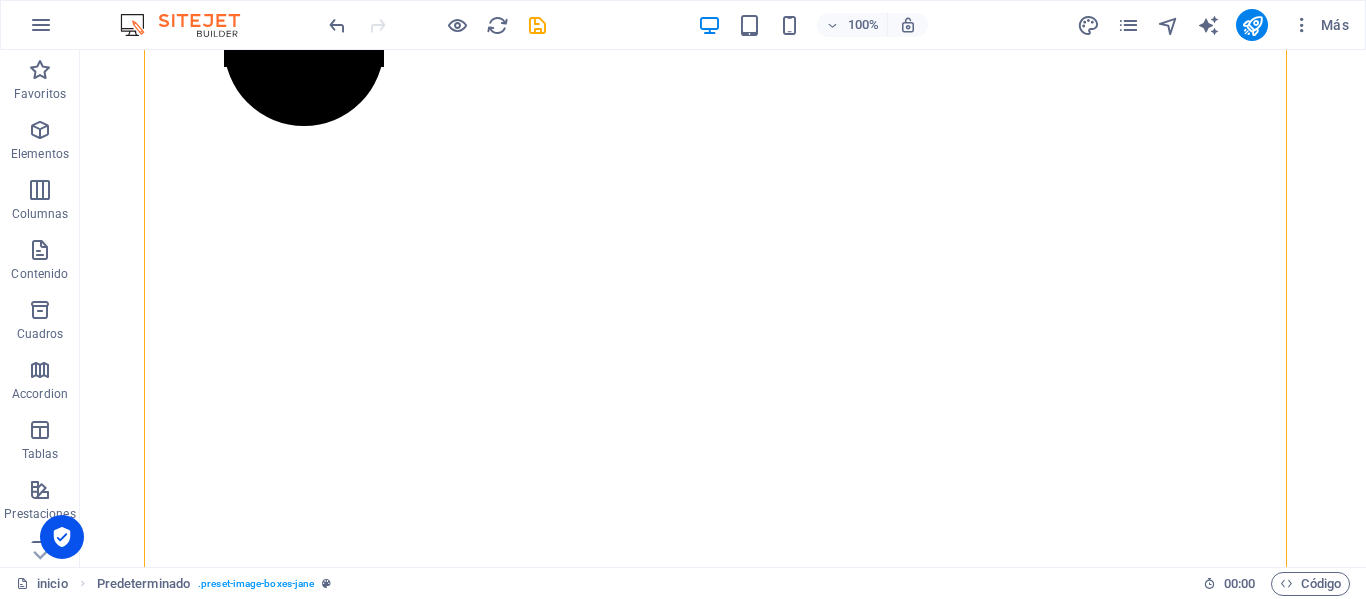 drag, startPoint x: 912, startPoint y: 93, endPoint x: 377, endPoint y: 205, distance: 546.59766 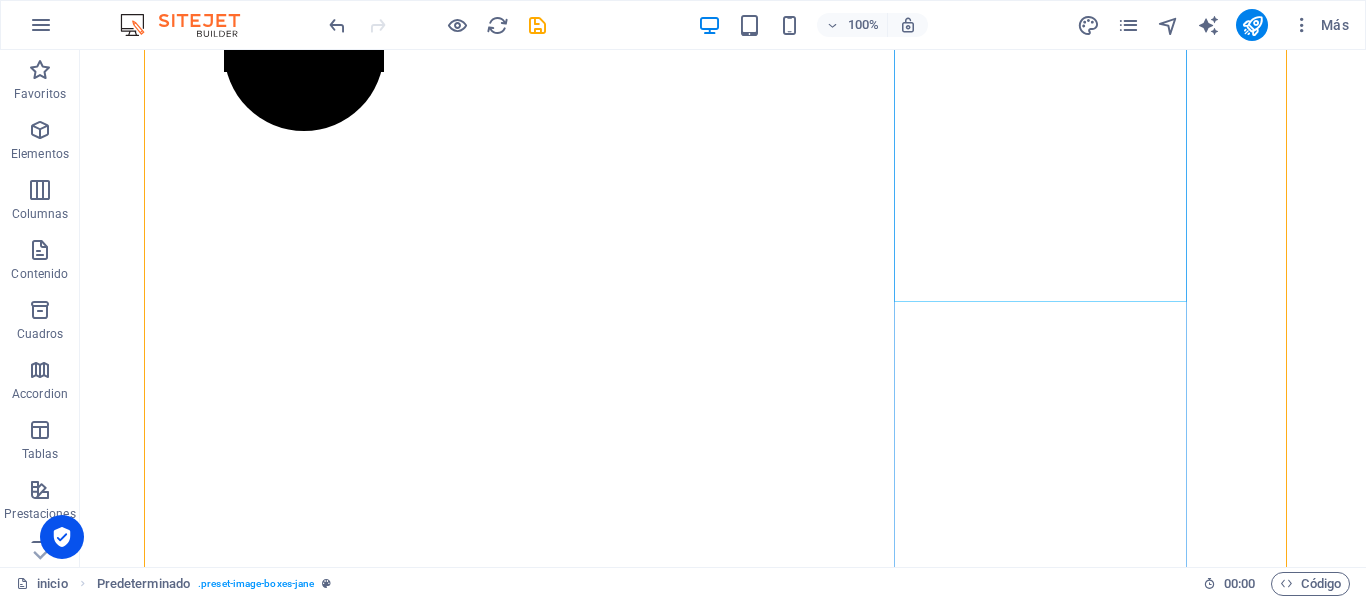 scroll, scrollTop: 898, scrollLeft: 0, axis: vertical 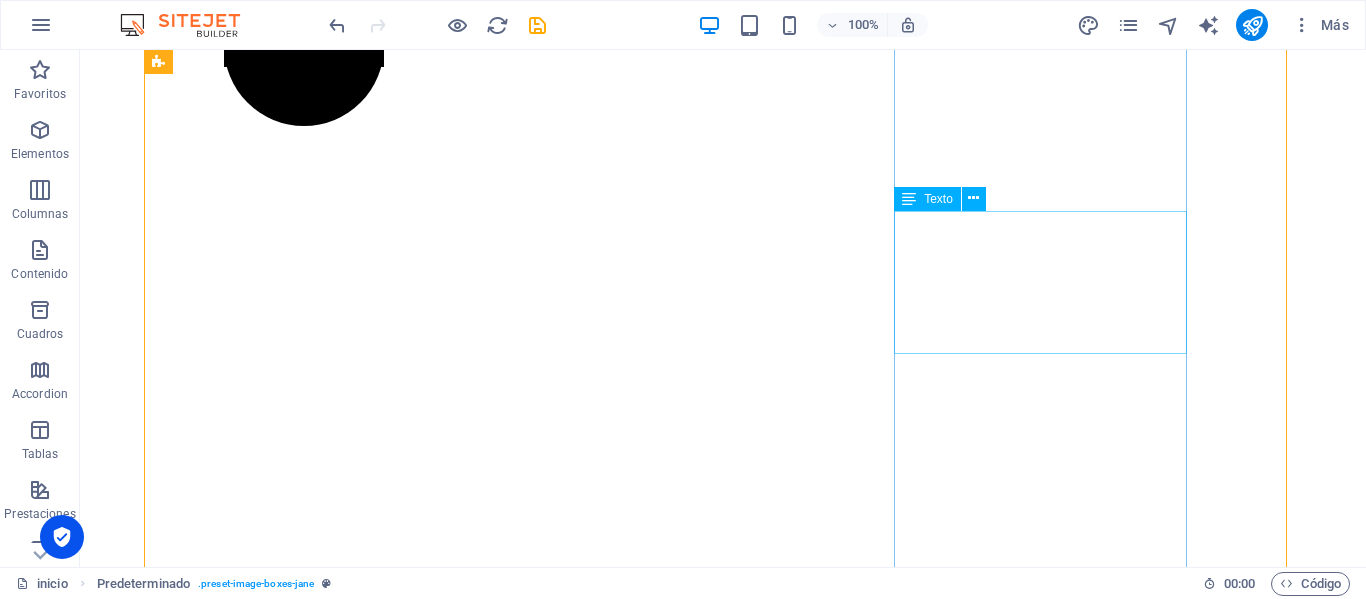 click on "[PERSON_NAME] tiene sus inicios [PERSON_NAME], [GEOGRAPHIC_DATA], pero no fue hasta que llegamos a [GEOGRAPHIC_DATA], BC México, cuando tomo forma y figura legal." at bounding box center (632, 3599) 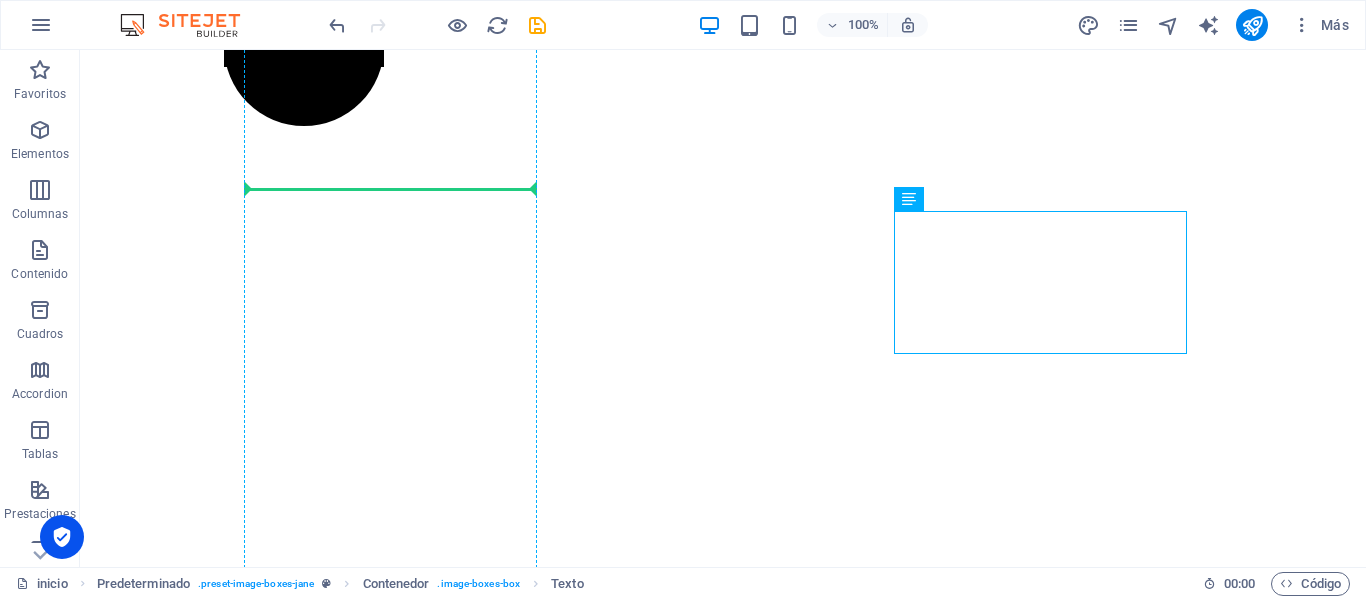 drag, startPoint x: 919, startPoint y: 228, endPoint x: 307, endPoint y: 208, distance: 612.3267 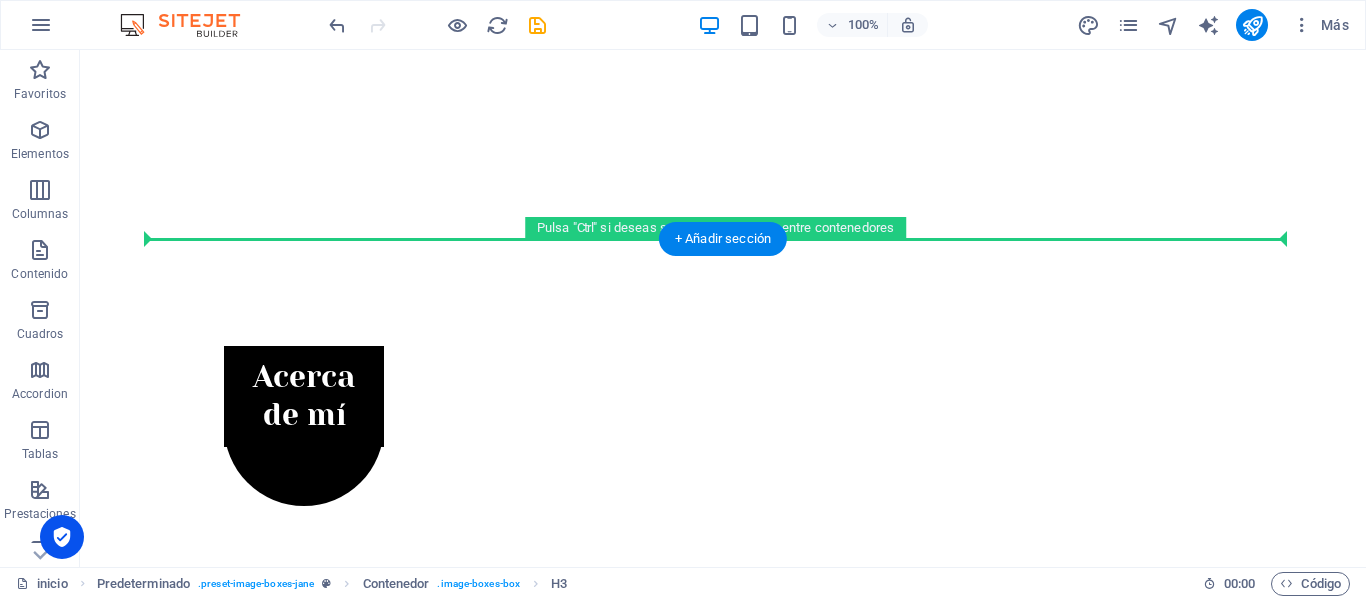 scroll, scrollTop: 420, scrollLeft: 0, axis: vertical 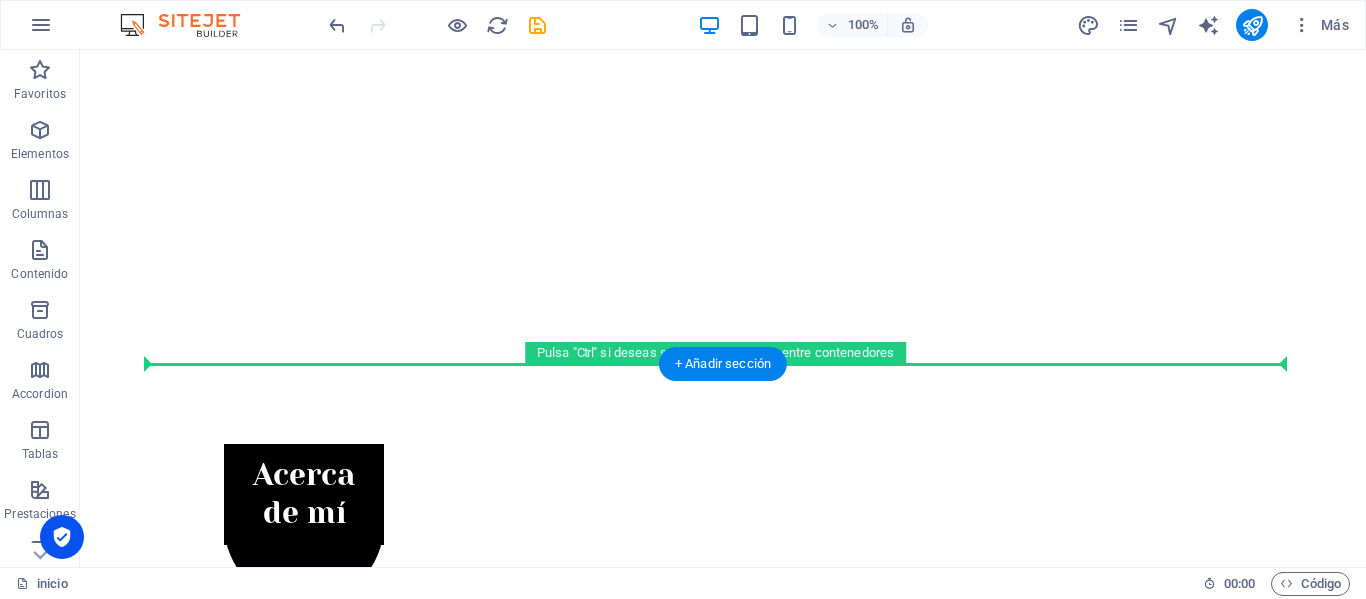 drag, startPoint x: 347, startPoint y: 360, endPoint x: 924, endPoint y: 414, distance: 579.52136 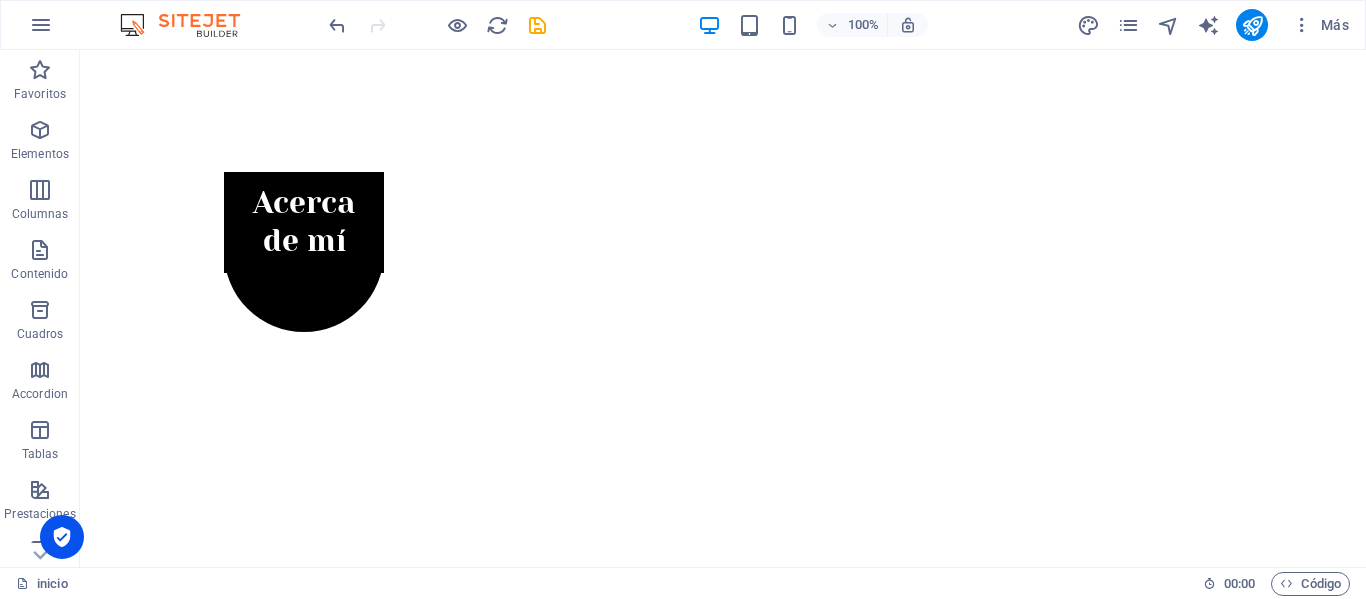 scroll, scrollTop: 720, scrollLeft: 0, axis: vertical 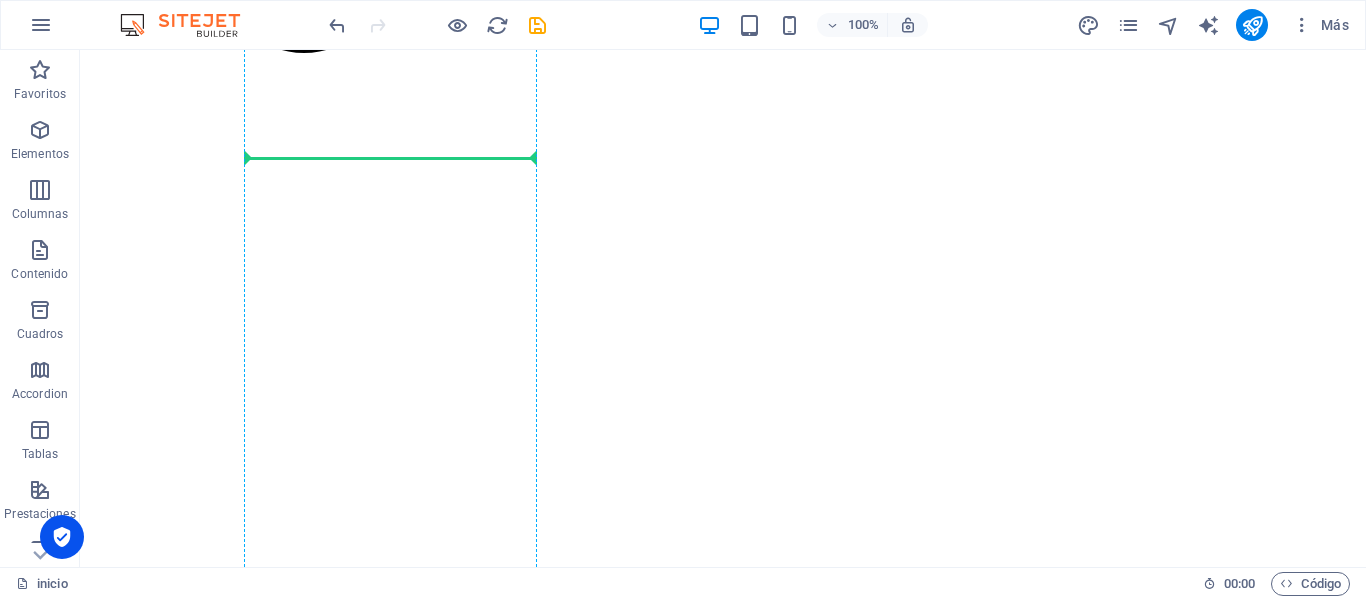 drag, startPoint x: 785, startPoint y: 80, endPoint x: 431, endPoint y: 182, distance: 368.40195 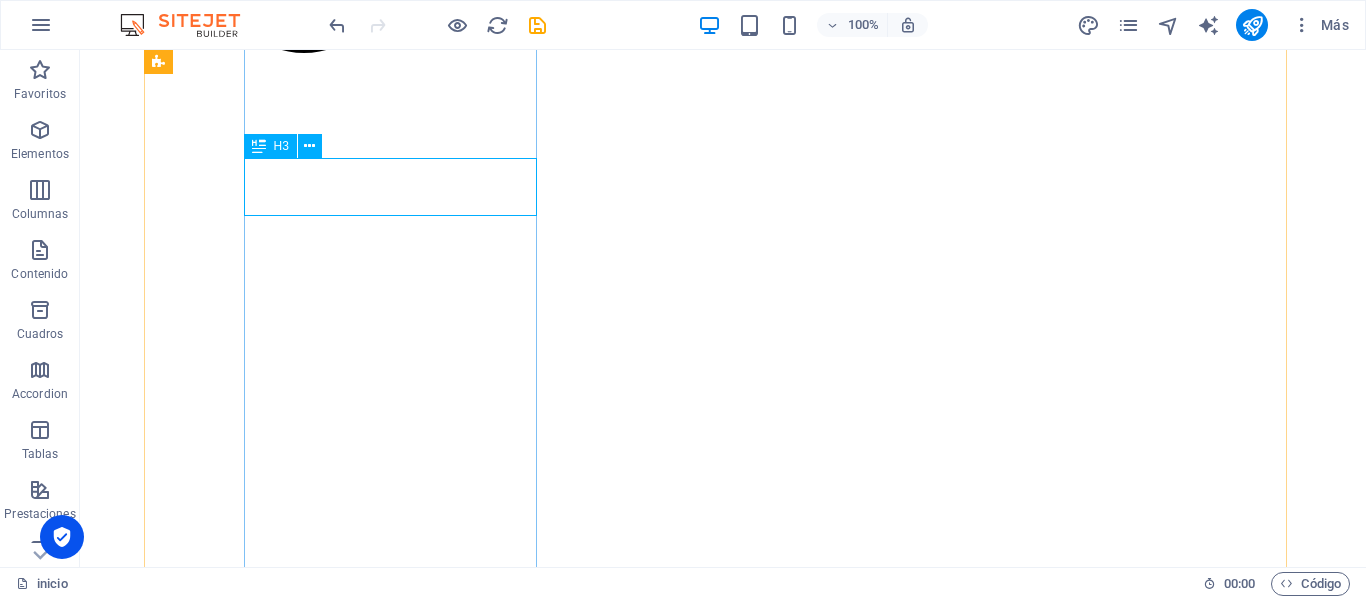 scroll, scrollTop: 929, scrollLeft: 0, axis: vertical 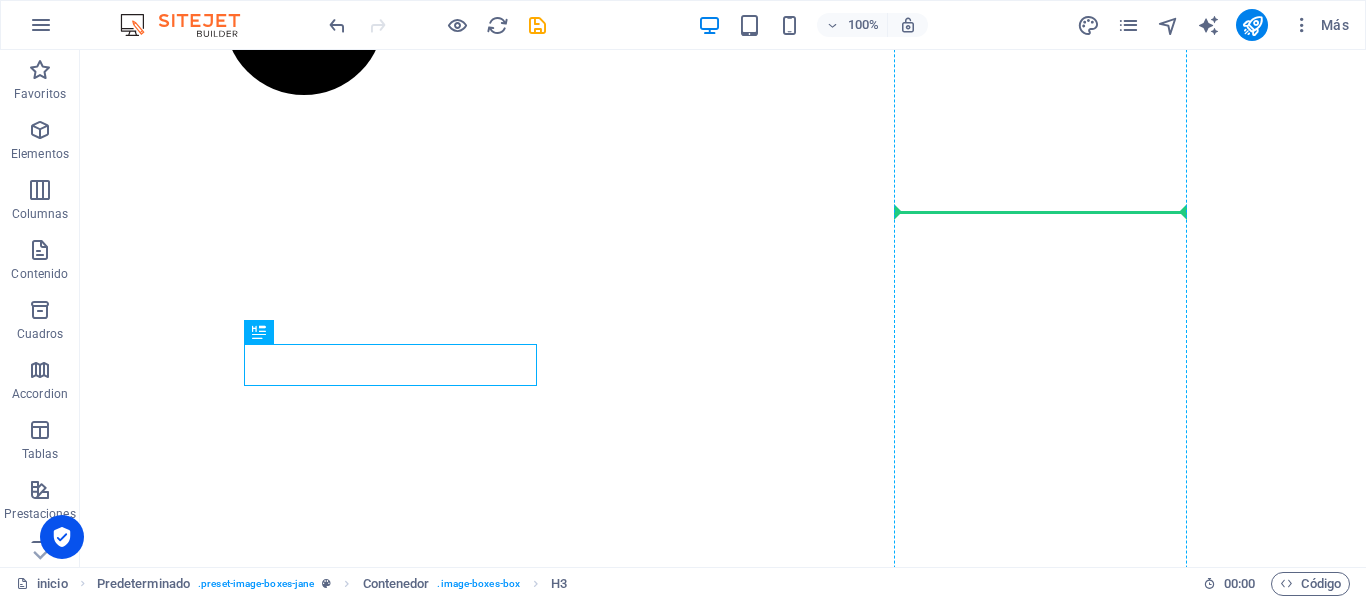 drag, startPoint x: 383, startPoint y: 361, endPoint x: 988, endPoint y: 209, distance: 623.80206 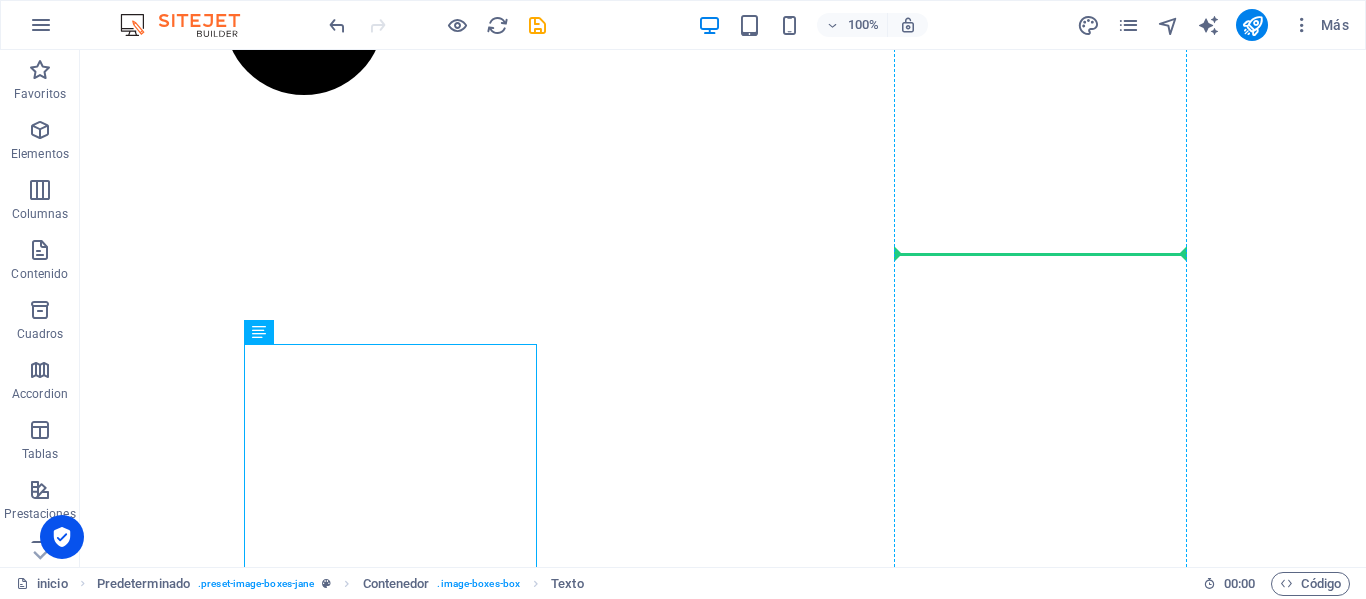 drag, startPoint x: 441, startPoint y: 374, endPoint x: 970, endPoint y: 277, distance: 537.8197 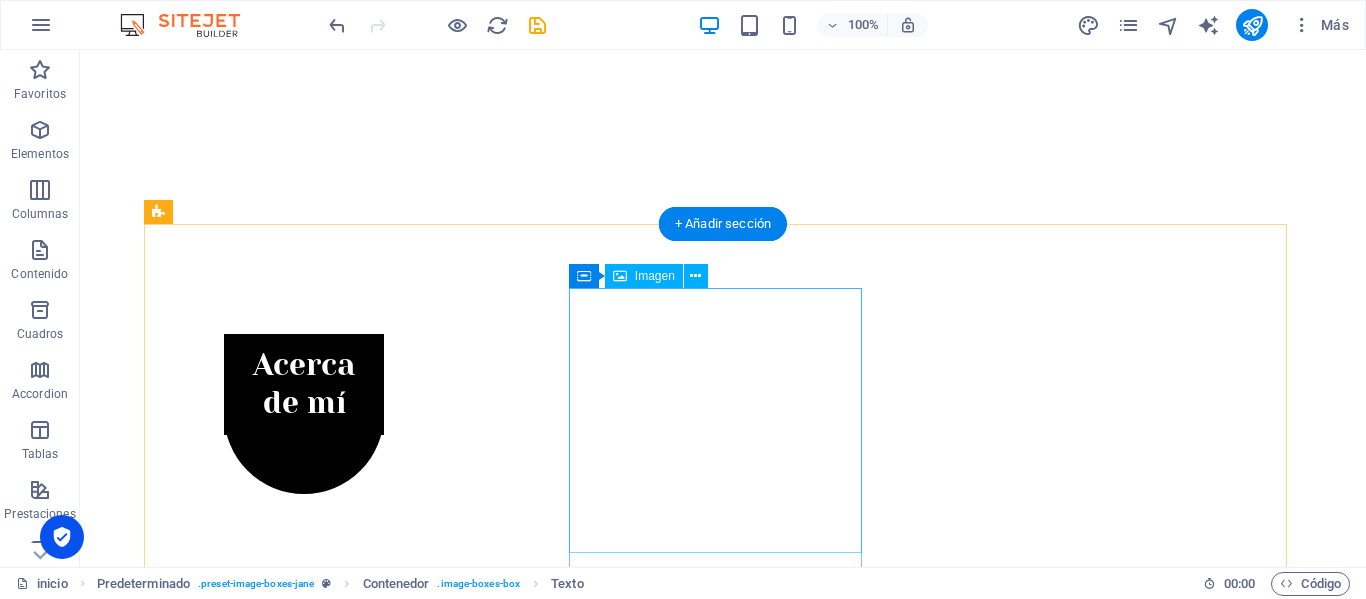 scroll, scrollTop: 529, scrollLeft: 0, axis: vertical 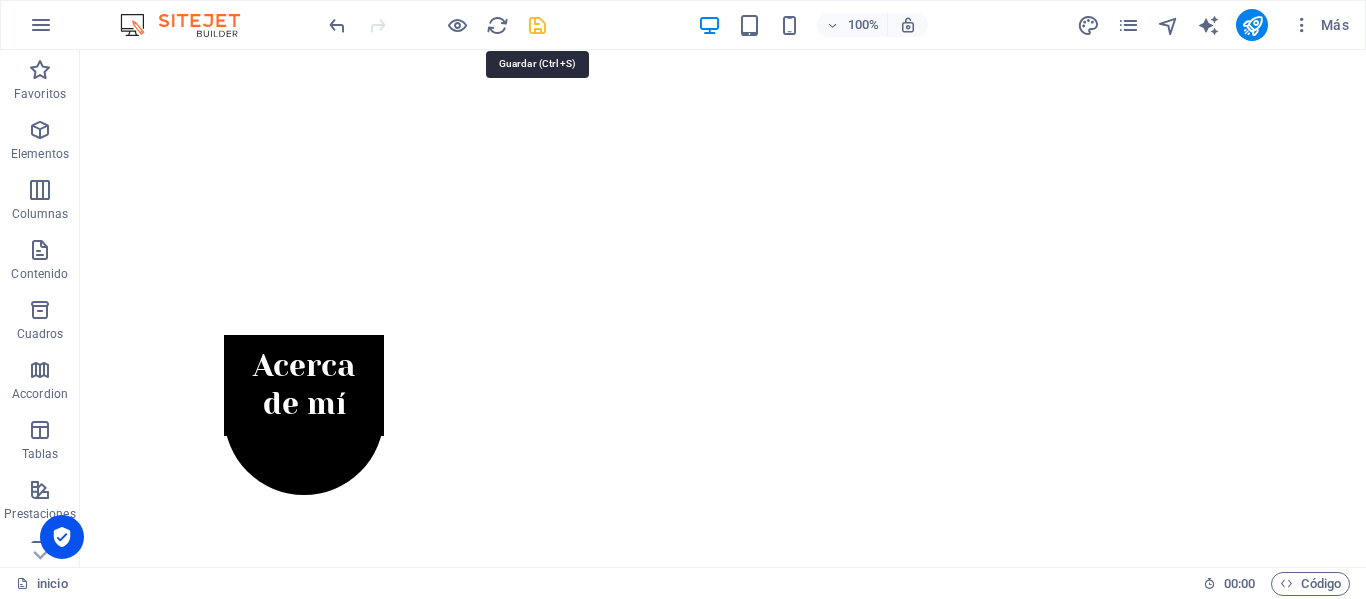 click at bounding box center [537, 25] 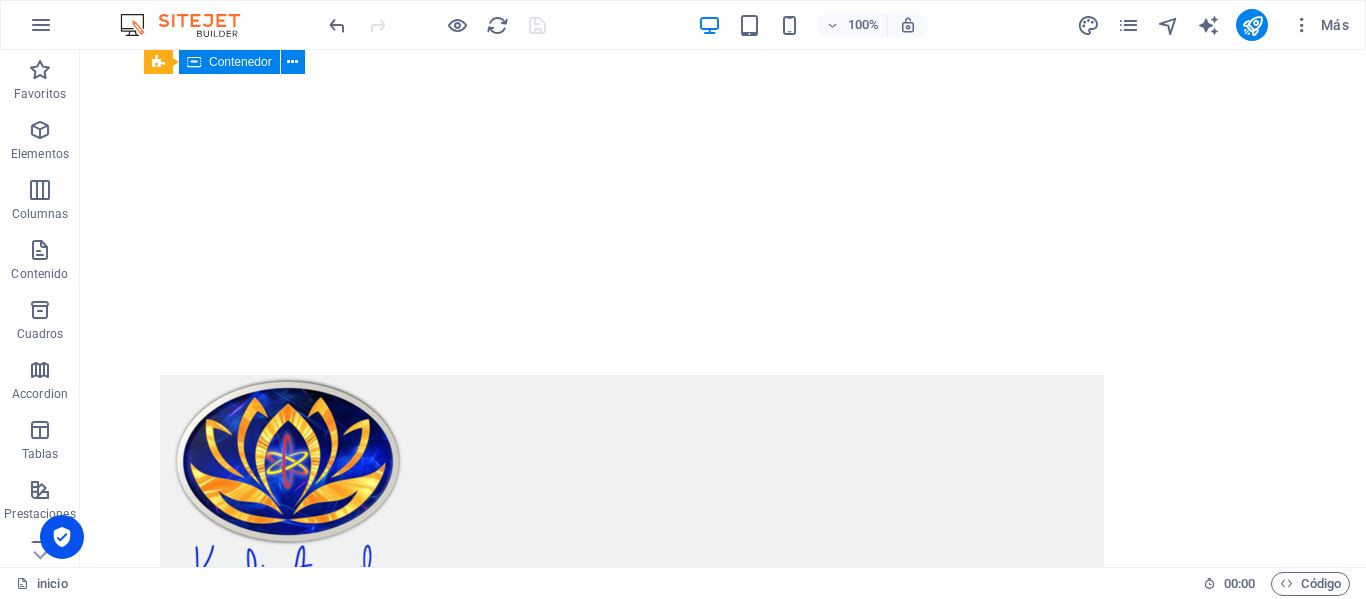 scroll, scrollTop: 1149, scrollLeft: 0, axis: vertical 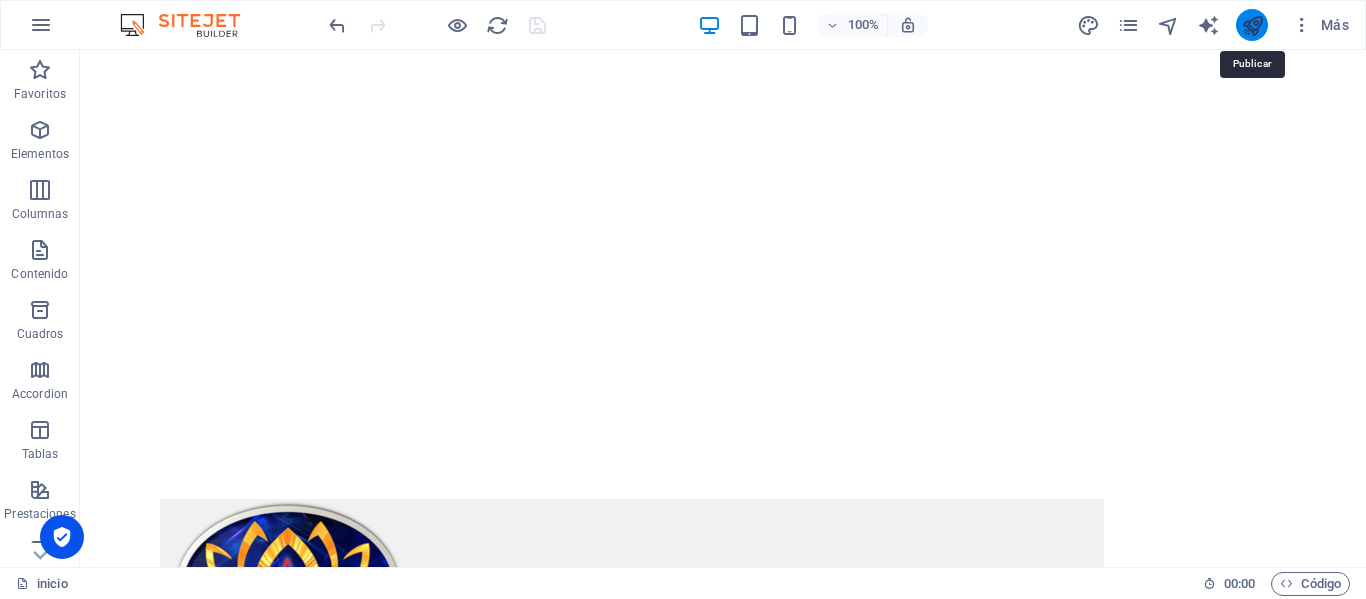 click at bounding box center (1252, 25) 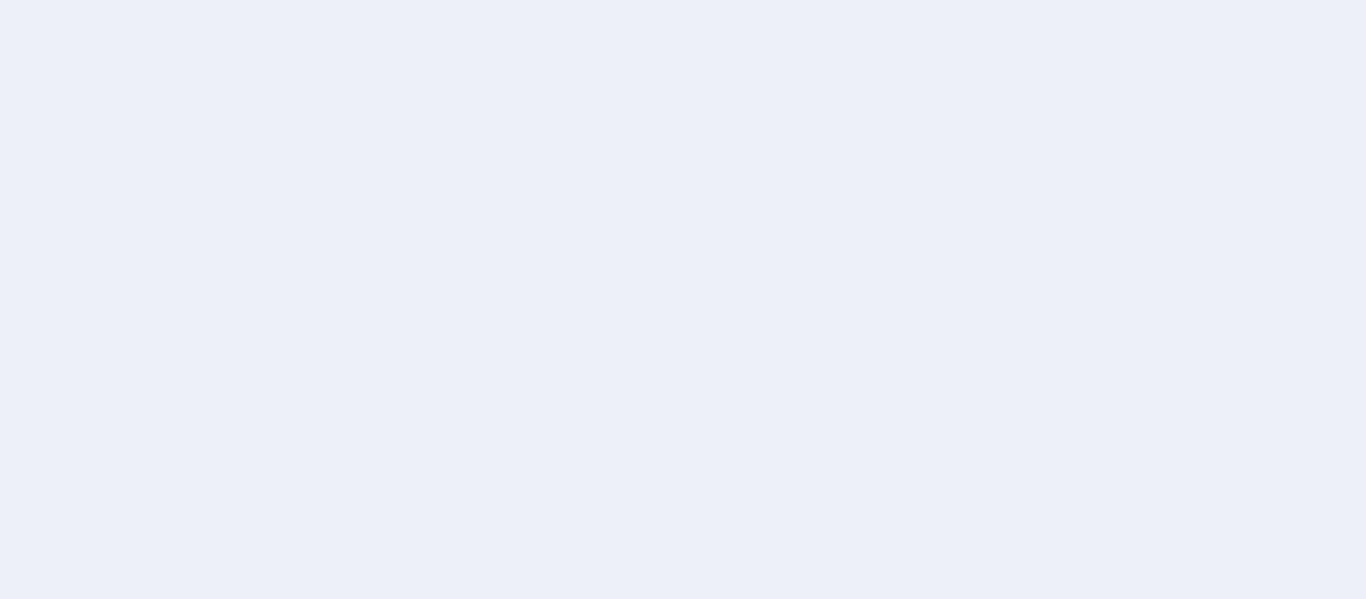 scroll, scrollTop: 0, scrollLeft: 0, axis: both 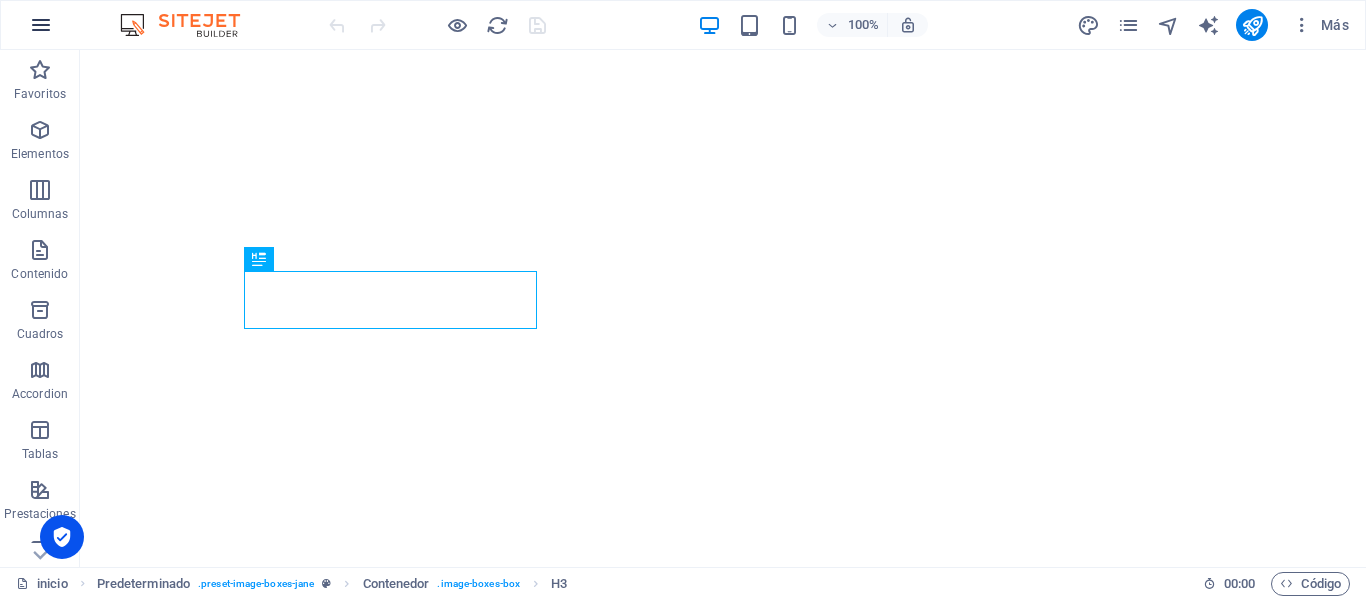 click at bounding box center [41, 25] 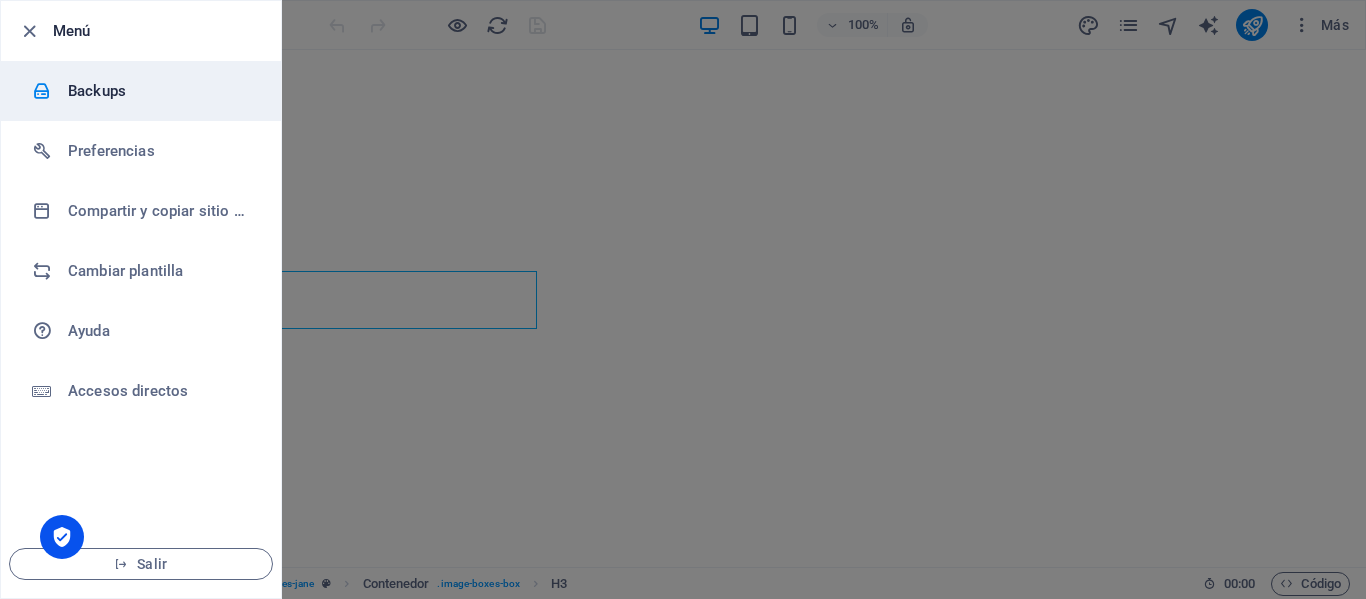 click on "Backups" at bounding box center (160, 91) 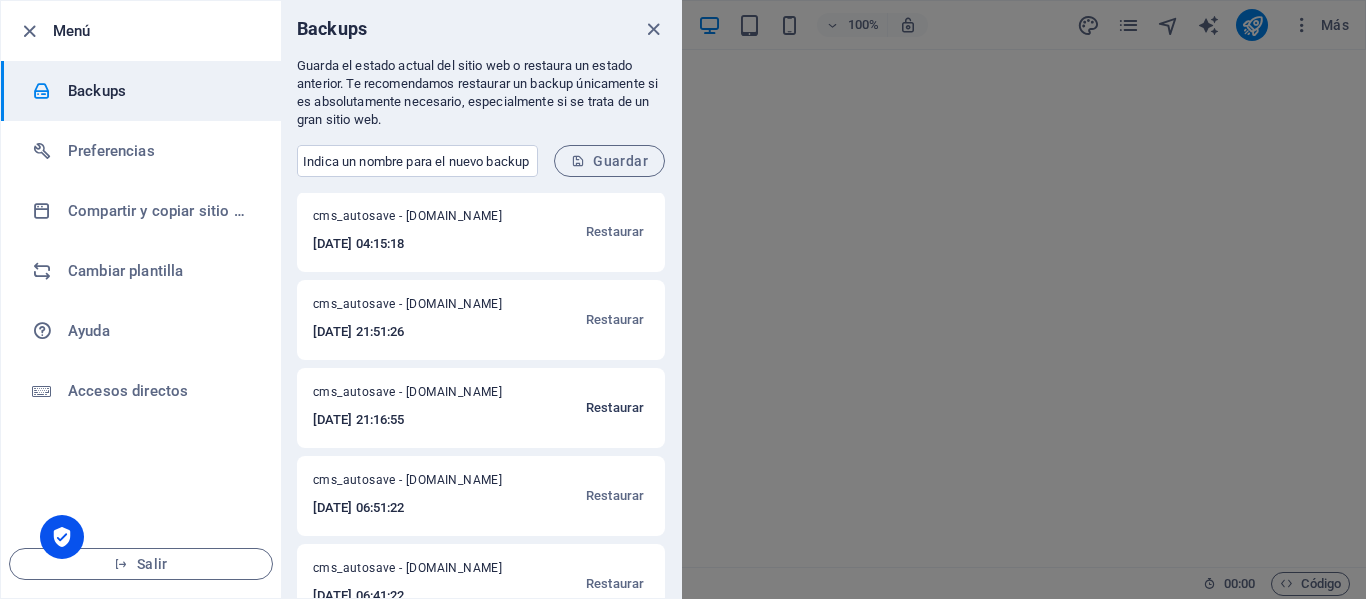 scroll, scrollTop: 0, scrollLeft: 0, axis: both 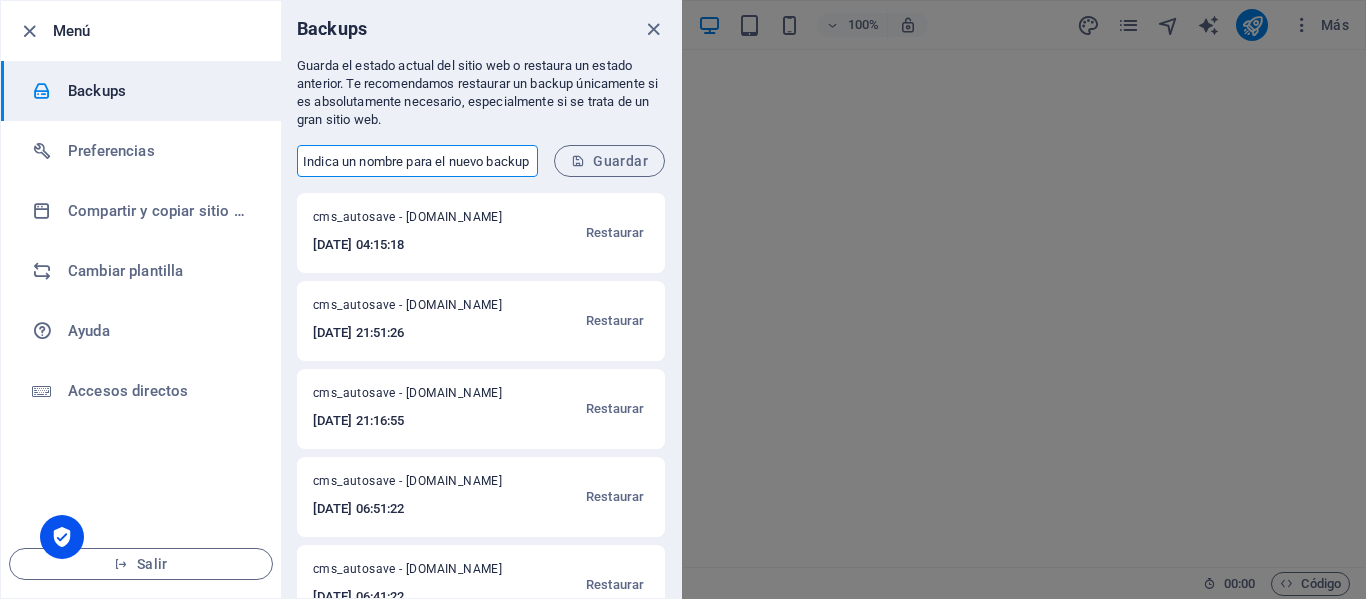 click at bounding box center [417, 161] 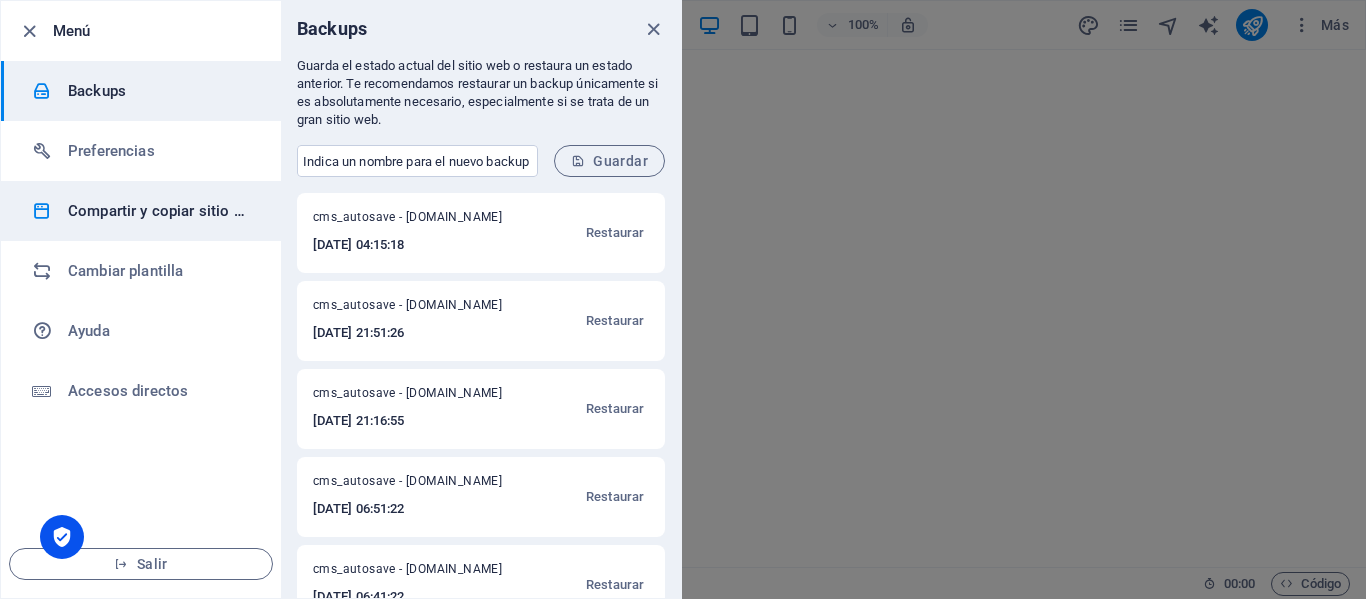 click on "Compartir y copiar sitio web" at bounding box center (160, 211) 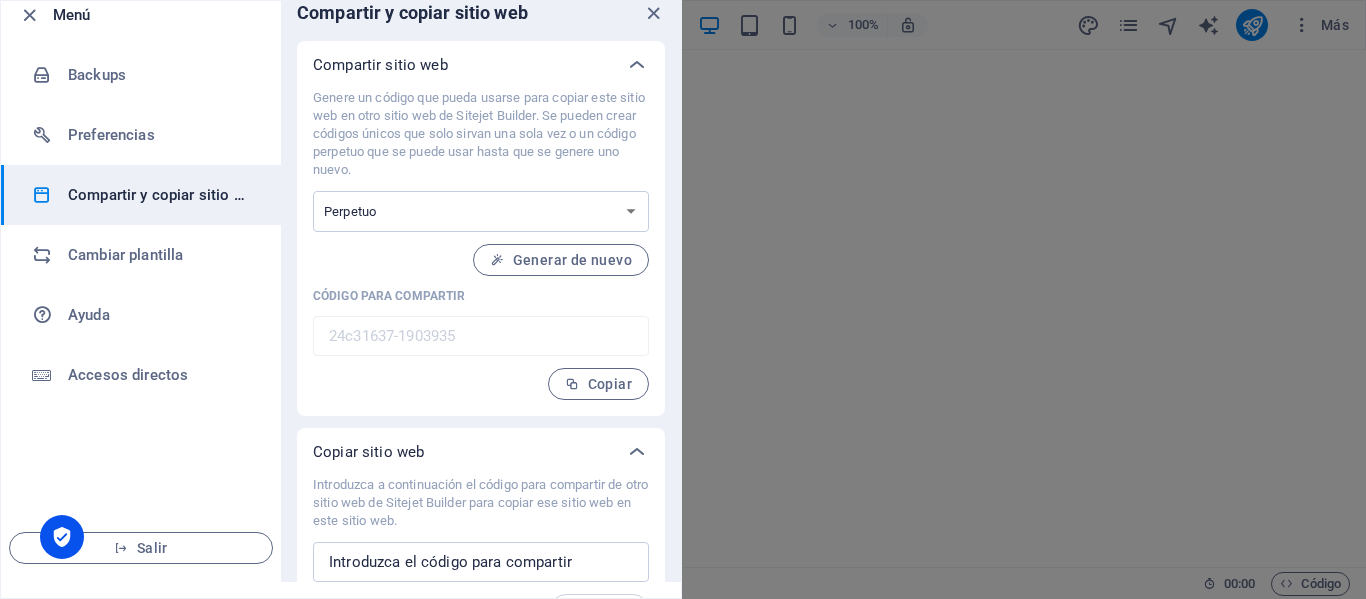 scroll, scrollTop: 0, scrollLeft: 0, axis: both 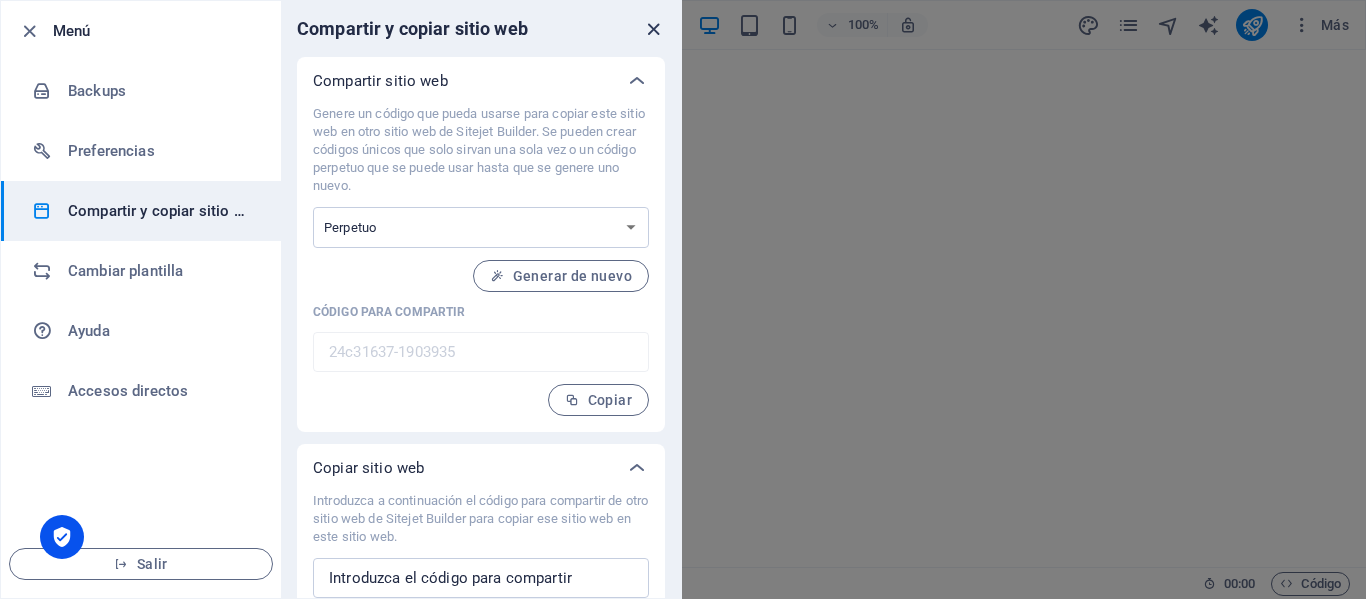 click at bounding box center [653, 29] 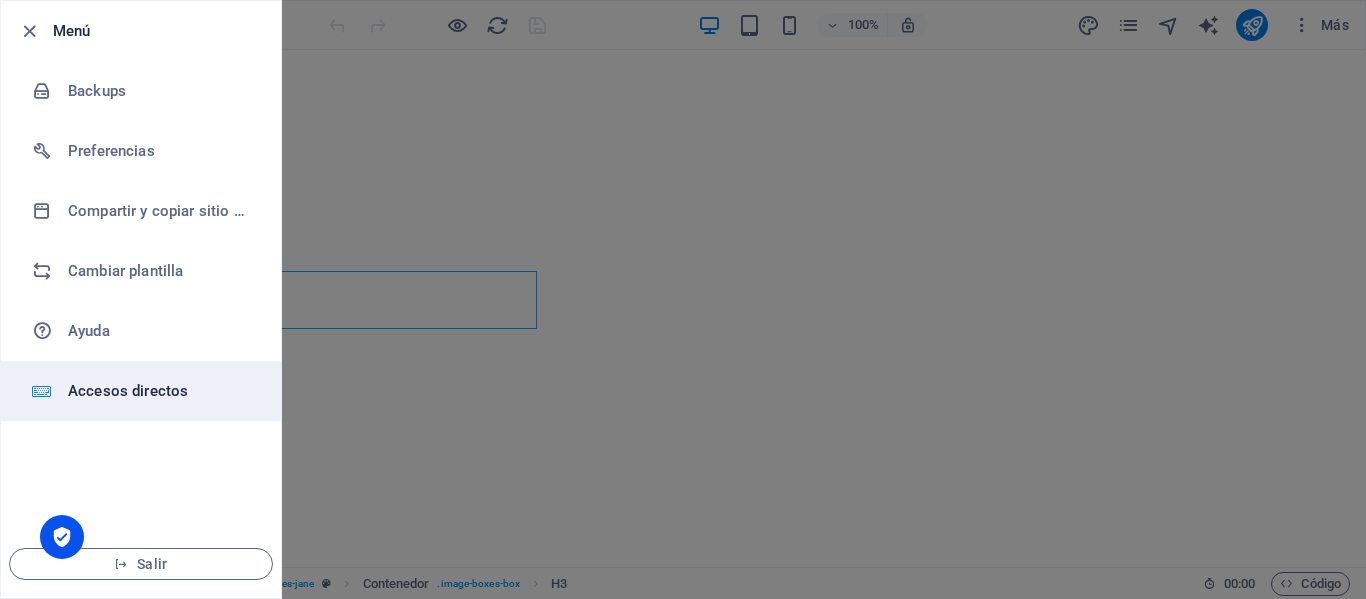 click on "Accesos directos" at bounding box center (160, 391) 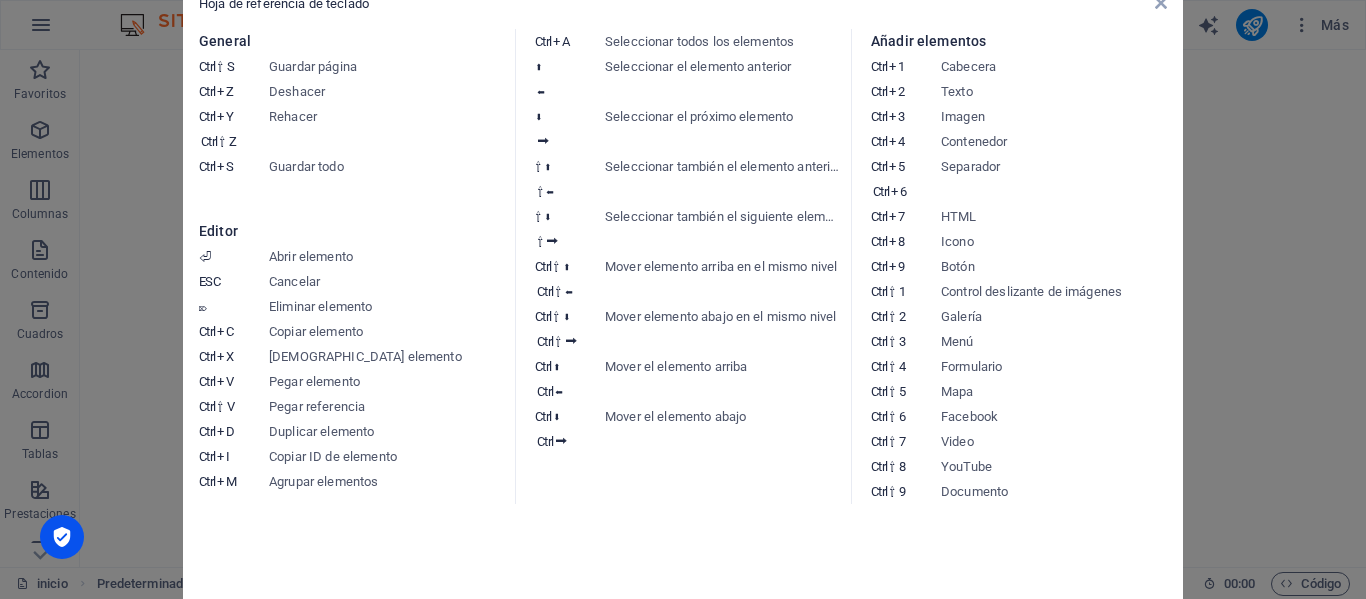 click on "Hoja de referencia de teclado General Ctrl ⇧ S Guardar página Ctrl Z Deshacer Ctrl Y Ctrl ⇧ Z Rehacer Ctrl S Guardar todo Editor ⏎ Abrir elemento ESC Cancelar ⌦ Eliminar elemento Ctrl C Copiar elemento Ctrl X Cortar elemento Ctrl V Pegar elemento Ctrl ⇧ V Pegar referencia Ctrl D Duplicar elemento Ctrl I Copiar ID de elemento Ctrl M Agrupar elementos Ctrl A Seleccionar todos los elementos ⬆ ⬅ Seleccionar el elemento anterior ⬇ ⮕ Seleccionar el próximo elemento ⇧ ⬆ ⇧ ⬅ Seleccionar también el elemento anterior ⇧ ⬇ ⇧ ⮕ Seleccionar también el siguiente elemento Ctrl ⇧ ⬆ Ctrl ⇧ ⬅ Mover elemento arriba en el mismo nivel Ctrl ⇧ ⬇ Ctrl ⇧ ⮕ Mover elemento abajo en el mismo nivel Ctrl ⬆ Ctrl ⬅ Mover el elemento arriba Ctrl ⬇ Ctrl ⮕ Mover el elemento abajo Añadir elementos Ctrl 1 Cabecera Ctrl 2 Texto Ctrl 3 Imagen Ctrl 4 Contenedor Ctrl 5 Ctrl 6 Separador Ctrl 7 HTML Ctrl 8 Icono Ctrl 9 Botón Ctrl ⇧ 1 Control deslizante de imágenes Ctrl ⇧ 2 Galería 3" at bounding box center (683, 299) 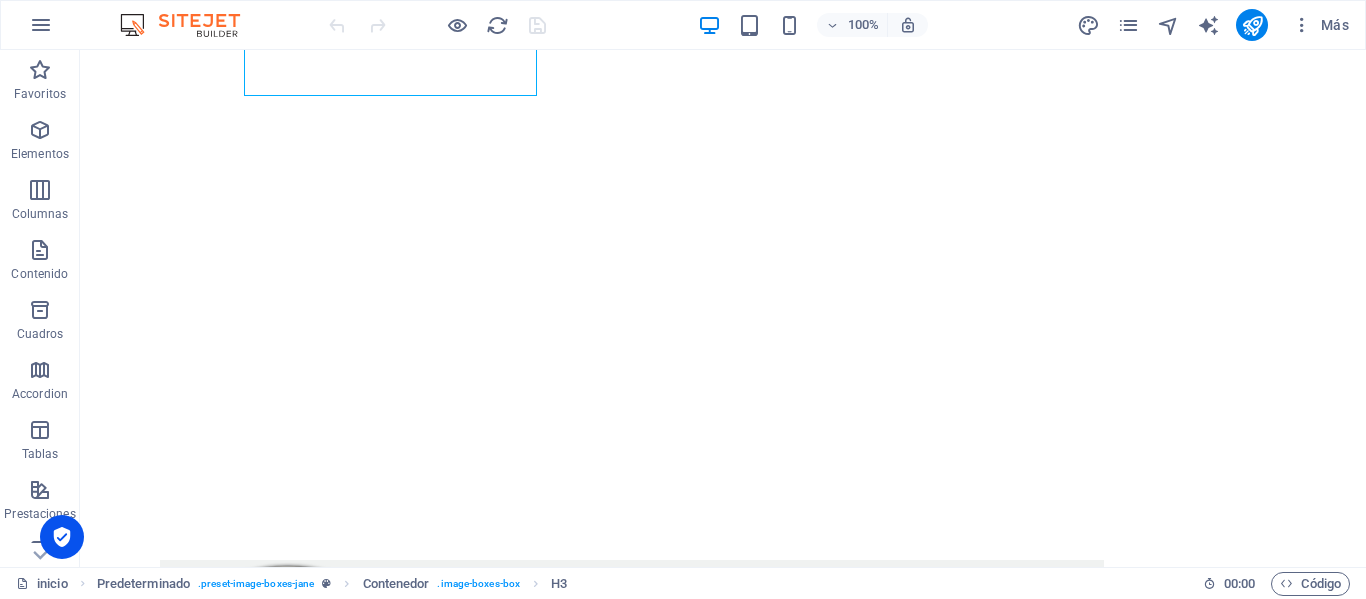 scroll, scrollTop: 1116, scrollLeft: 0, axis: vertical 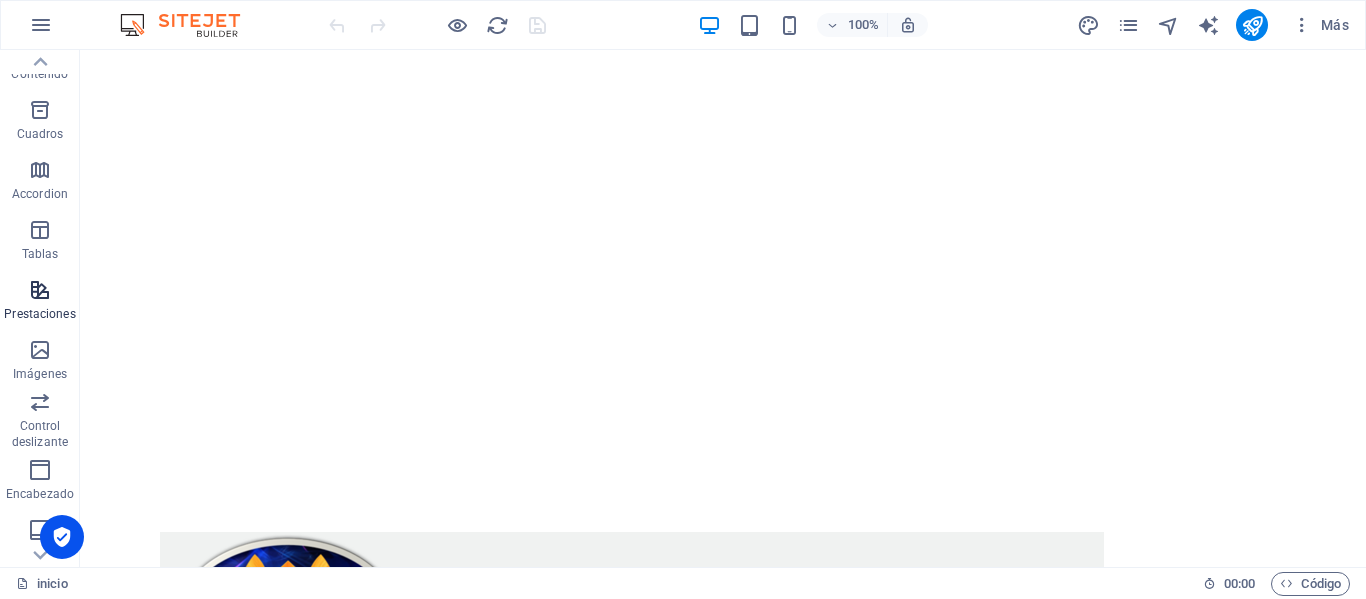 click on "Prestaciones" at bounding box center [39, 314] 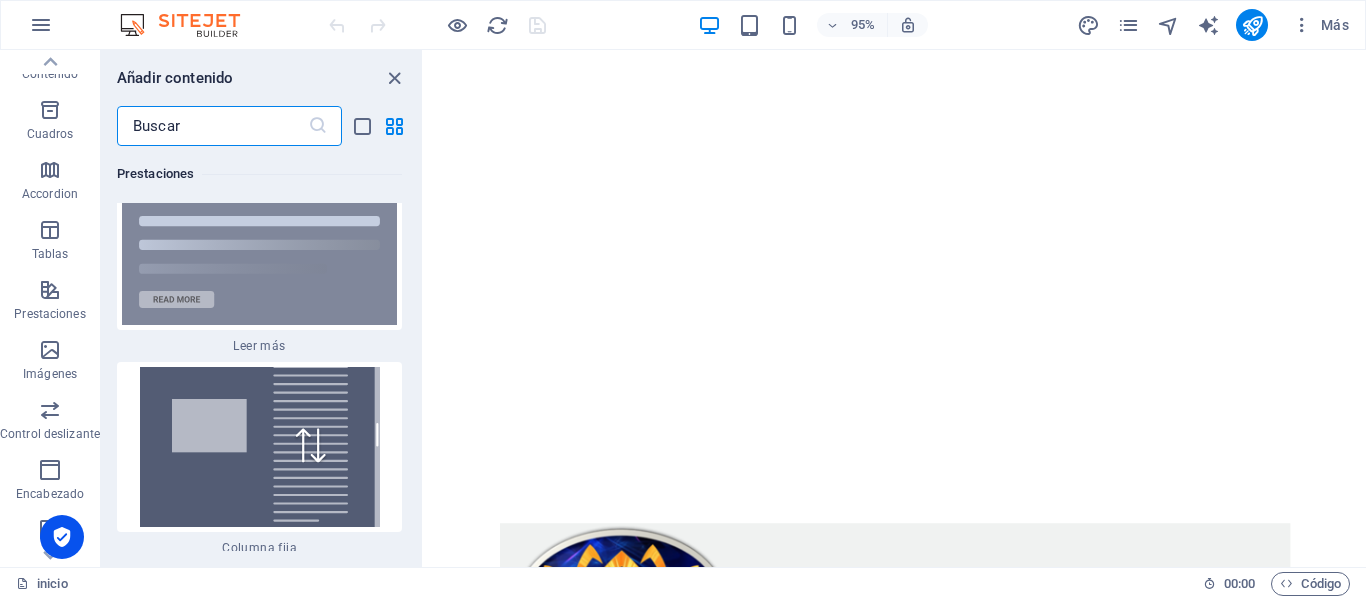 scroll, scrollTop: 15083, scrollLeft: 0, axis: vertical 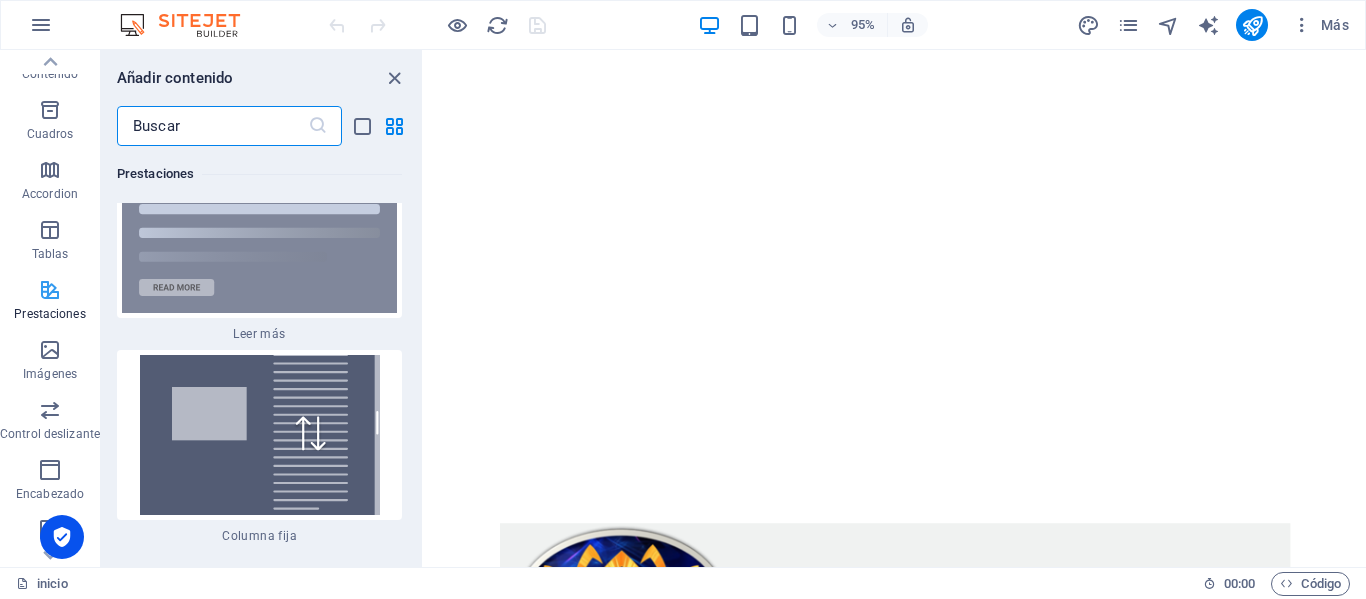 click on "Prestaciones" at bounding box center (50, 302) 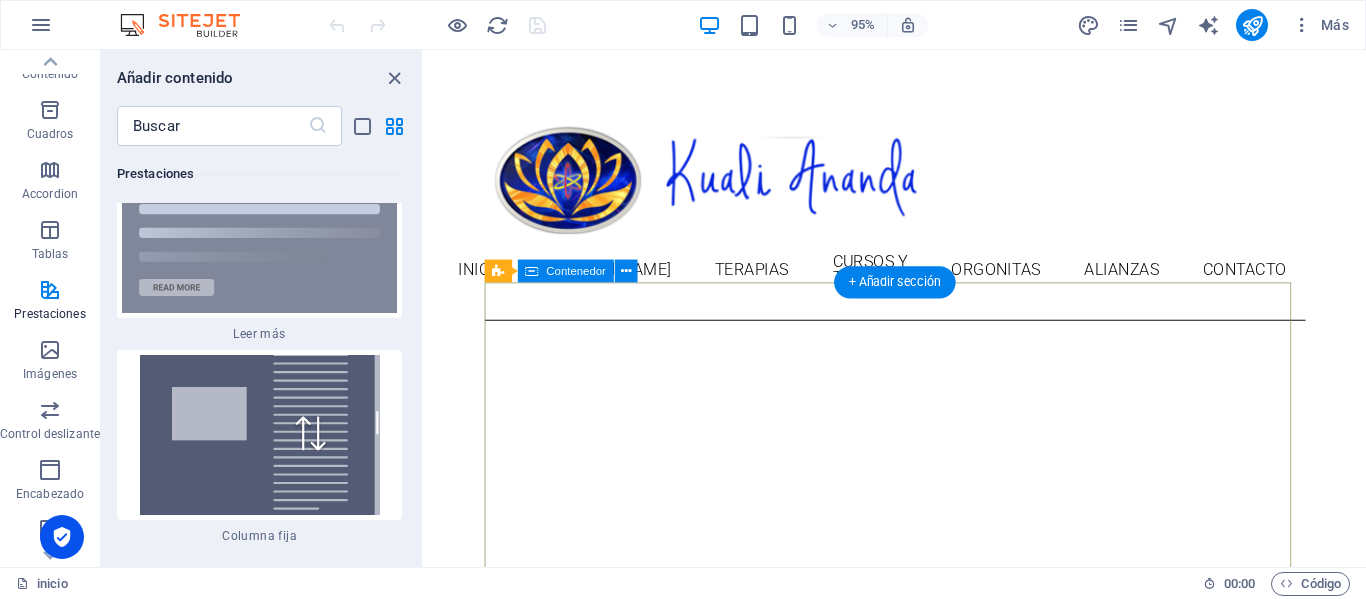 scroll, scrollTop: 0, scrollLeft: 0, axis: both 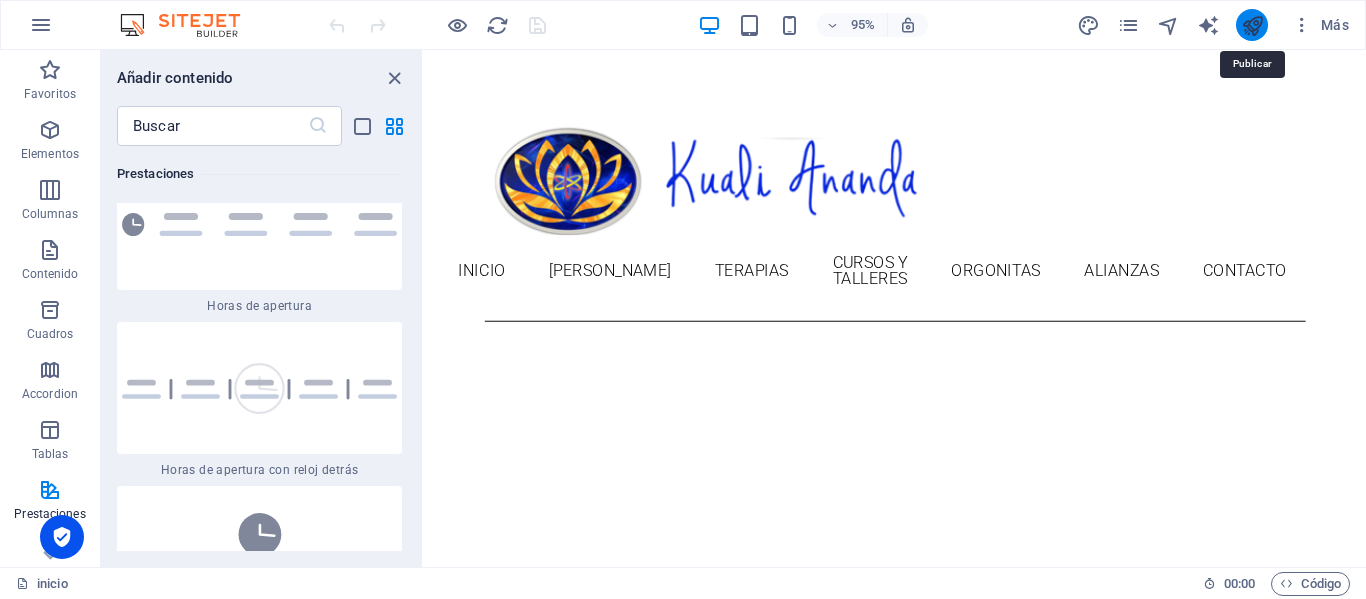 click at bounding box center [1252, 25] 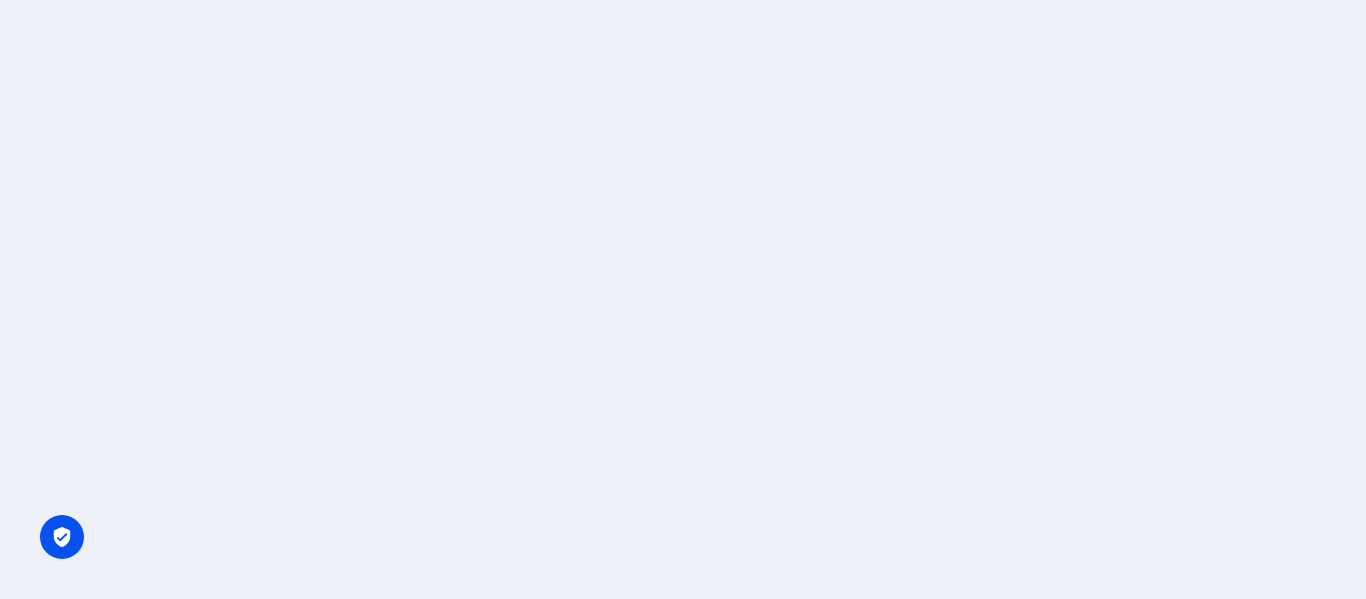 scroll, scrollTop: 0, scrollLeft: 0, axis: both 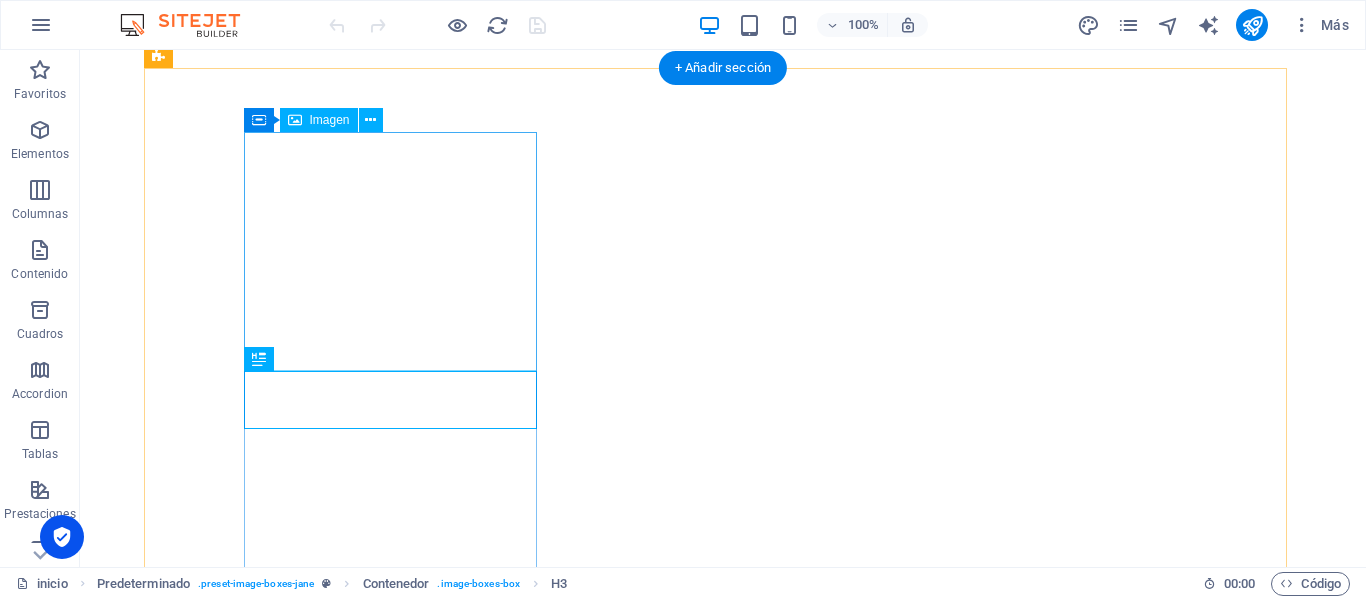 click at bounding box center (632, 1051) 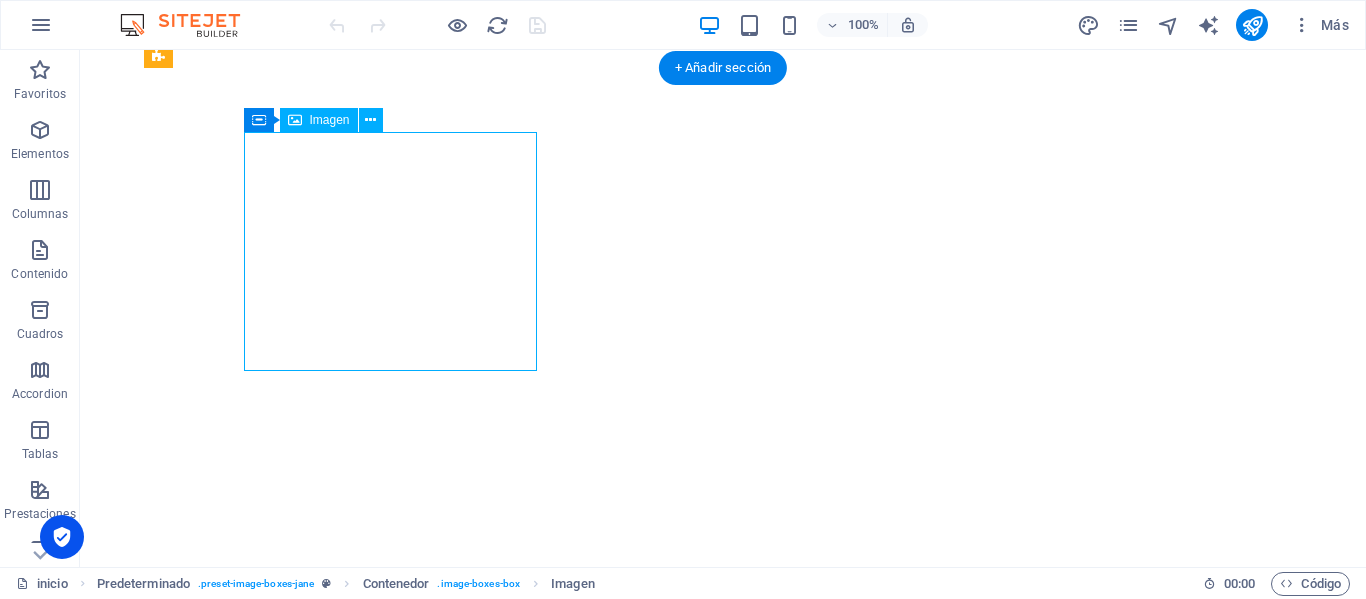 click at bounding box center (632, 1051) 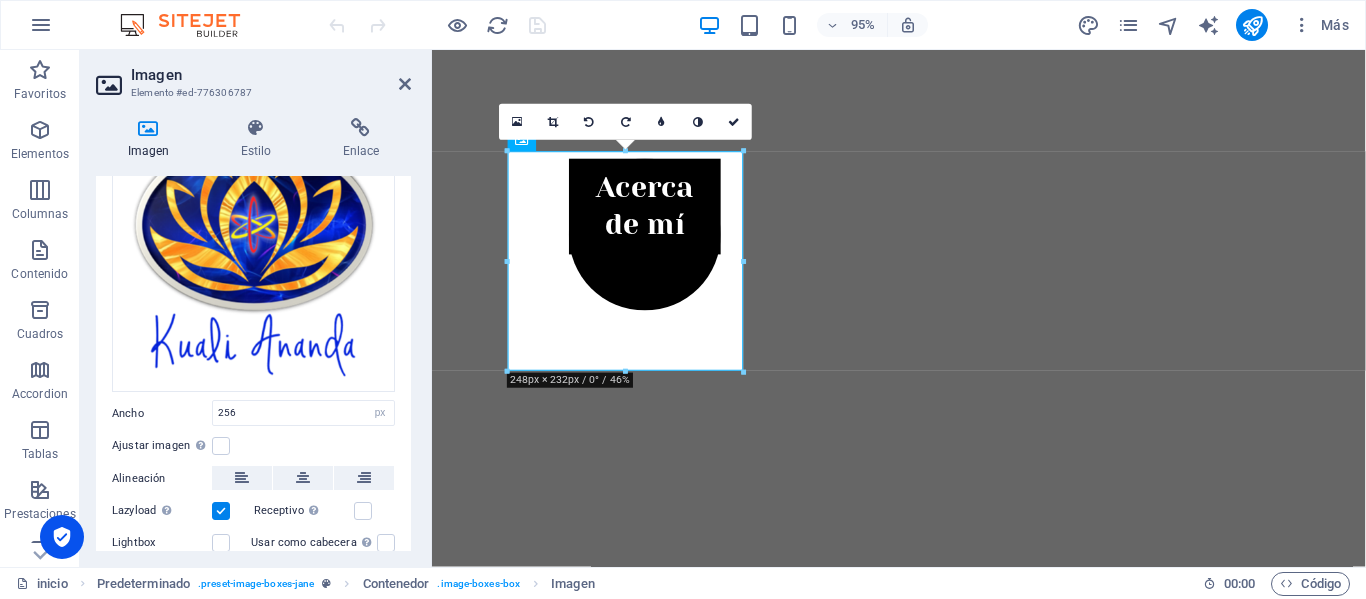 scroll, scrollTop: 200, scrollLeft: 0, axis: vertical 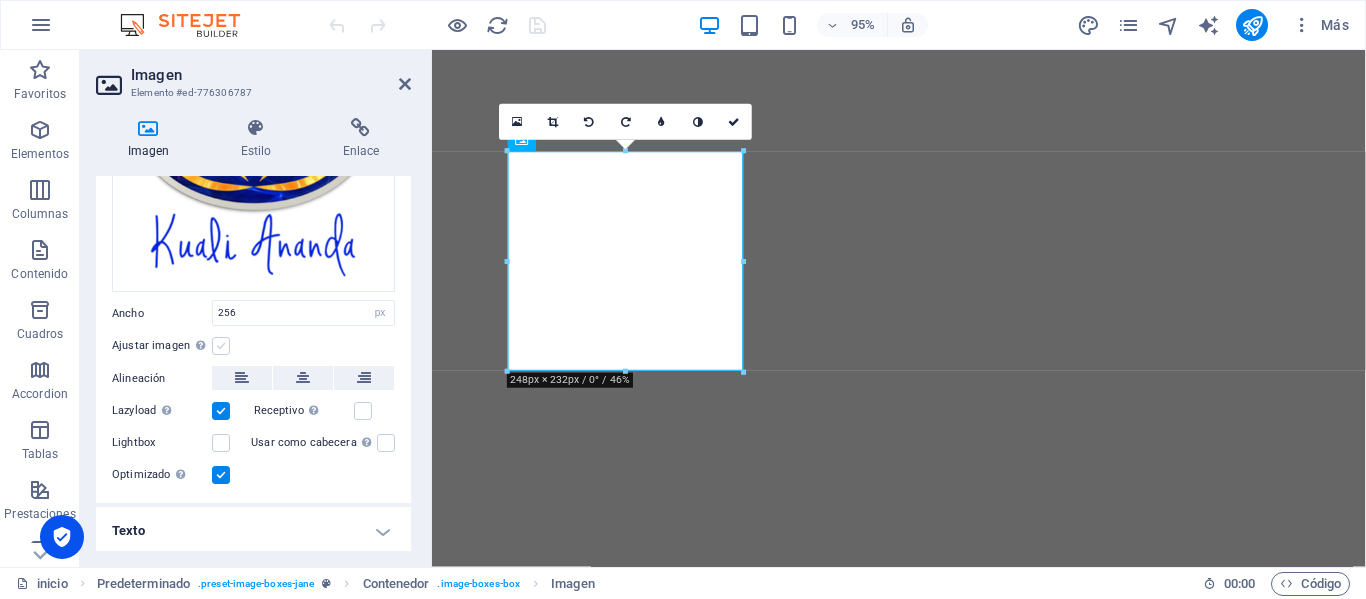 click at bounding box center (221, 346) 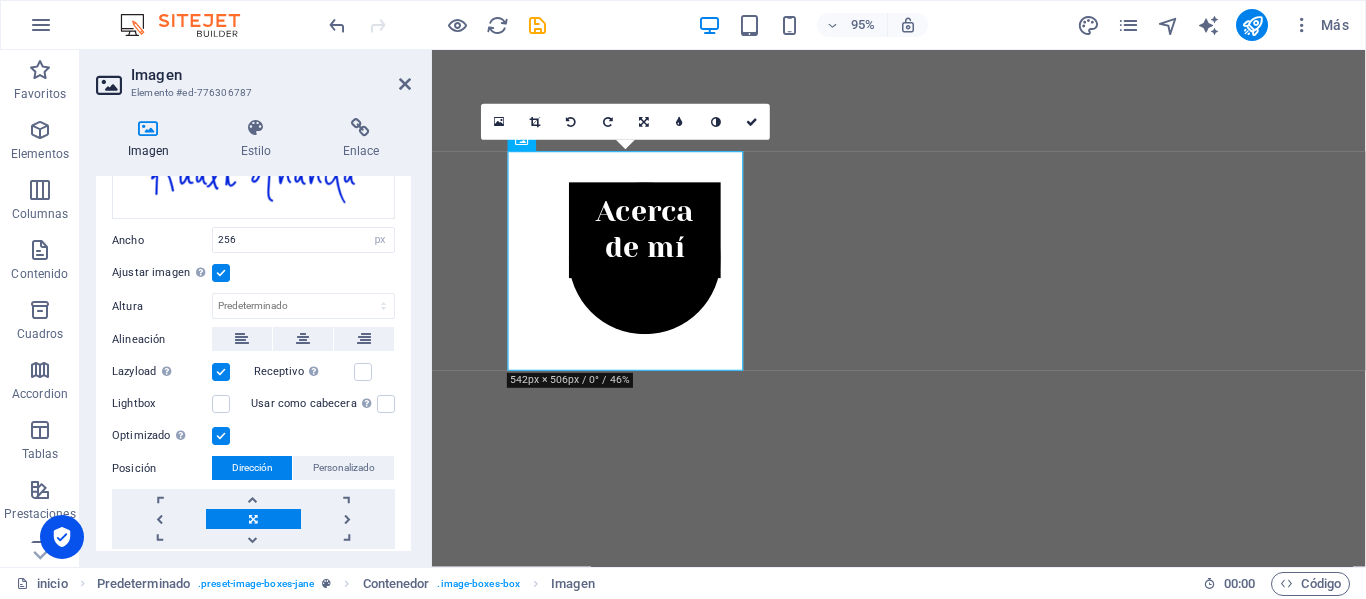 scroll, scrollTop: 335, scrollLeft: 0, axis: vertical 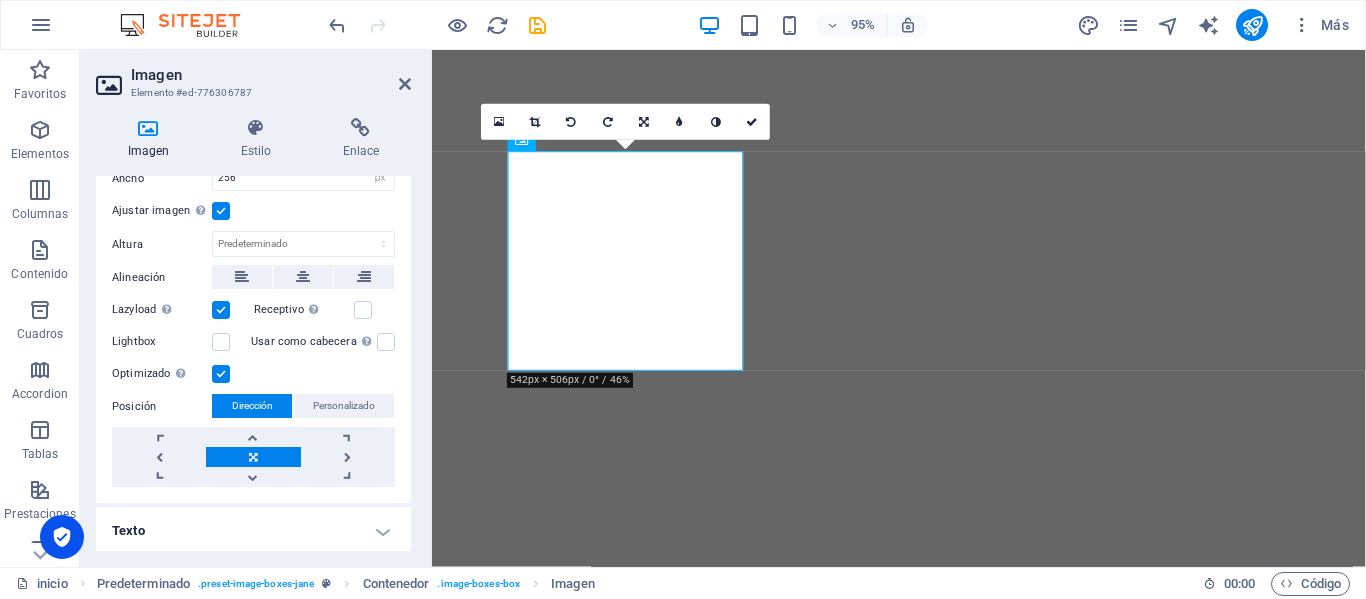click on "Texto" at bounding box center [253, 531] 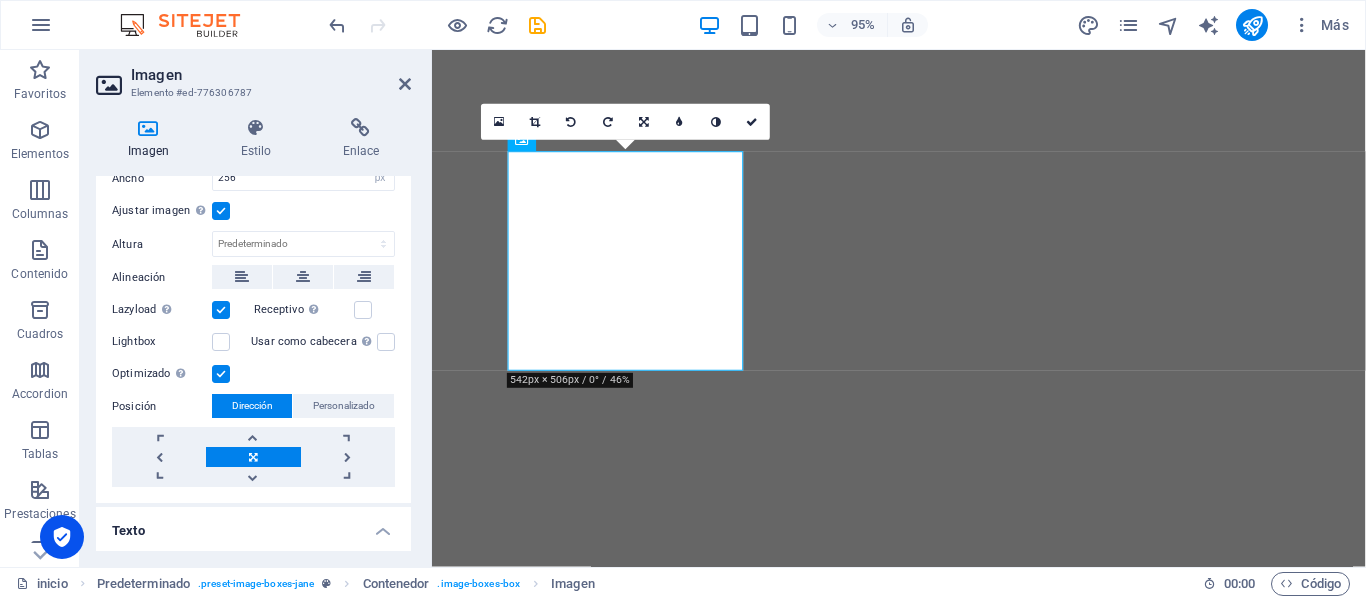 click on "Texto" at bounding box center (253, 525) 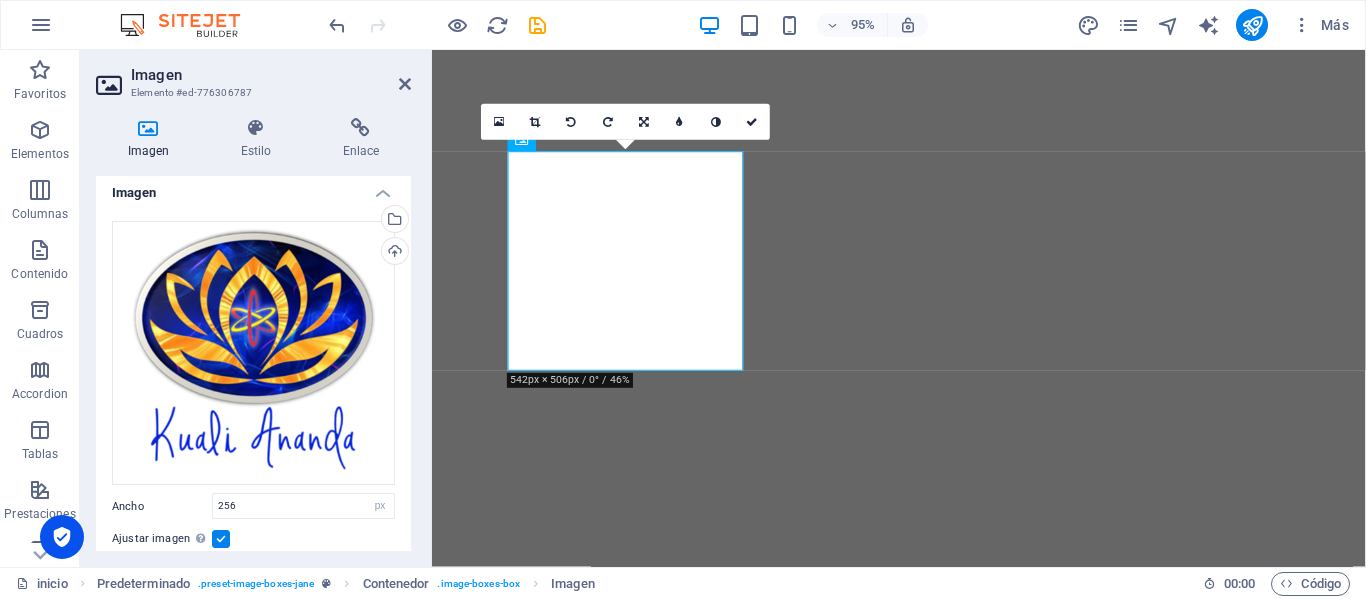 scroll, scrollTop: 0, scrollLeft: 0, axis: both 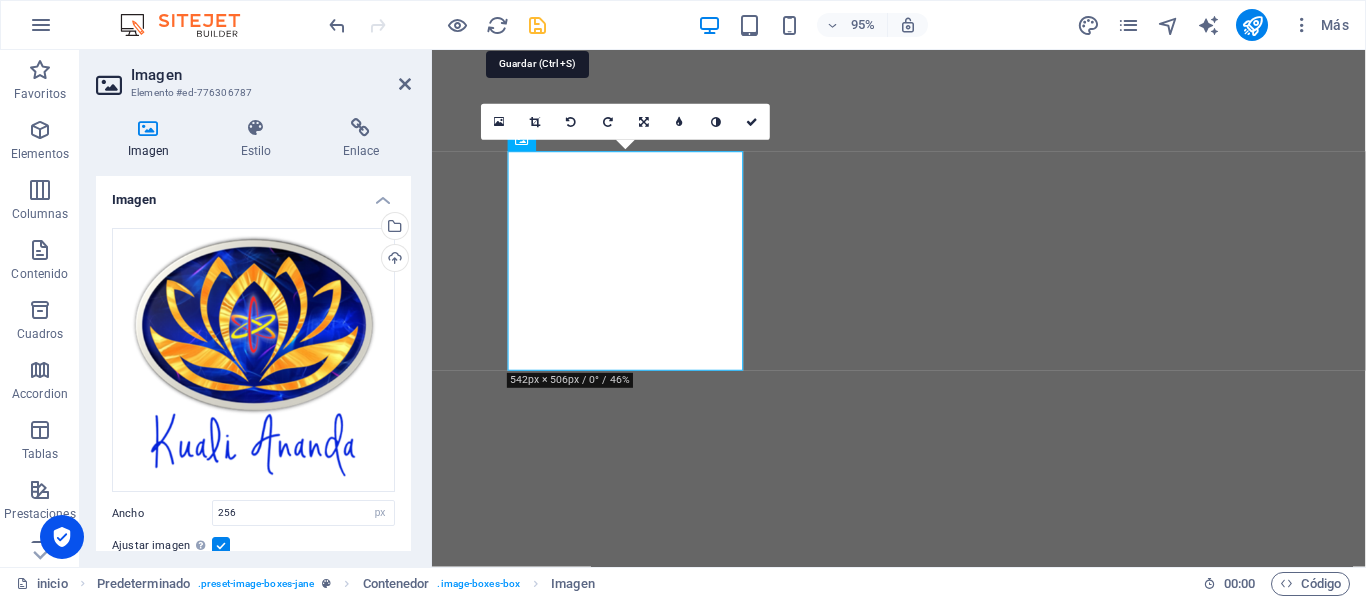 click at bounding box center [537, 25] 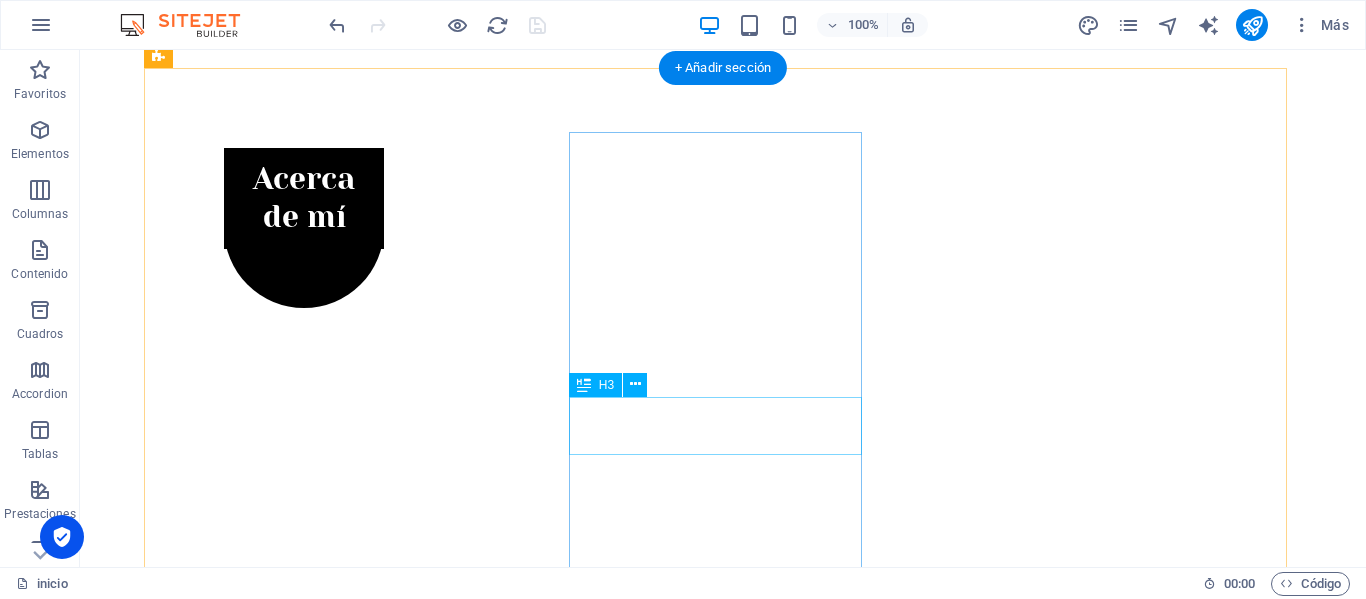 scroll, scrollTop: 916, scrollLeft: 0, axis: vertical 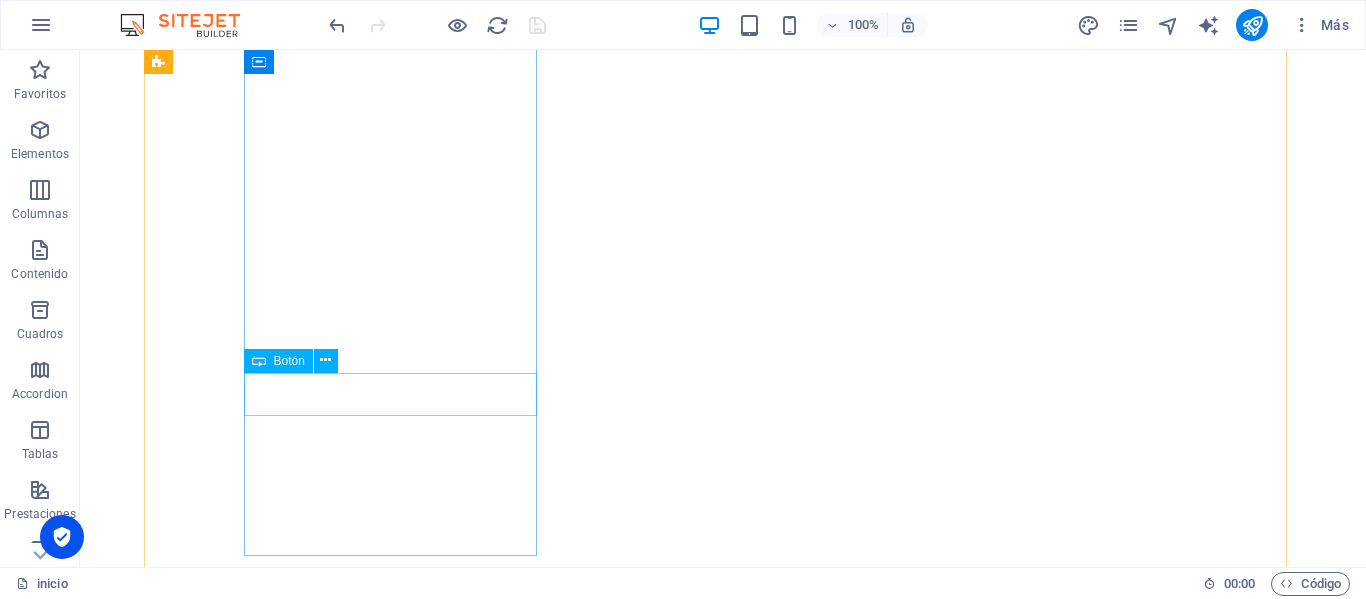 click on "ver más" at bounding box center [632, 1118] 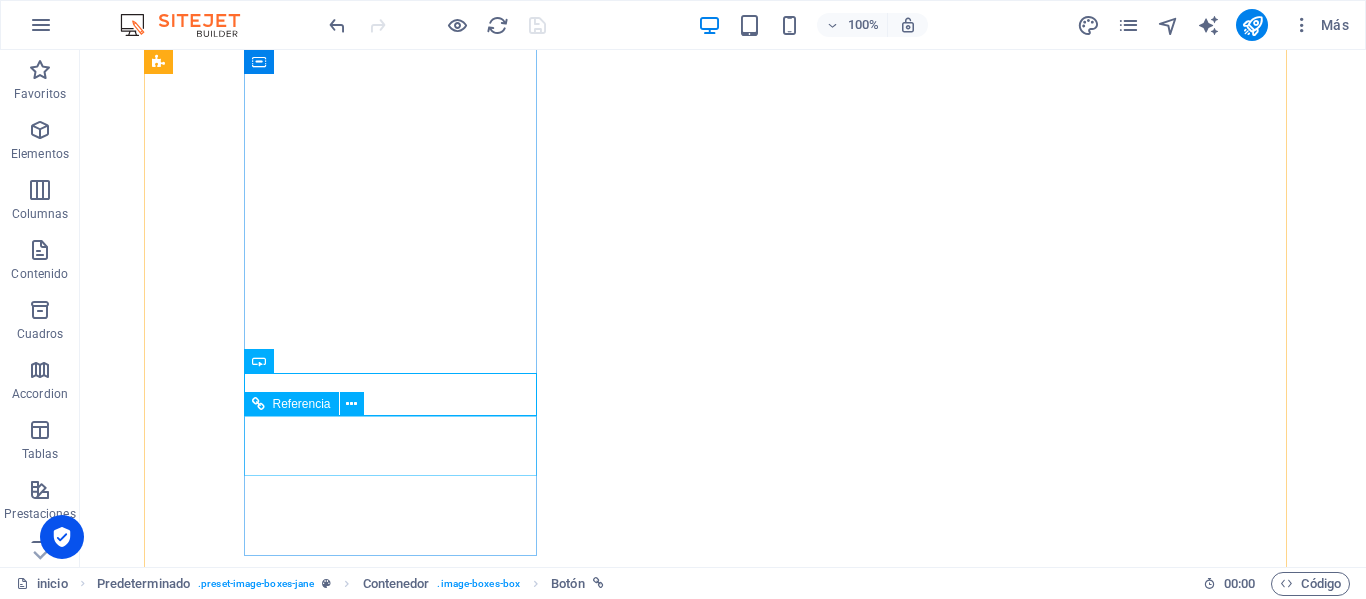 click on "ver más" at bounding box center [632, 1170] 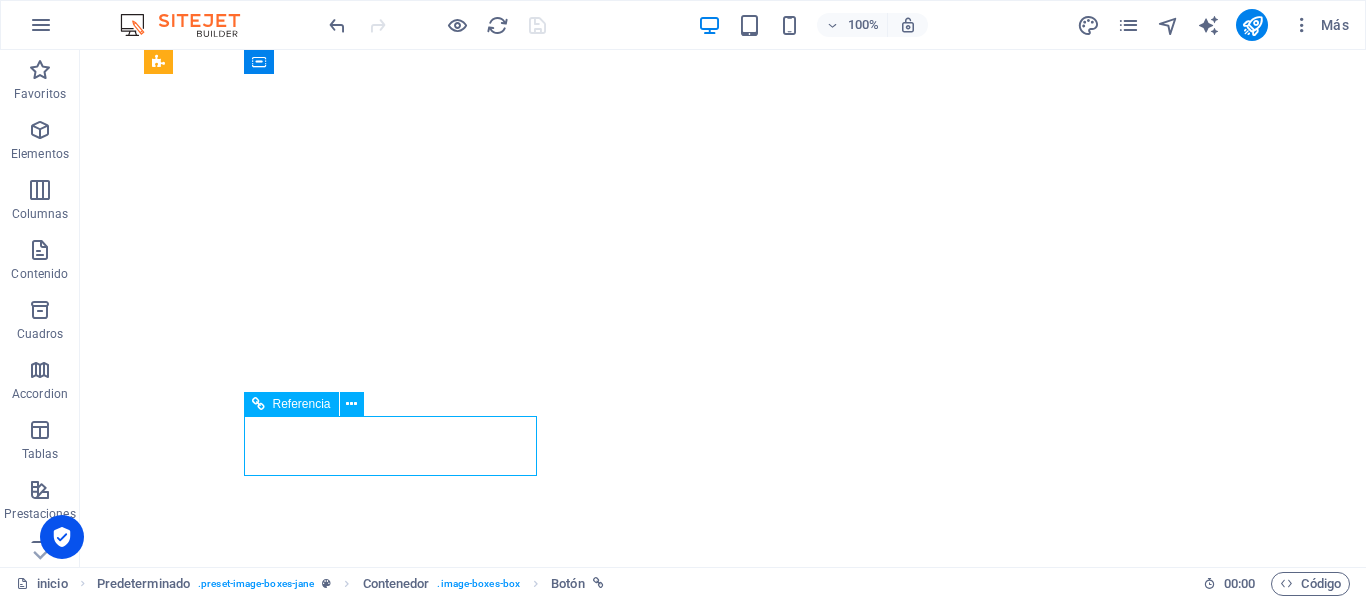 click on "ver más" at bounding box center [632, 1170] 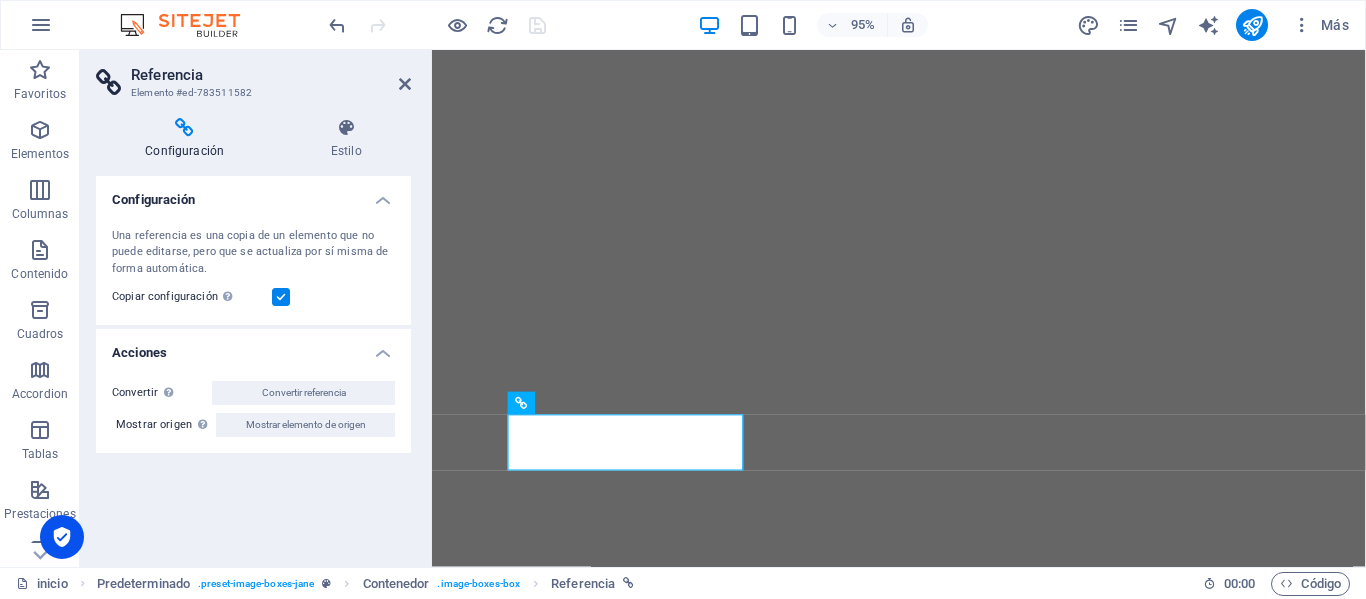 scroll, scrollTop: 941, scrollLeft: 0, axis: vertical 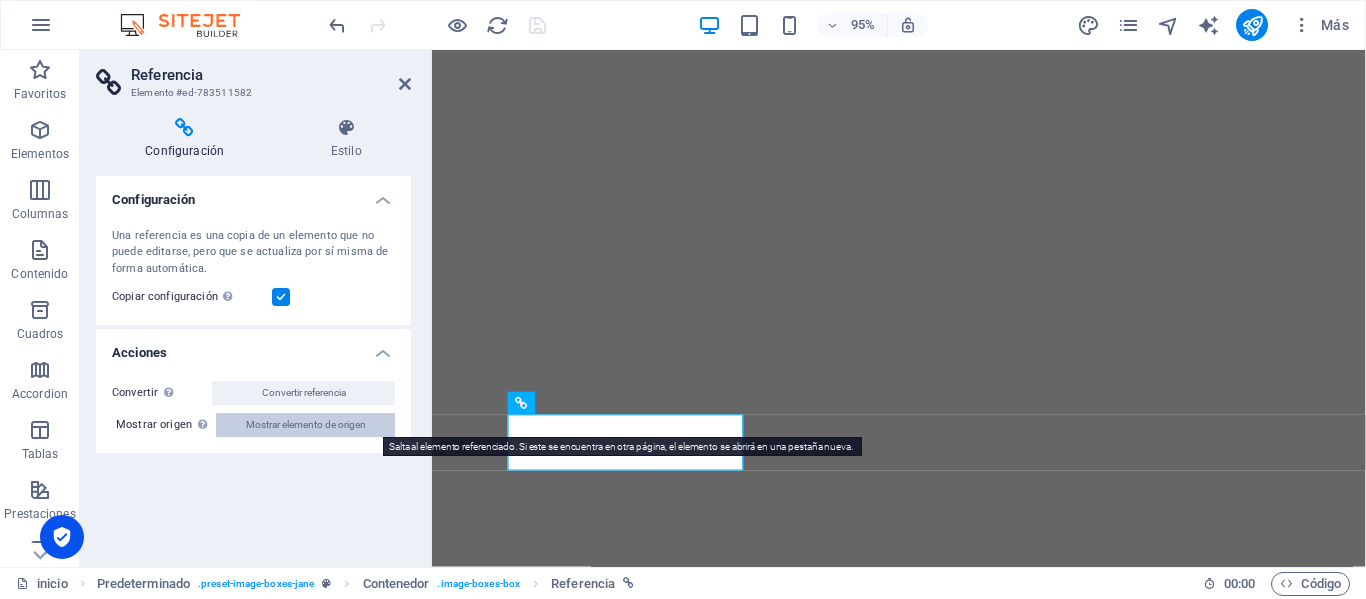 click on "Mostrar elemento de origen" at bounding box center [306, 425] 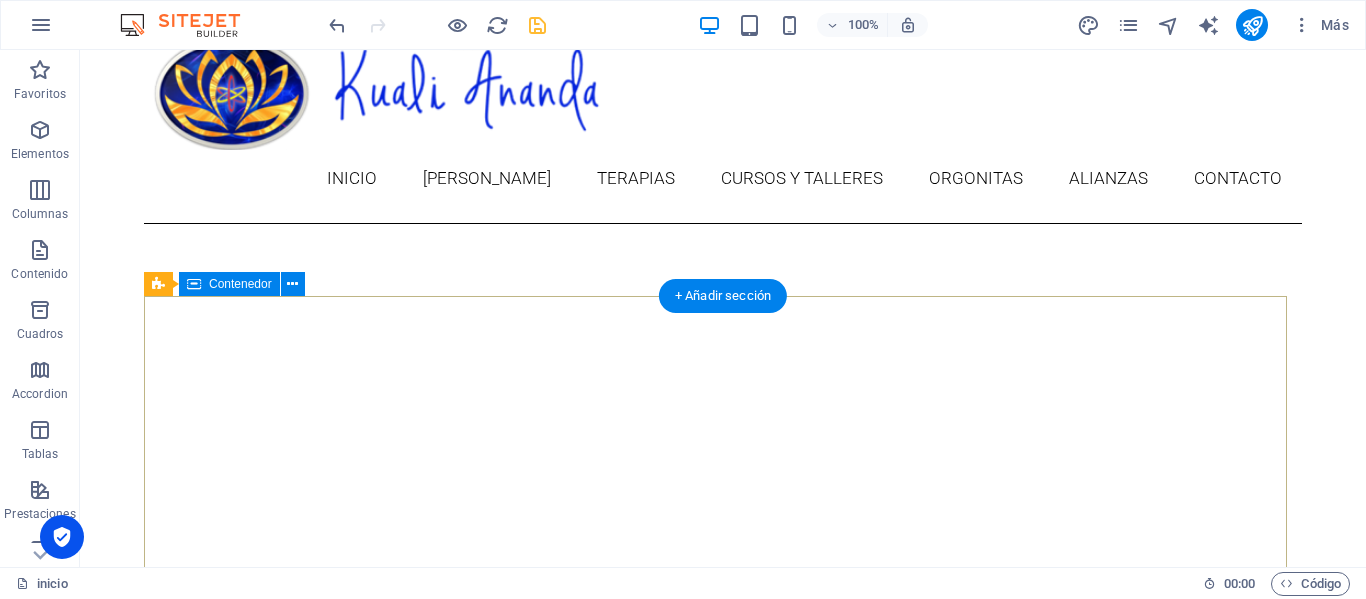 scroll, scrollTop: 16, scrollLeft: 0, axis: vertical 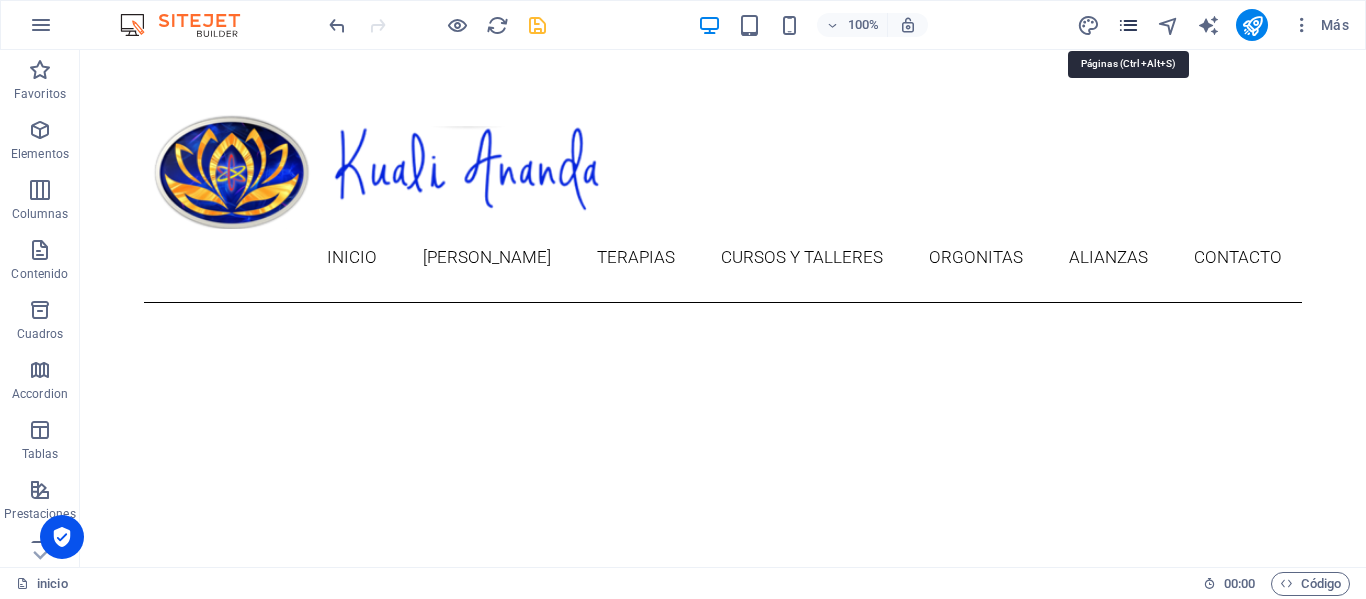 click at bounding box center [1128, 25] 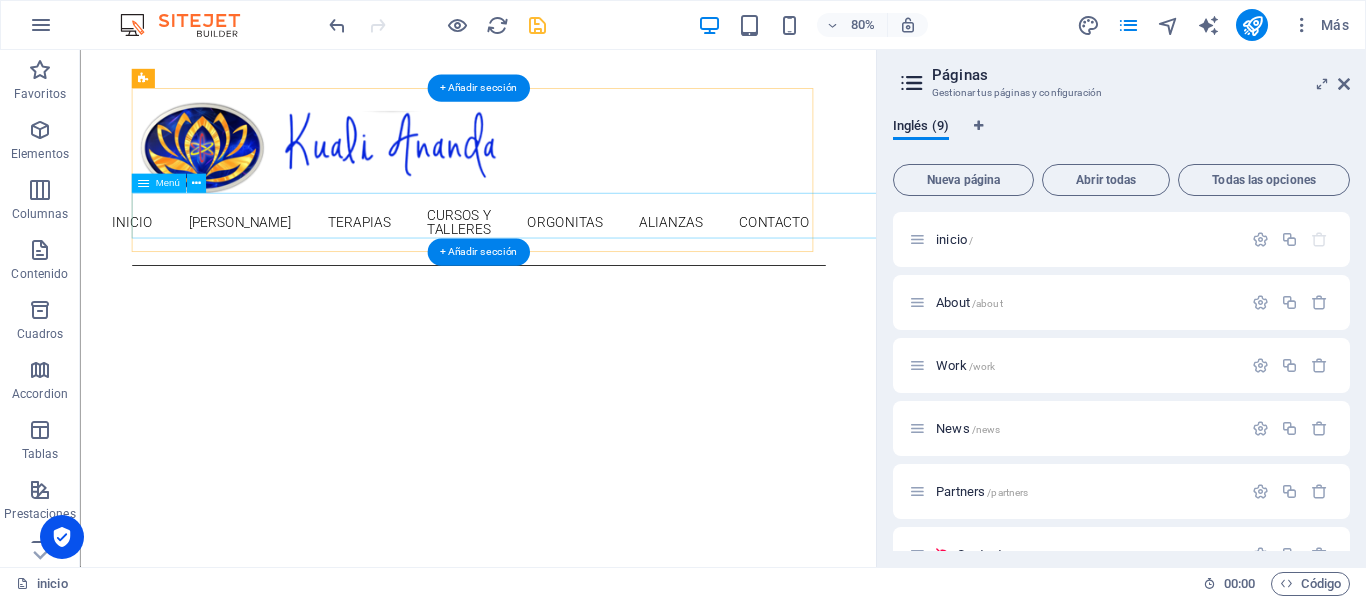 click on "inicio [PERSON_NAME] Terapias CURSOS Y TALLERES ORGONITAS alianzas Contacto" at bounding box center (577, 266) 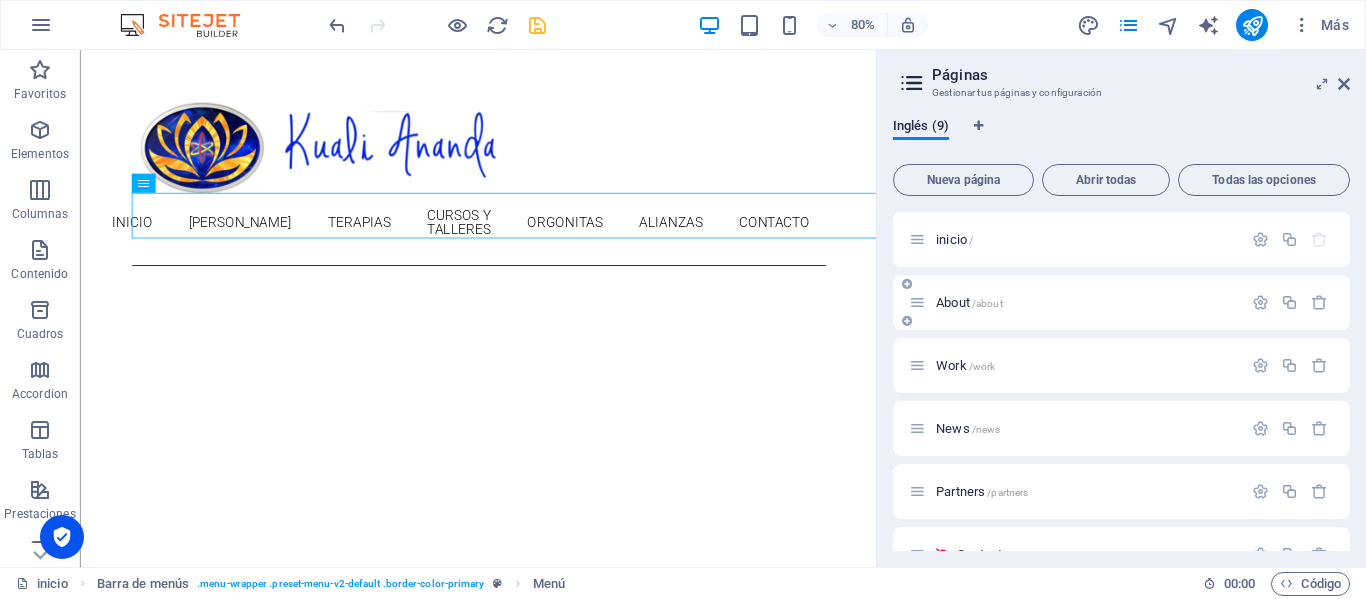 scroll, scrollTop: 100, scrollLeft: 0, axis: vertical 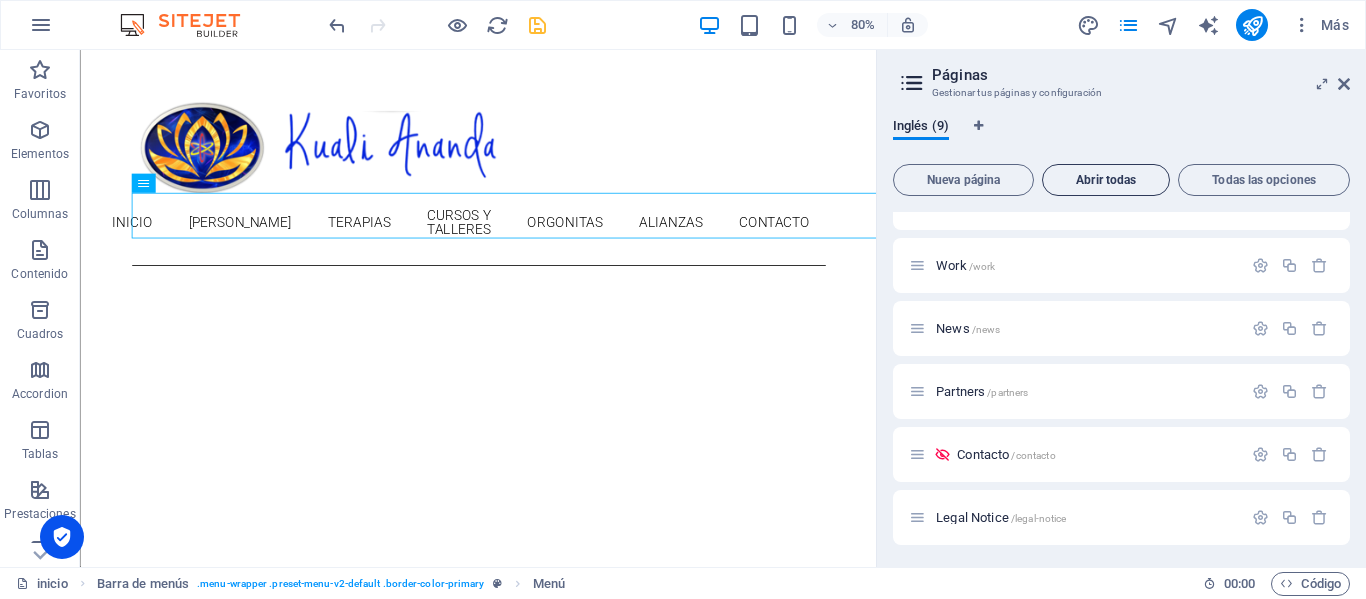 click on "Abrir todas" at bounding box center (1106, 180) 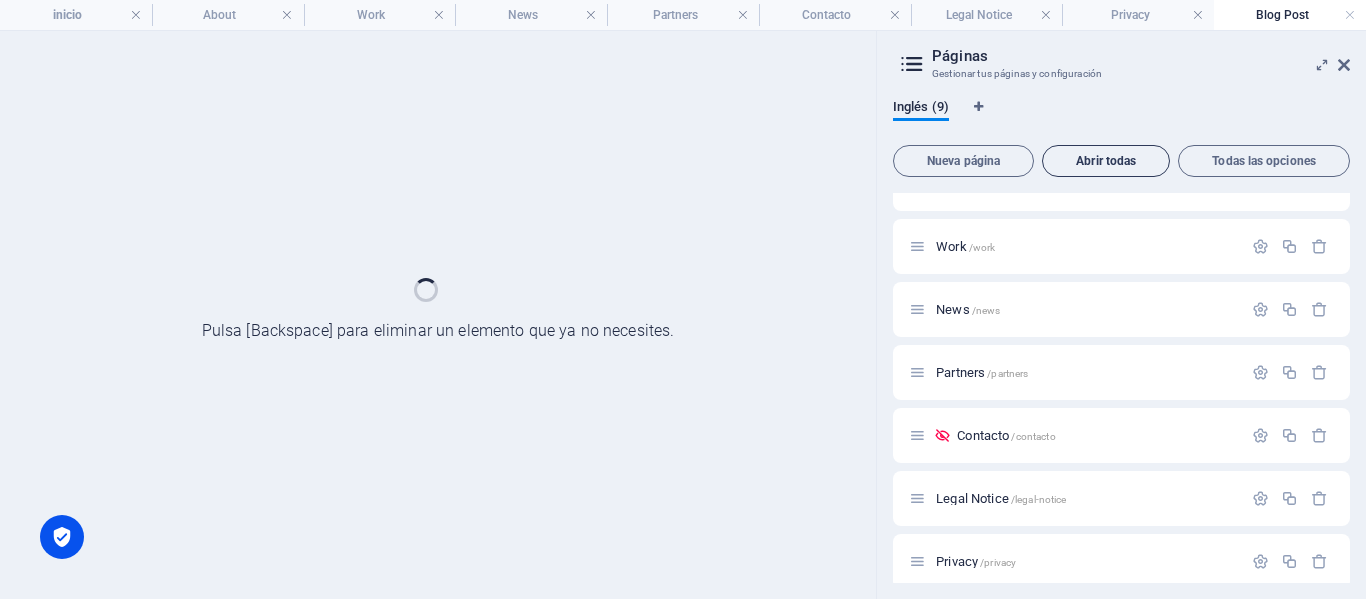 scroll, scrollTop: 0, scrollLeft: 0, axis: both 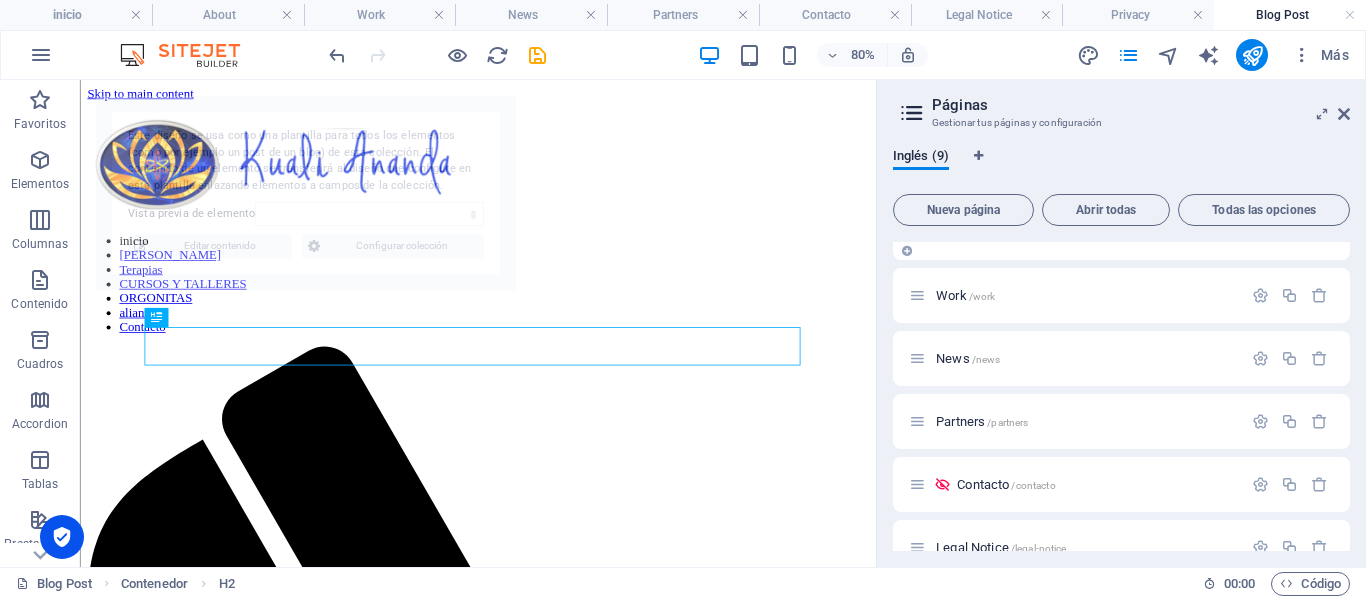 select on "686eef0075af3c713107a943" 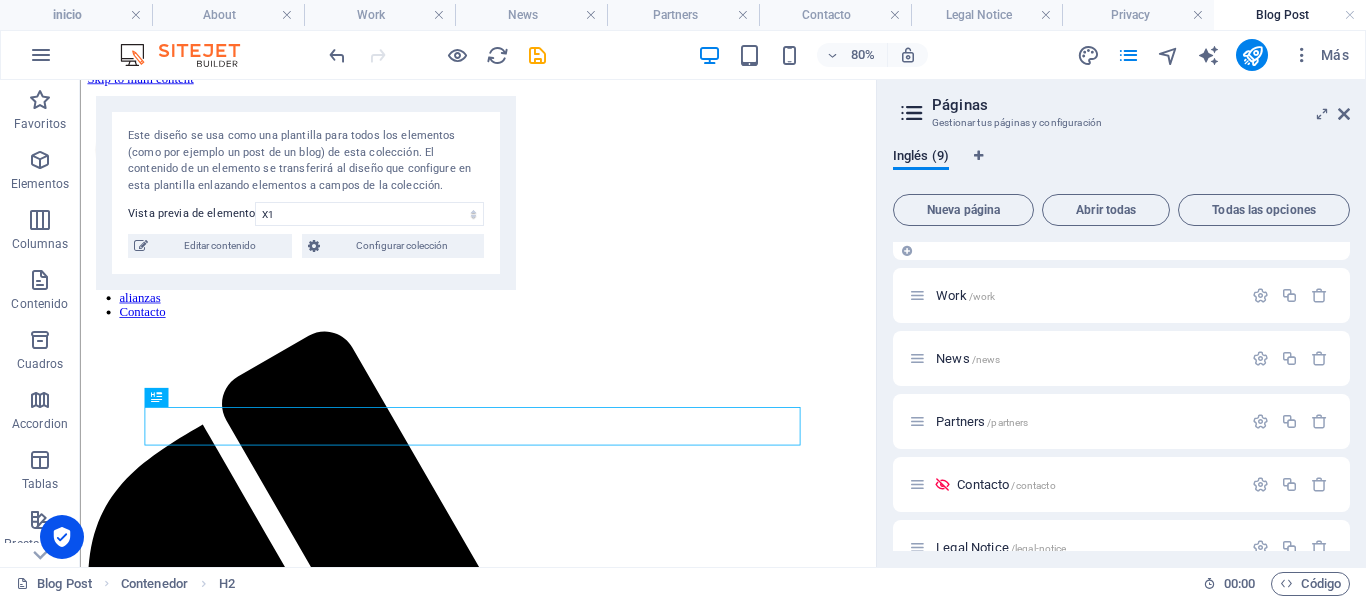 scroll, scrollTop: 0, scrollLeft: 0, axis: both 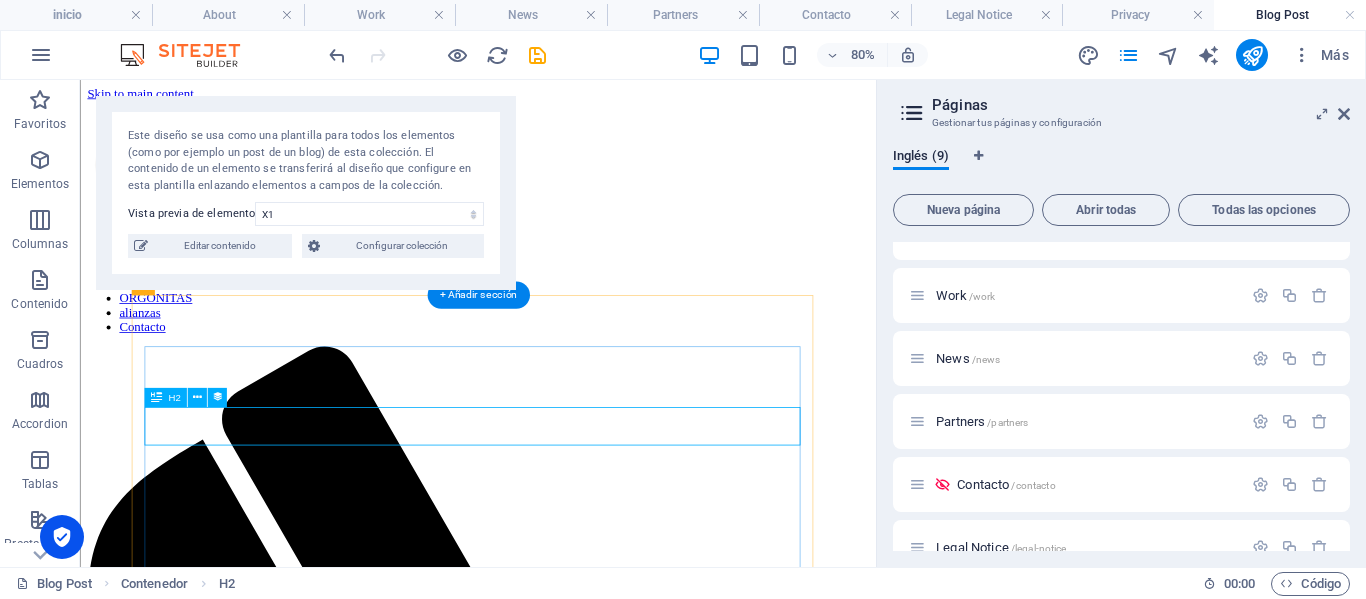 click on "X1" at bounding box center [577, 1798] 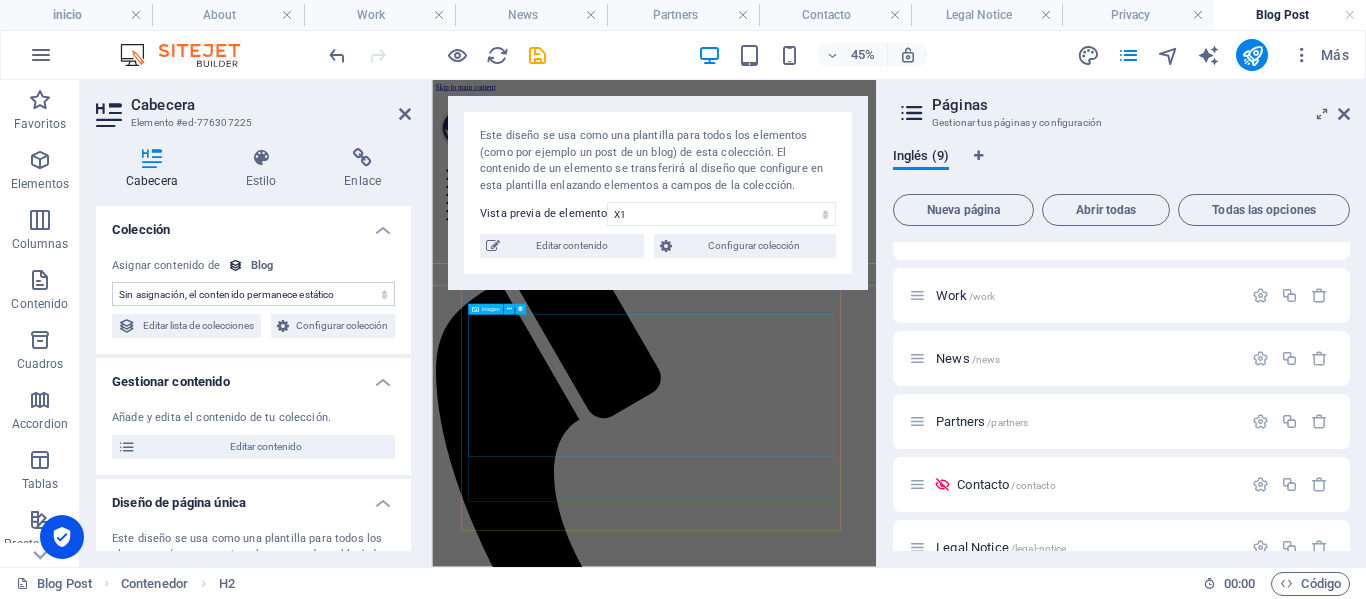 select on "name" 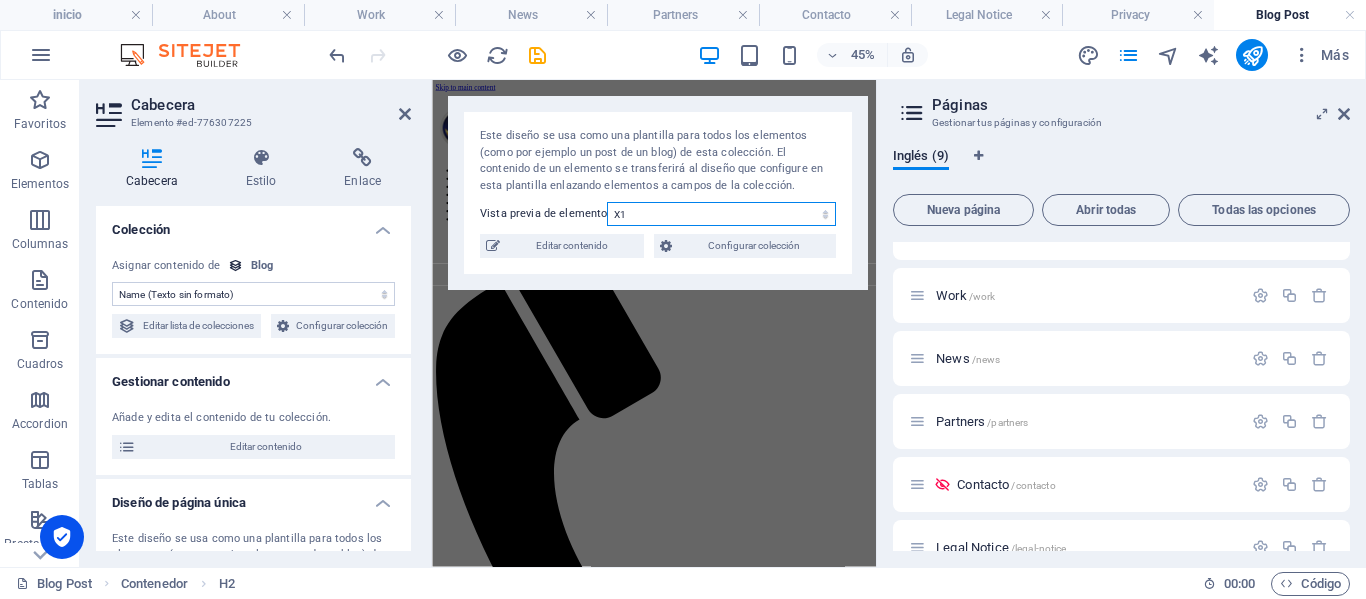 click on "X1" at bounding box center [721, 214] 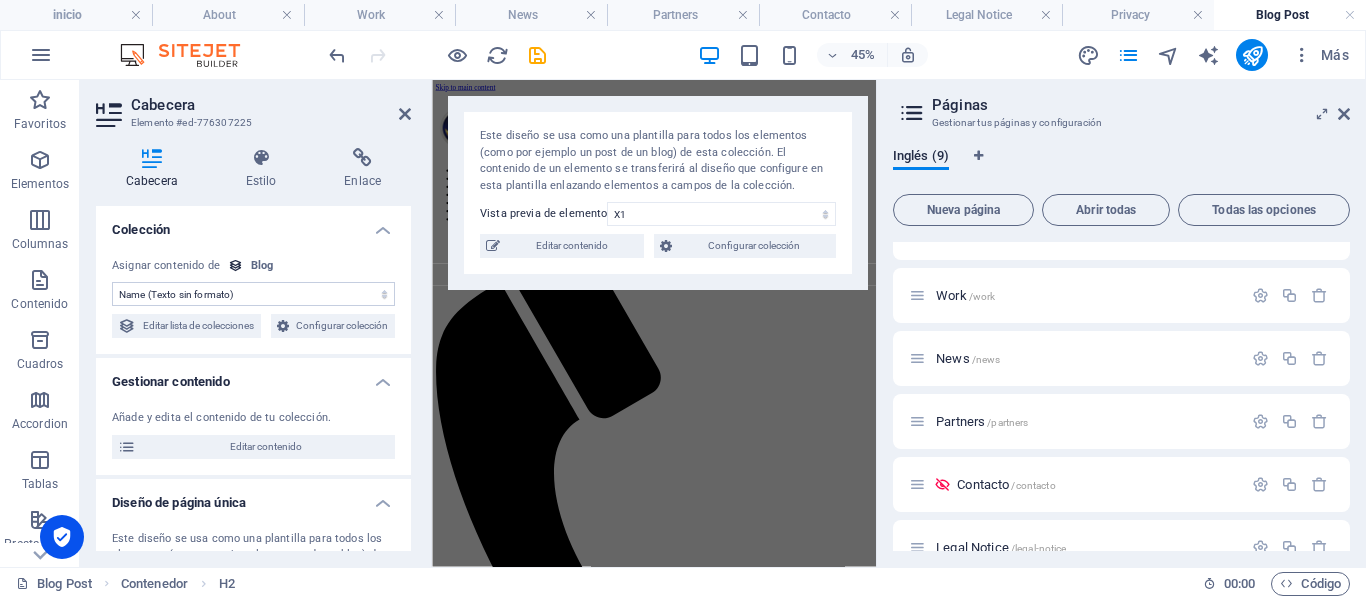 click on "Este diseño se usa como una plantilla para todos los elementos (como por ejemplo un post de un blog) de esta colección. El contenido de un elemento se transferirá al diseño que configure en esta plantilla enlazando elementos [PERSON_NAME] de la colección. Vista previa de elemento X1 Todavía no ha creado ningún elemento. Editar contenido Configurar colección" at bounding box center [658, 193] 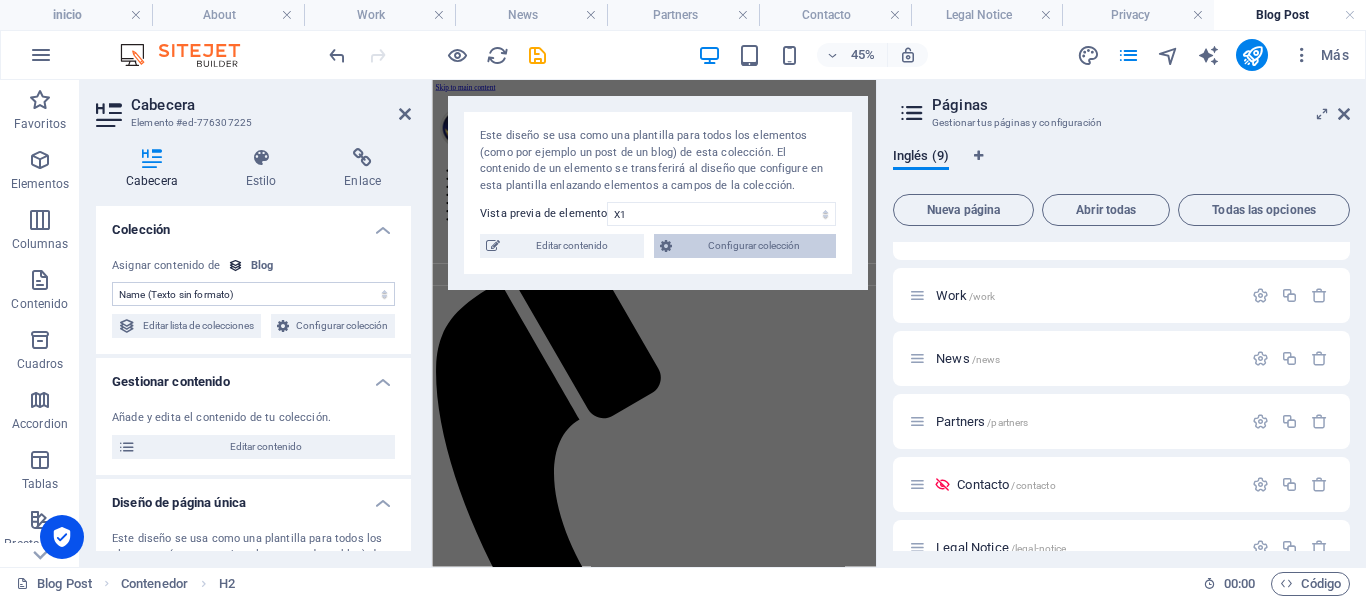 click on "Configurar colección" at bounding box center [754, 246] 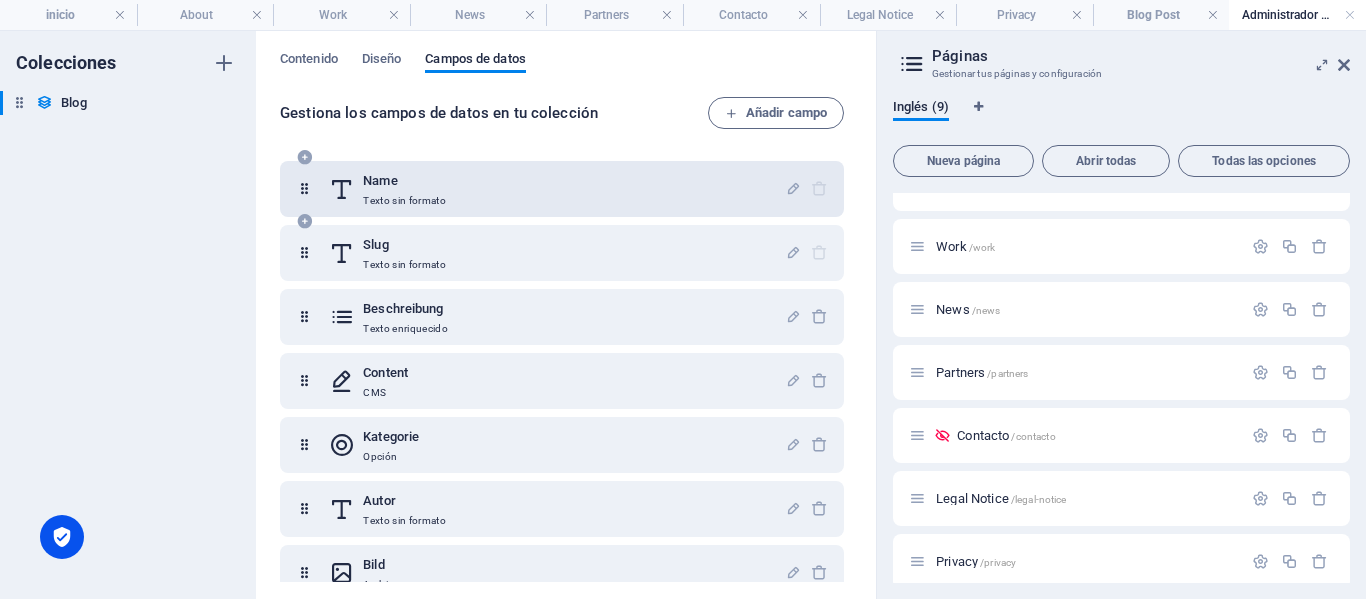 click on "Texto sin formato" at bounding box center (404, 201) 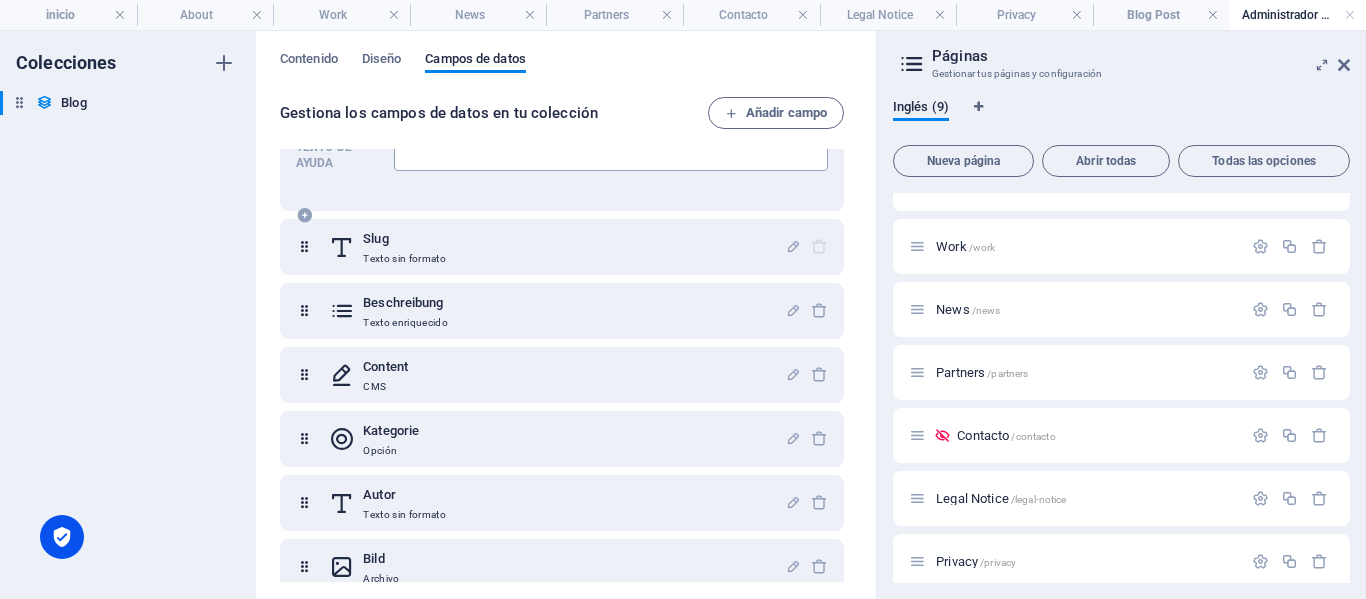 scroll, scrollTop: 200, scrollLeft: 0, axis: vertical 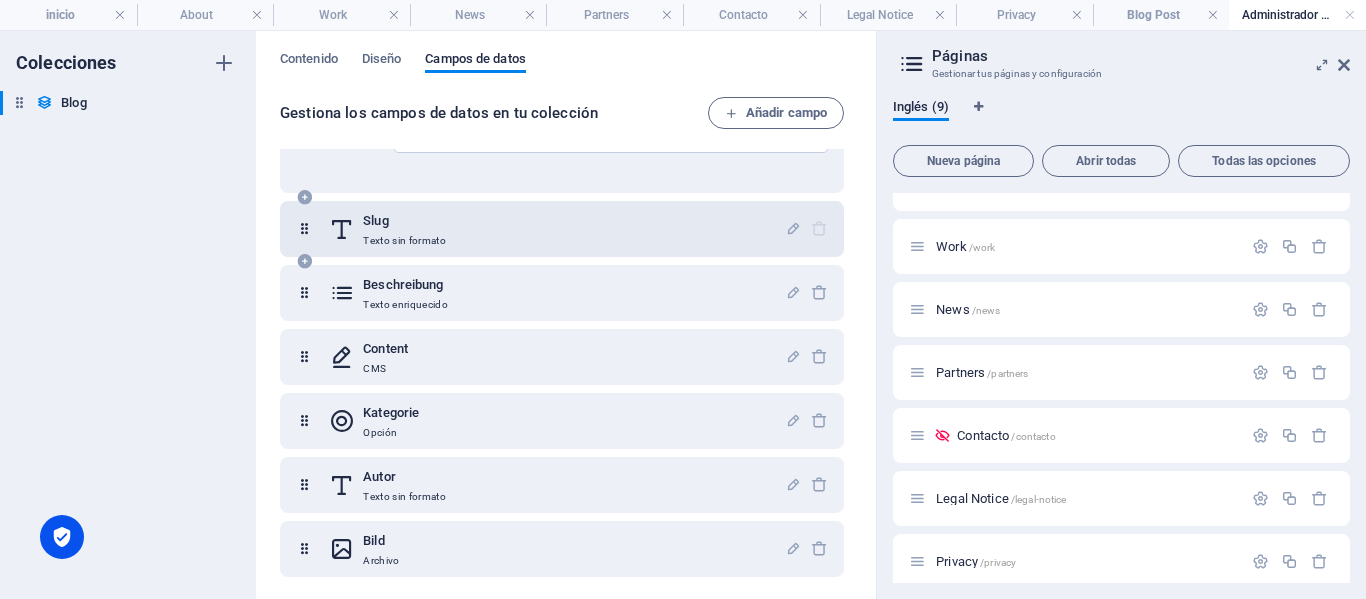 click on "Slug Texto sin formato" at bounding box center [557, 229] 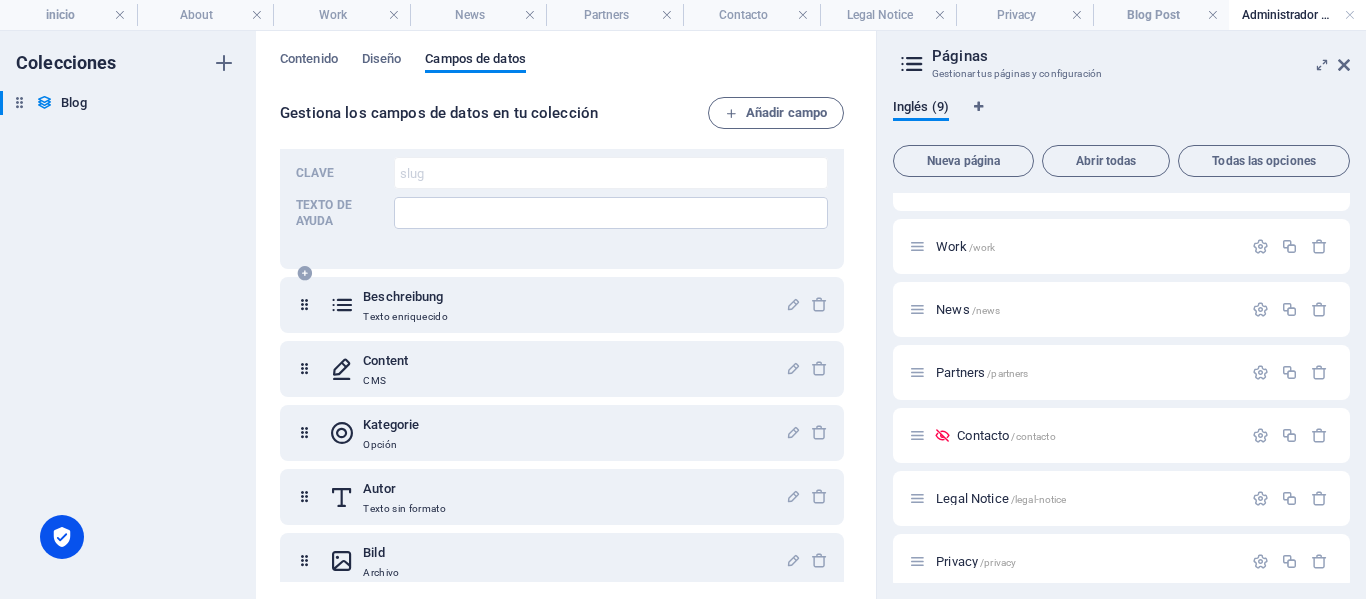 scroll, scrollTop: 400, scrollLeft: 0, axis: vertical 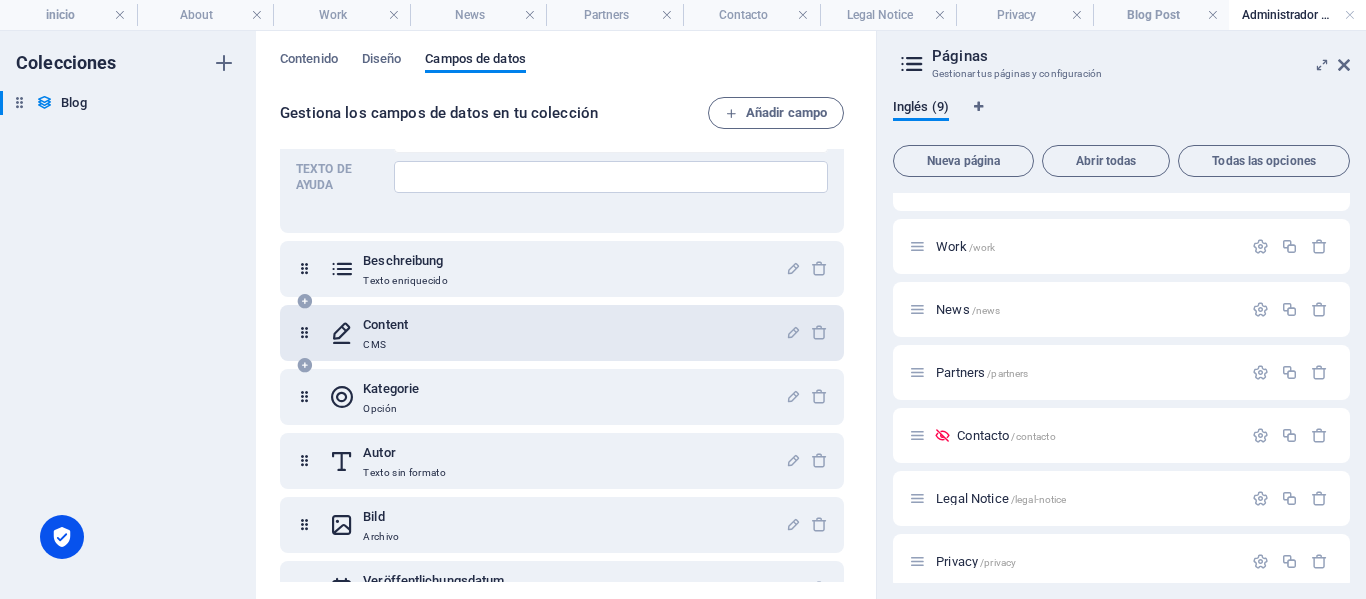 click on "Content CMS" at bounding box center (557, 333) 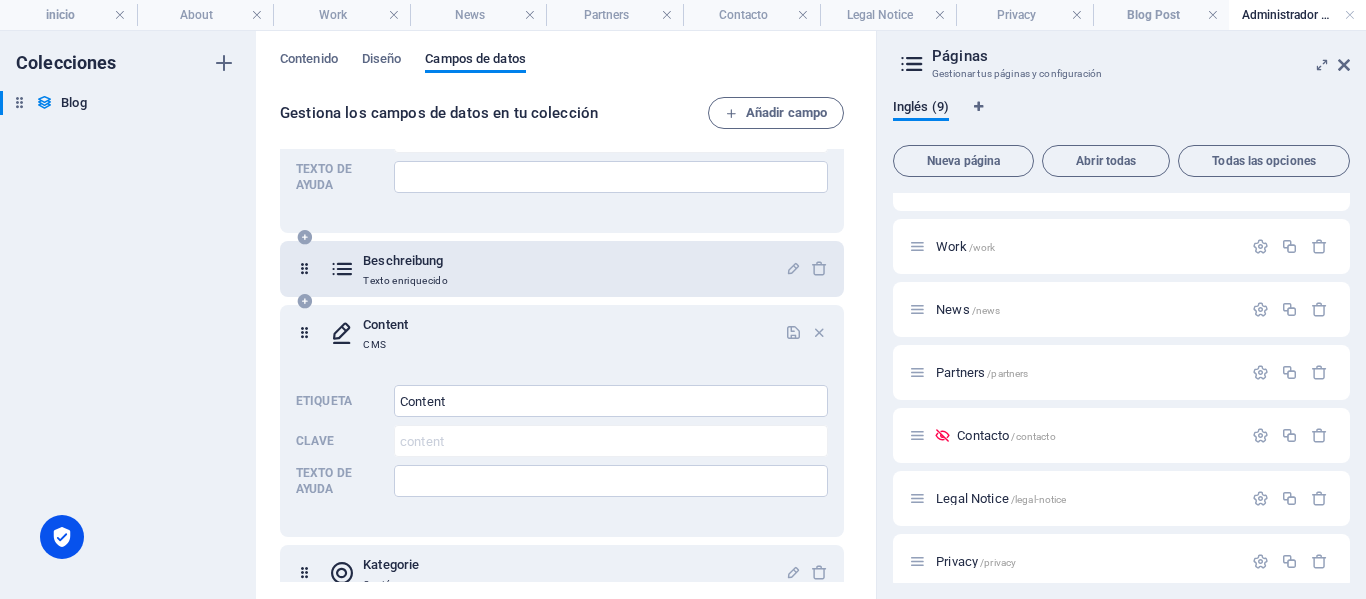 click on "Beschreibung" at bounding box center [405, 261] 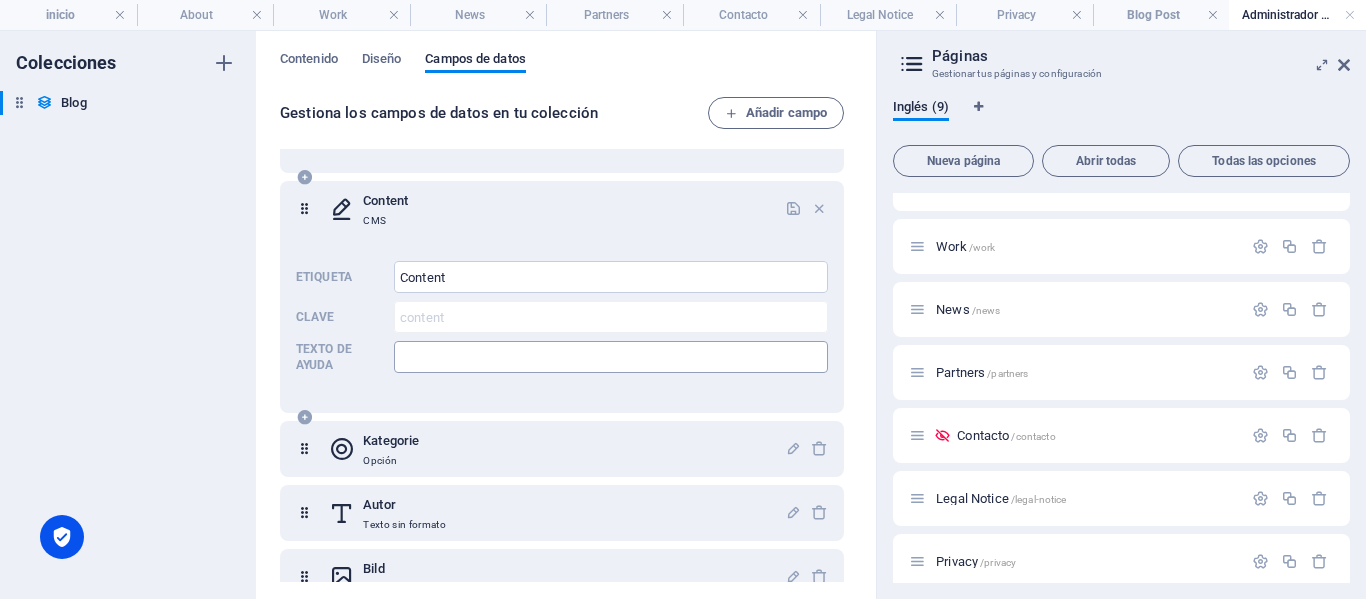 scroll, scrollTop: 800, scrollLeft: 0, axis: vertical 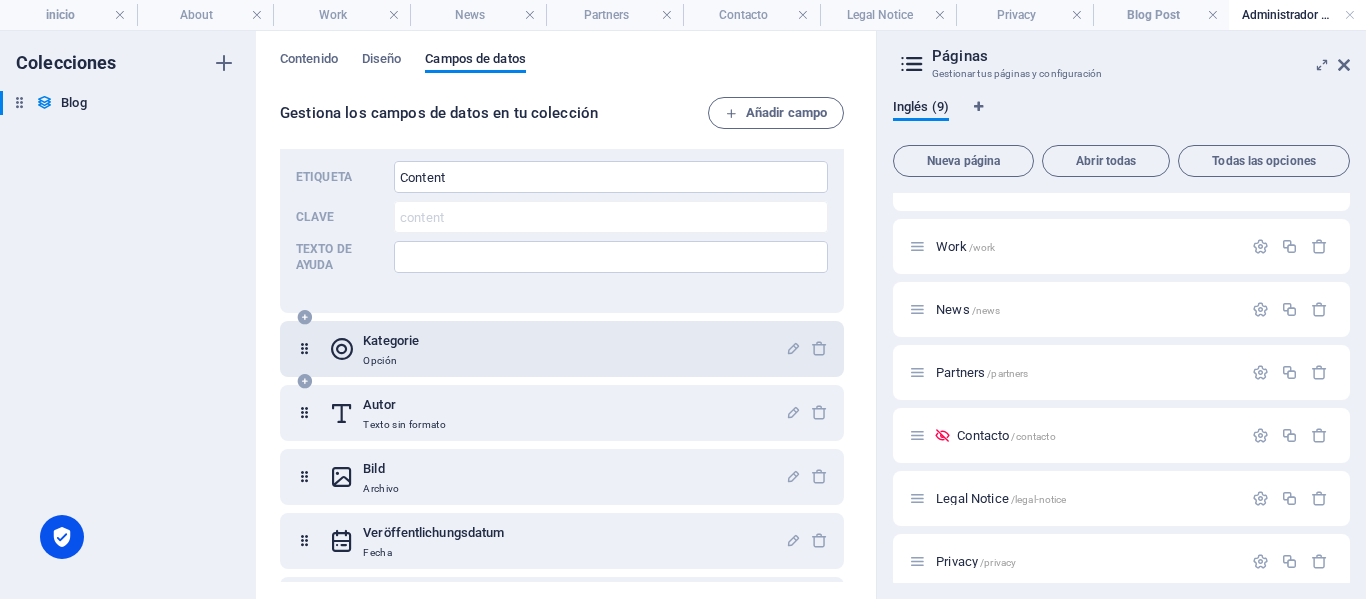 click on "Kategorie Opción" at bounding box center (557, 349) 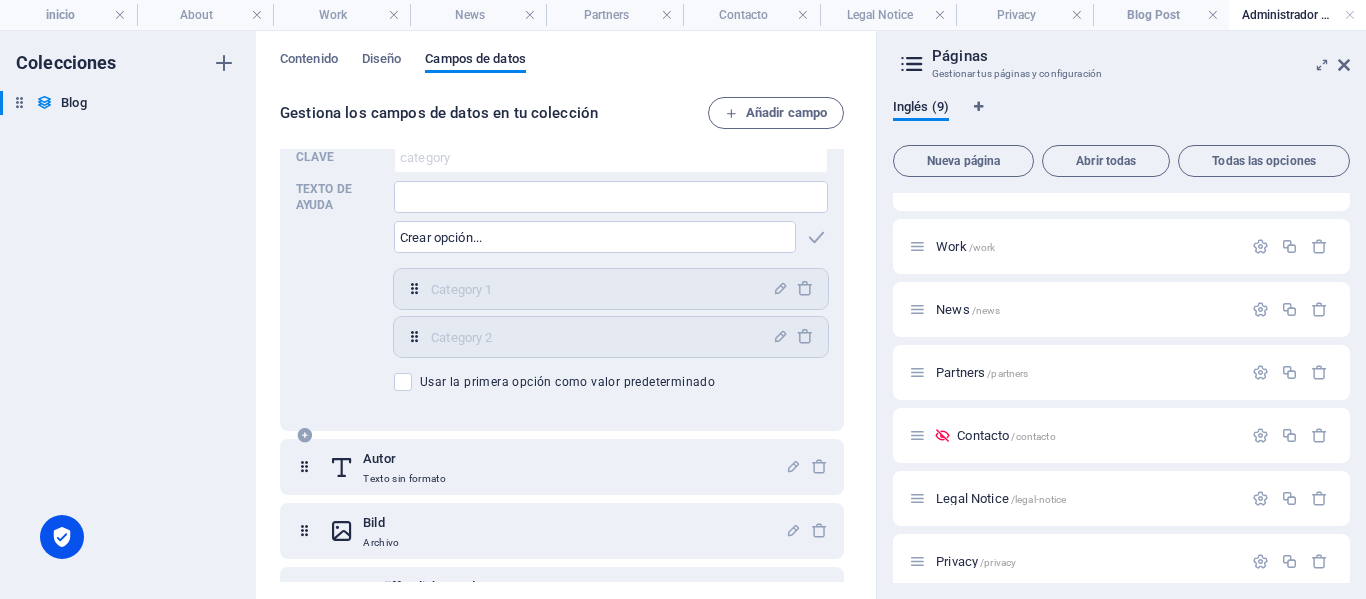 scroll, scrollTop: 1213, scrollLeft: 0, axis: vertical 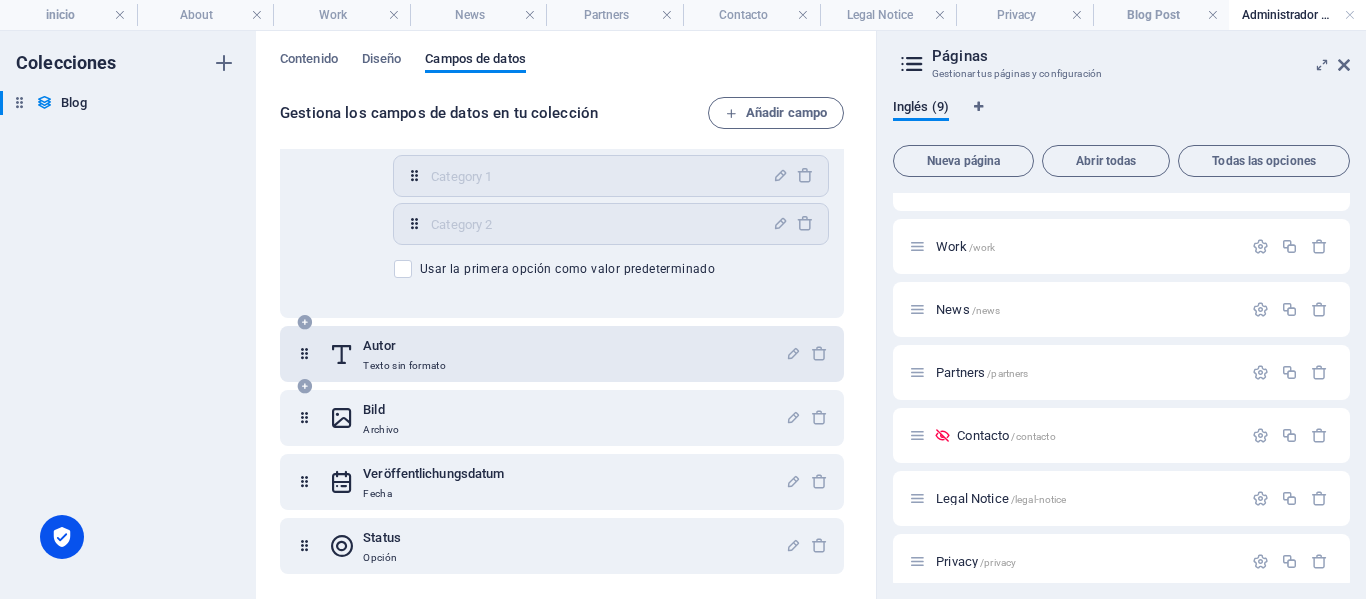 click on "Autor" at bounding box center [404, 346] 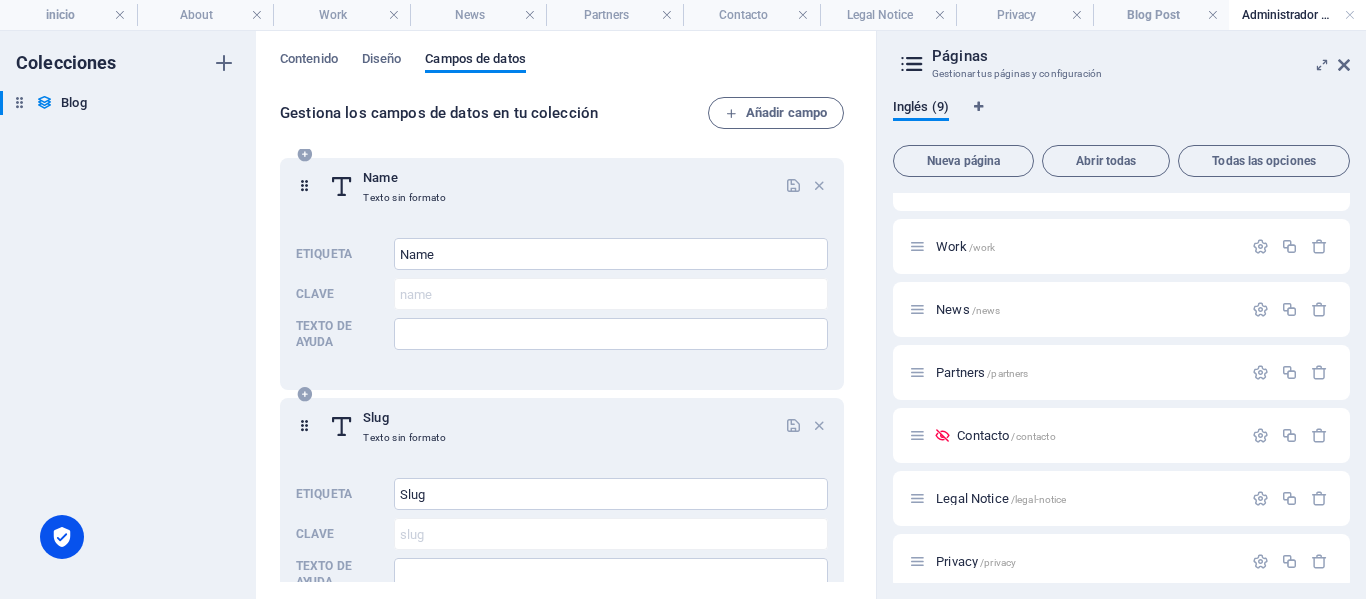 scroll, scrollTop: 0, scrollLeft: 0, axis: both 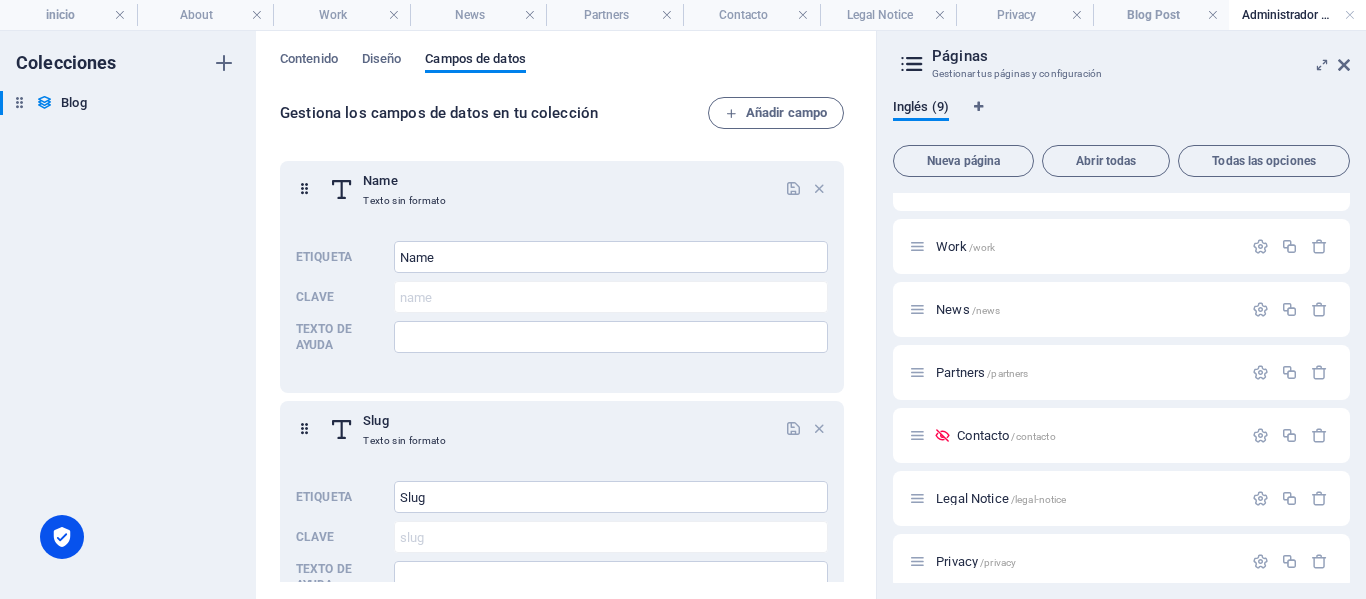 click on "Colecciones Blog Blog" at bounding box center (128, 315) 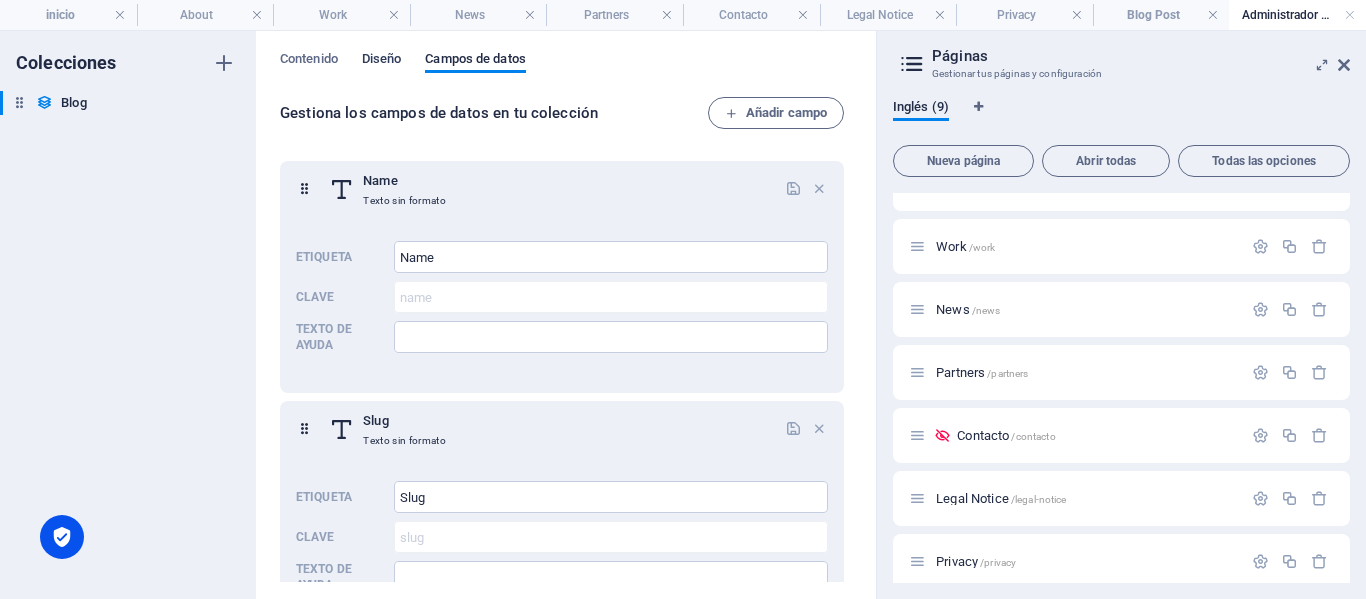 click on "Diseño" at bounding box center (382, 61) 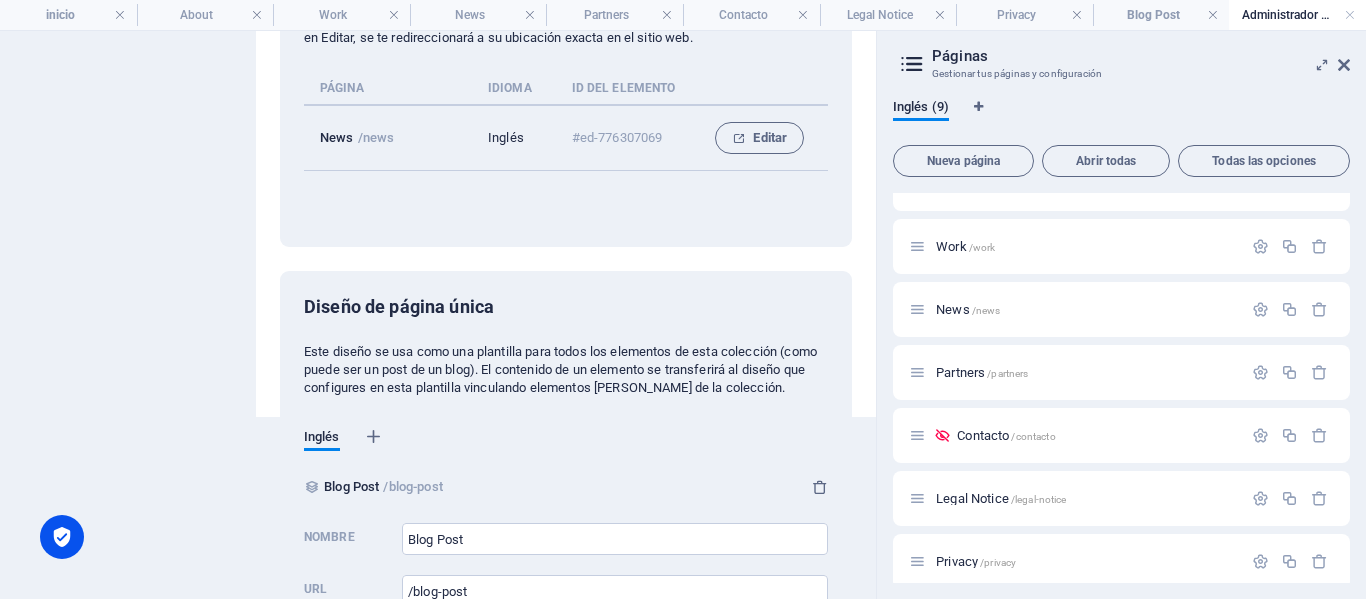 scroll, scrollTop: 200, scrollLeft: 0, axis: vertical 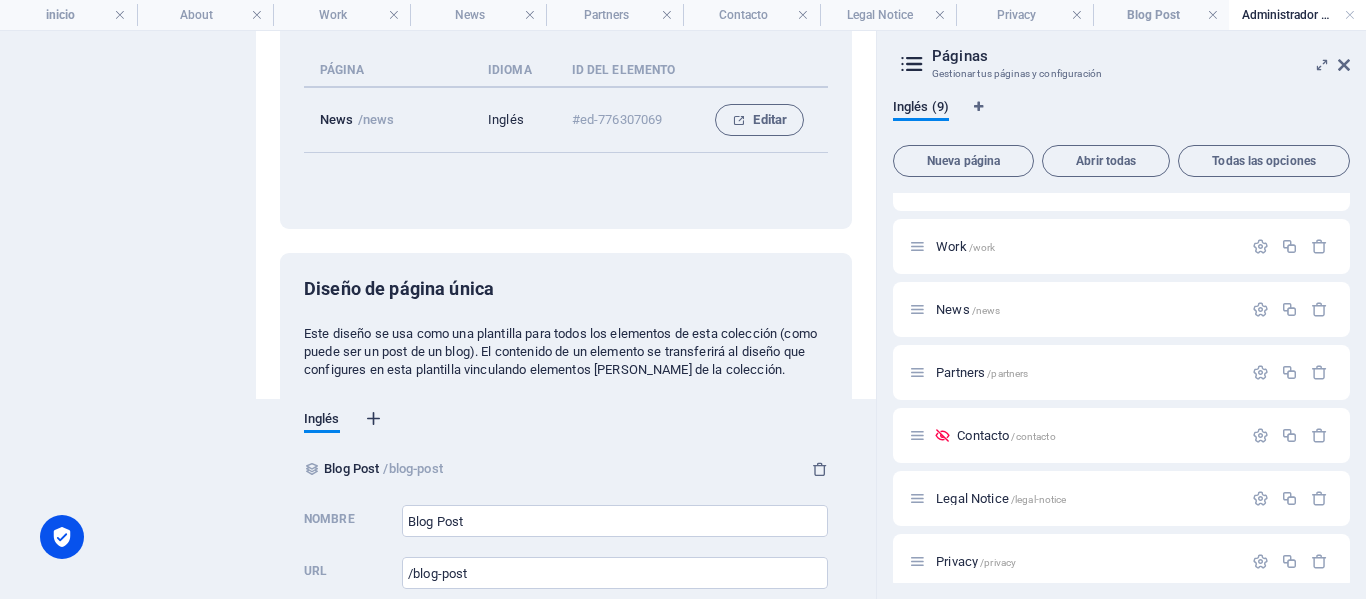 click at bounding box center [374, 419] 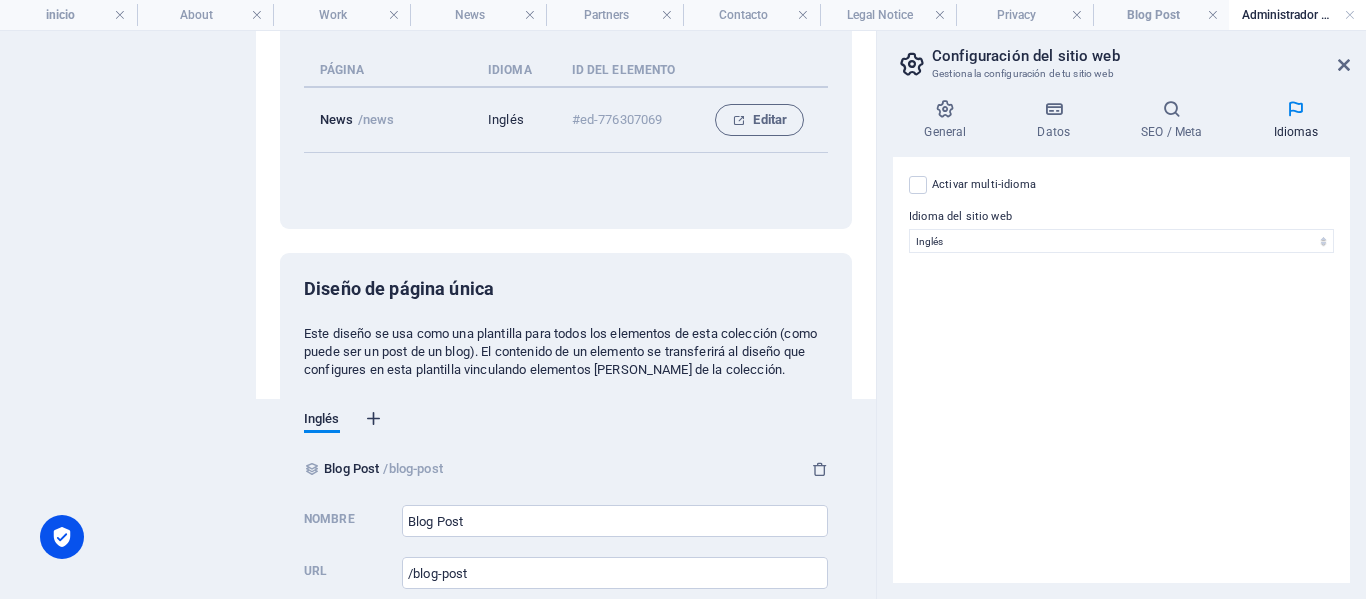 scroll, scrollTop: 0, scrollLeft: 0, axis: both 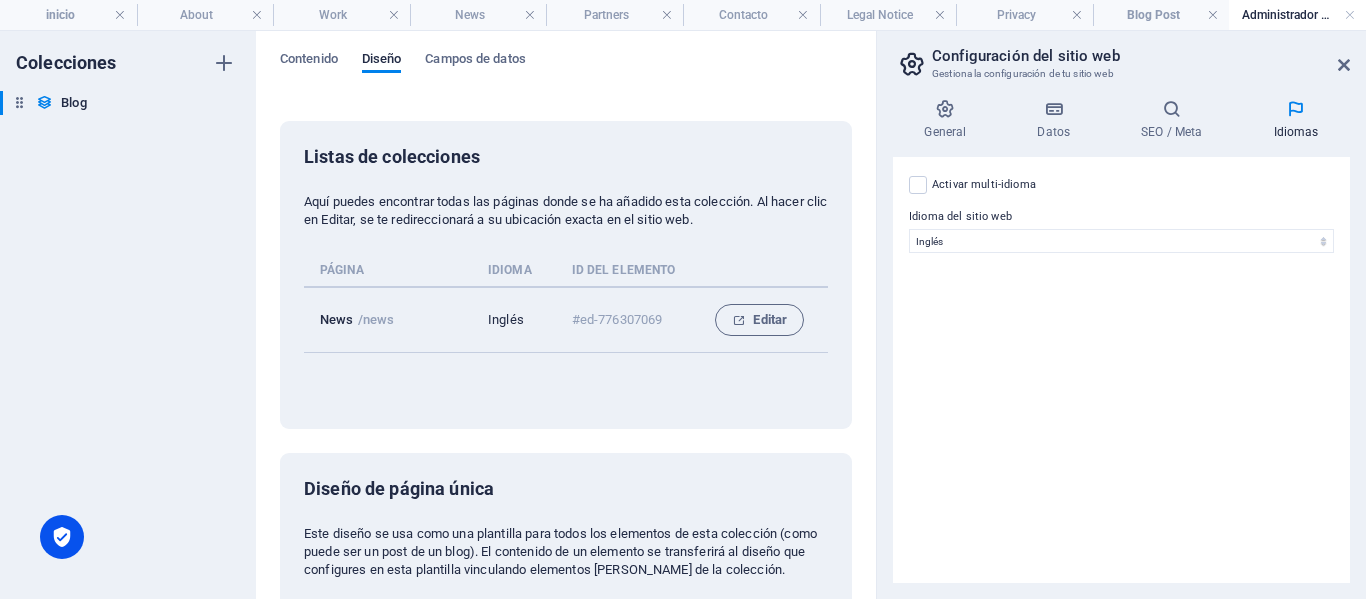 click on "Idiomas" at bounding box center [1296, 120] 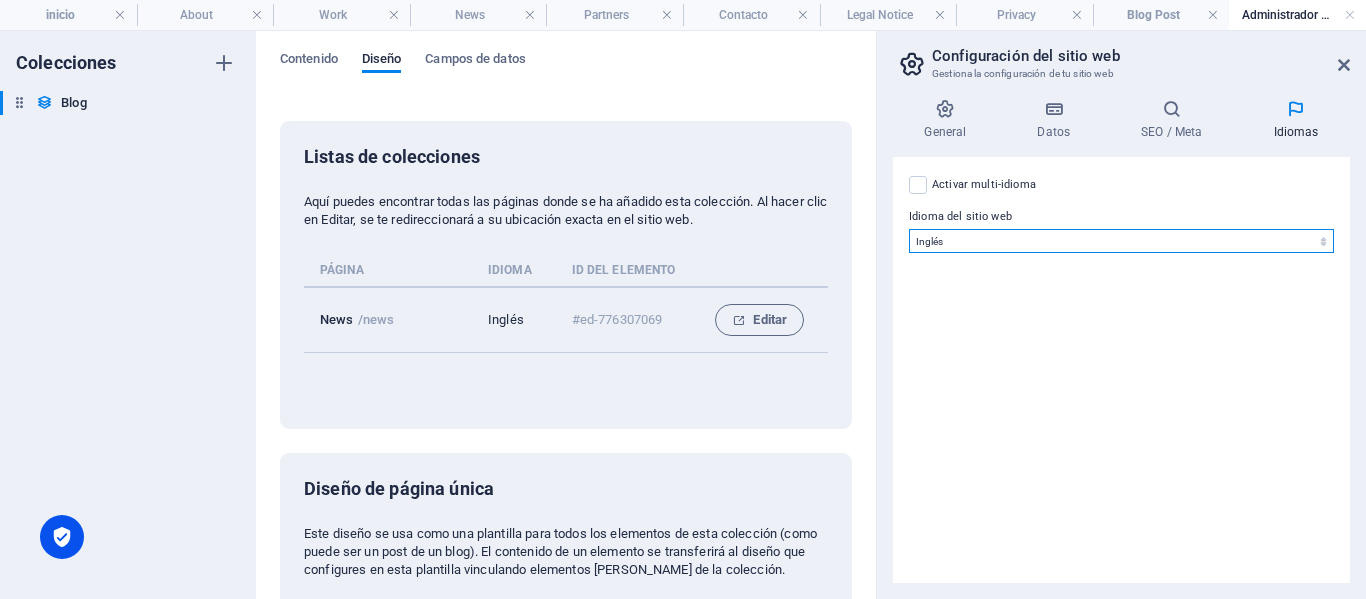click on "Abkhazian Afar Afrikaans Akan Albanés Alemán Amharic Árabe Aragonese Armenian Assamese Avaric Avestan Aymara Azerbaijani Bambara Bashkir Basque Belarusian Bengalí Bihari languages Bislama Bokmål Bosnian Breton [GEOGRAPHIC_DATA] Burmese Catalán Central Khmer [PERSON_NAME] Chechen Checo Chino Church Slavic Chuvash Coreano [PERSON_NAME] Corsican Cree Croata Danés Dzongkha Eslovaco Esloveno Español Esperanto Estonian Ewe Faroese Farsi ([GEOGRAPHIC_DATA]) Fijian Finlandés Francés Fulah Gaelic Galician Ganda Georgian Greenlandic Griego Guaraní Gujarati Haitian Creole Hausa Hebreo Herero Hindi Hiri Motu Holandés Húngaro Ido Igbo Indonesio Inglés Interlingua Interlingue Inuktitut Inupiaq Irish Islandés Italiano Japonés Javanese Kannada Kanuri Kashmiri Kazakh Kikuyu Kinyarwanda Komi Kongo Kurdish Kwanyama Kyrgyz Lao Latín Letón Limburgish Lingala [GEOGRAPHIC_DATA] [PERSON_NAME]-[GEOGRAPHIC_DATA] [GEOGRAPHIC_DATA] [GEOGRAPHIC_DATA] Malagasy Malay Malayalam Maldivian Maltés Manx Maori Marathi Marshallese Mongolian [GEOGRAPHIC_DATA] [GEOGRAPHIC_DATA] [GEOGRAPHIC_DATA] [GEOGRAPHIC_DATA] [GEOGRAPHIC_DATA] Northern [PERSON_NAME]" at bounding box center [1121, 241] 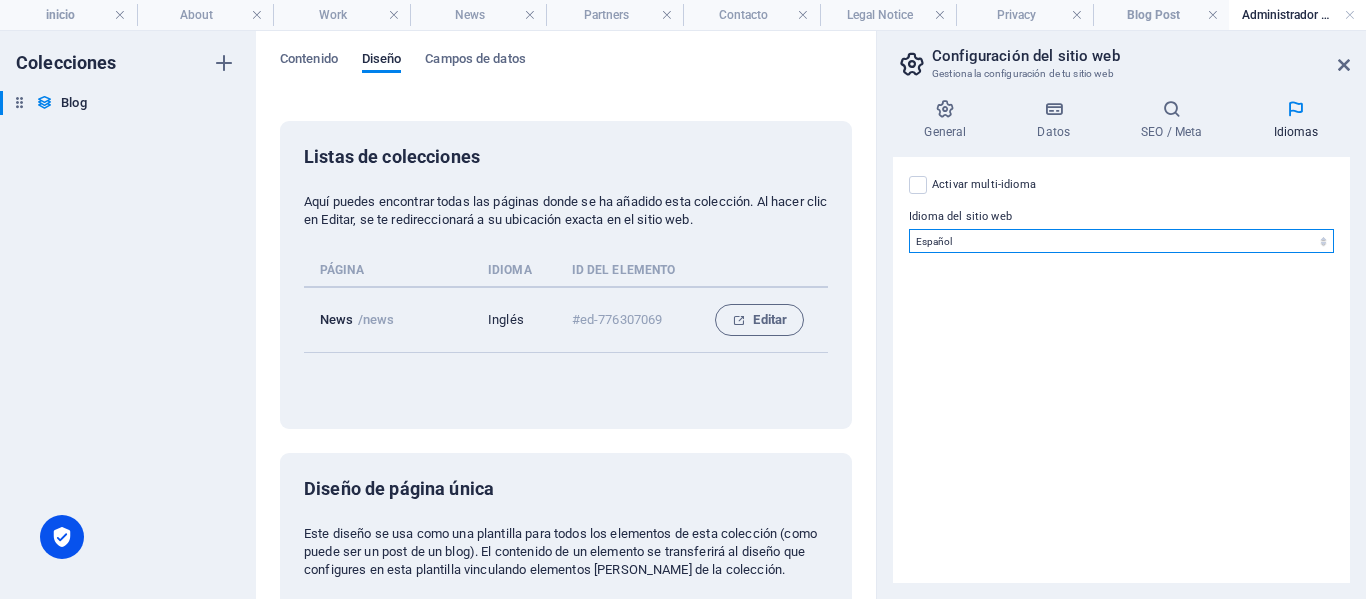 click on "Abkhazian Afar Afrikaans Akan Albanés Alemán Amharic Árabe Aragonese Armenian Assamese Avaric Avestan Aymara Azerbaijani Bambara Bashkir Basque Belarusian Bengalí Bihari languages Bislama Bokmål Bosnian Breton [GEOGRAPHIC_DATA] Burmese Catalán Central Khmer [PERSON_NAME] Chechen Checo Chino Church Slavic Chuvash Coreano [PERSON_NAME] Corsican Cree Croata Danés Dzongkha Eslovaco Esloveno Español Esperanto Estonian Ewe Faroese Farsi ([GEOGRAPHIC_DATA]) Fijian Finlandés Francés Fulah Gaelic Galician Ganda Georgian Greenlandic Griego Guaraní Gujarati Haitian Creole Hausa Hebreo Herero Hindi Hiri Motu Holandés Húngaro Ido Igbo Indonesio Inglés Interlingua Interlingue Inuktitut Inupiaq Irish Islandés Italiano Japonés Javanese Kannada Kanuri Kashmiri Kazakh Kikuyu Kinyarwanda Komi Kongo Kurdish Kwanyama Kyrgyz Lao Latín Letón Limburgish Lingala [GEOGRAPHIC_DATA] [PERSON_NAME]-[GEOGRAPHIC_DATA] [GEOGRAPHIC_DATA] [GEOGRAPHIC_DATA] Malagasy Malay Malayalam Maldivian Maltés Manx Maori Marathi Marshallese Mongolian [GEOGRAPHIC_DATA] [GEOGRAPHIC_DATA] [GEOGRAPHIC_DATA] [GEOGRAPHIC_DATA] [GEOGRAPHIC_DATA] Northern [PERSON_NAME]" at bounding box center [1121, 241] 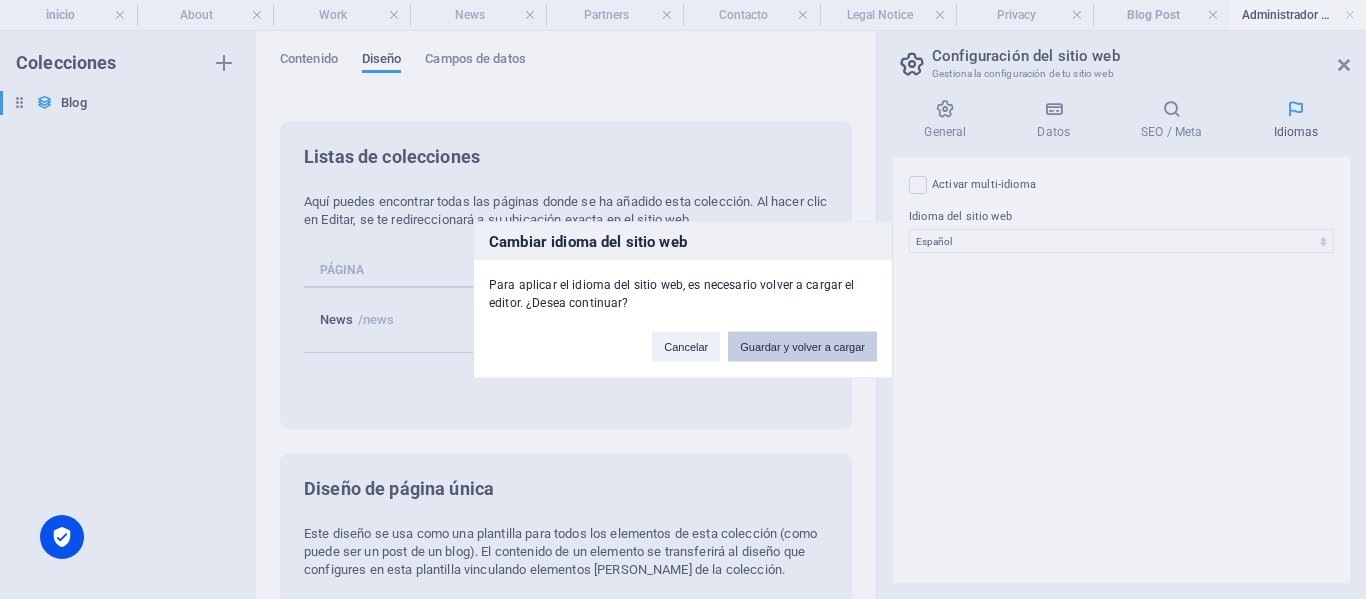 click on "Guardar y volver a cargar" at bounding box center [802, 346] 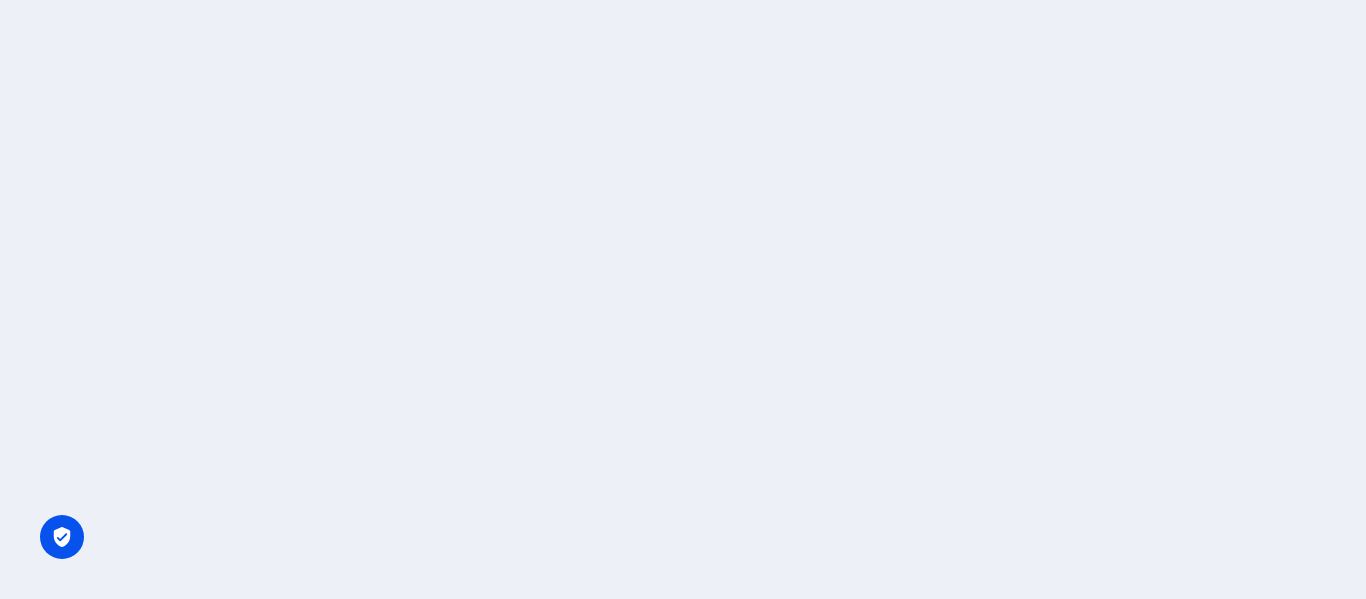 scroll, scrollTop: 0, scrollLeft: 0, axis: both 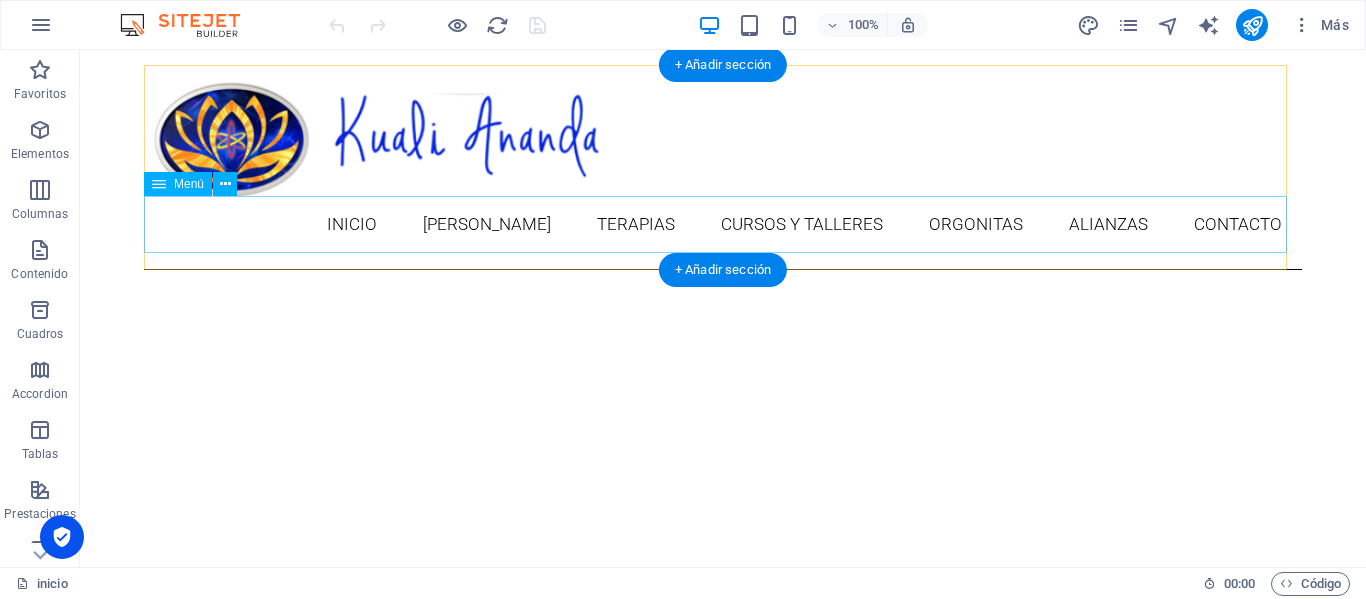 click on "inicio [PERSON_NAME] Terapias CURSOS Y TALLERES ORGONITAS alianzas Contacto" at bounding box center (723, 224) 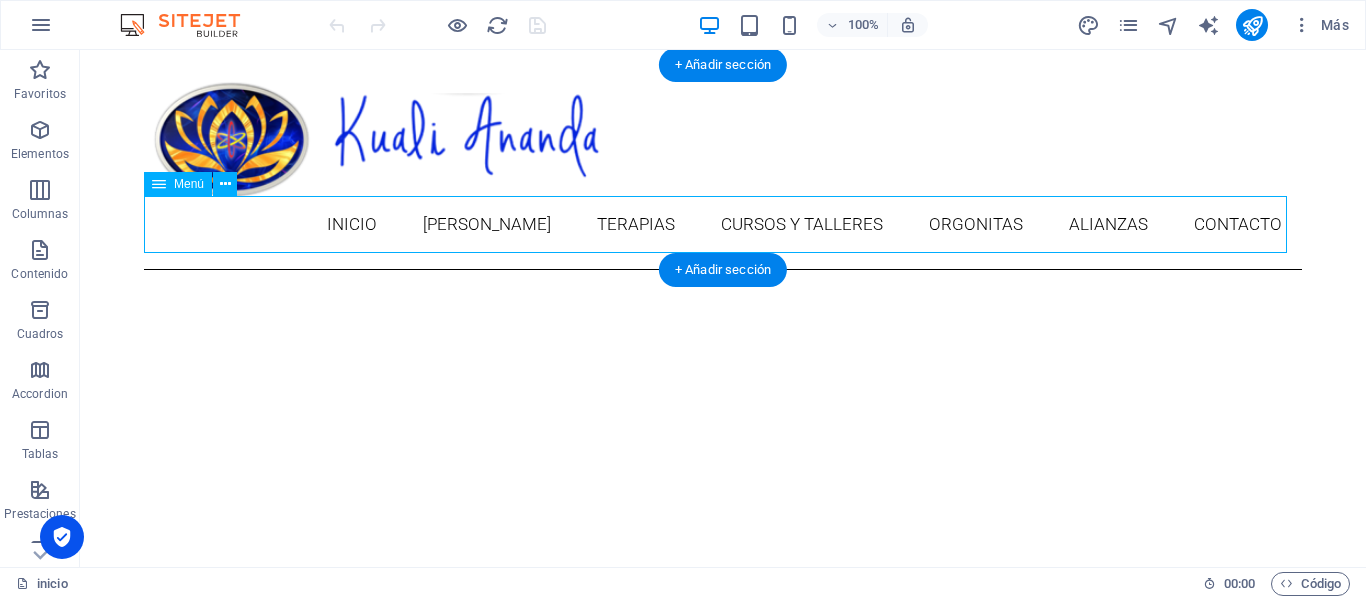 click on "inicio [PERSON_NAME] Terapias CURSOS Y TALLERES ORGONITAS alianzas Contacto" at bounding box center [723, 224] 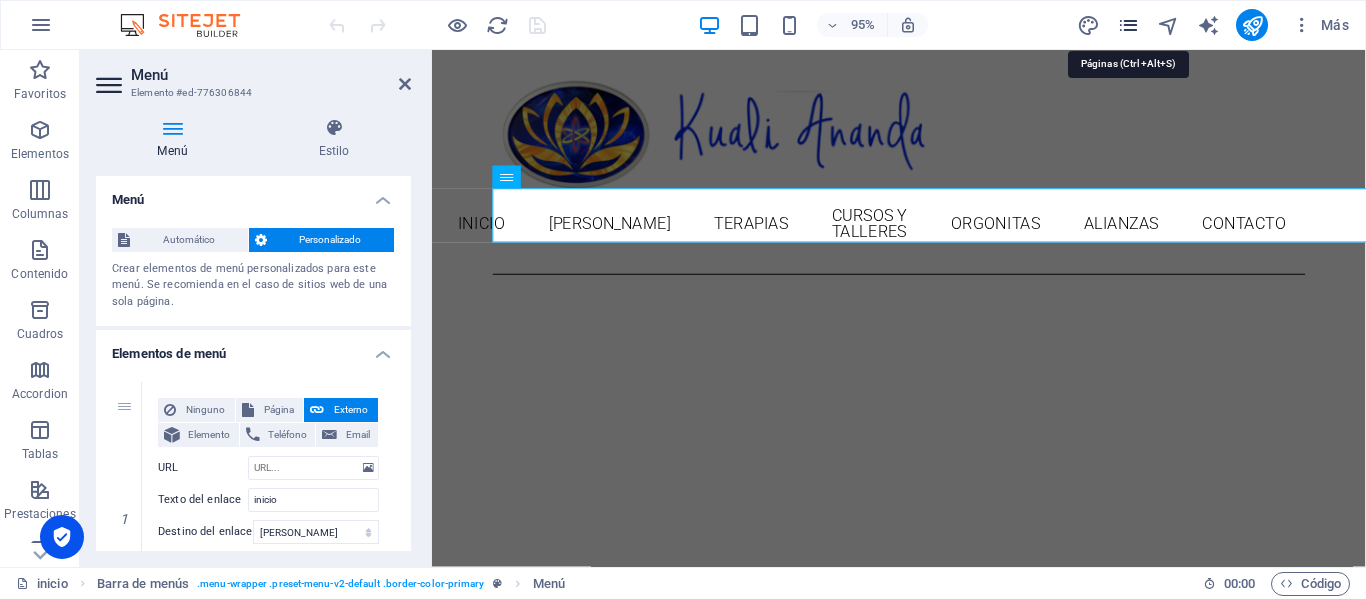 click at bounding box center (1128, 25) 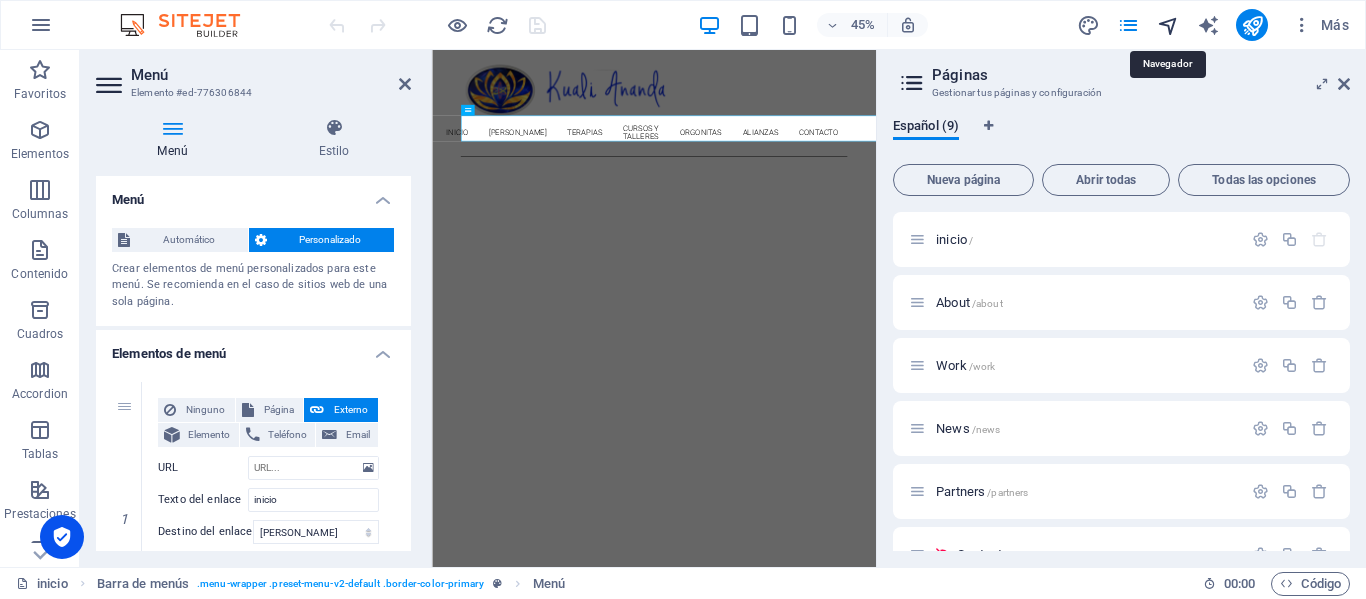 click at bounding box center [1168, 25] 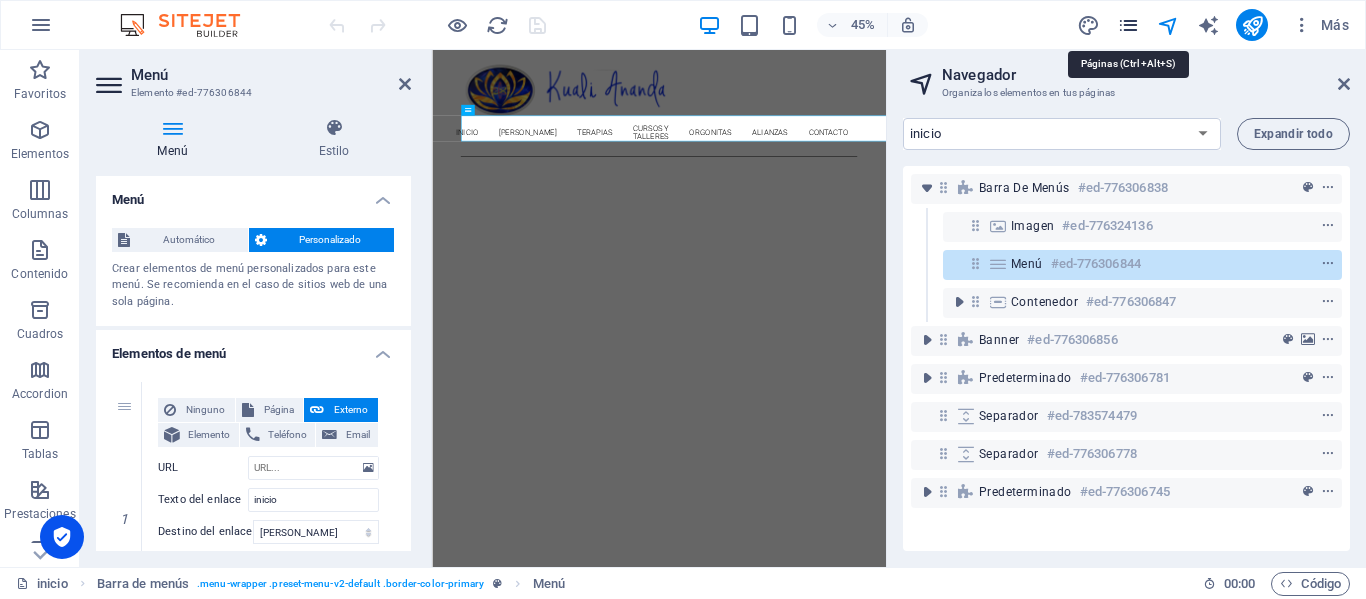click at bounding box center [1128, 25] 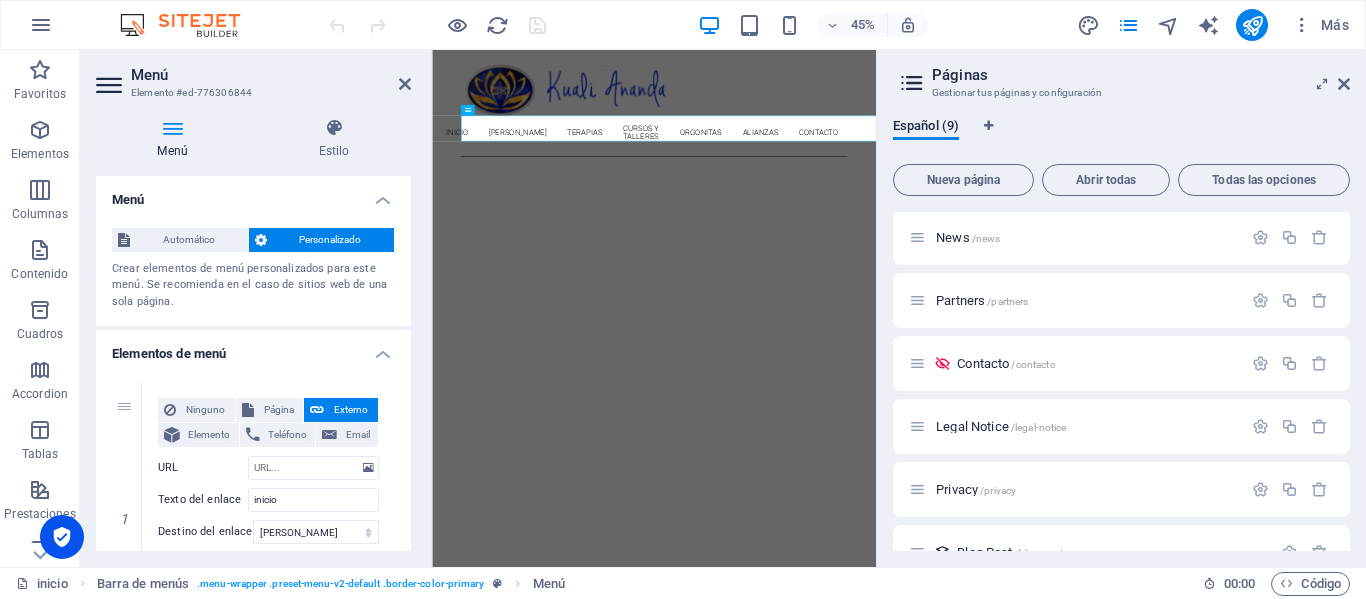 scroll, scrollTop: 200, scrollLeft: 0, axis: vertical 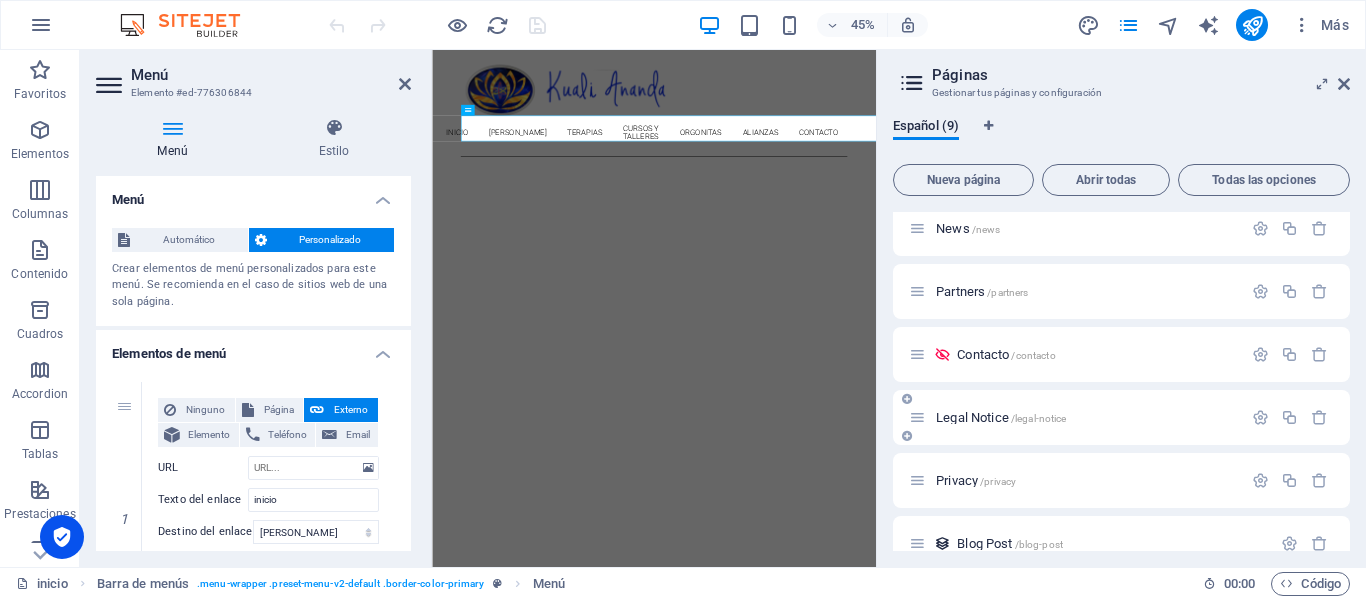 click on "Legal Notice /legal-notice" at bounding box center [1001, 417] 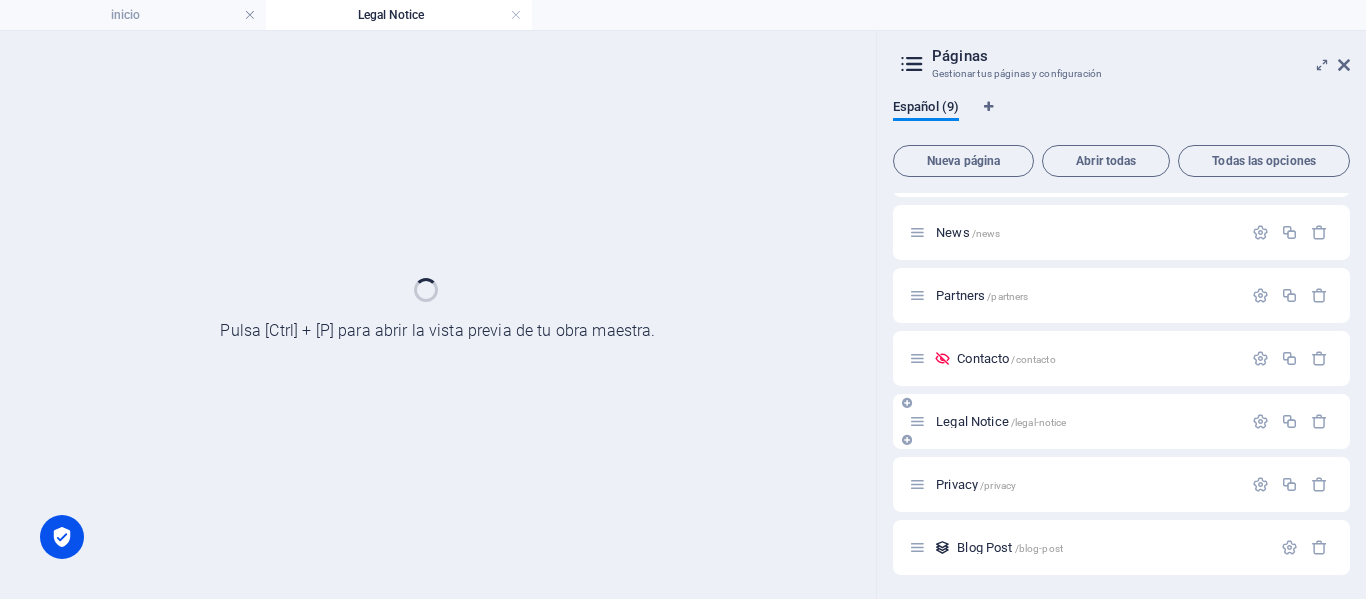 scroll, scrollTop: 177, scrollLeft: 0, axis: vertical 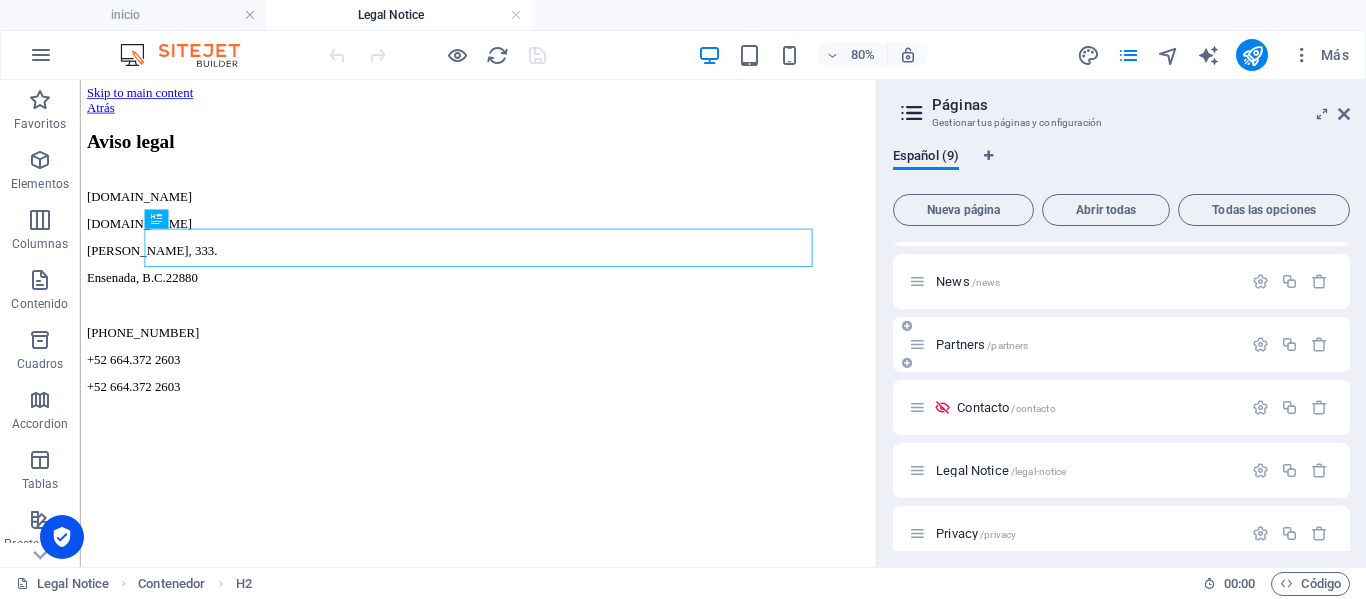 click on "Partners /partners" at bounding box center [1075, 344] 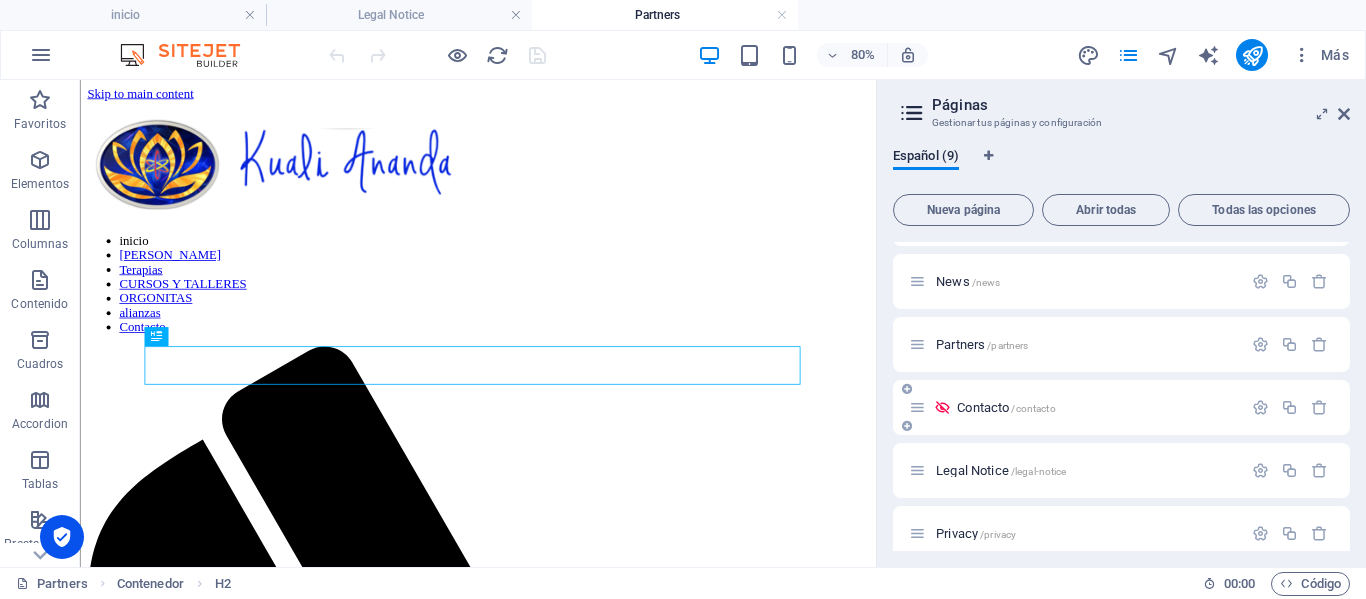 scroll, scrollTop: 0, scrollLeft: 0, axis: both 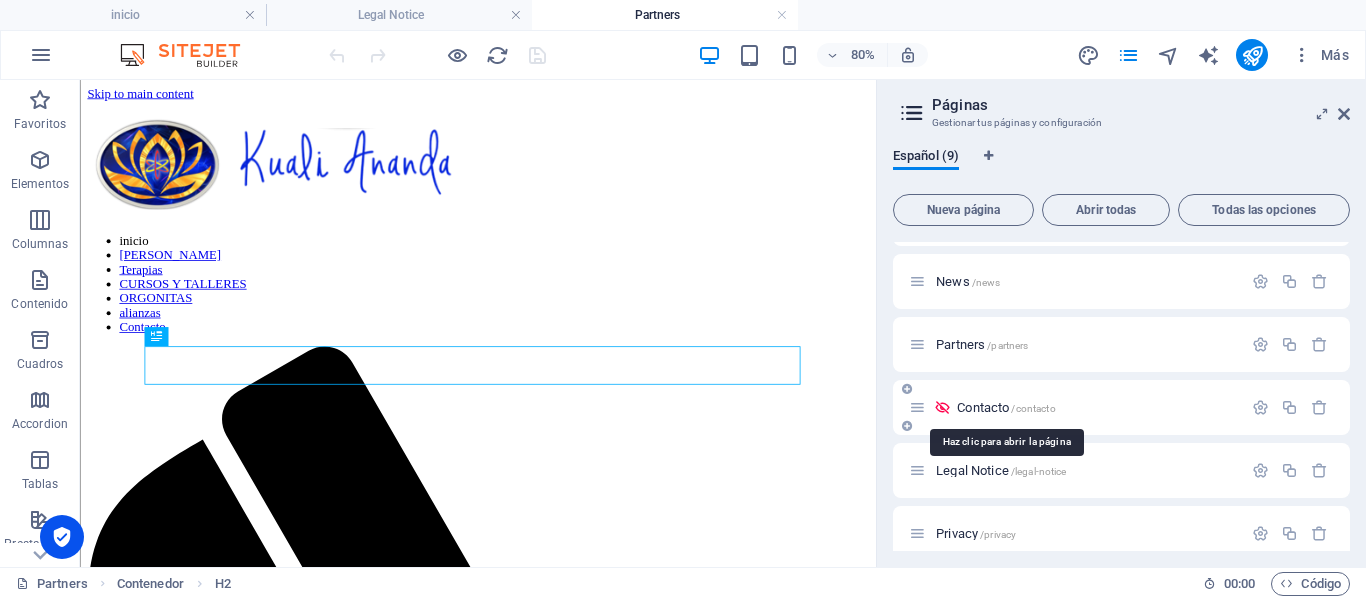 click on "Contacto /contacto" at bounding box center [1006, 407] 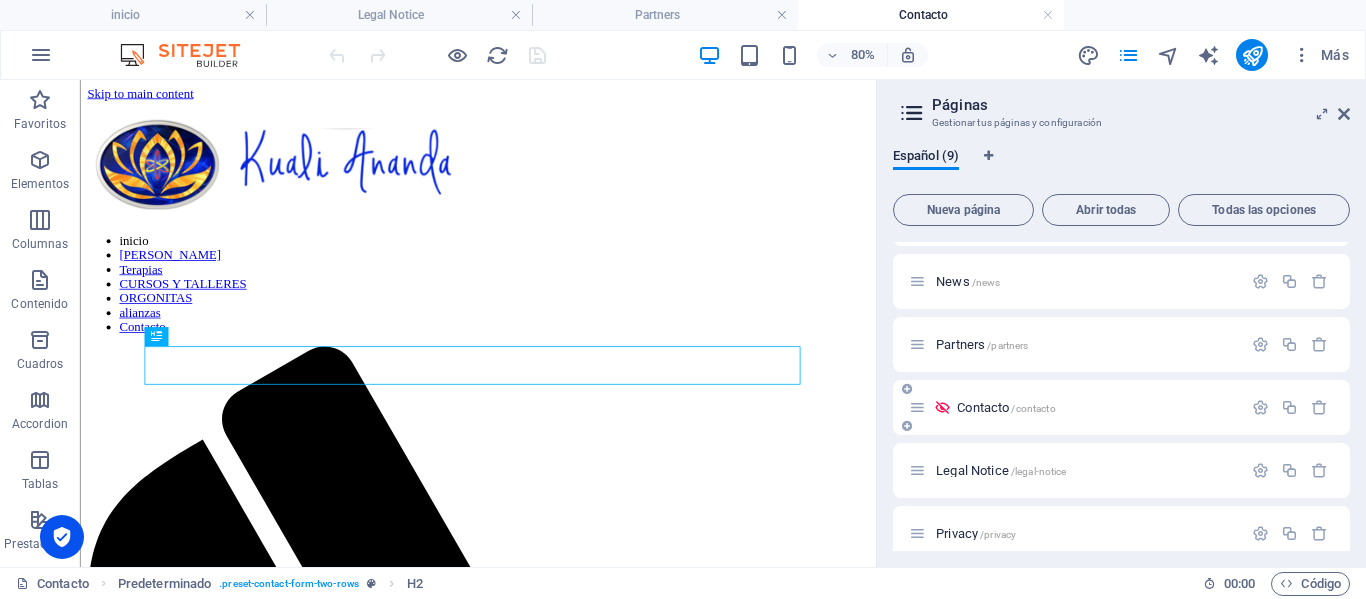 scroll, scrollTop: 0, scrollLeft: 0, axis: both 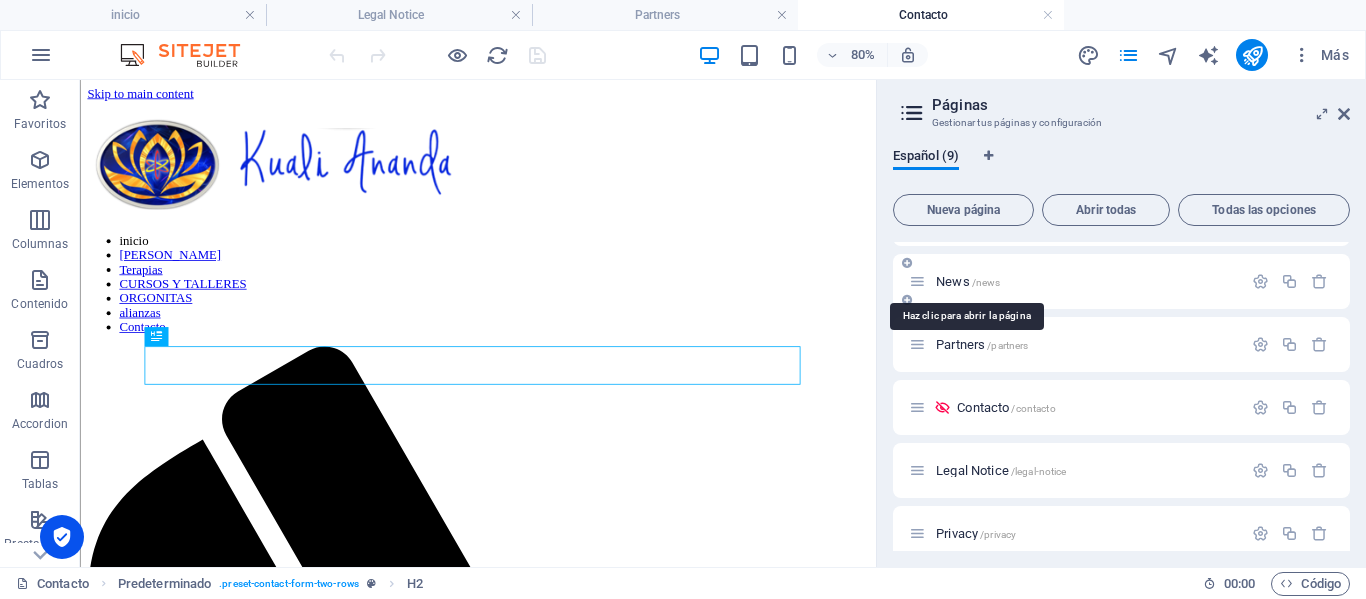 click on "News /news" at bounding box center [968, 281] 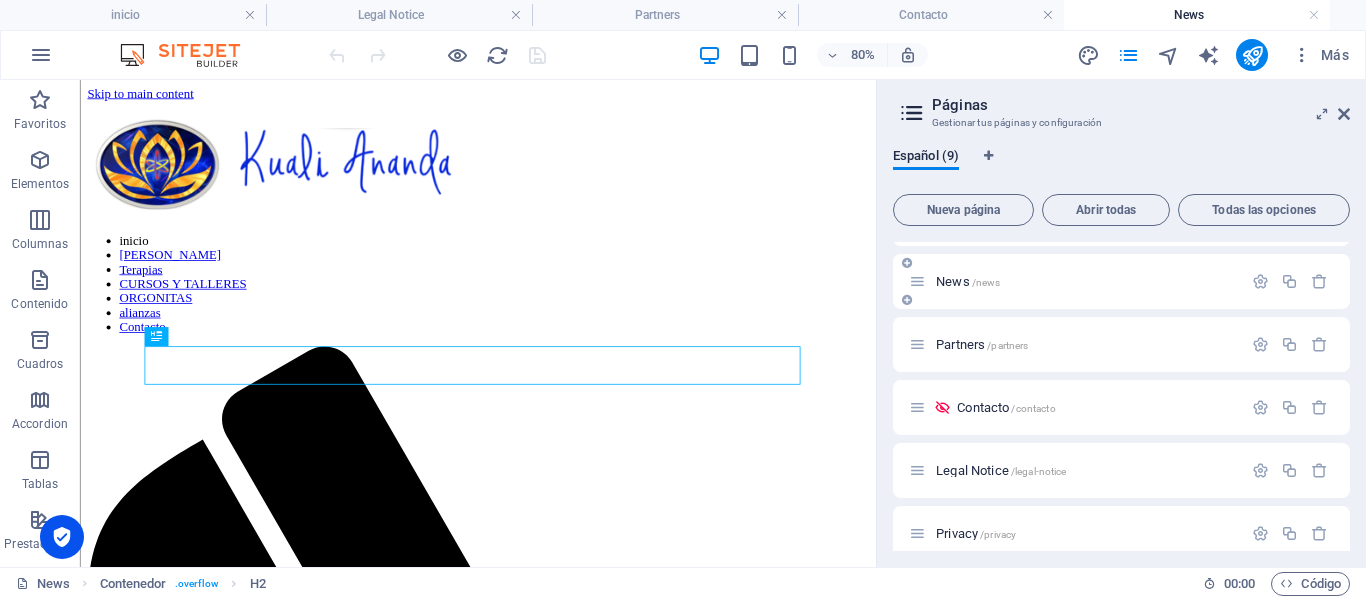 scroll, scrollTop: 0, scrollLeft: 0, axis: both 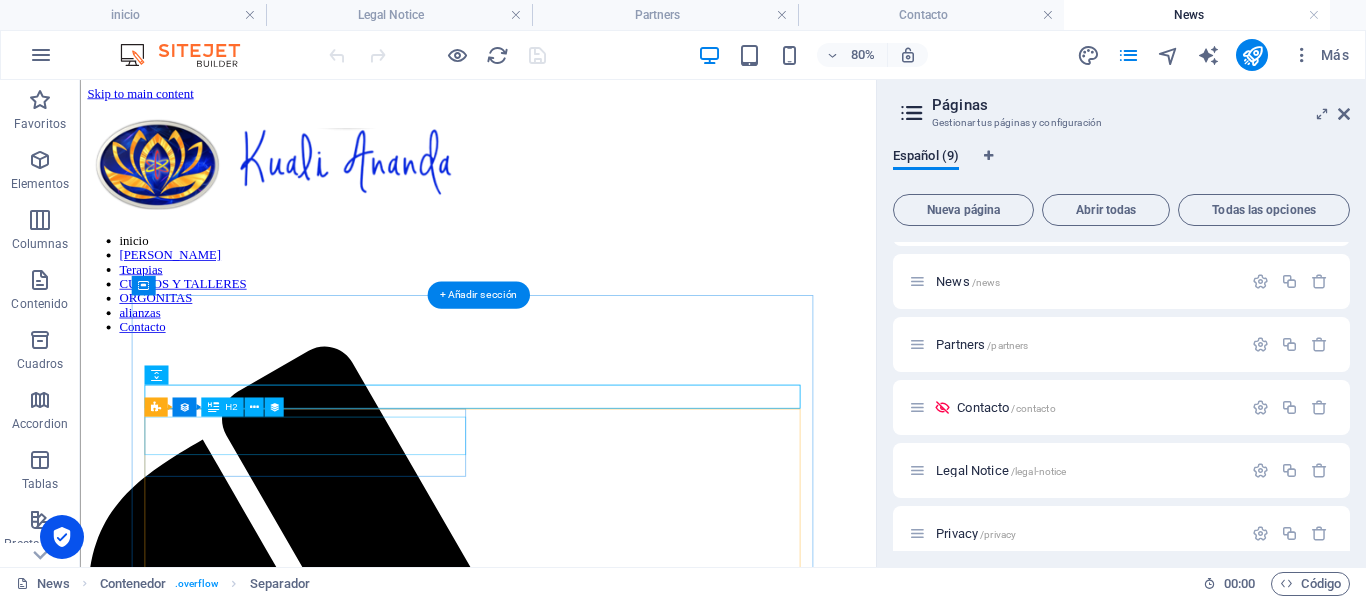 click on "X1" at bounding box center [577, 1855] 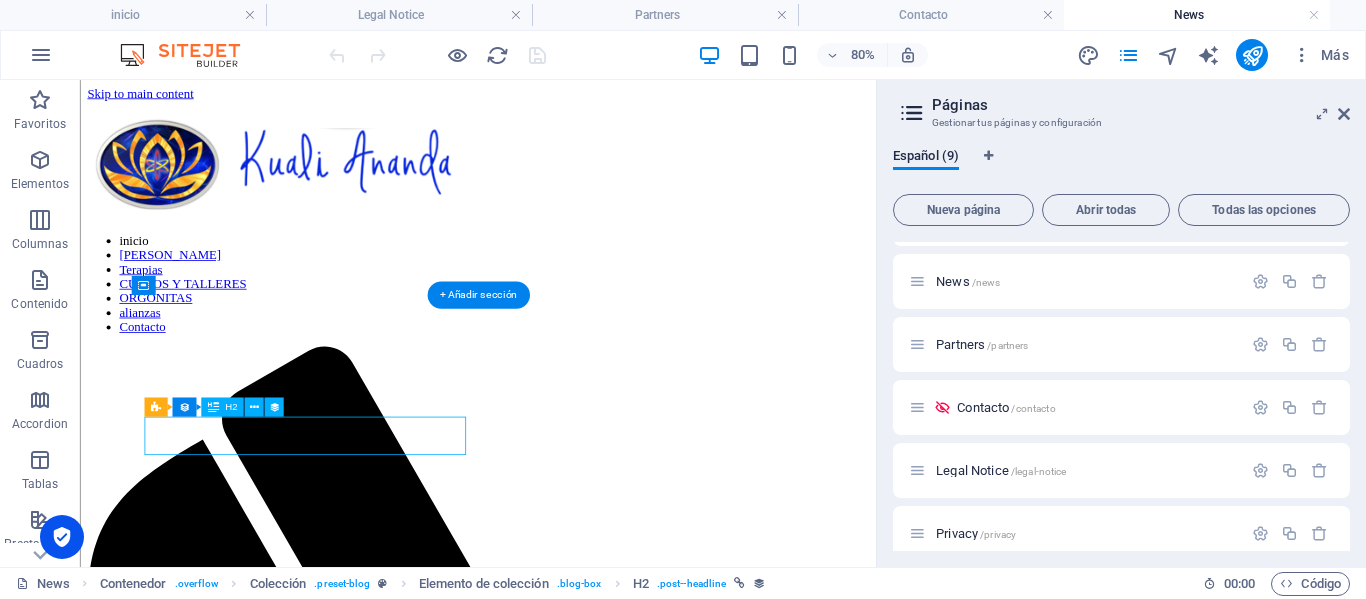 click on "X1" at bounding box center [577, 1855] 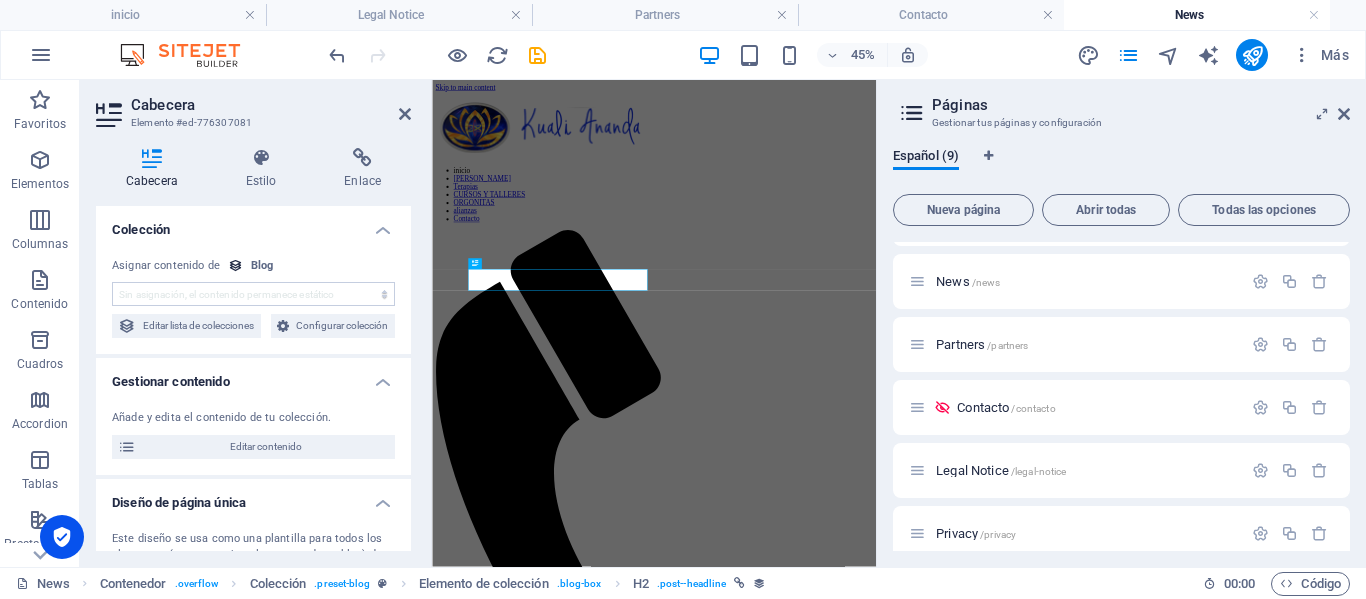 select on "name" 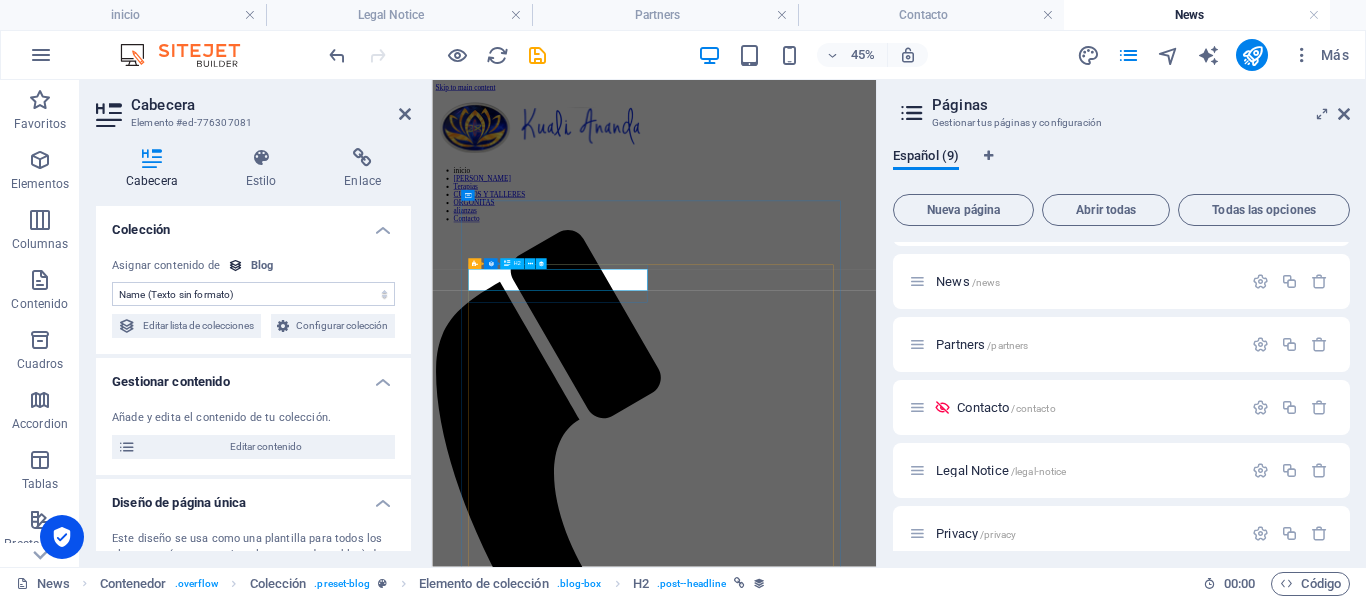 click on "X1" at bounding box center (925, 1845) 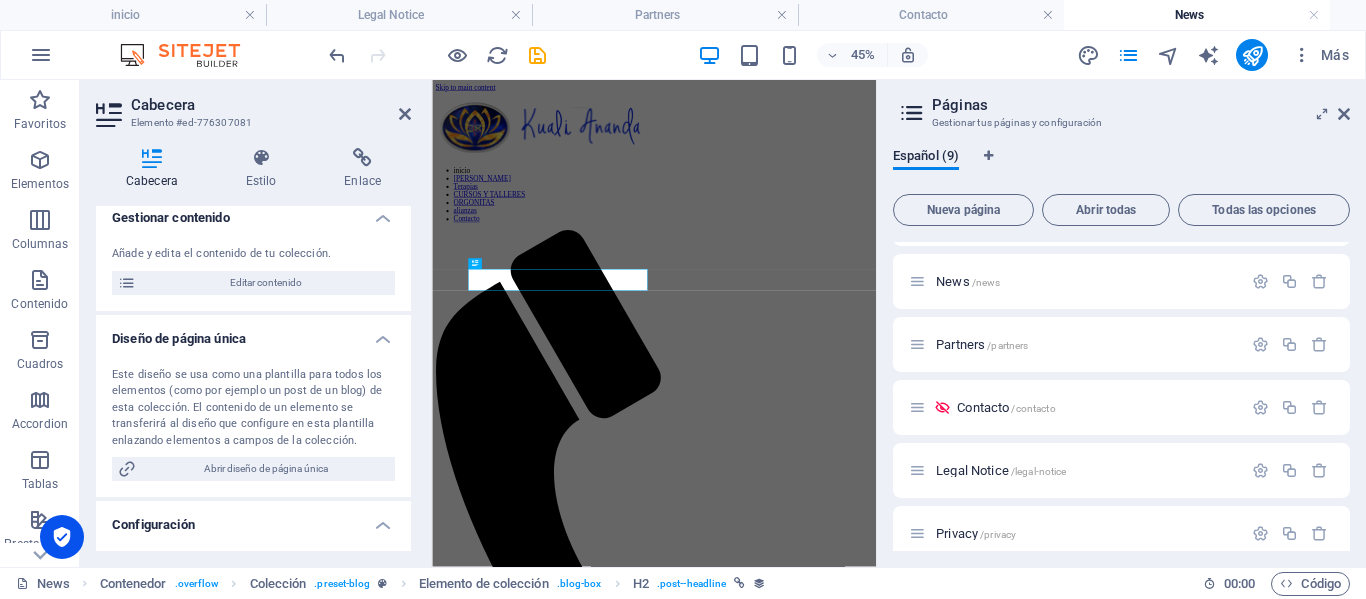 scroll, scrollTop: 139, scrollLeft: 0, axis: vertical 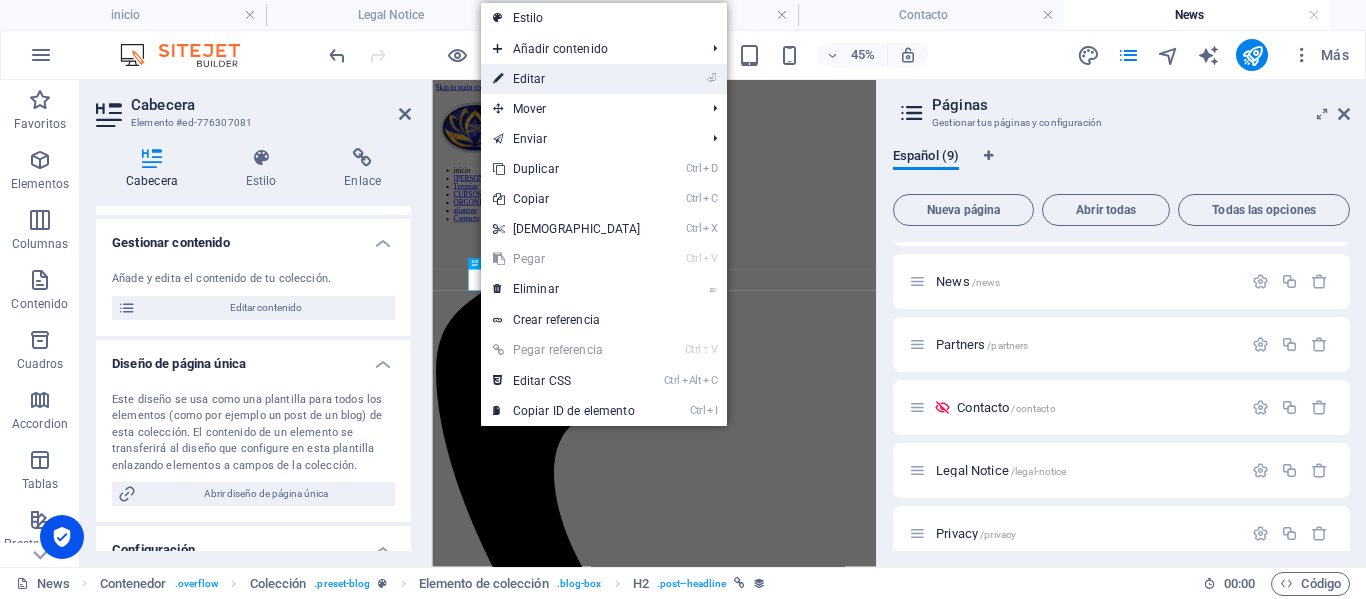 click on "⏎  Editar" at bounding box center (567, 79) 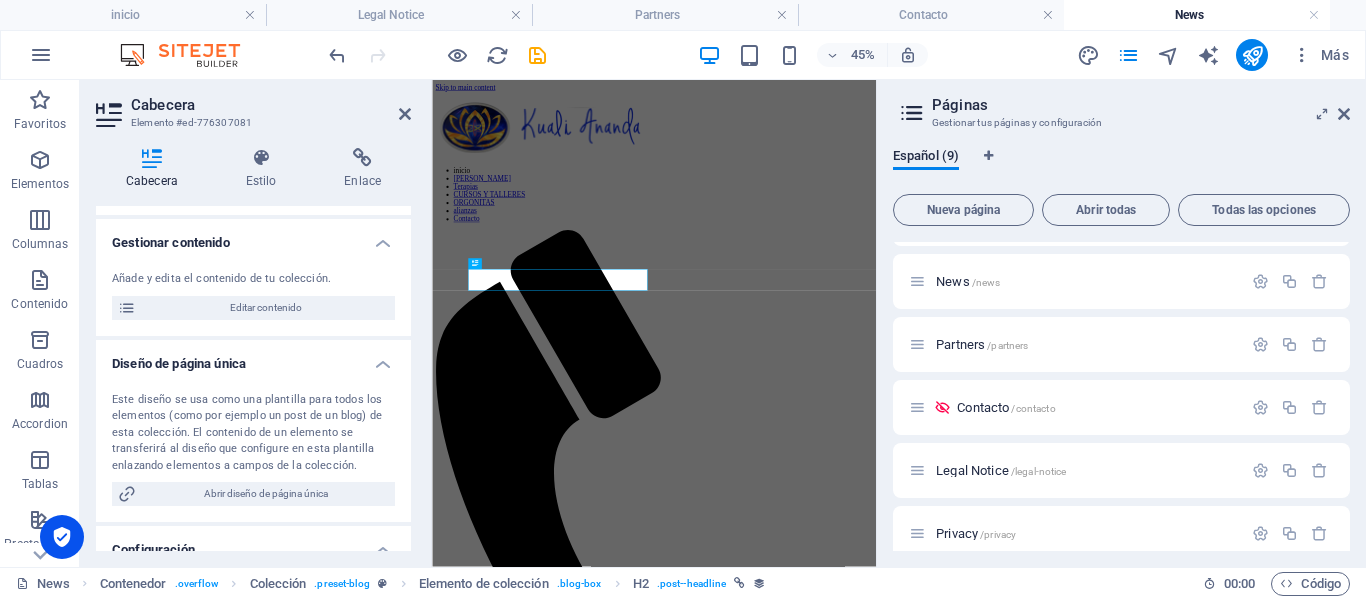 click at bounding box center (283, 187) 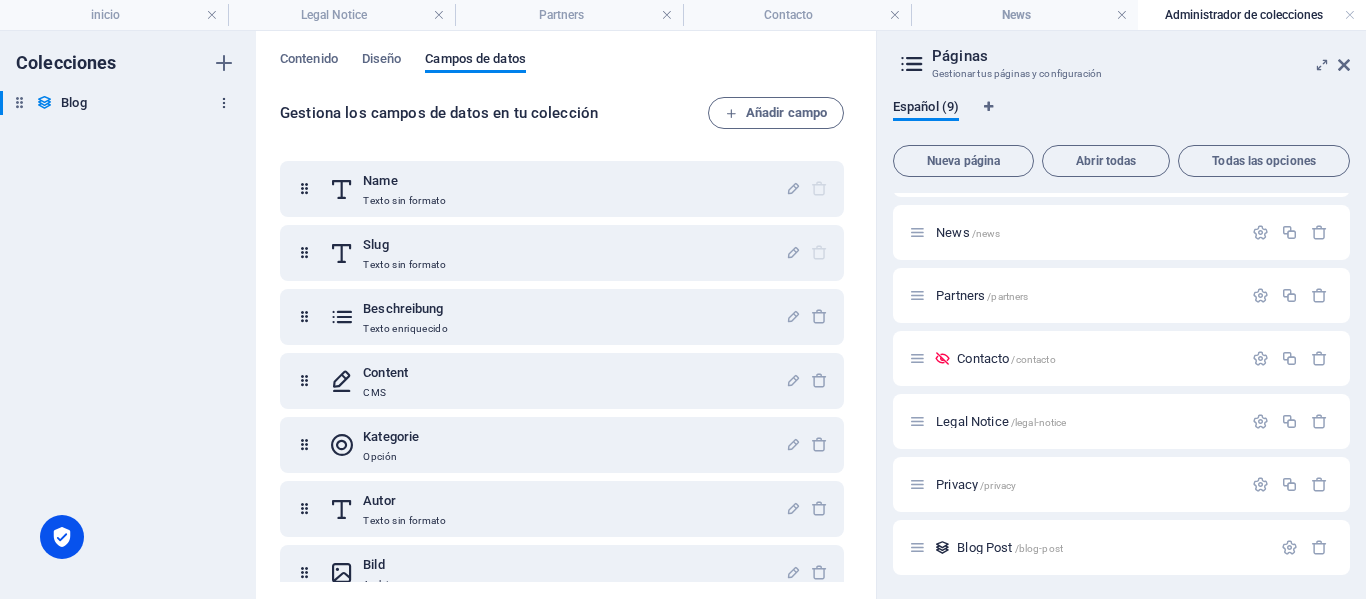click at bounding box center [224, 103] 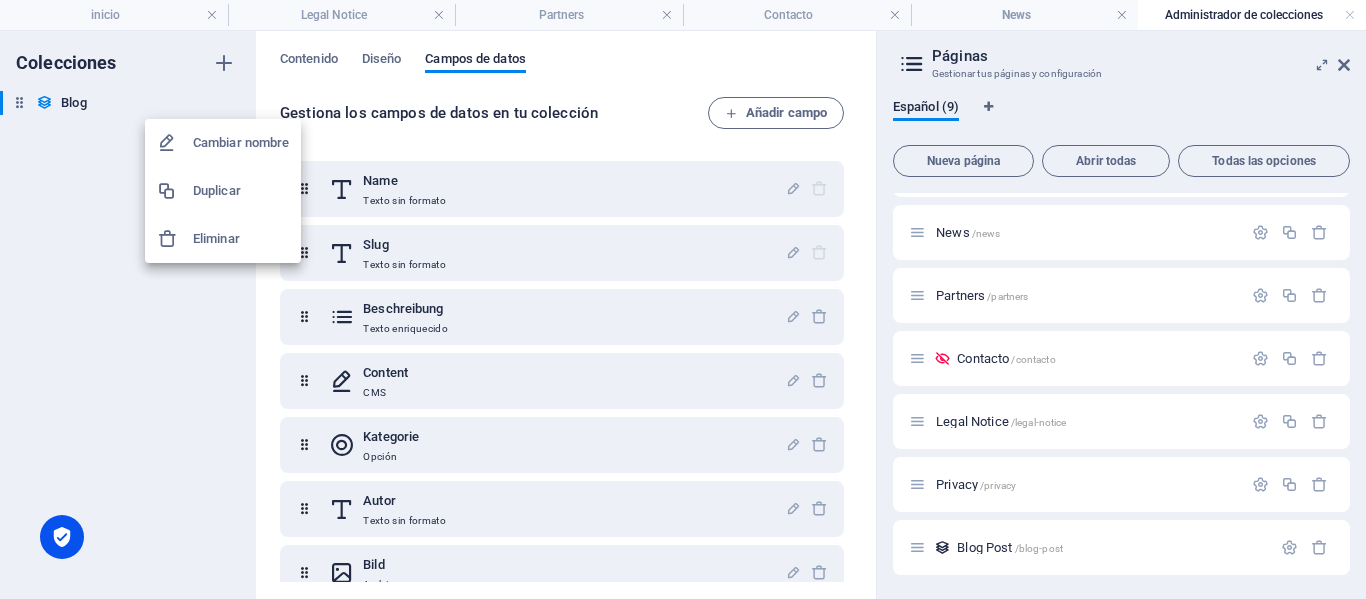 click on "Cambiar nombre" at bounding box center (241, 143) 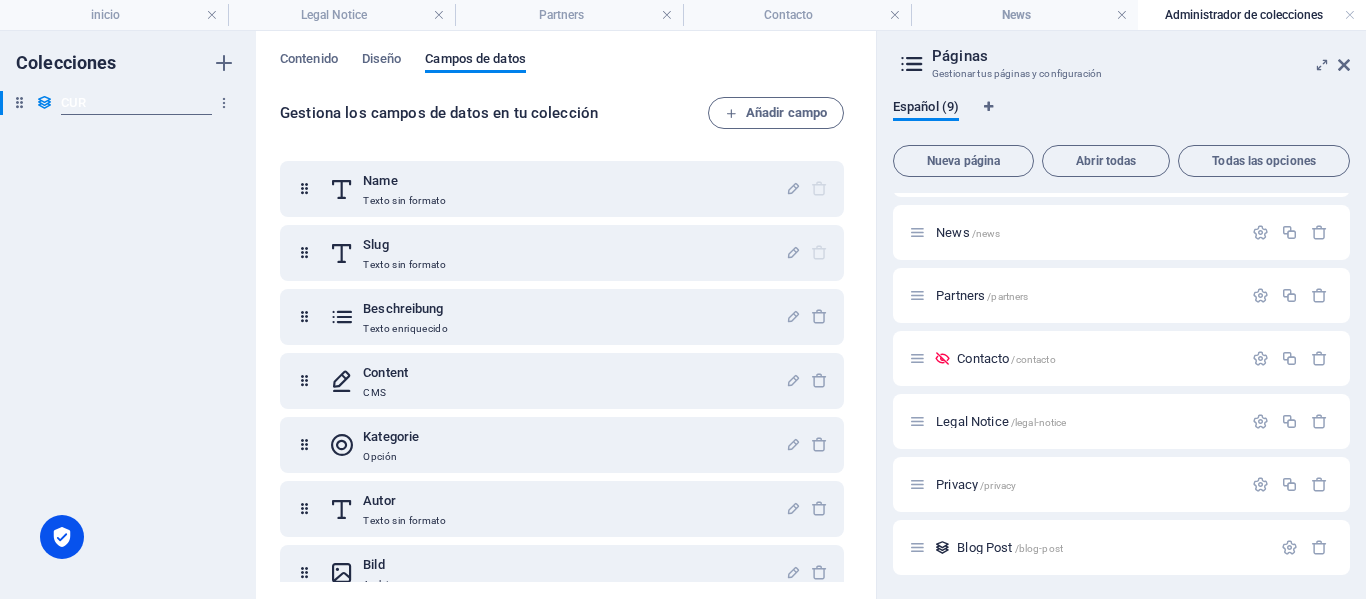click on "CUR" at bounding box center (136, 103) 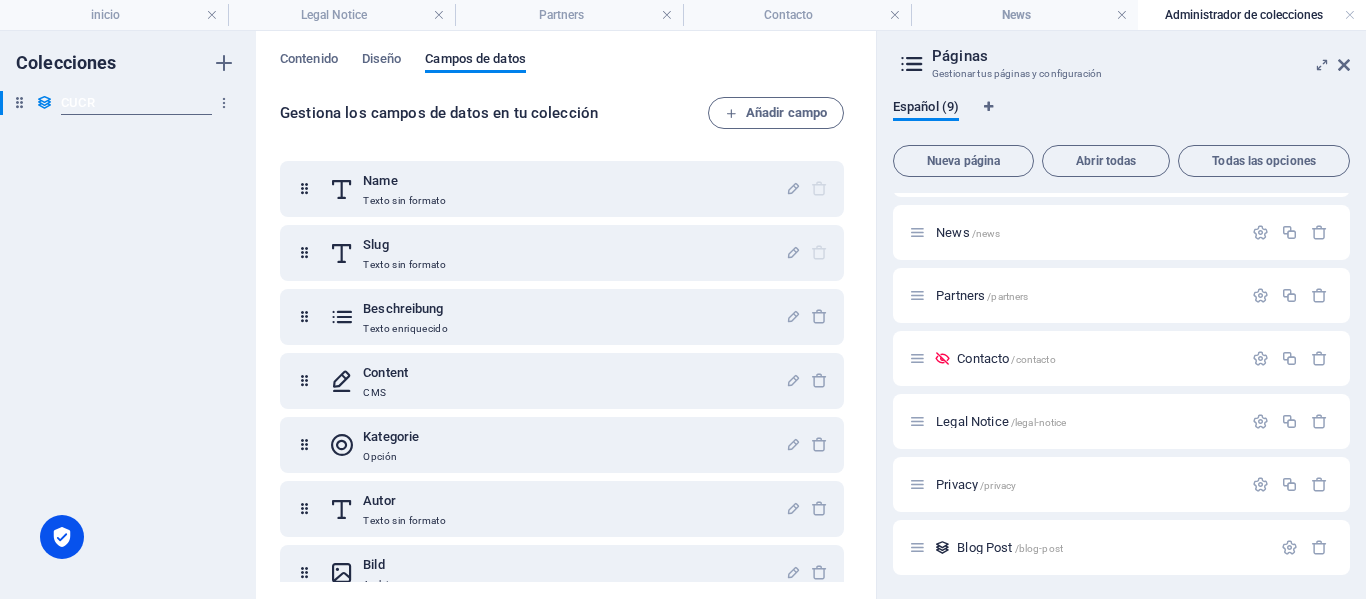 click on "CUCR" at bounding box center [136, 103] 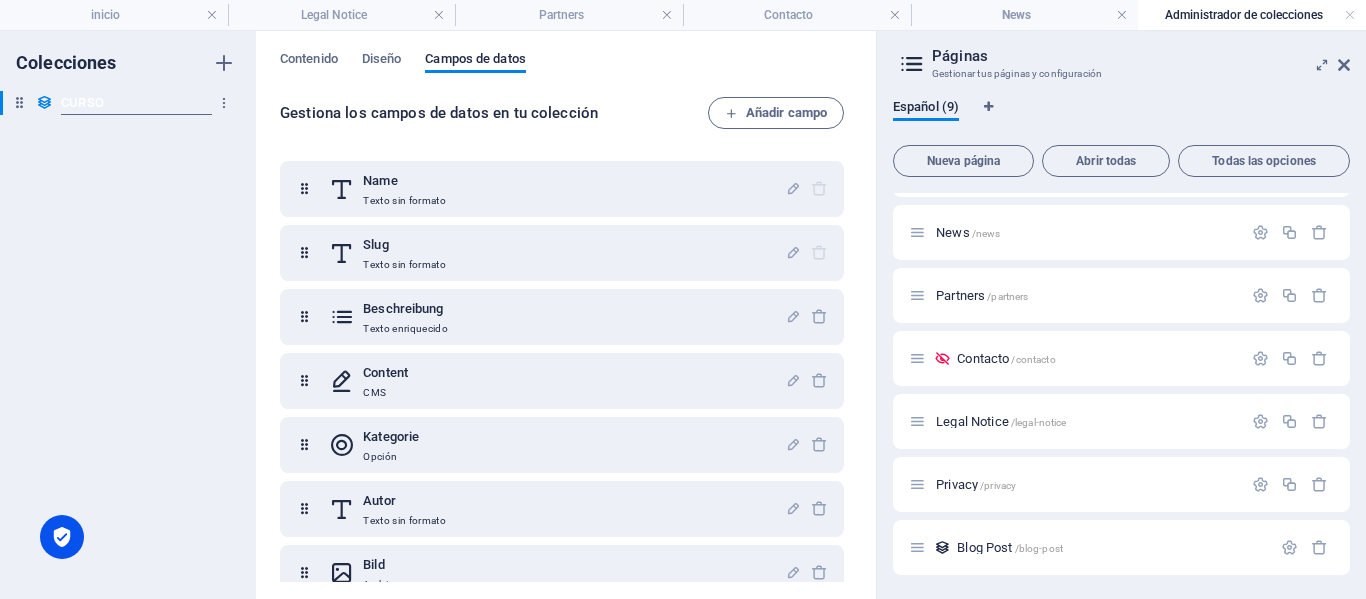 type on "CURSOS" 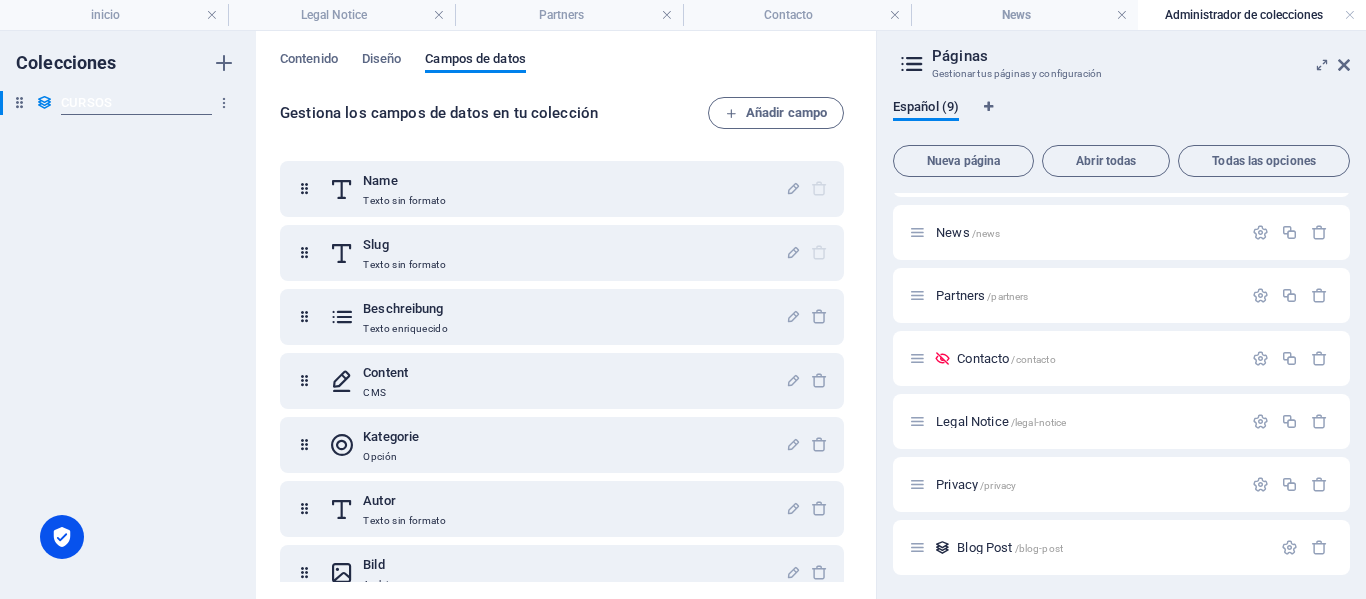 click on "CURSOS" at bounding box center (136, 103) 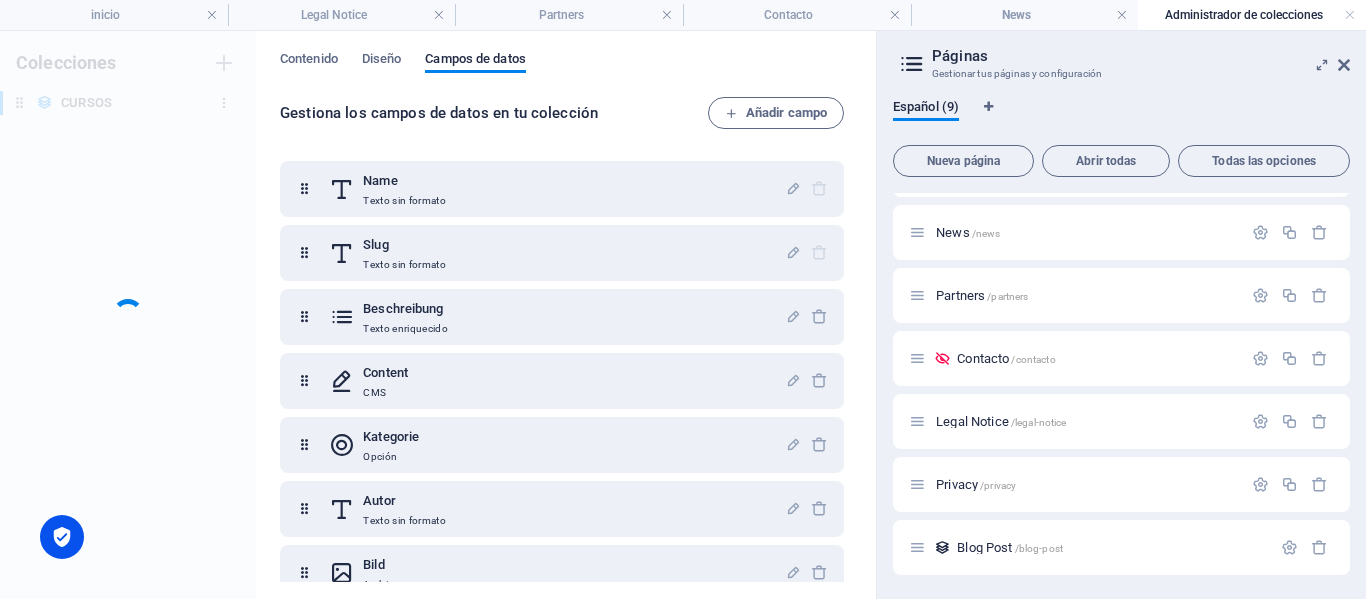 click on "Colecciones CURSOS CURSOS" at bounding box center (128, 315) 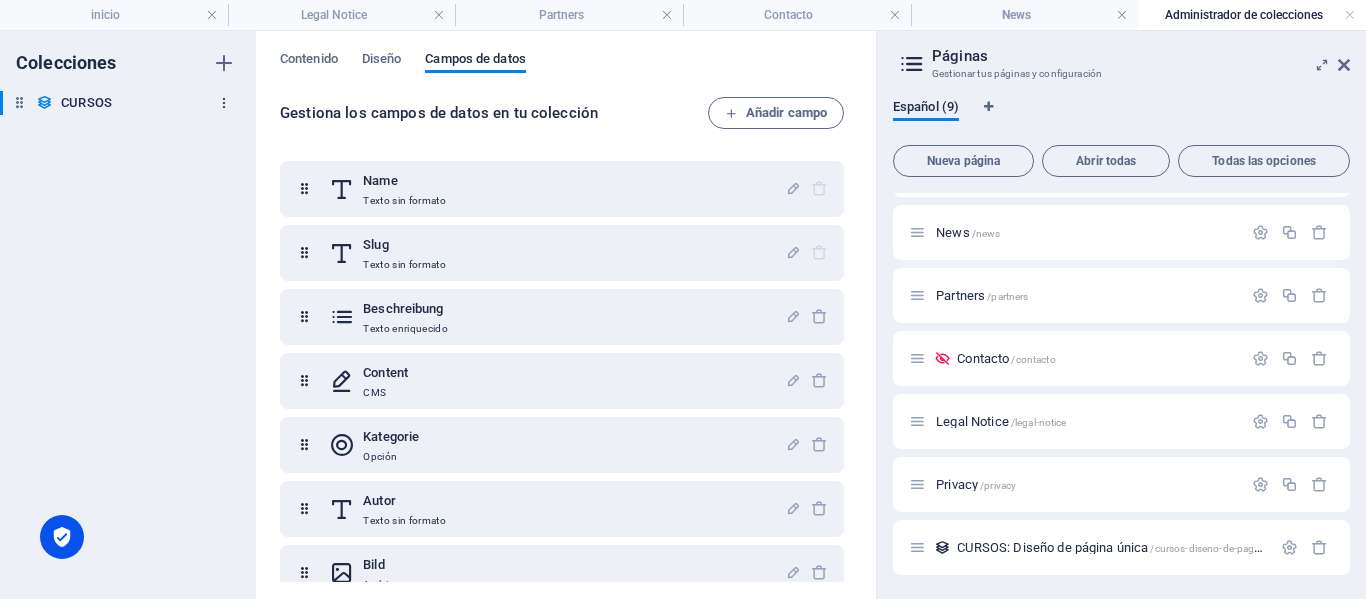click at bounding box center [224, 103] 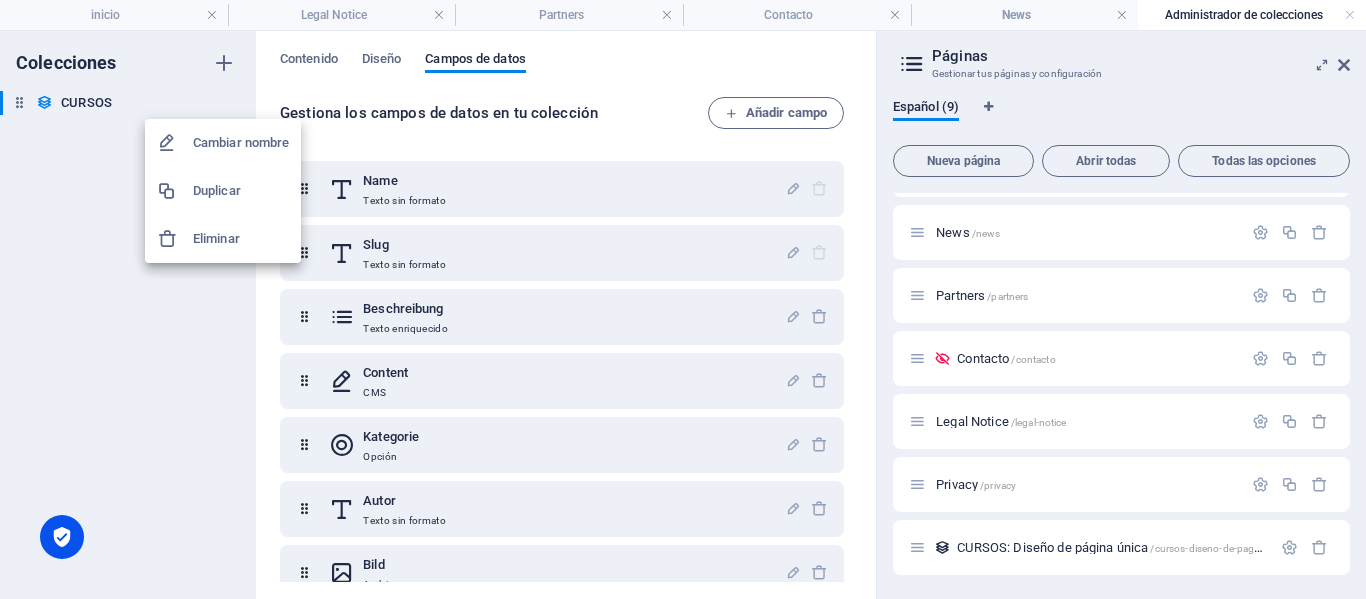 click at bounding box center (683, 299) 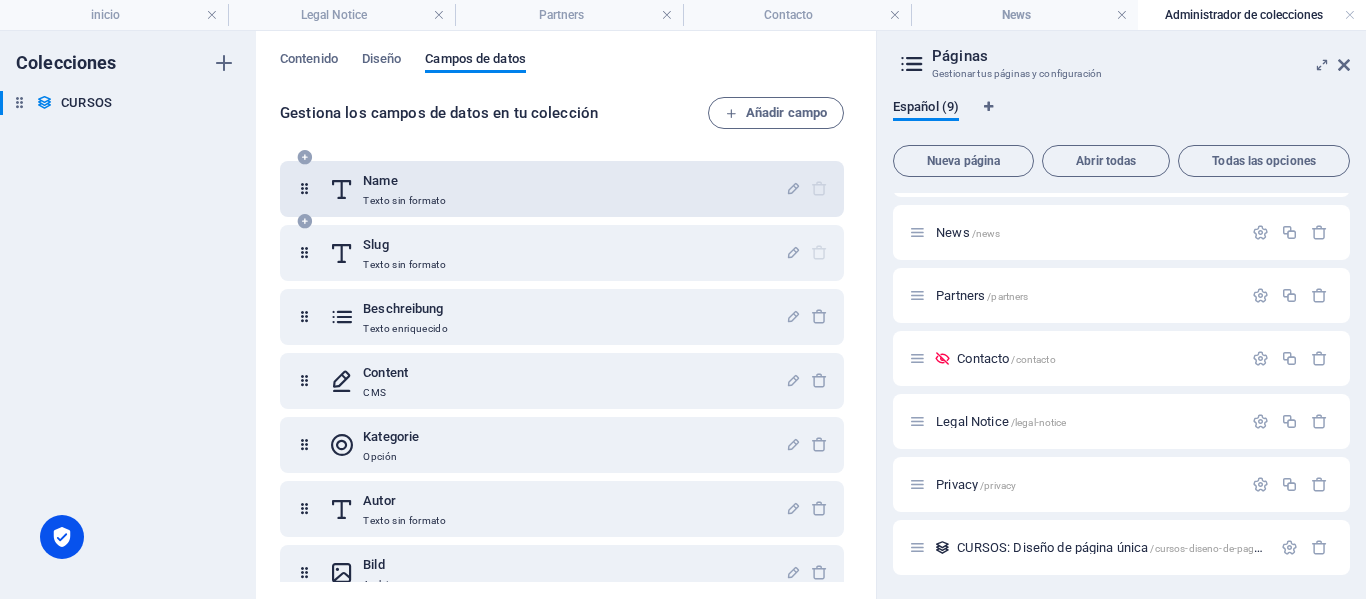 click on "Name" at bounding box center [404, 181] 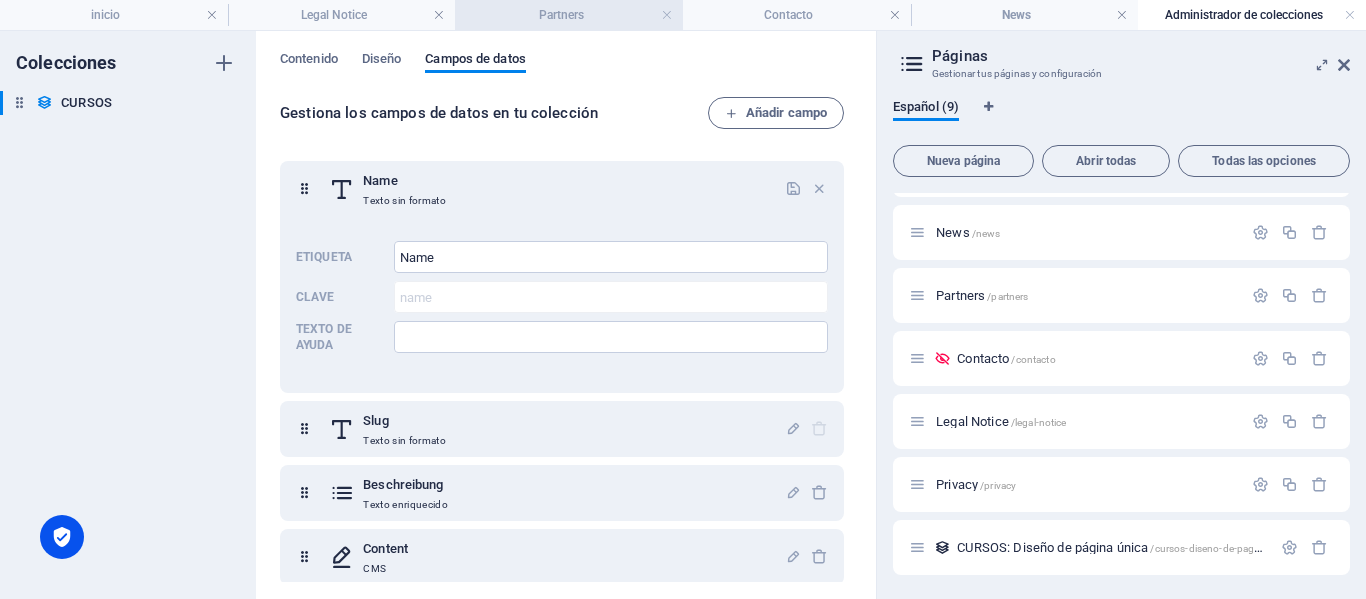 click on "Partners" at bounding box center [569, 15] 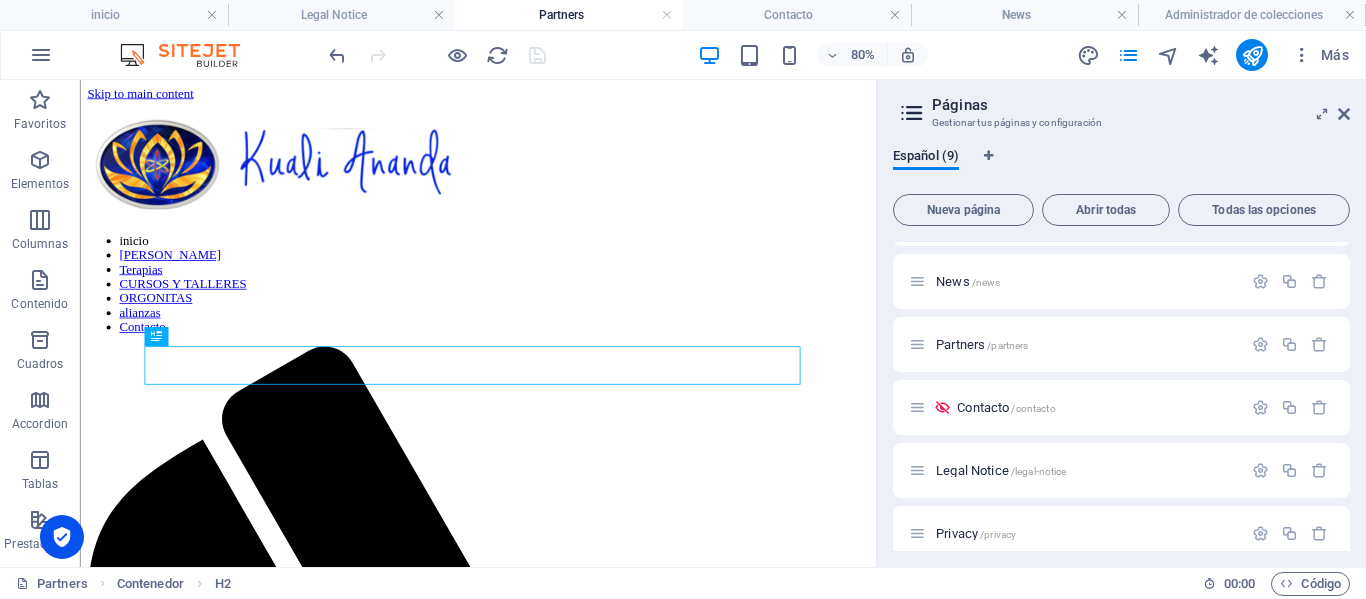 click on "Partners" at bounding box center [569, 15] 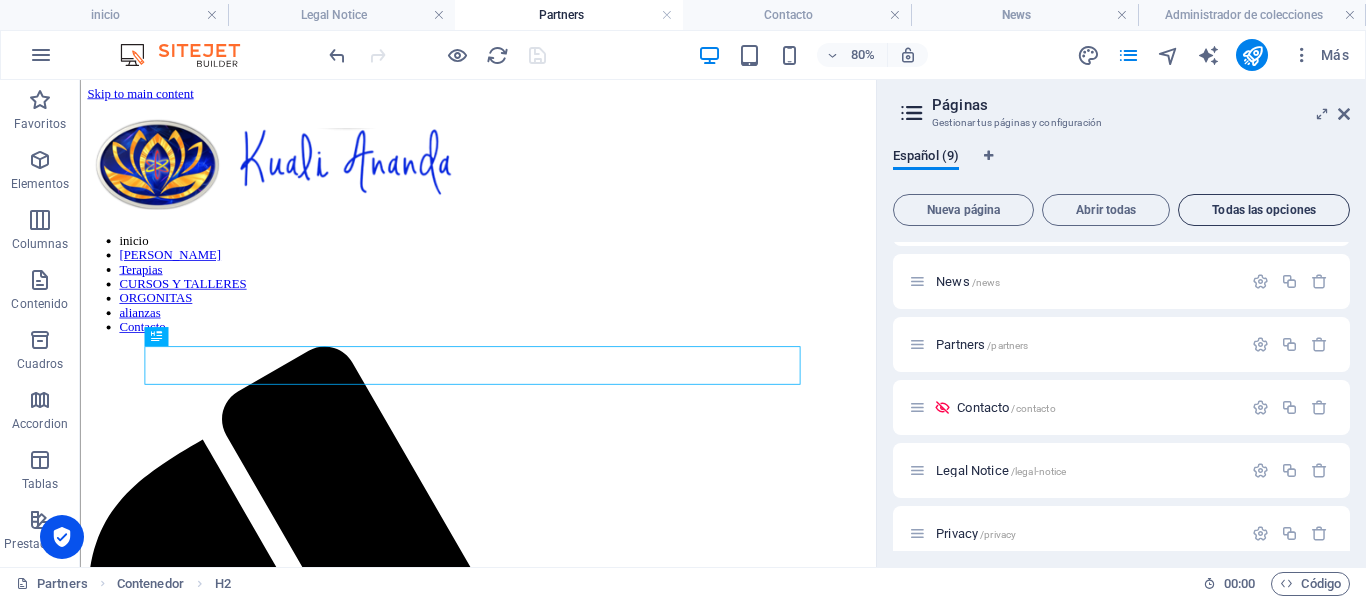 click on "Todas las opciones" at bounding box center [1264, 210] 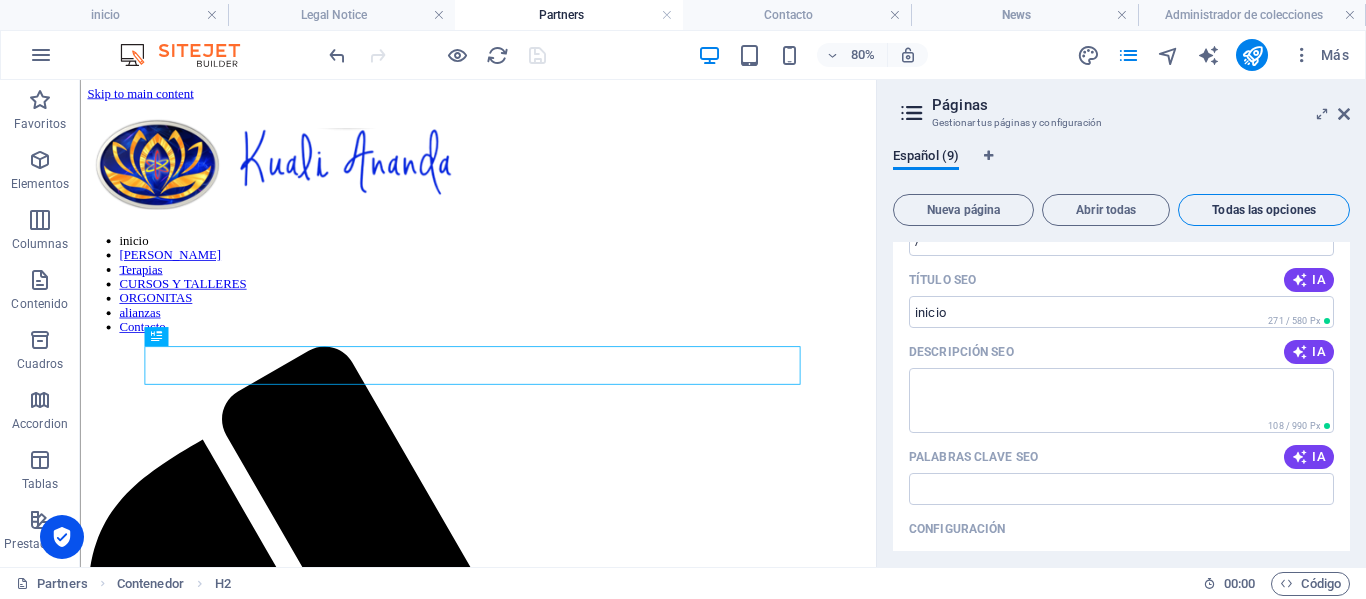 scroll, scrollTop: 6358, scrollLeft: 0, axis: vertical 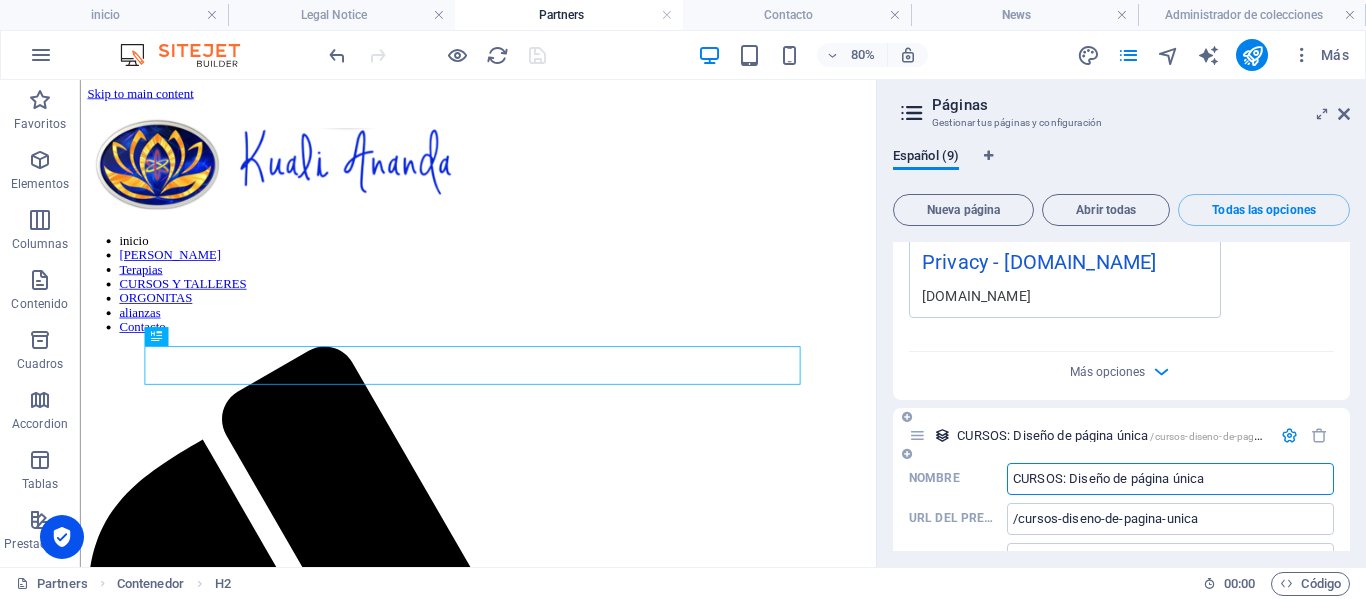 drag, startPoint x: 1224, startPoint y: 417, endPoint x: 942, endPoint y: 420, distance: 282.01596 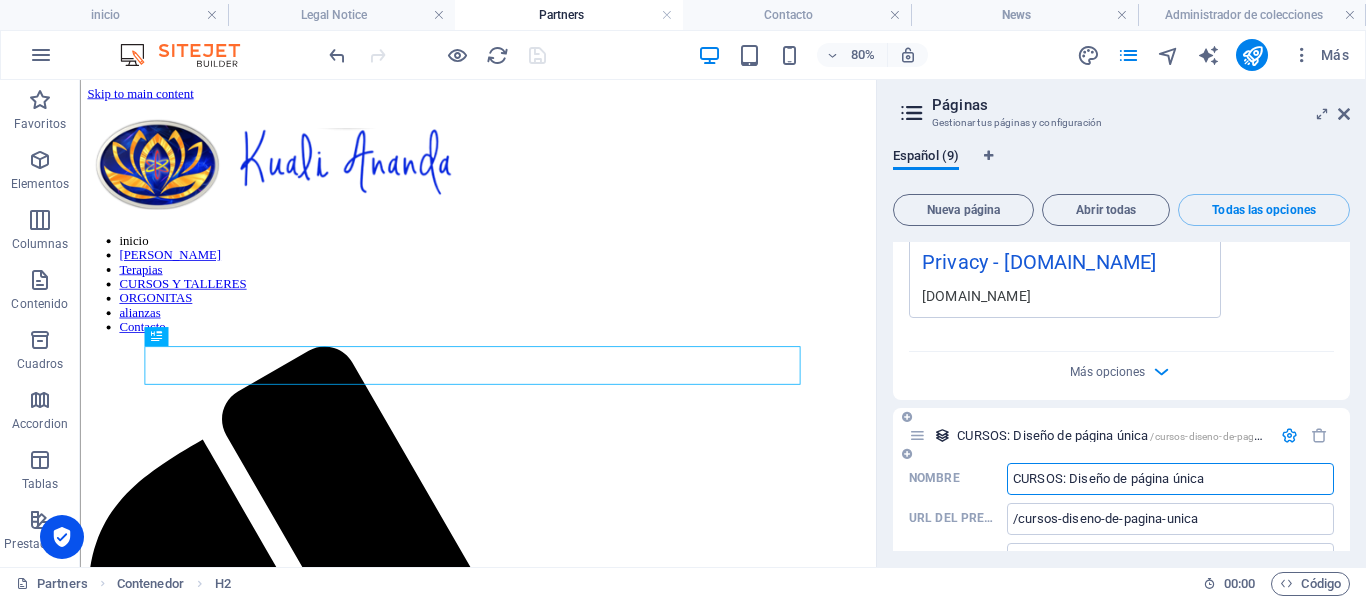 click on "Nombre CURSOS: Diseño de página única ​" at bounding box center [1121, 479] 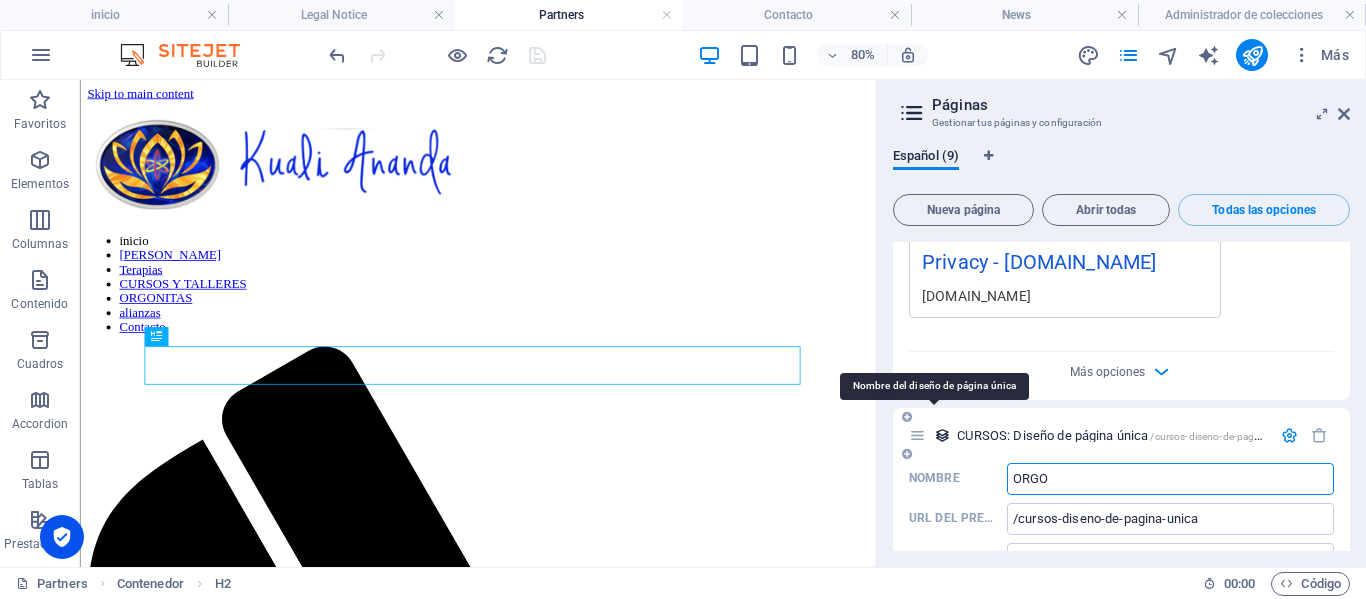 type on "ORGON" 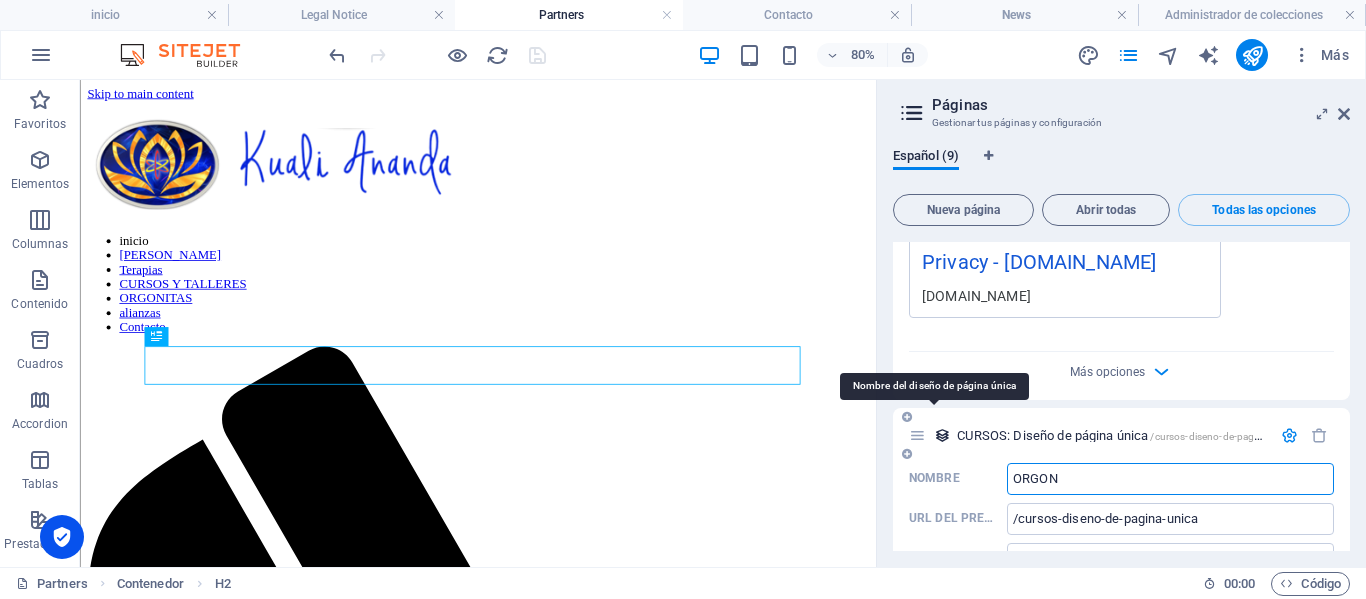 type on "/o" 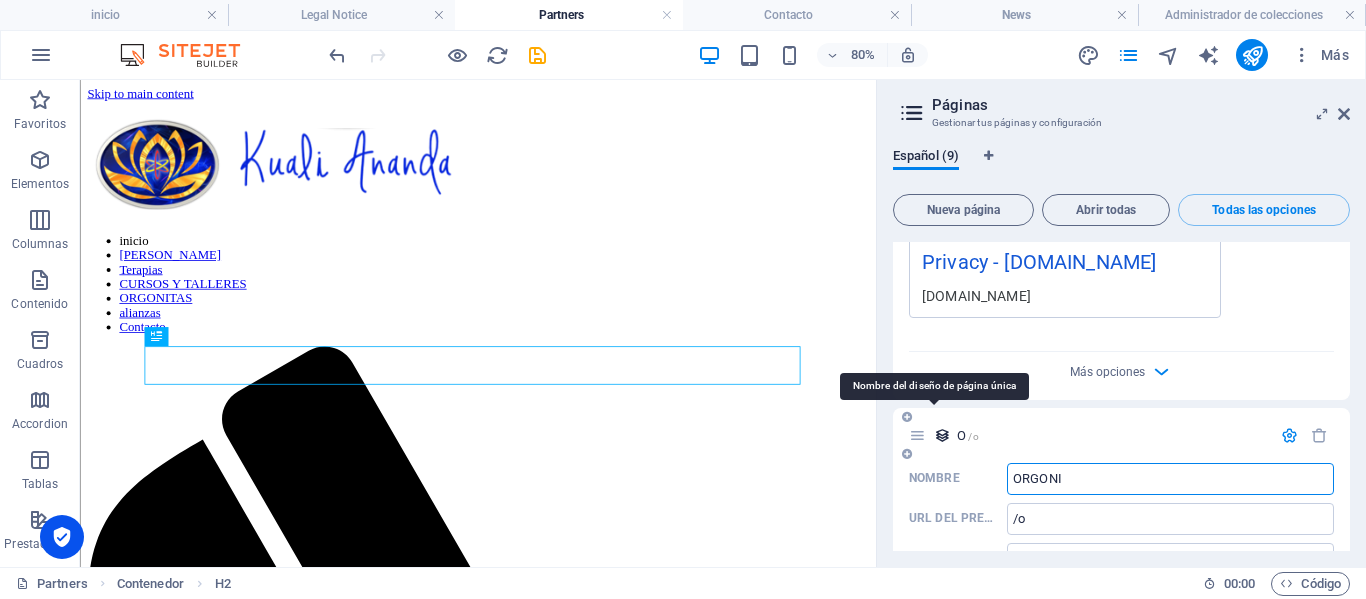 type on "ORGONIT" 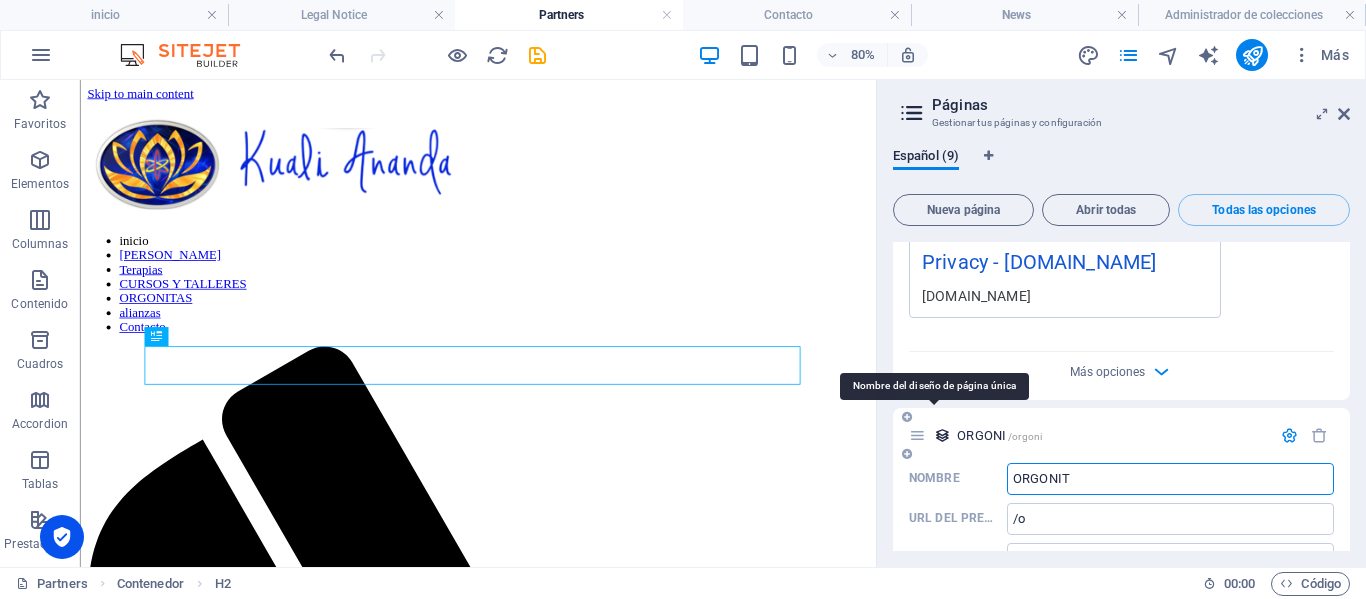 type on "/orgoni" 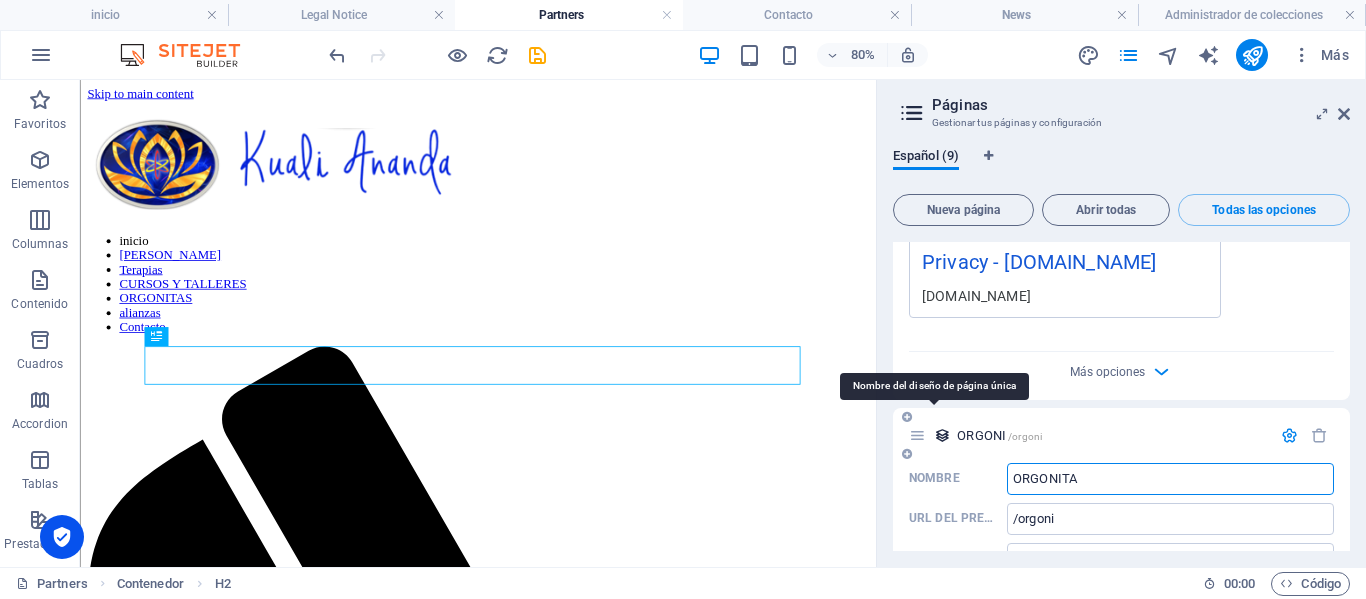 type on "ORGONITAS" 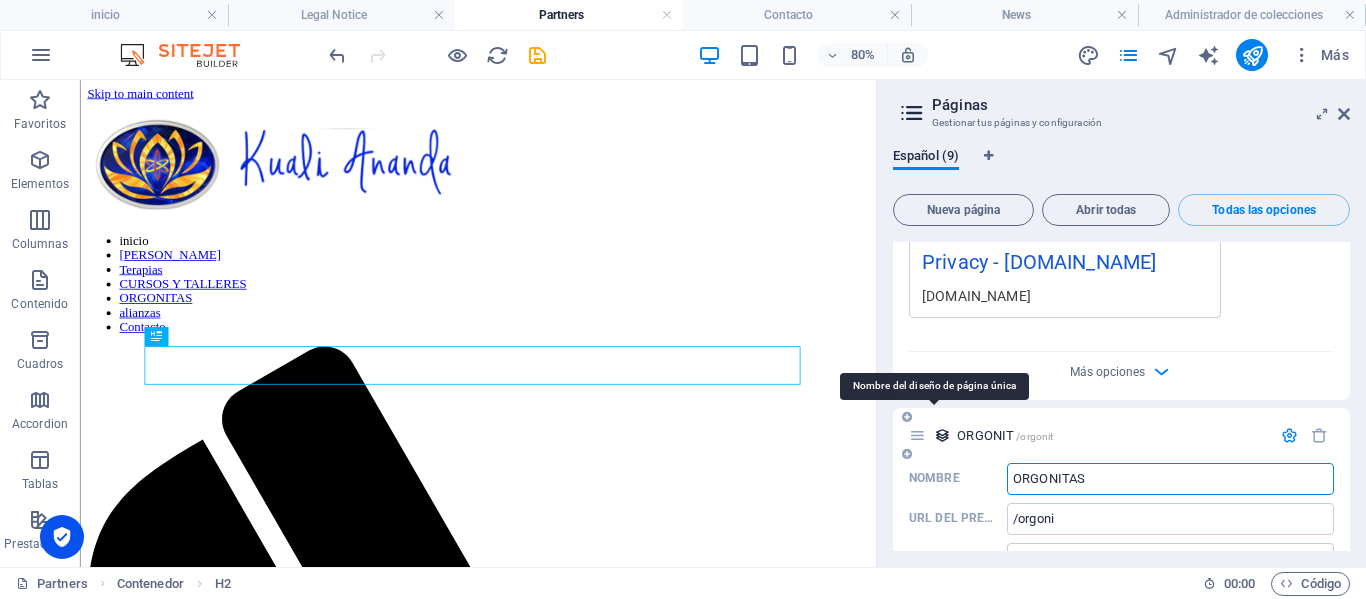 type on "/orgonit" 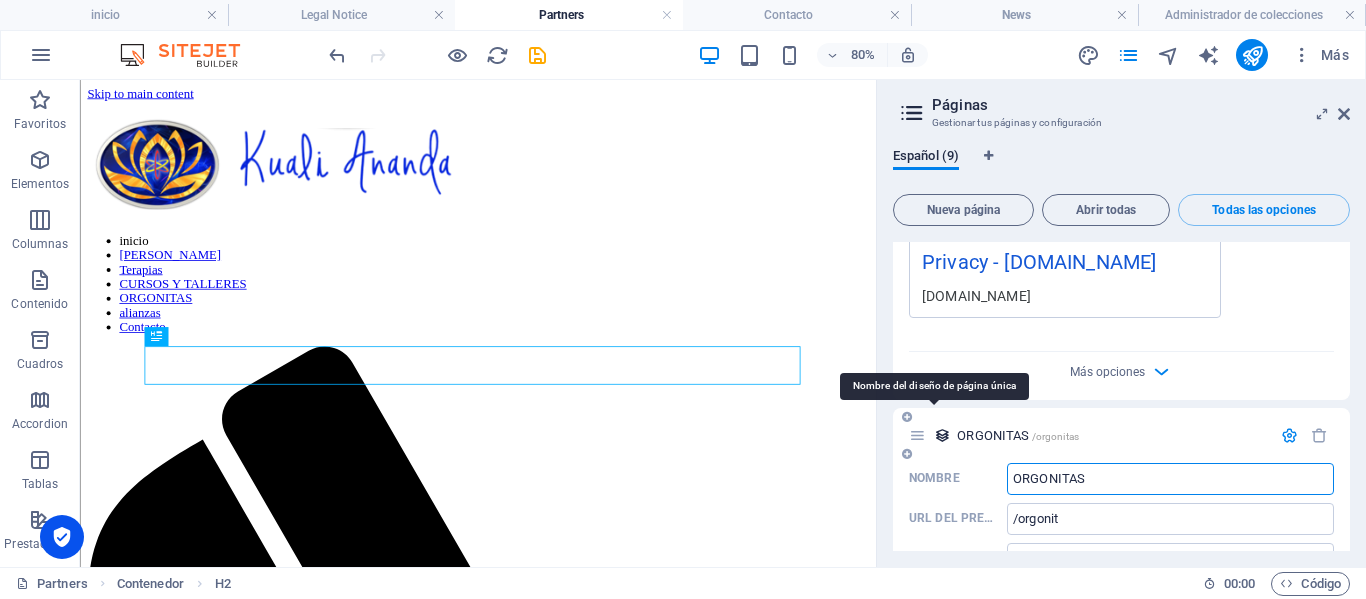 type on "ORGONITAS" 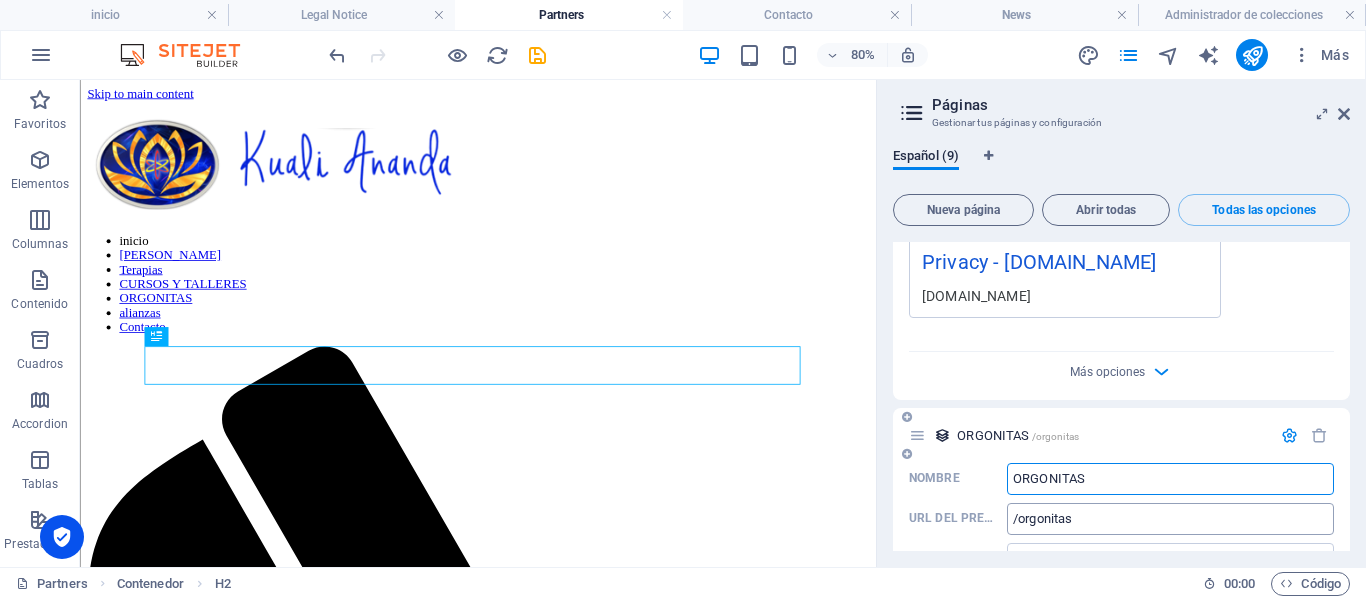 type on "ORGONITAS" 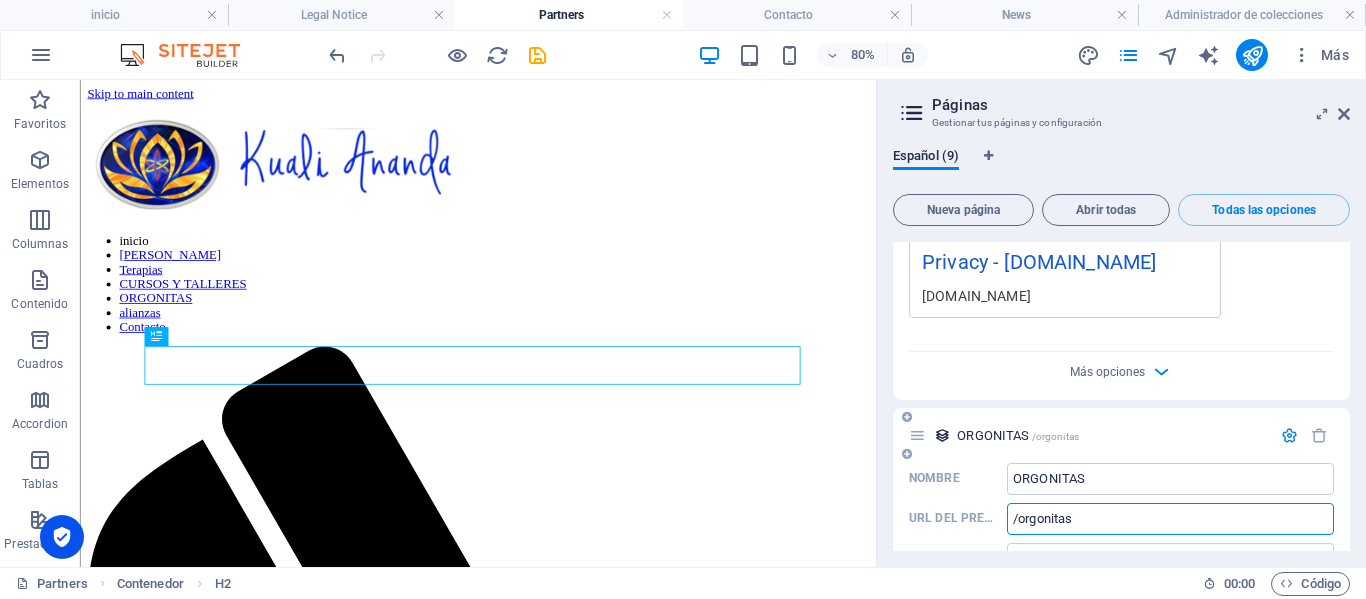 click on "/orgonitas" at bounding box center [1170, 519] 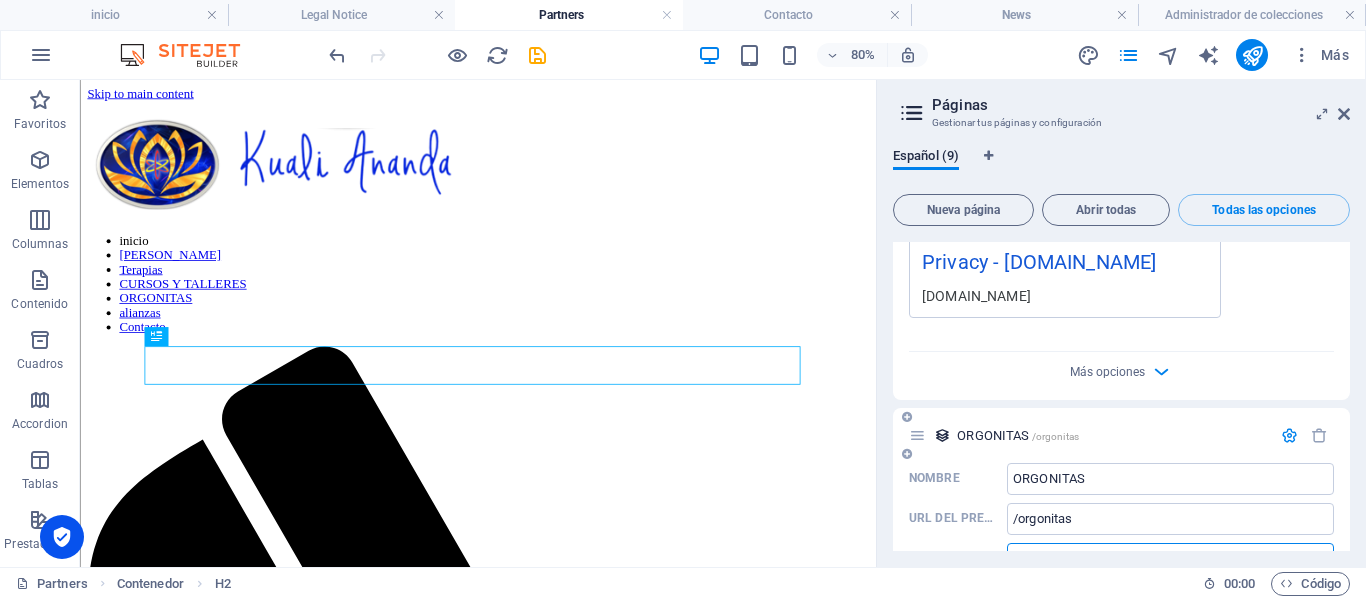 click on "www" at bounding box center [1170, 559] 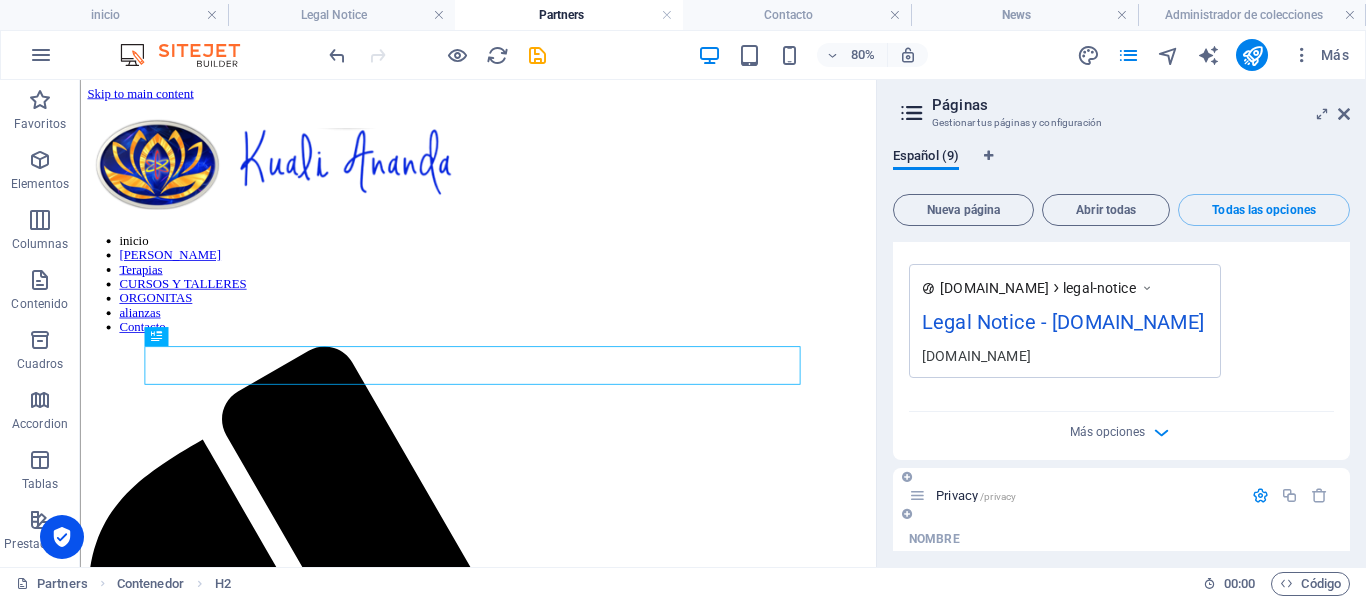scroll, scrollTop: 5458, scrollLeft: 0, axis: vertical 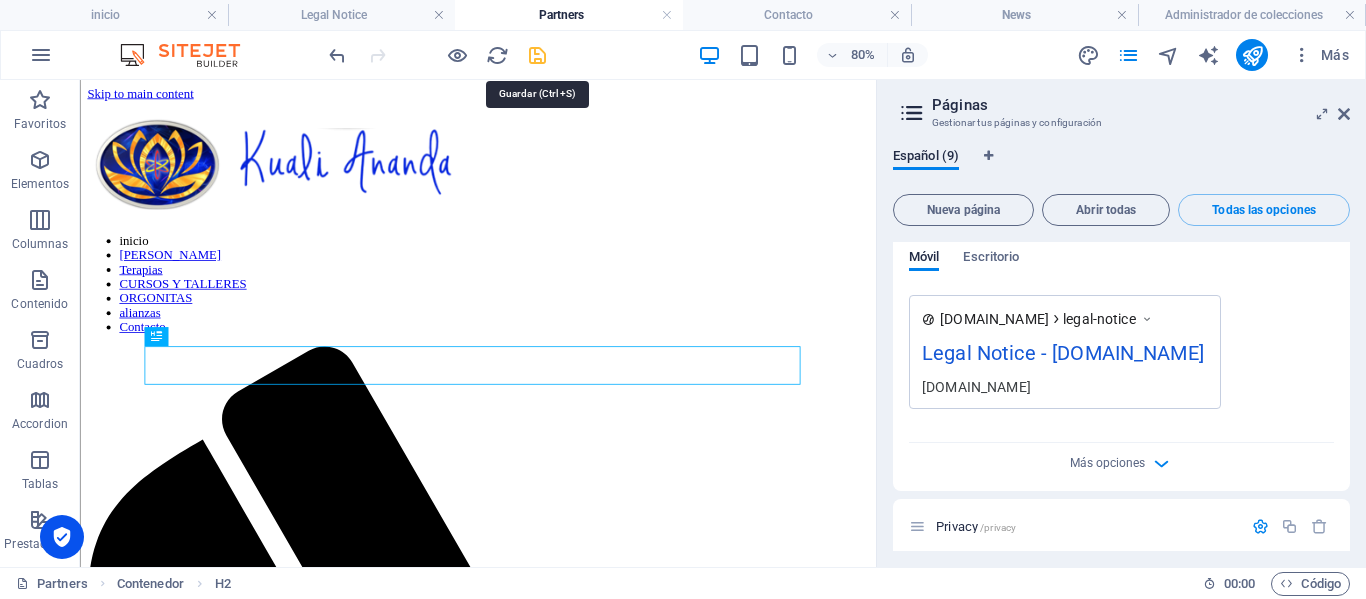 click at bounding box center [537, 55] 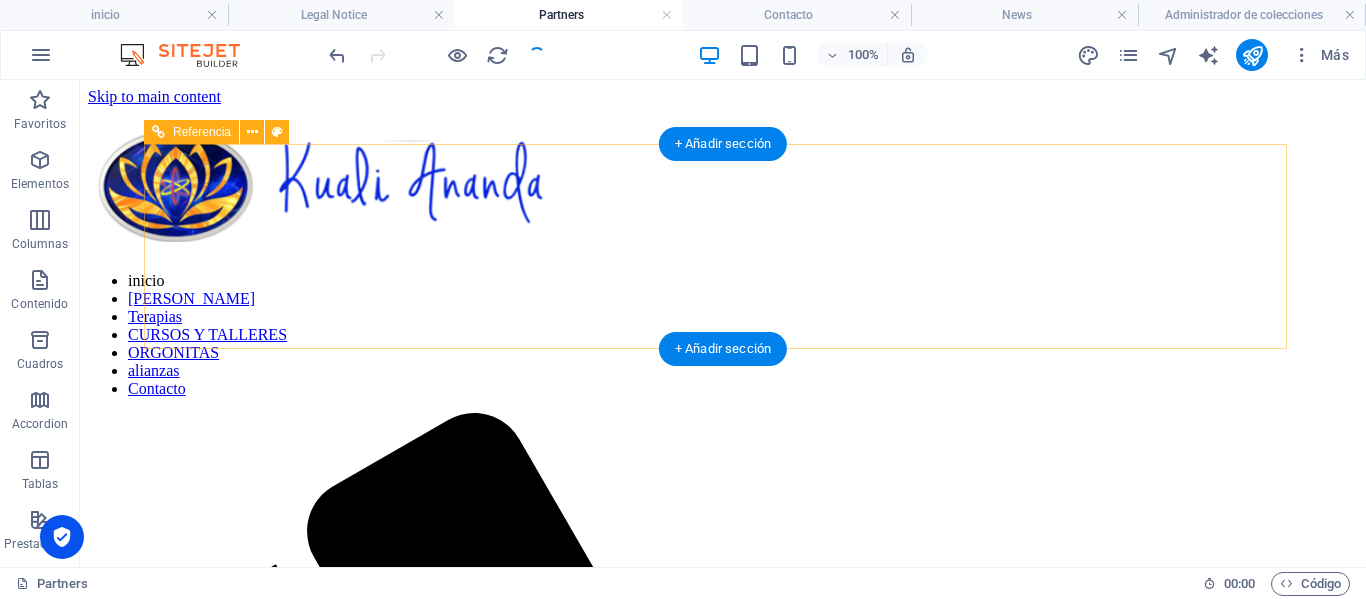 click on "inicio [PERSON_NAME] Terapias CURSOS Y TALLERES ORGONITAS alianzas Contacto" at bounding box center (723, 335) 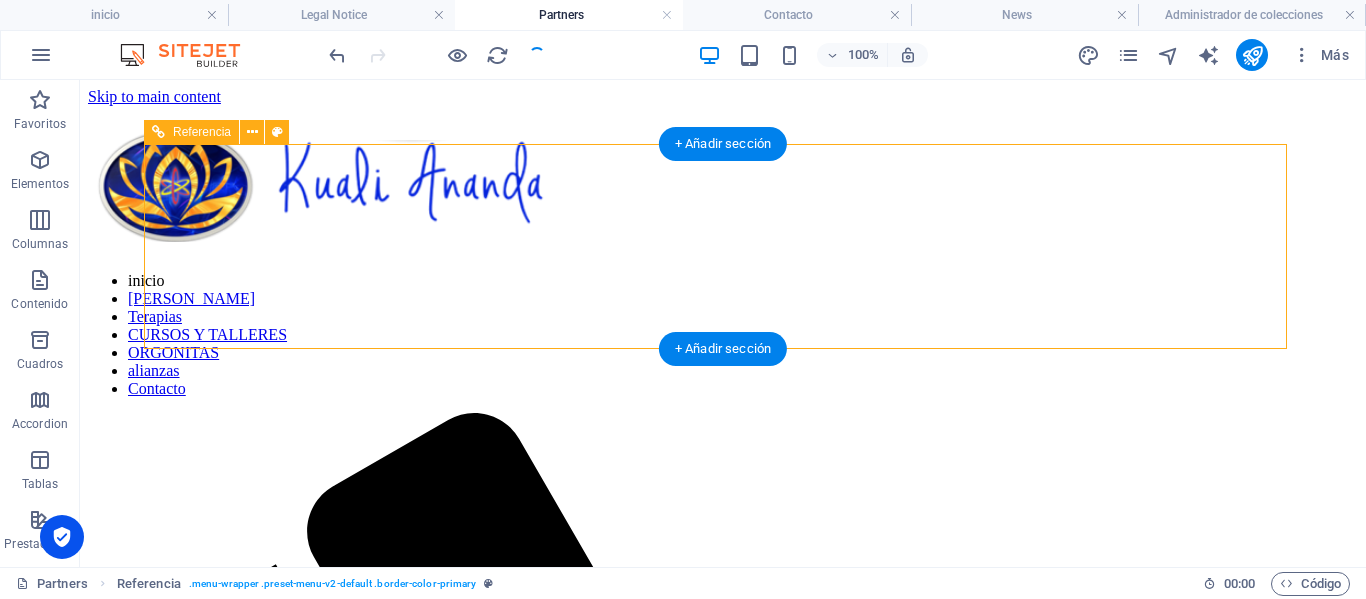 click on "inicio [PERSON_NAME] Terapias CURSOS Y TALLERES ORGONITAS alianzas Contacto" at bounding box center (723, 335) 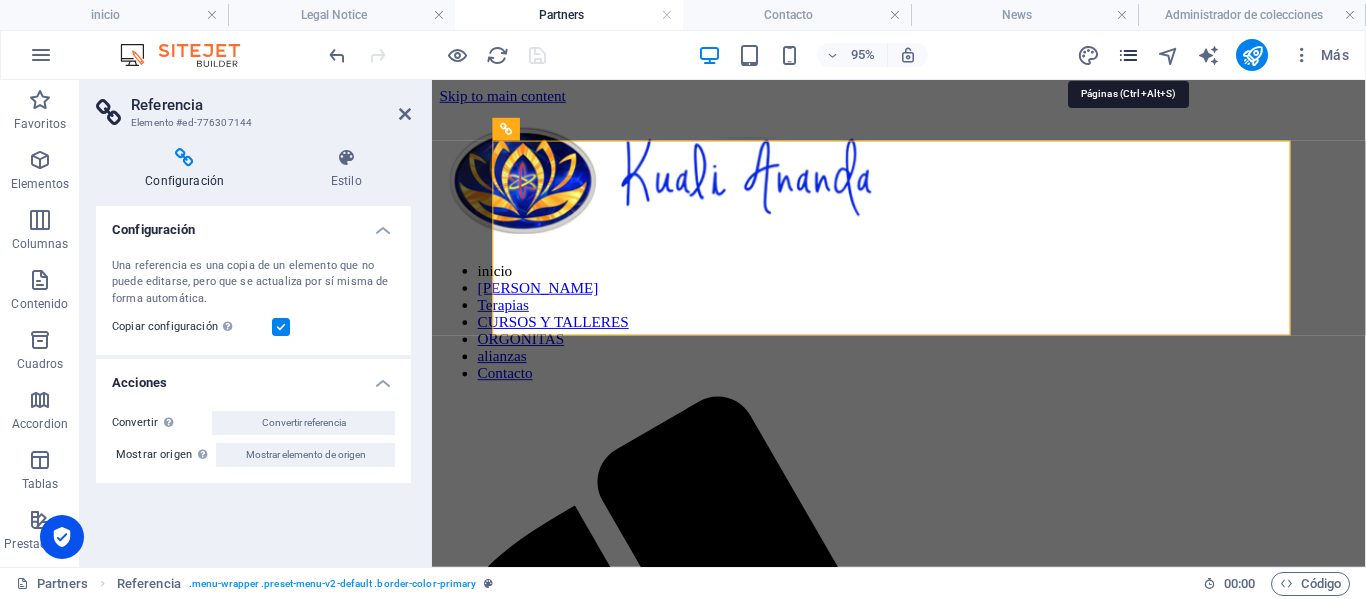 click at bounding box center [1128, 55] 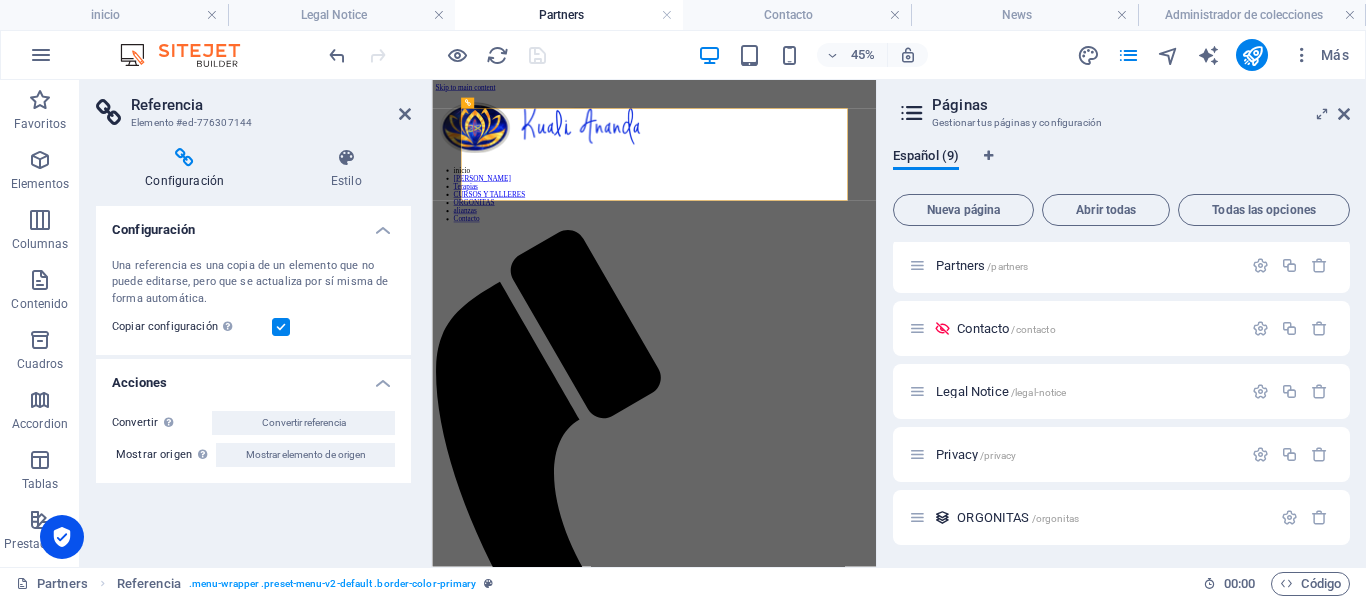 scroll, scrollTop: 258, scrollLeft: 0, axis: vertical 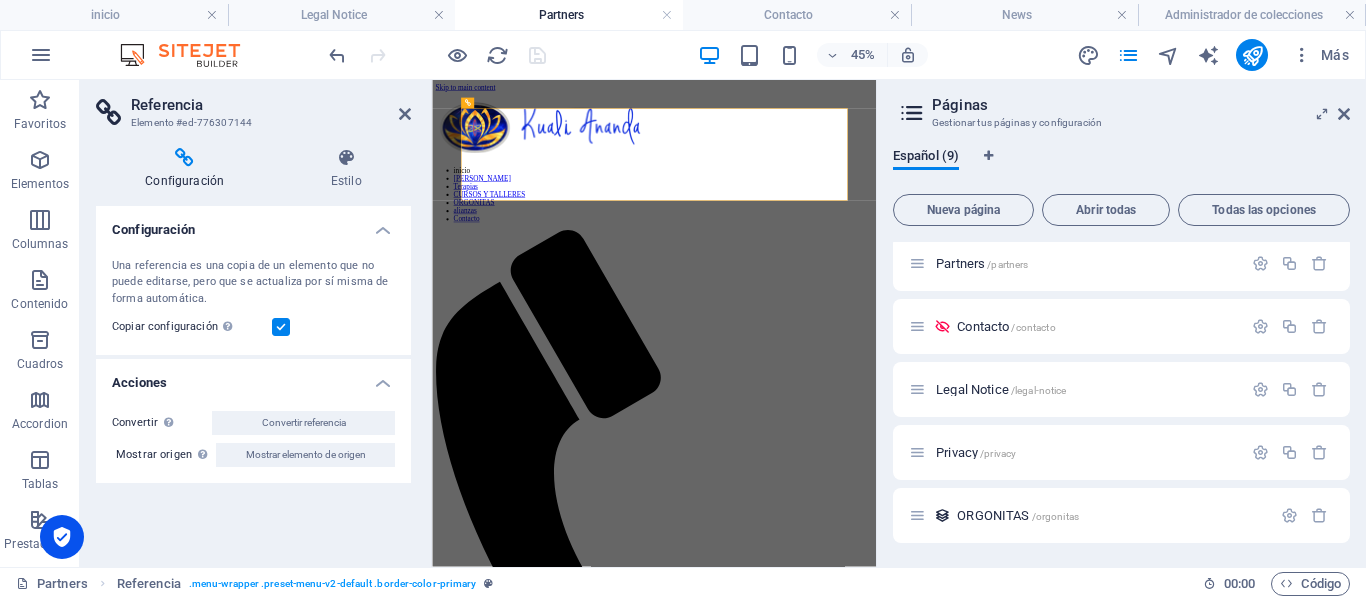 click at bounding box center (281, 327) 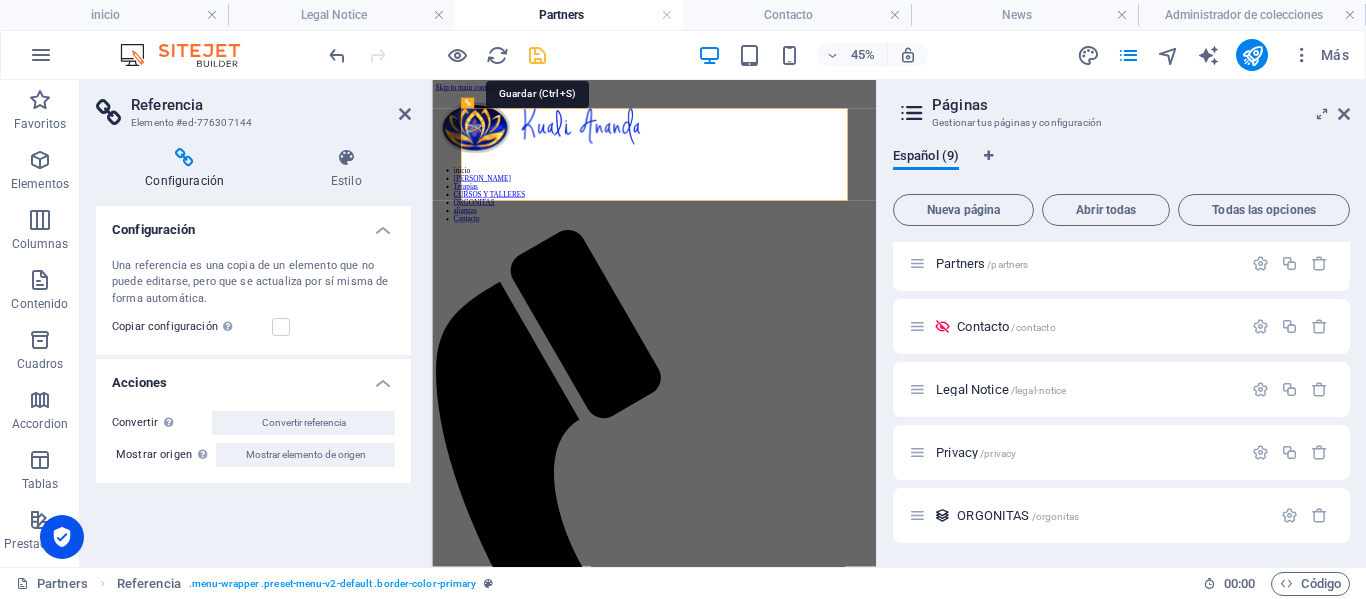 click at bounding box center [537, 55] 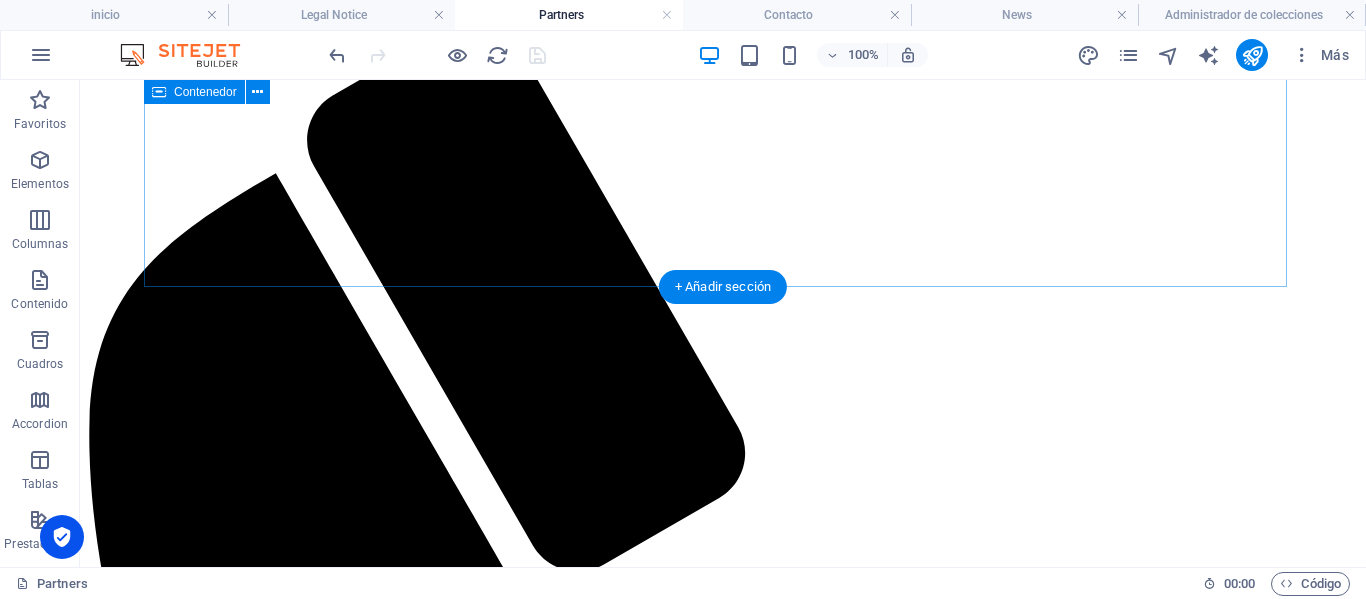 scroll, scrollTop: 400, scrollLeft: 0, axis: vertical 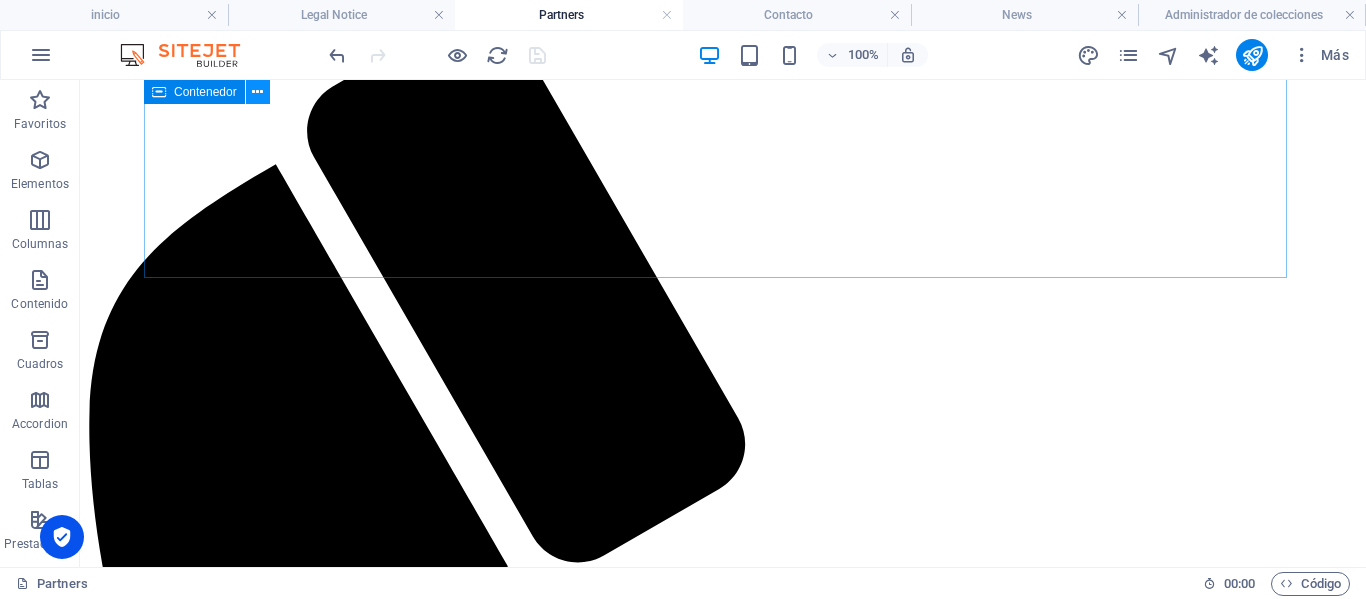 click at bounding box center (257, 92) 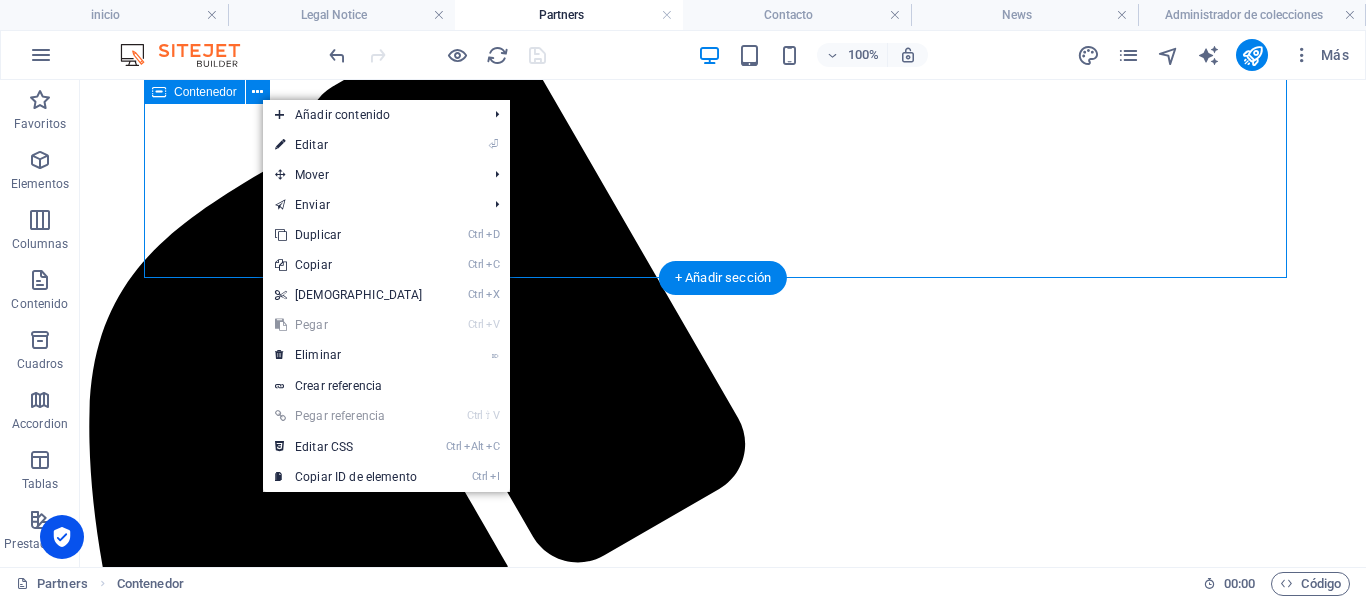 click on "ORGONITAS DIJES" at bounding box center (723, 4352) 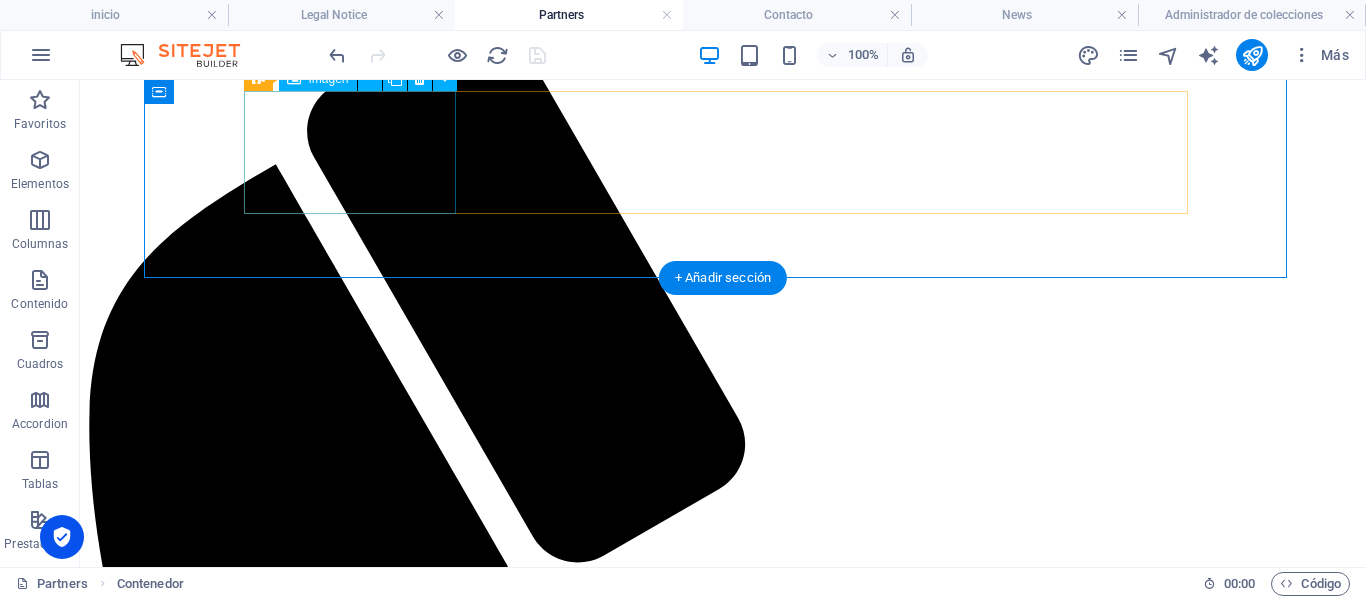 click at bounding box center (723, 2381) 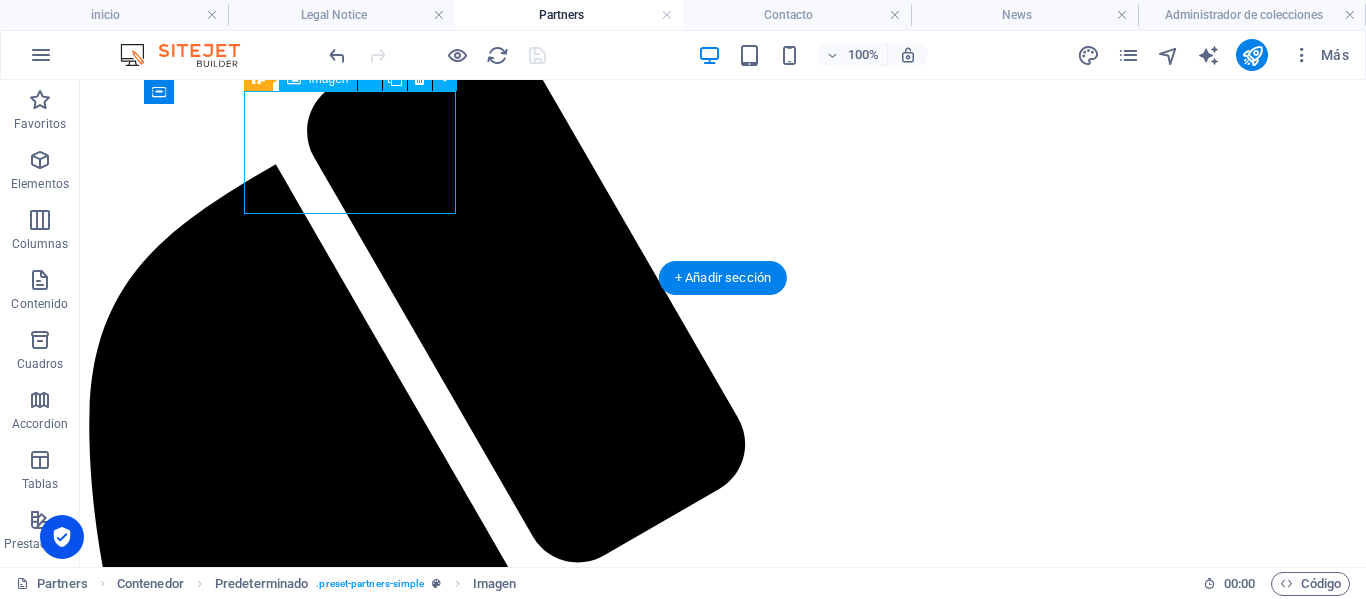 click at bounding box center (723, 2381) 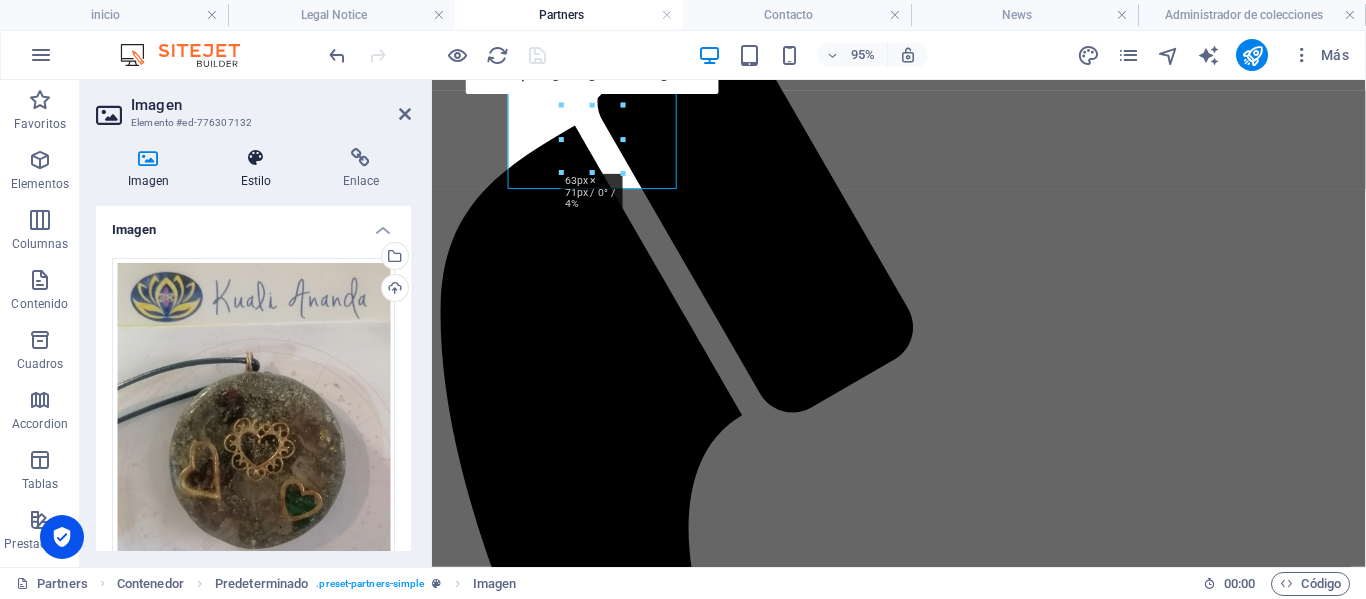 click on "Estilo" at bounding box center [260, 169] 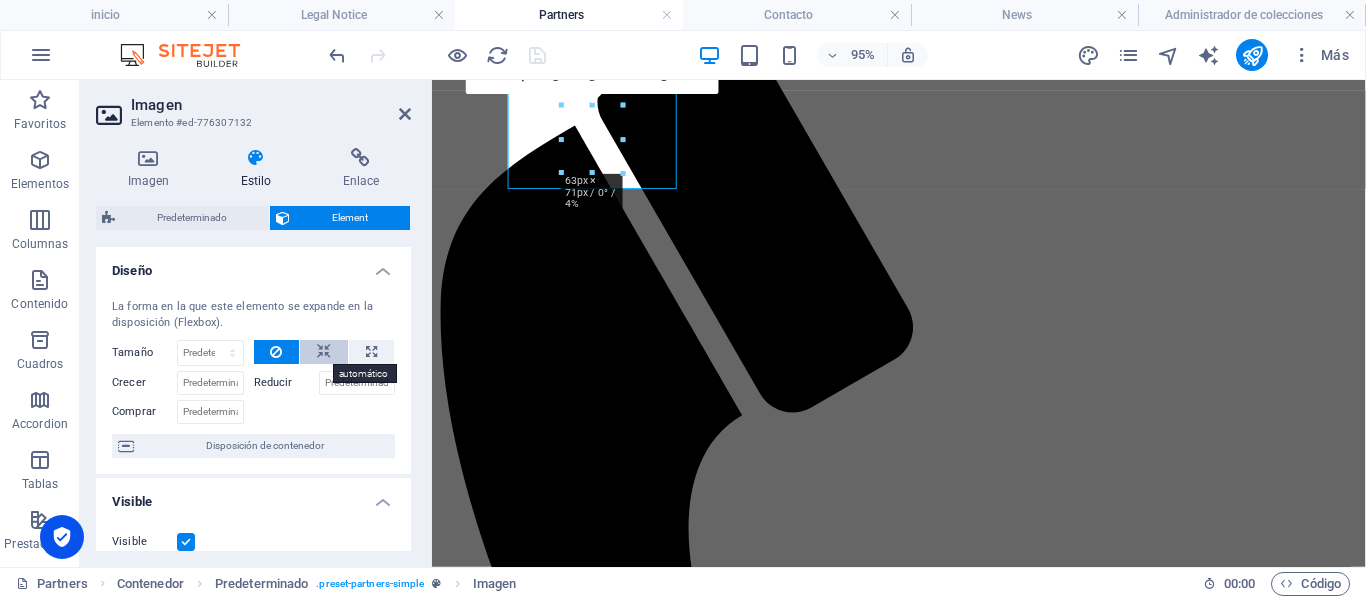 click at bounding box center [324, 352] 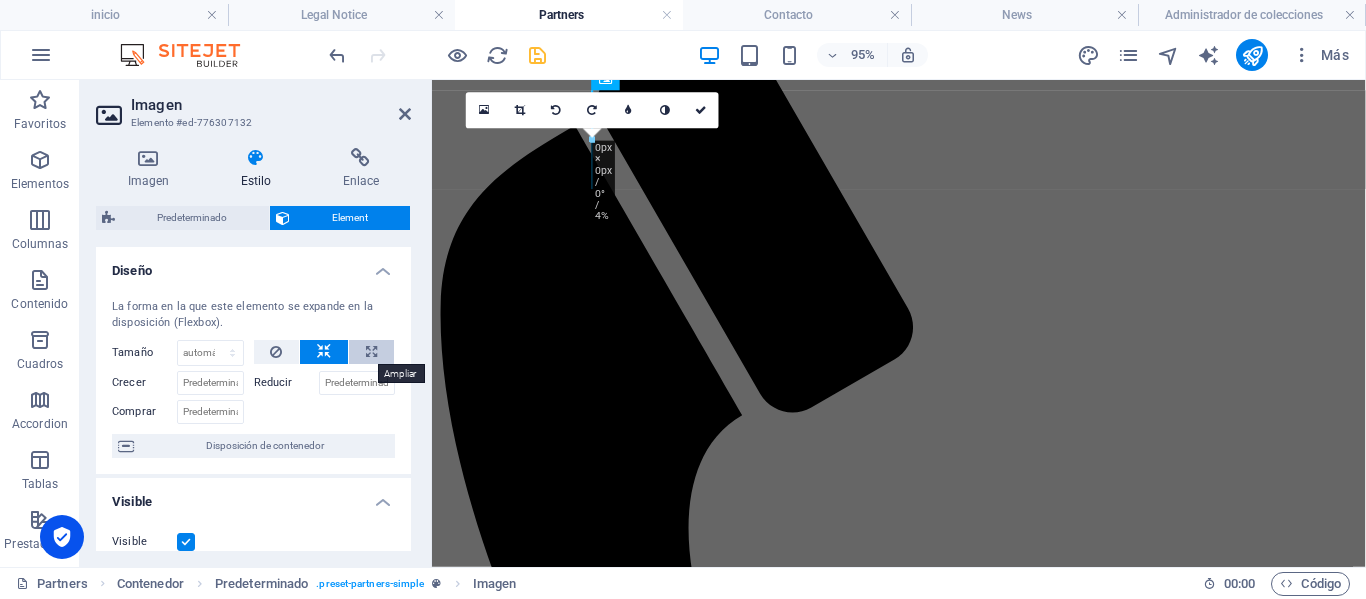 click at bounding box center (371, 352) 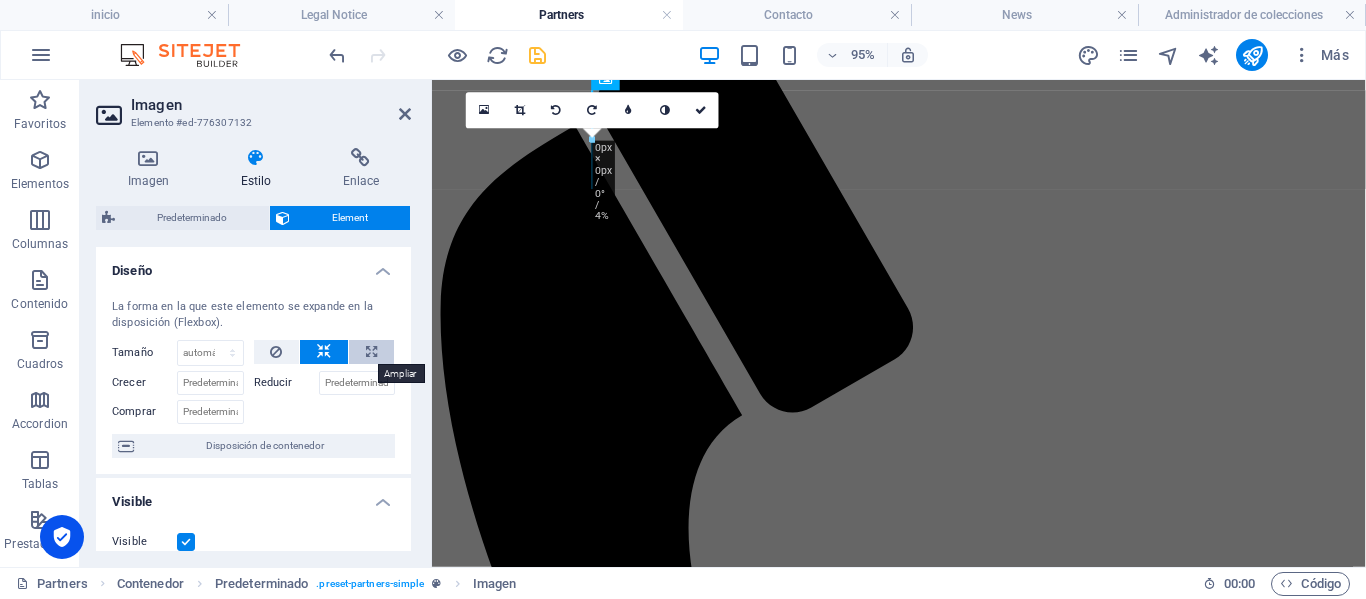 select on "%" 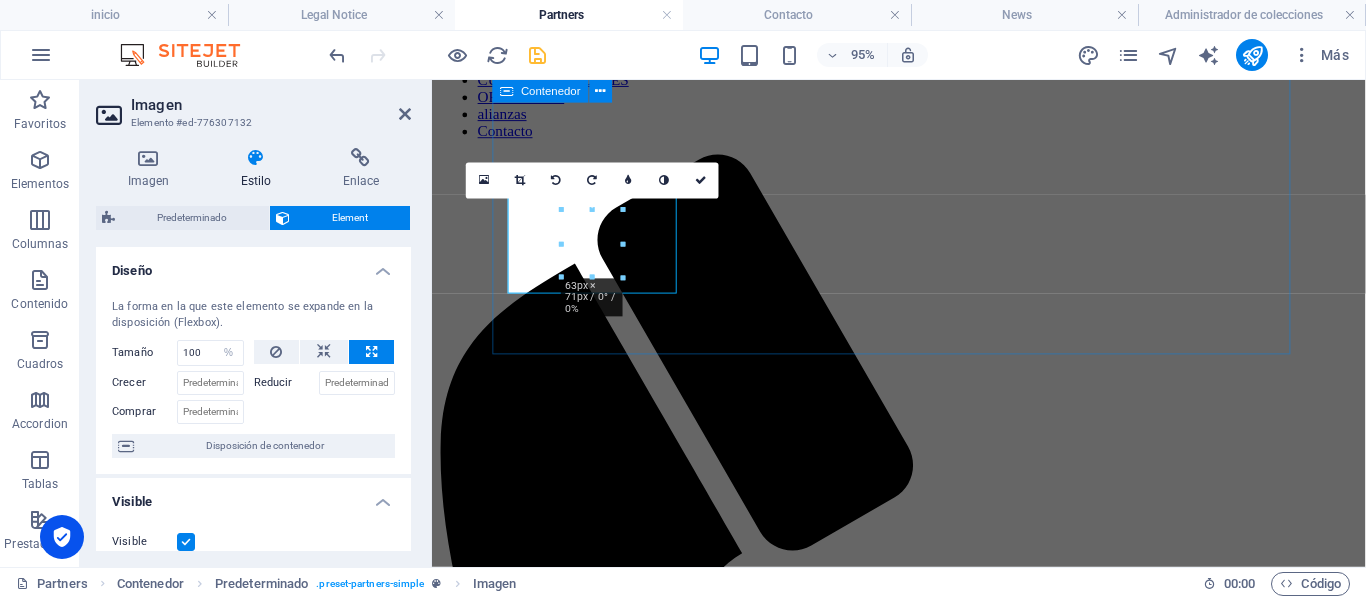 scroll, scrollTop: 200, scrollLeft: 0, axis: vertical 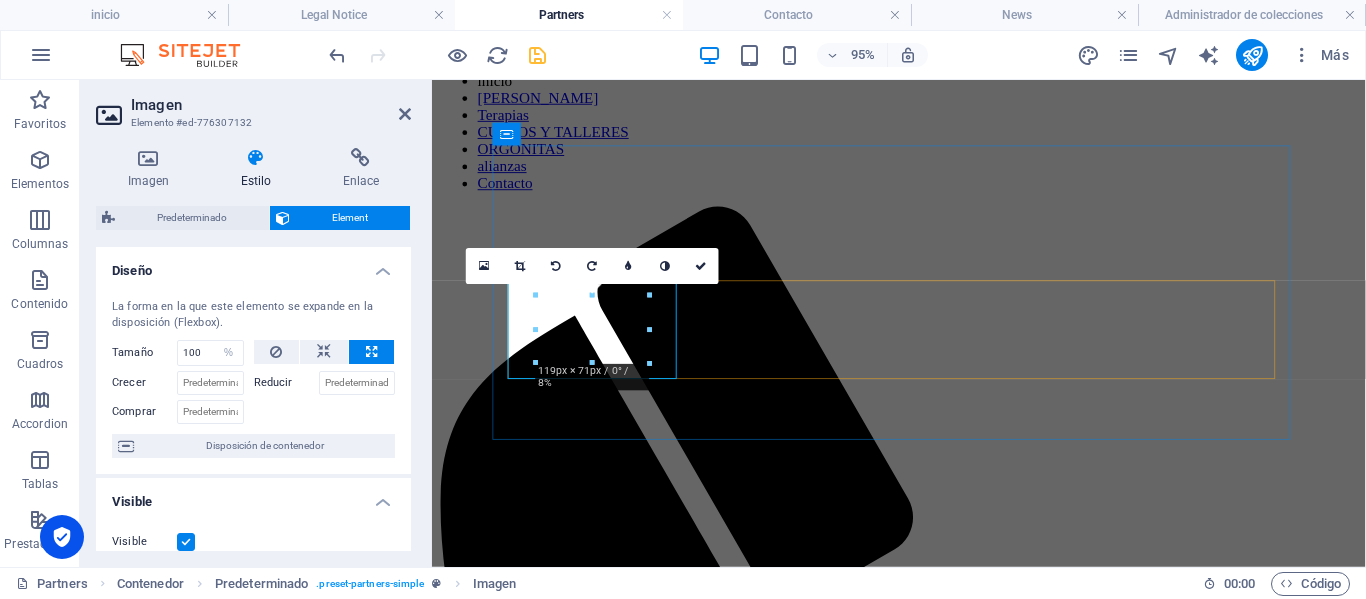 click at bounding box center [923, 1665] 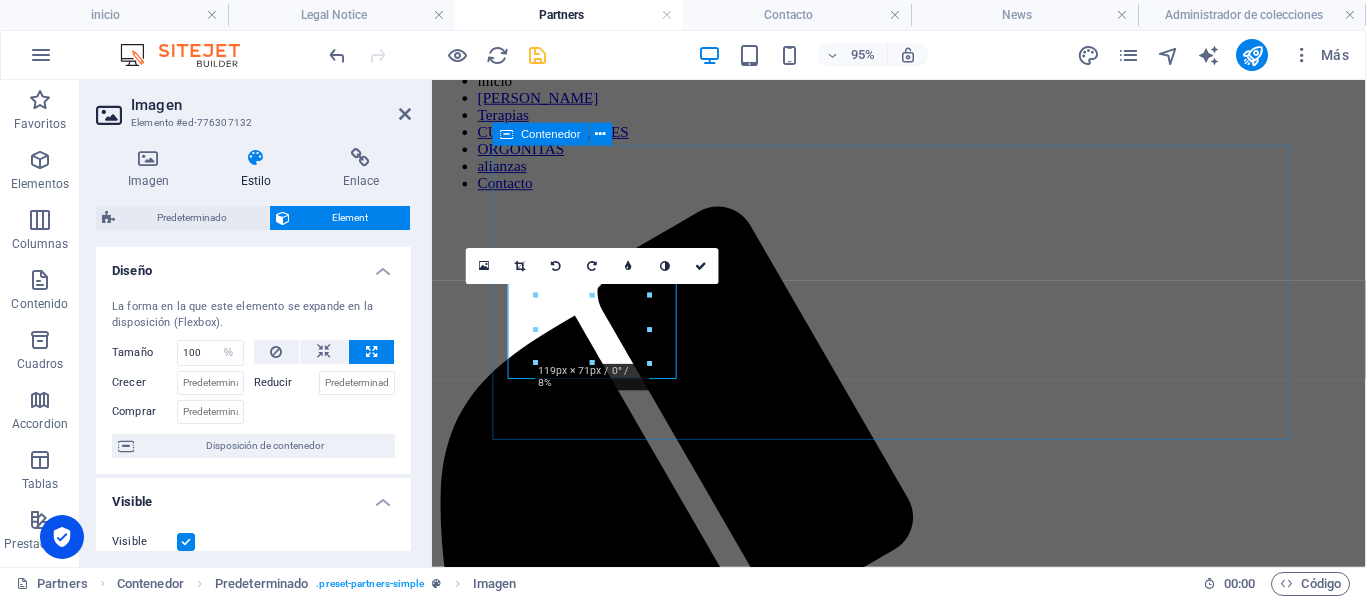 click on "ORGONITAS DIJES" at bounding box center [923, 3636] 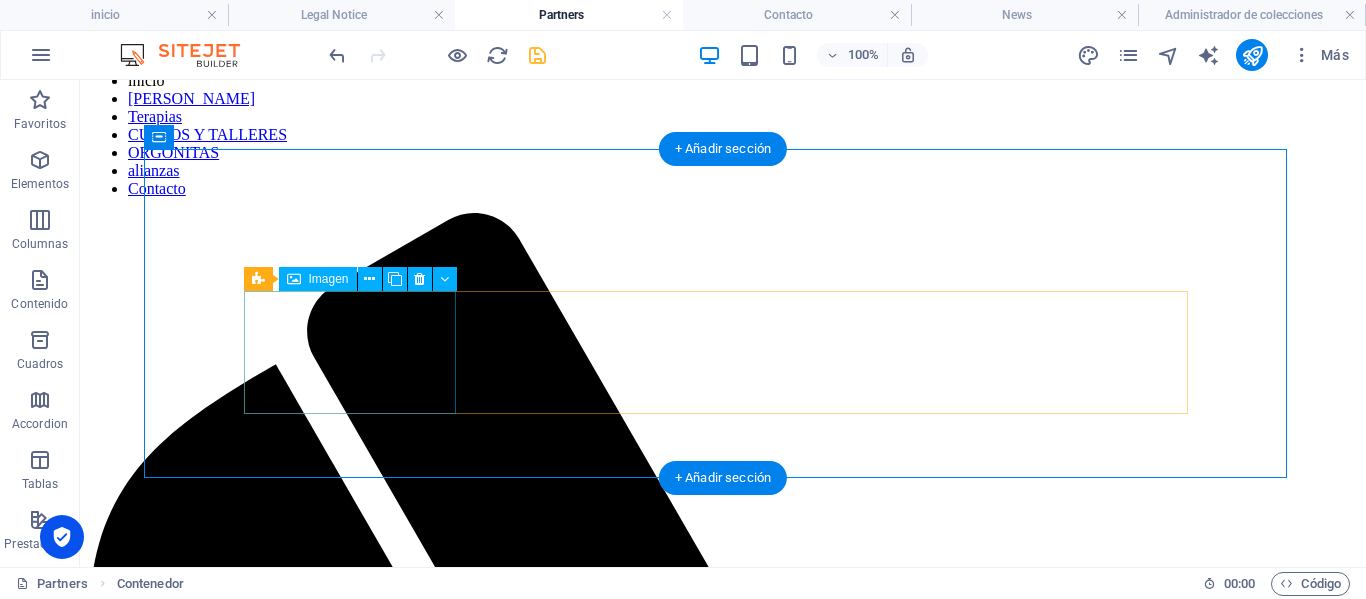 click at bounding box center [723, 2068] 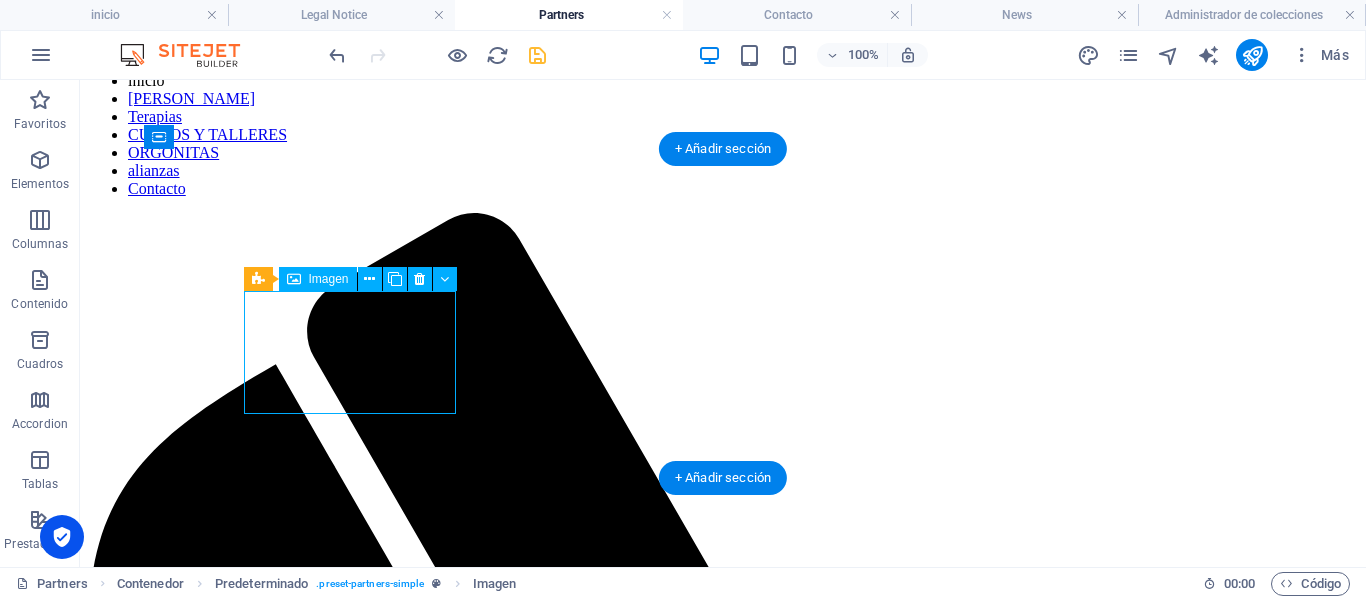 click at bounding box center [723, 2068] 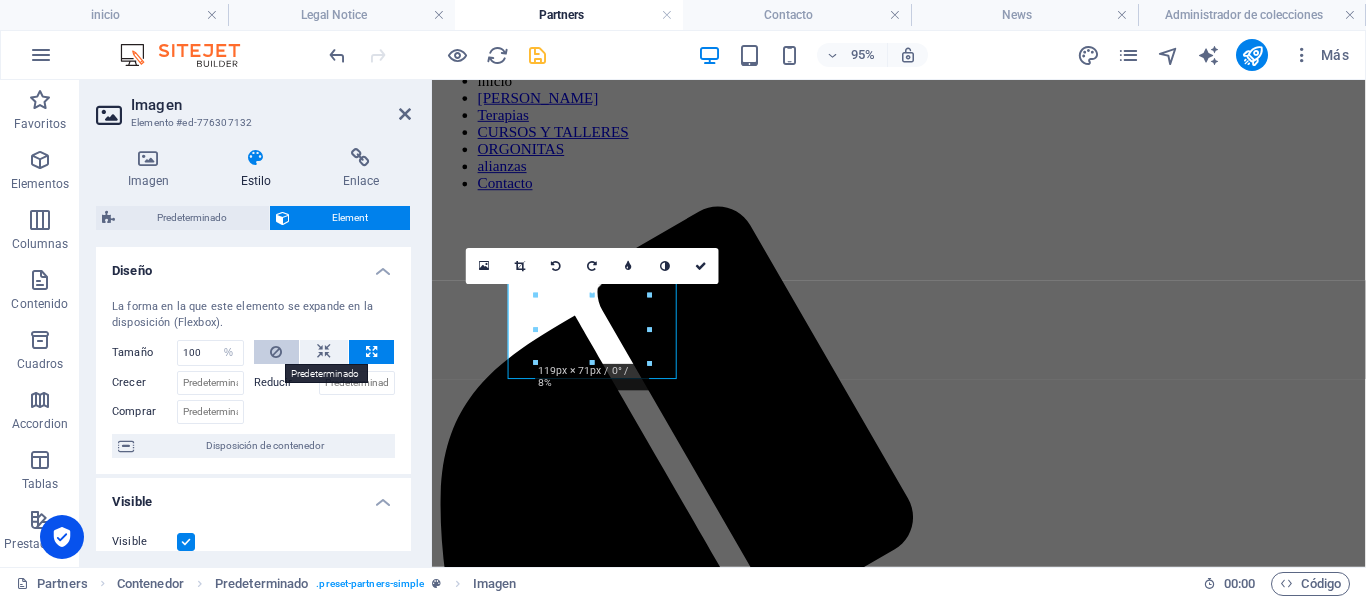 click at bounding box center [276, 352] 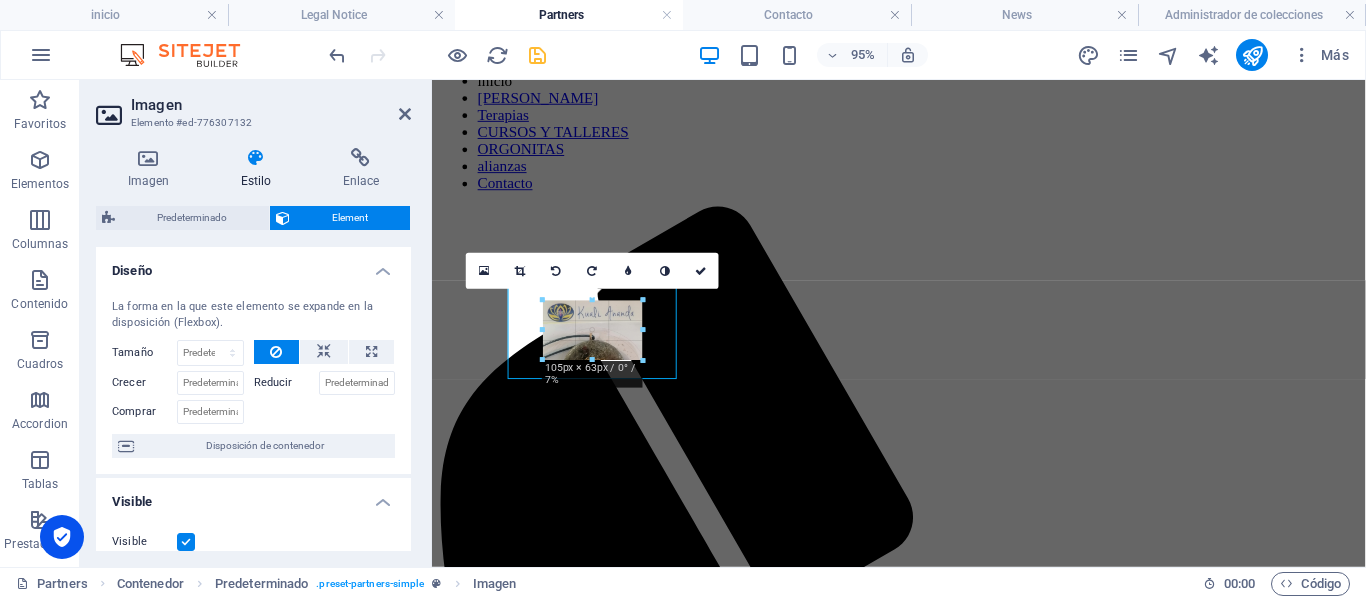 drag, startPoint x: 648, startPoint y: 329, endPoint x: 632, endPoint y: 329, distance: 16 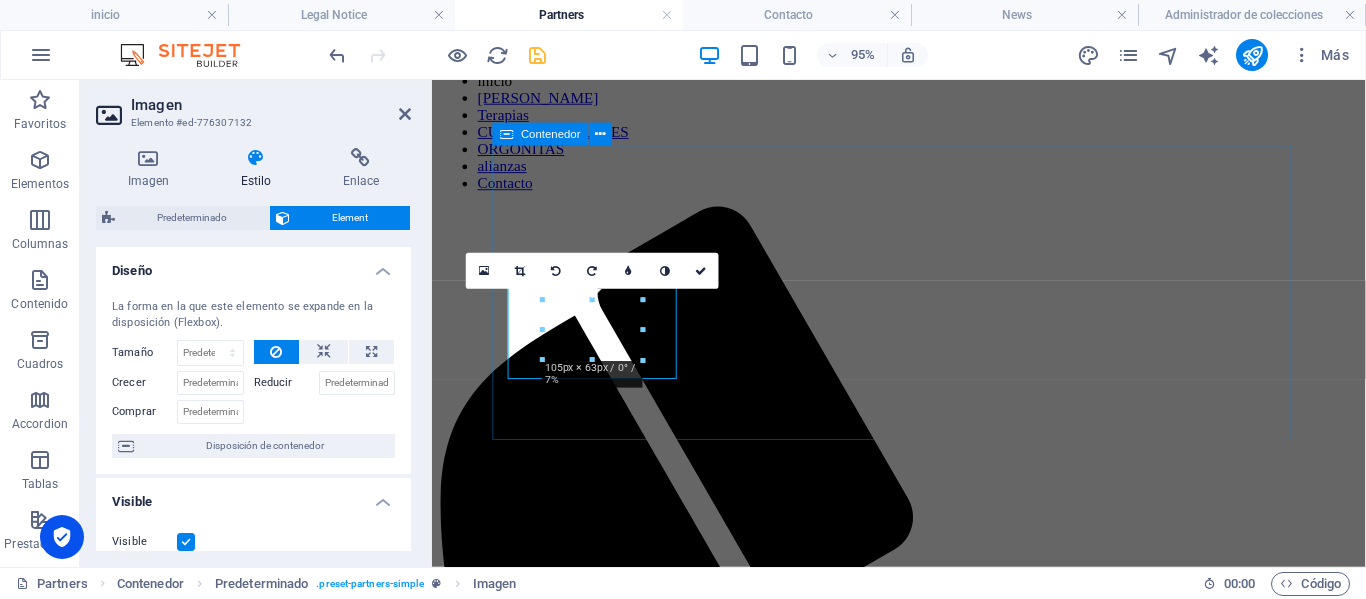 click on "ORGONITAS DIJES" at bounding box center (923, 3628) 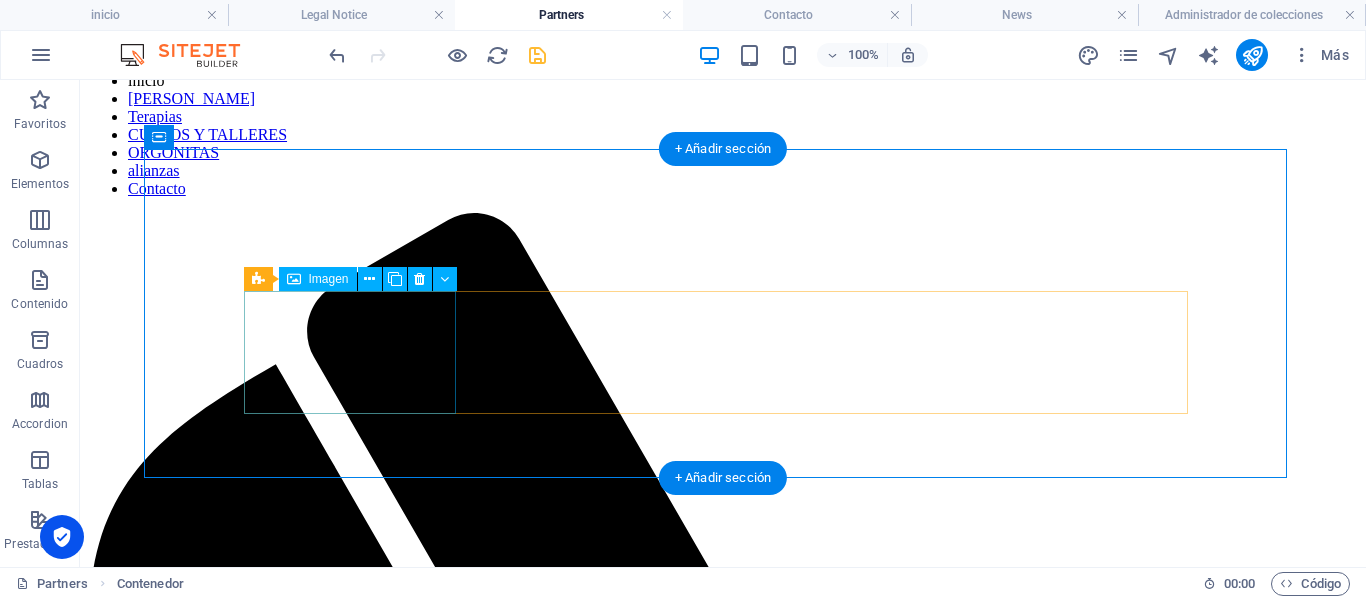 click at bounding box center (723, 2060) 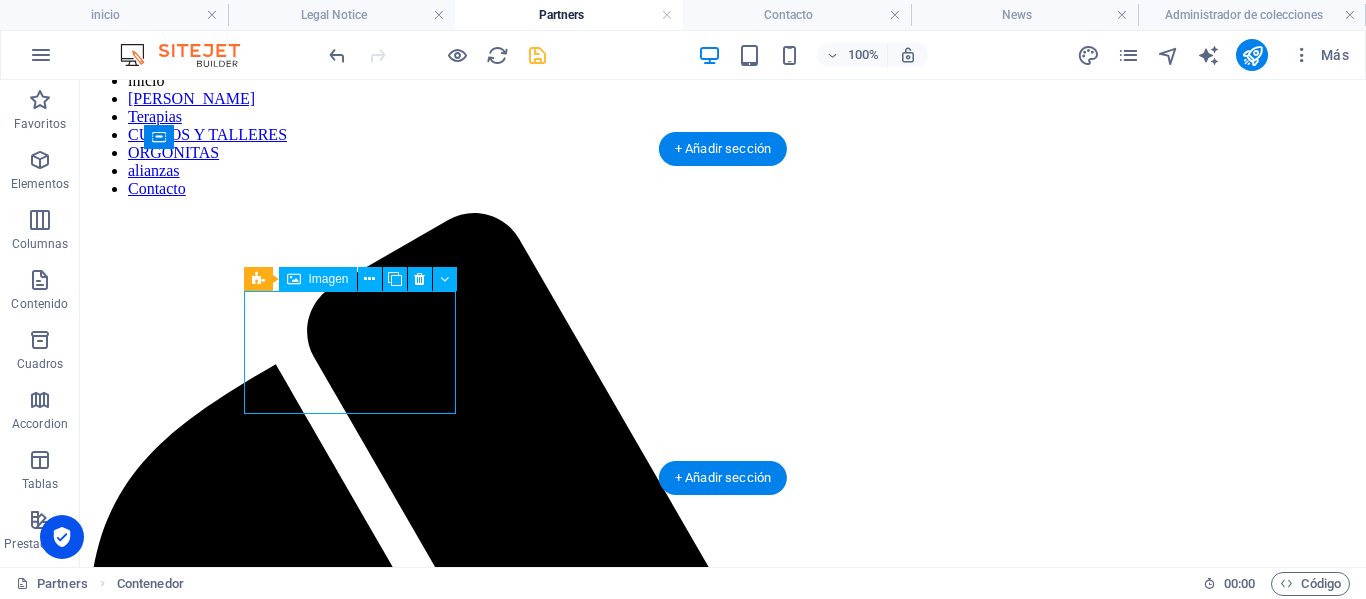 click at bounding box center [723, 2060] 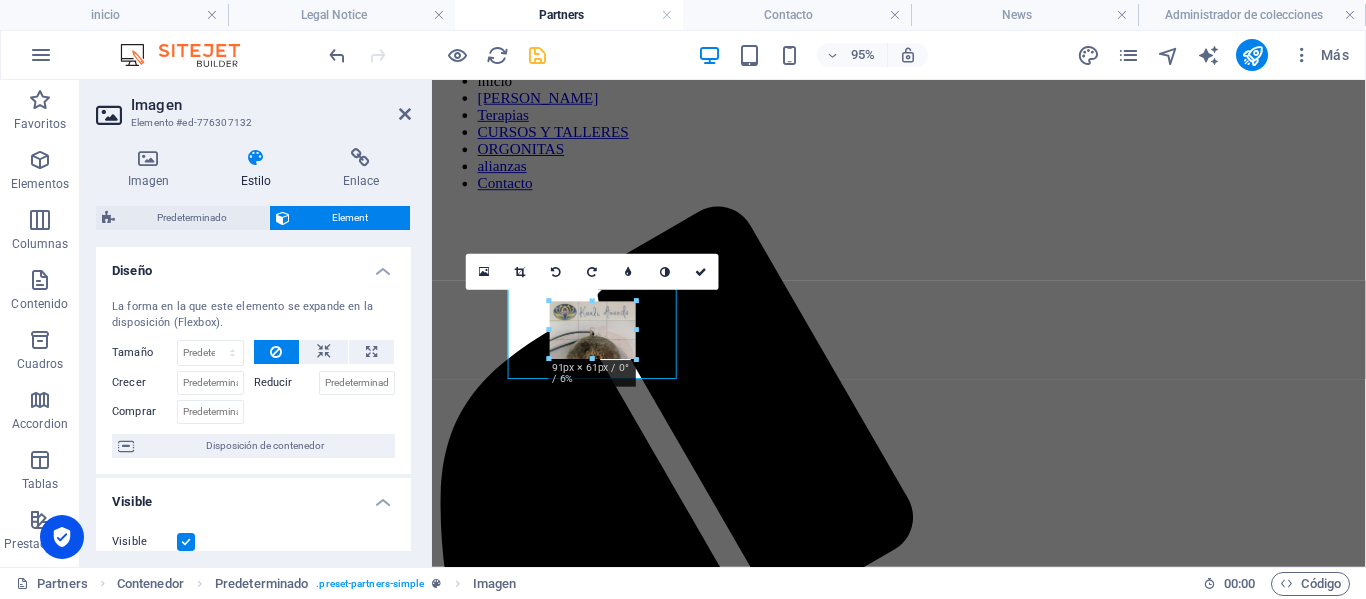 drag, startPoint x: 540, startPoint y: 331, endPoint x: 557, endPoint y: 332, distance: 17.029387 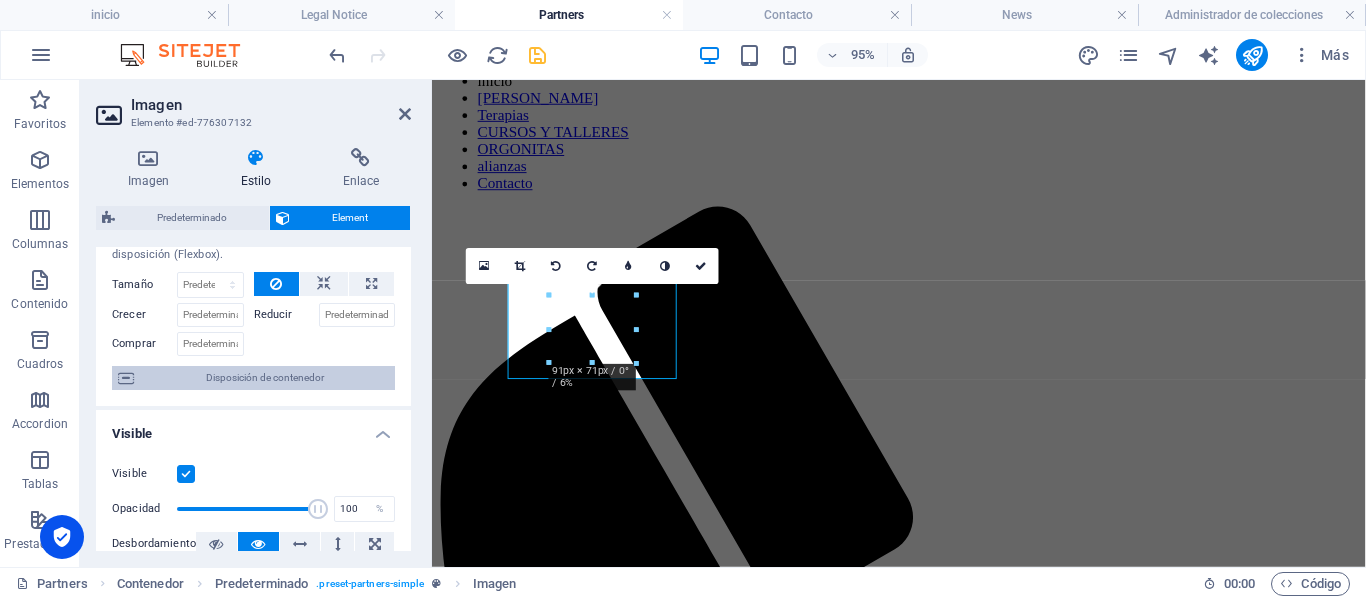 scroll, scrollTop: 100, scrollLeft: 0, axis: vertical 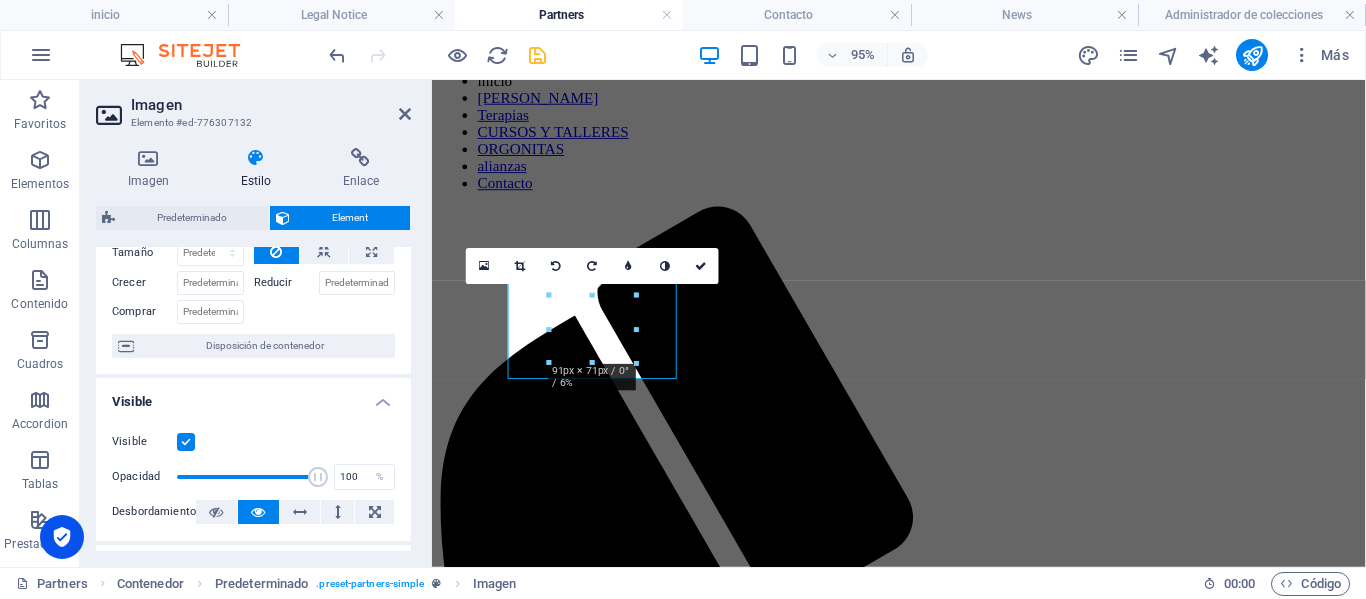 click at bounding box center [186, 442] 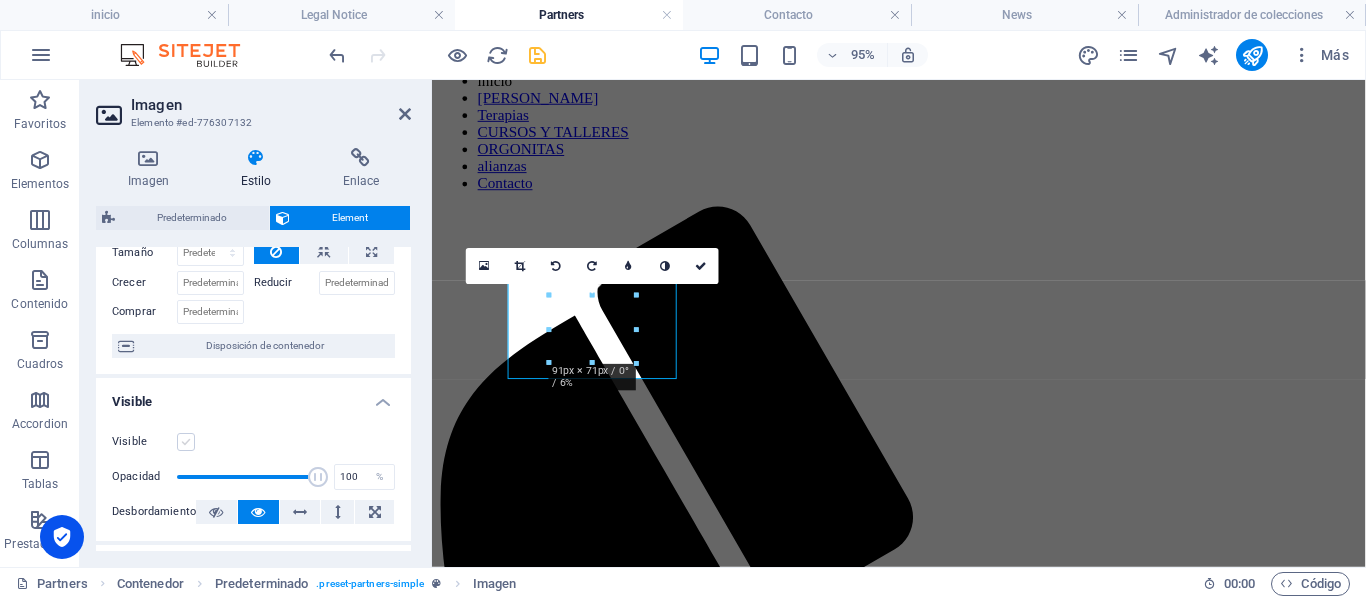 click at bounding box center [186, 442] 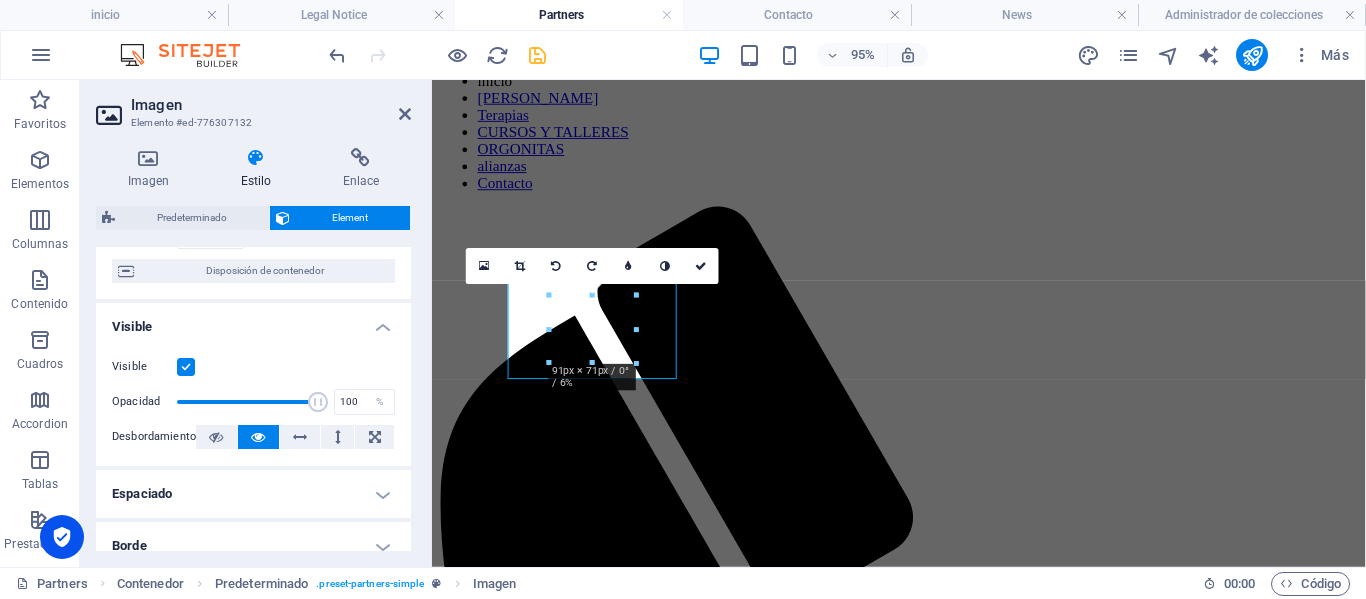 scroll, scrollTop: 200, scrollLeft: 0, axis: vertical 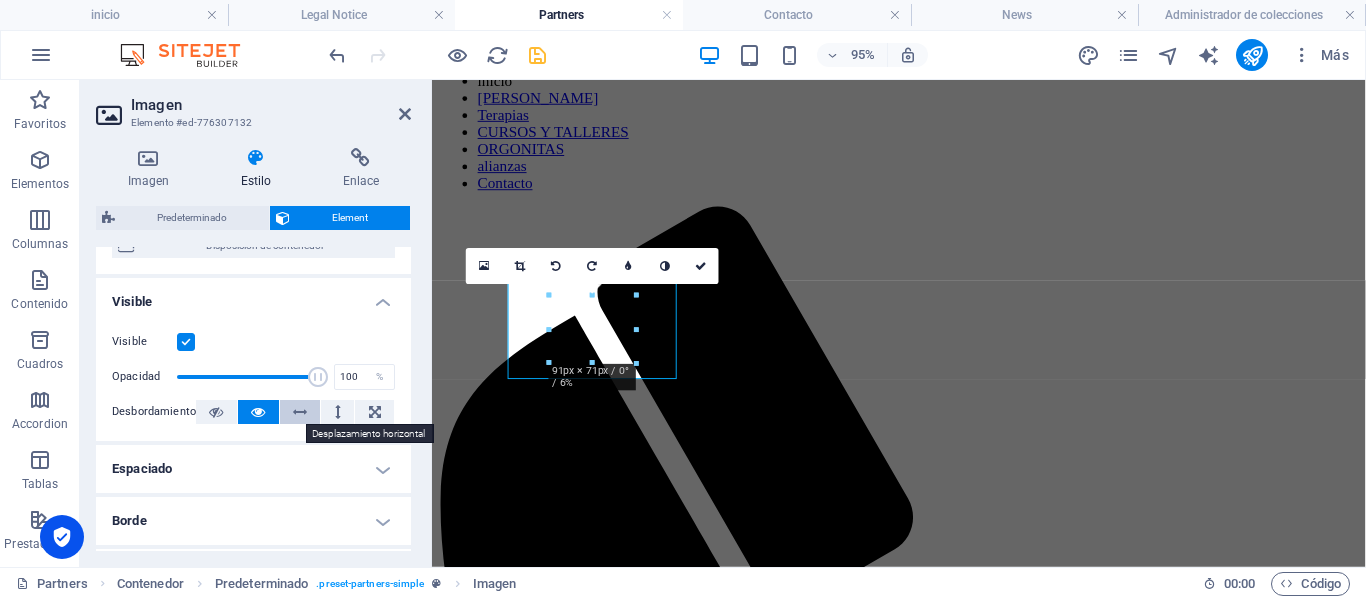 click at bounding box center (300, 412) 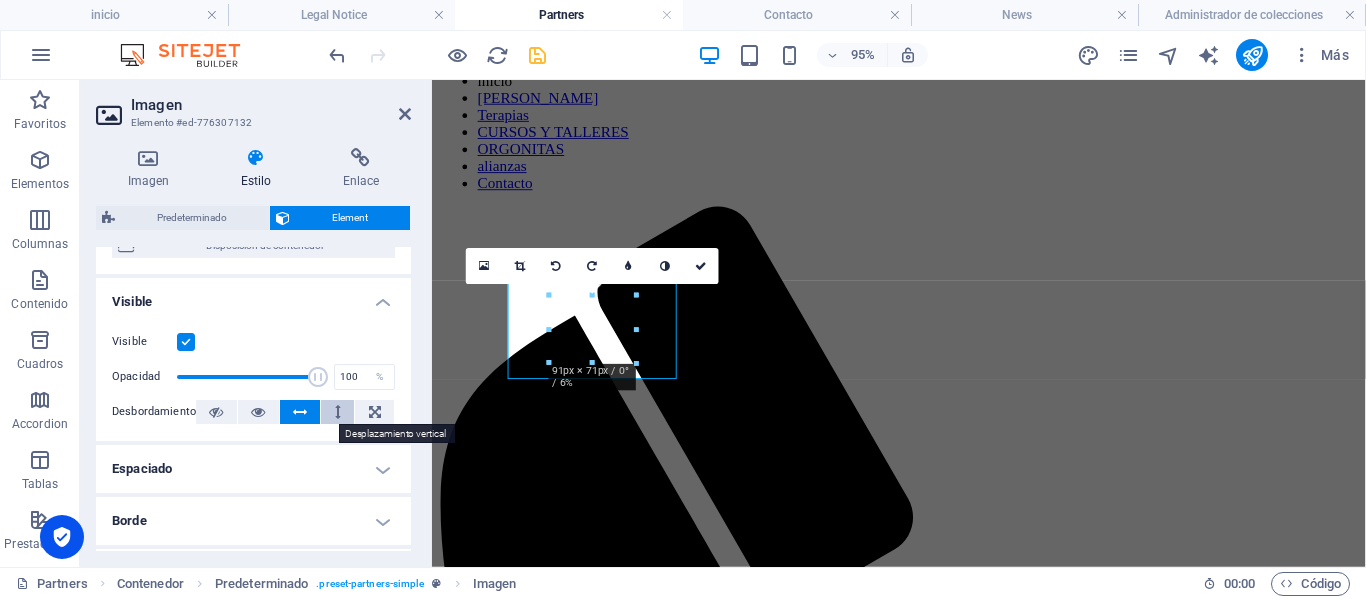 click at bounding box center (338, 412) 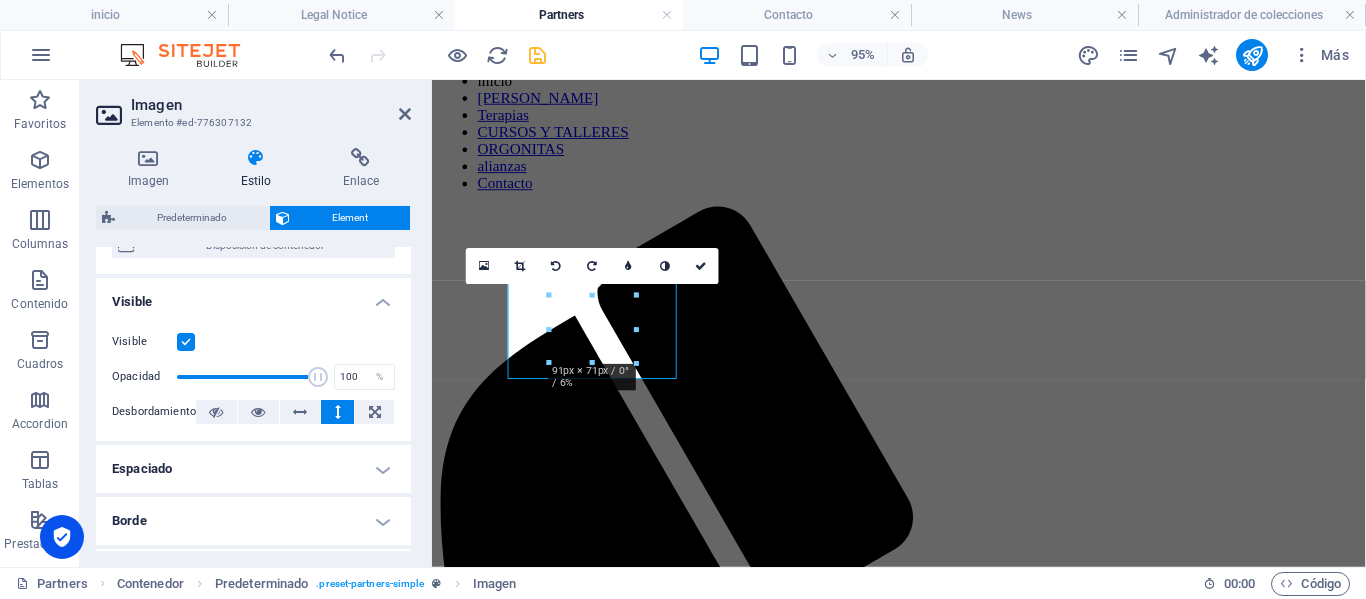 click at bounding box center (338, 412) 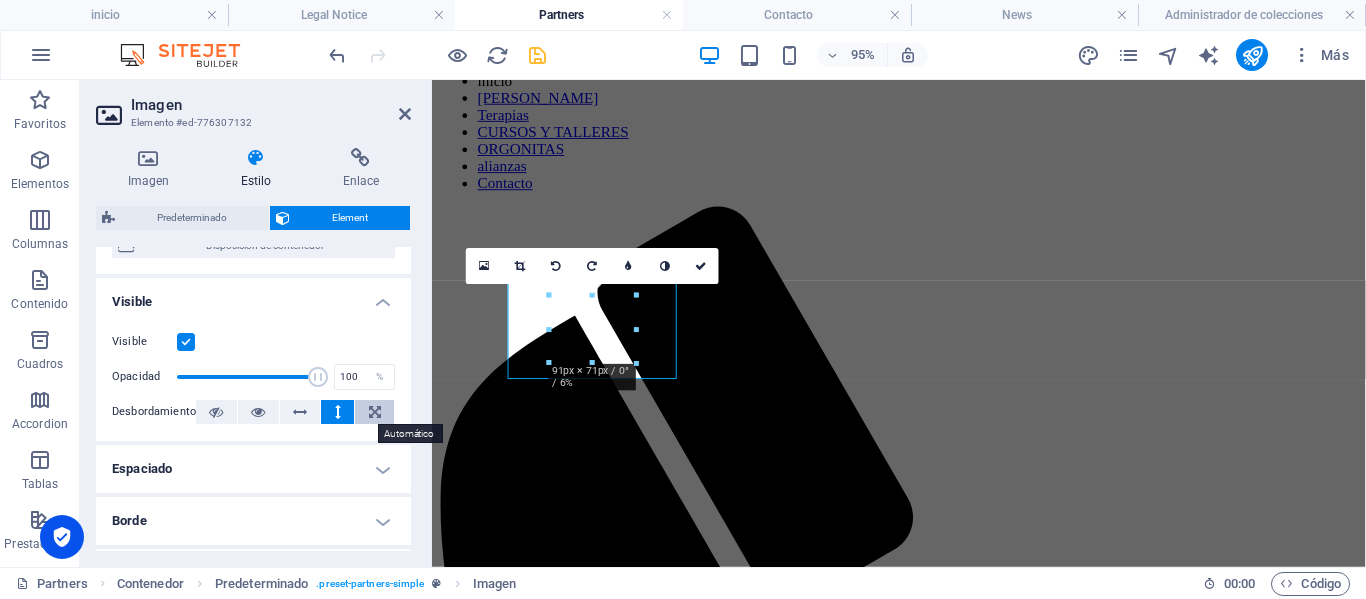 click at bounding box center [375, 412] 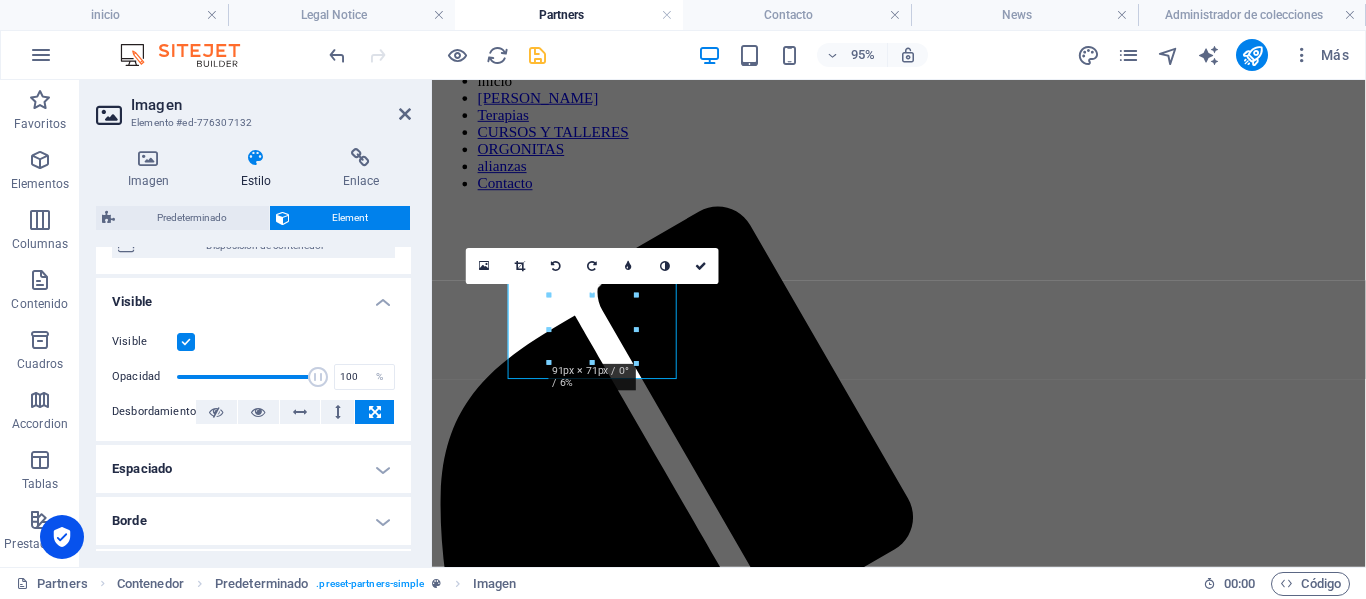 click at bounding box center (375, 412) 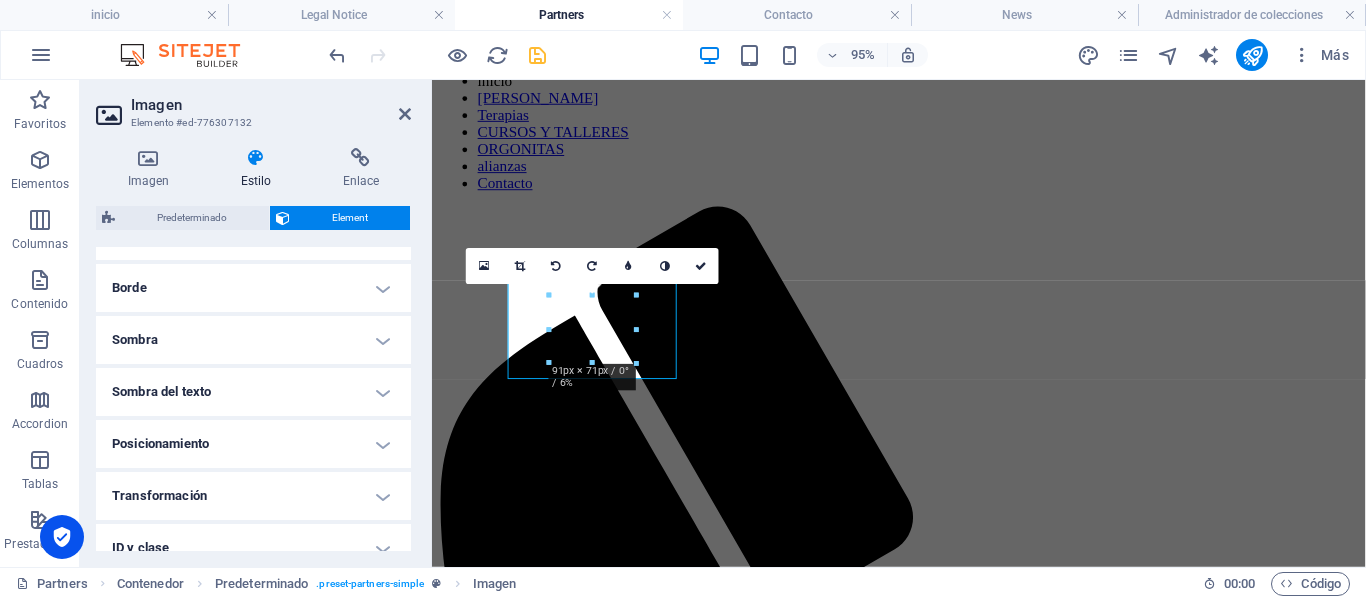 scroll, scrollTop: 400, scrollLeft: 0, axis: vertical 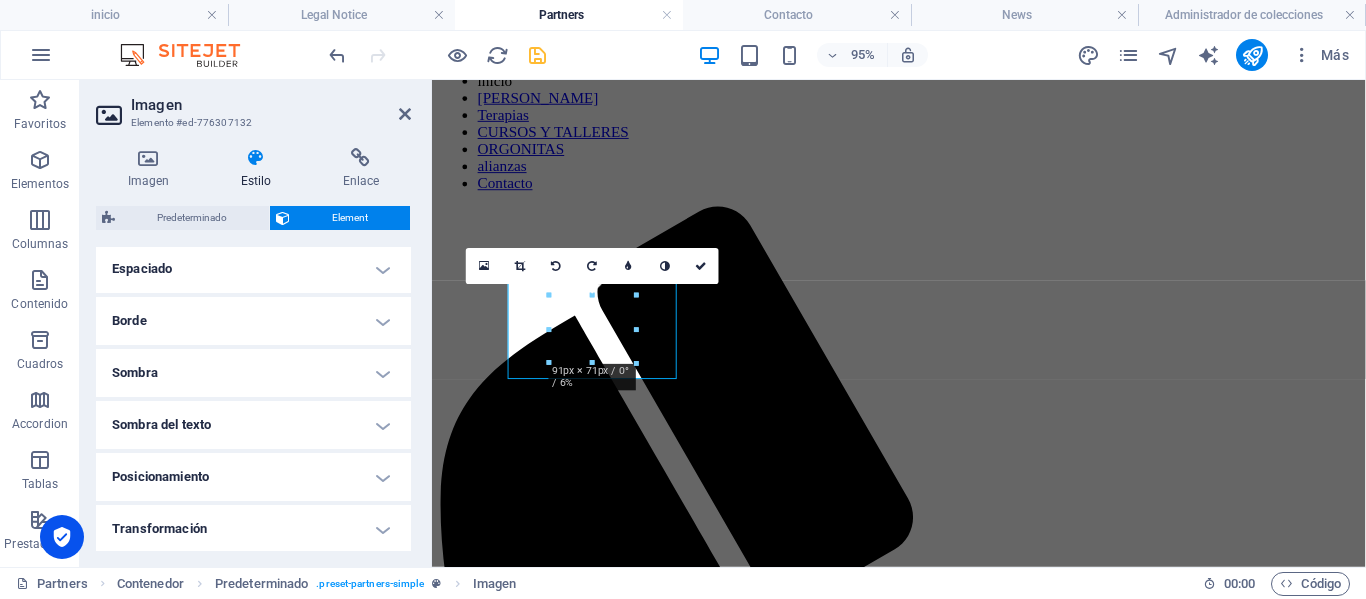click on "Espaciado" at bounding box center (253, 269) 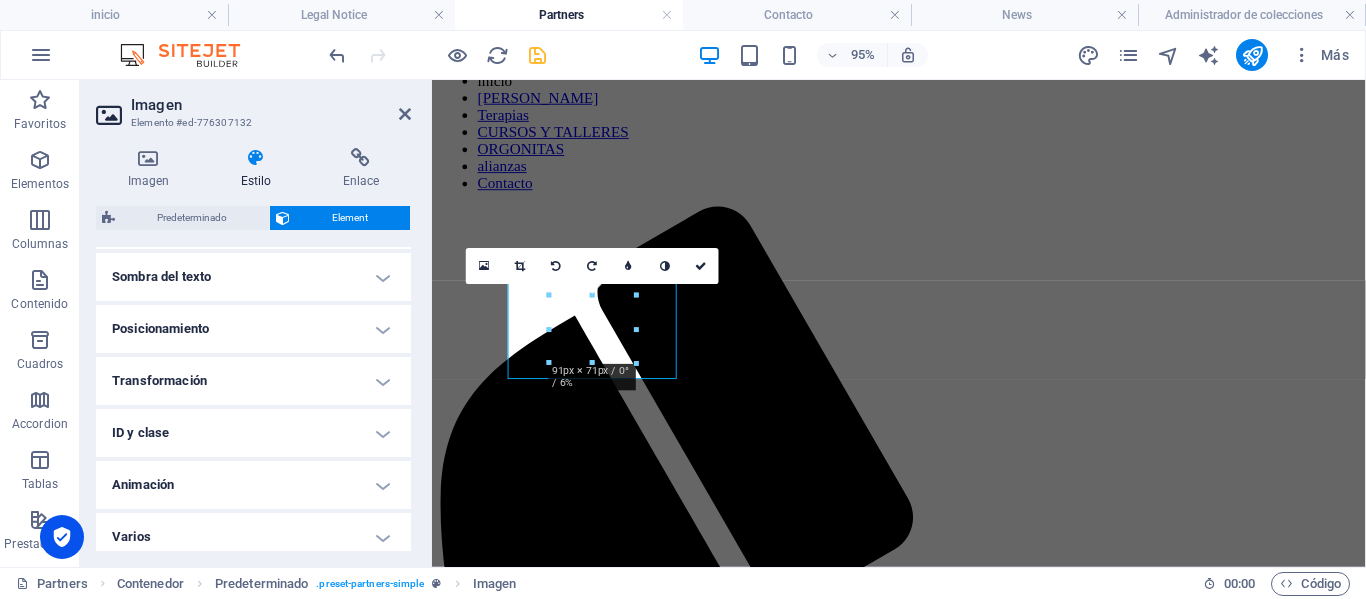 scroll, scrollTop: 638, scrollLeft: 0, axis: vertical 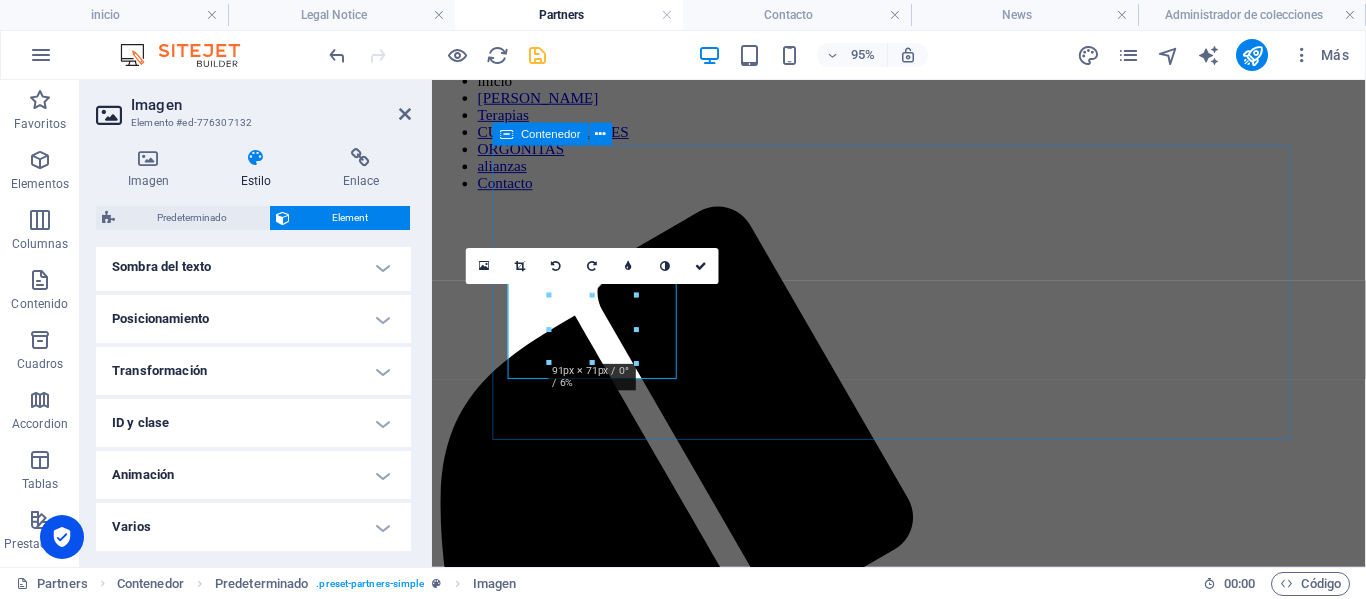 click on "ORGONITAS DIJES" at bounding box center (923, 3620) 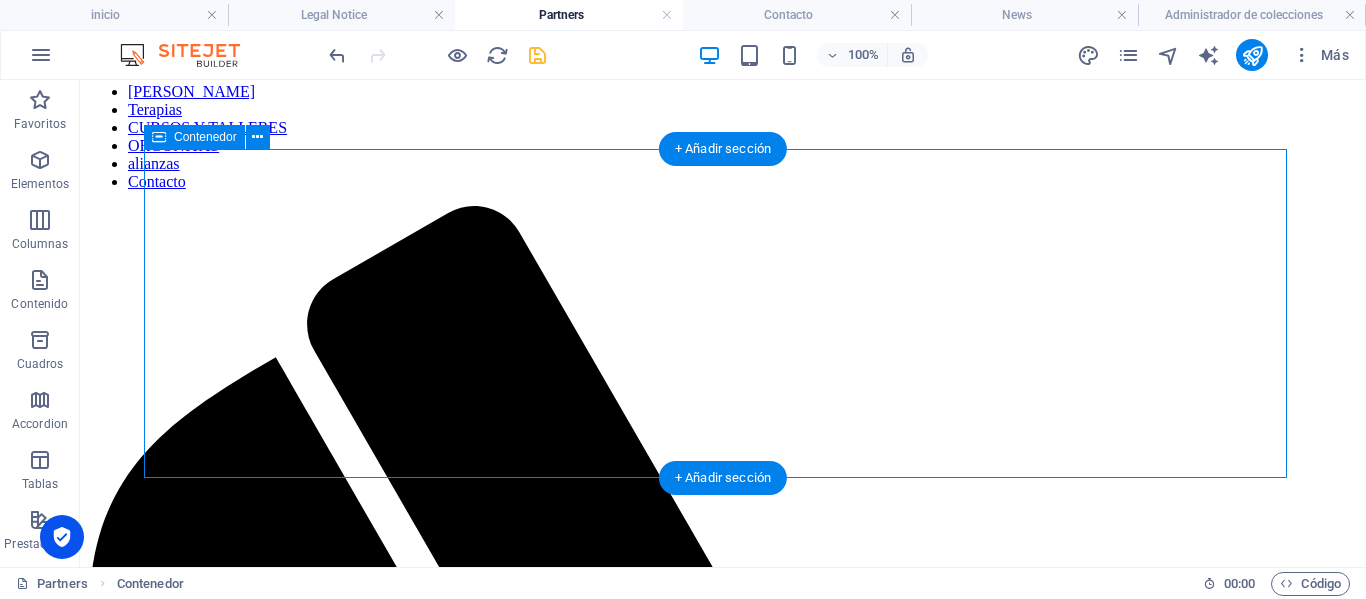 scroll, scrollTop: 300, scrollLeft: 0, axis: vertical 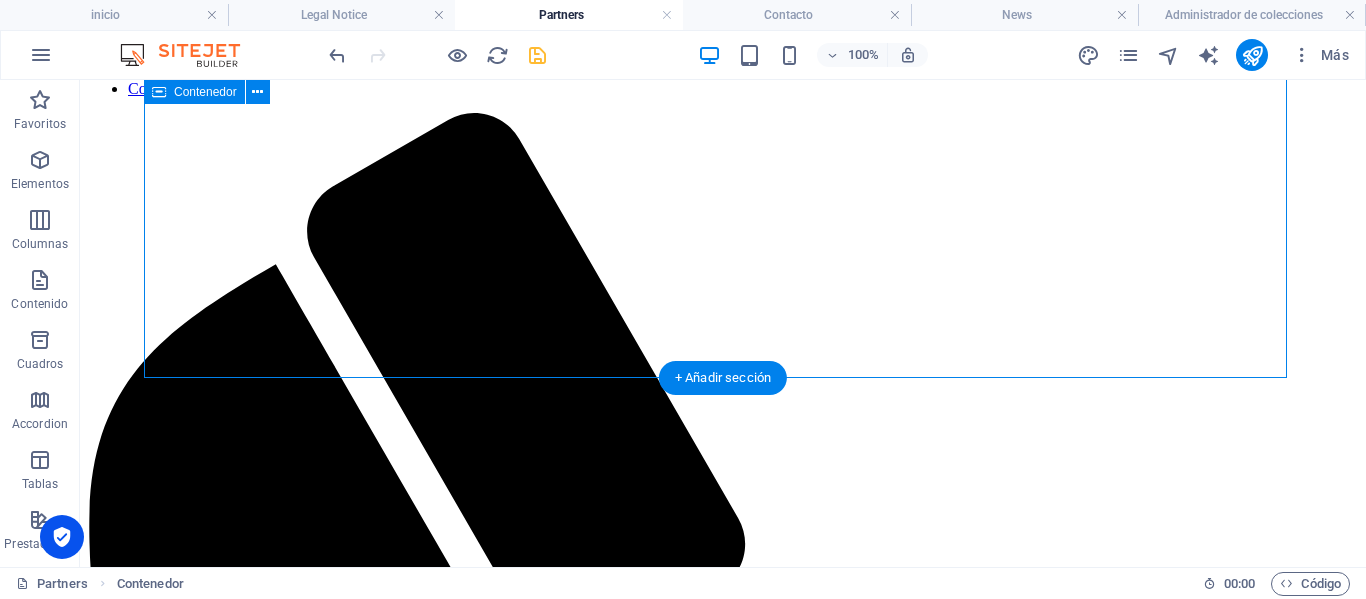 click on "ORGONITAS DIJES" at bounding box center (723, 3923) 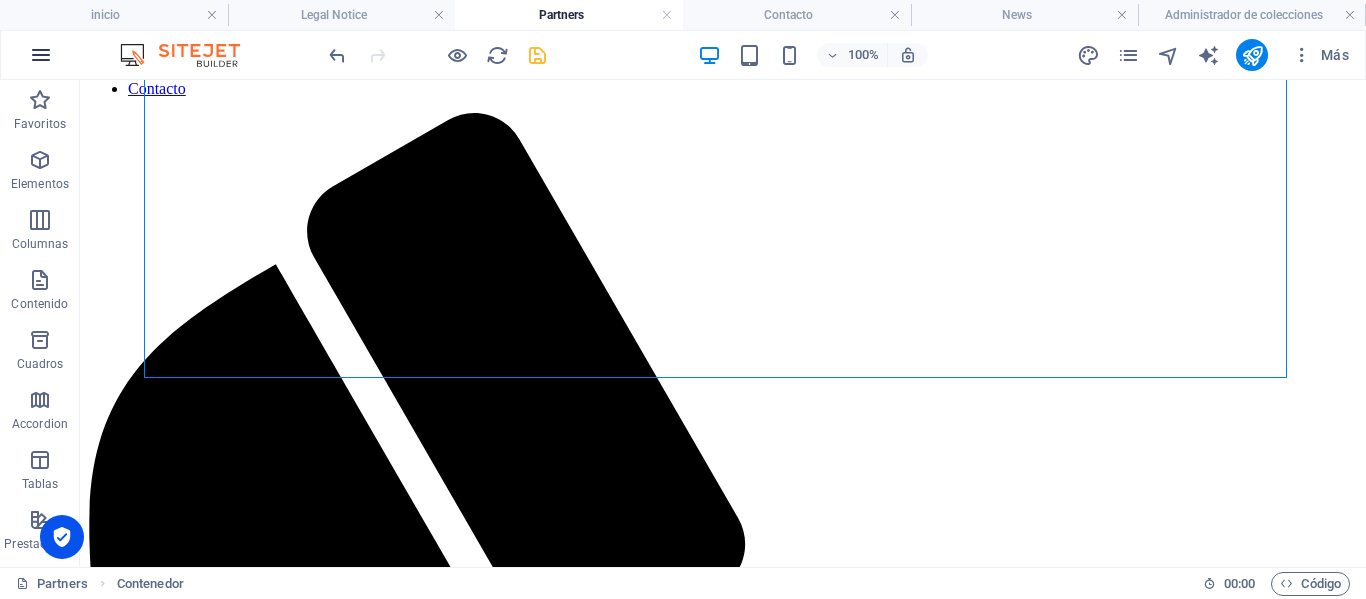click at bounding box center [41, 55] 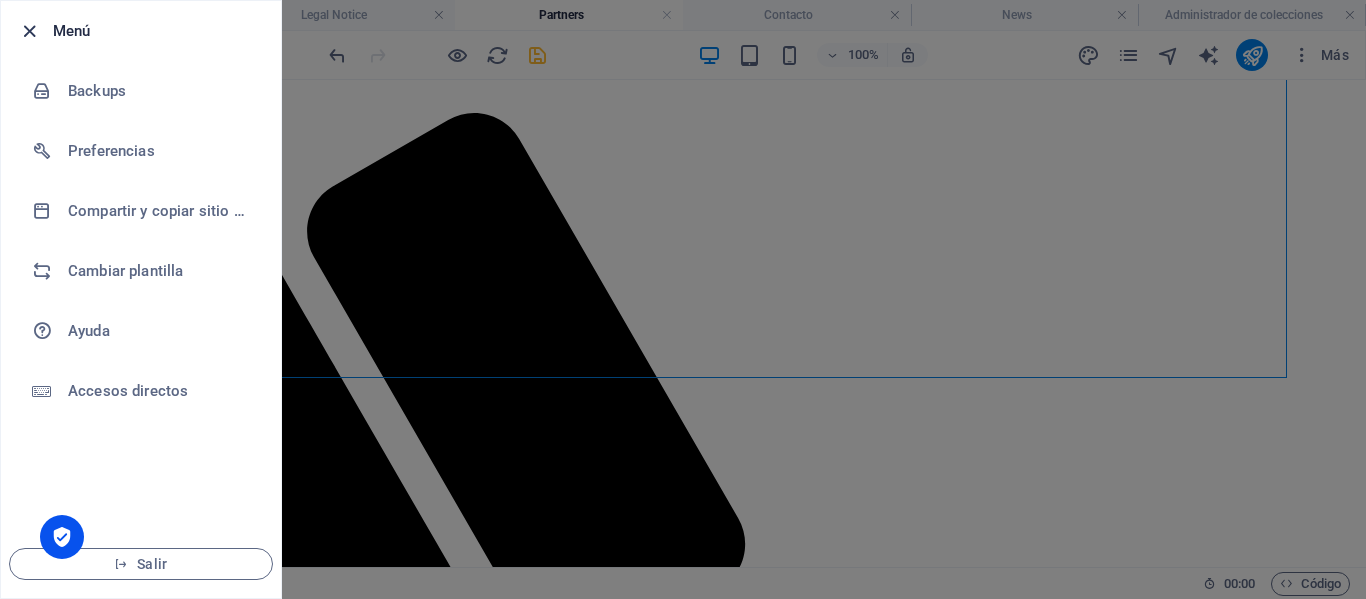 click at bounding box center [29, 31] 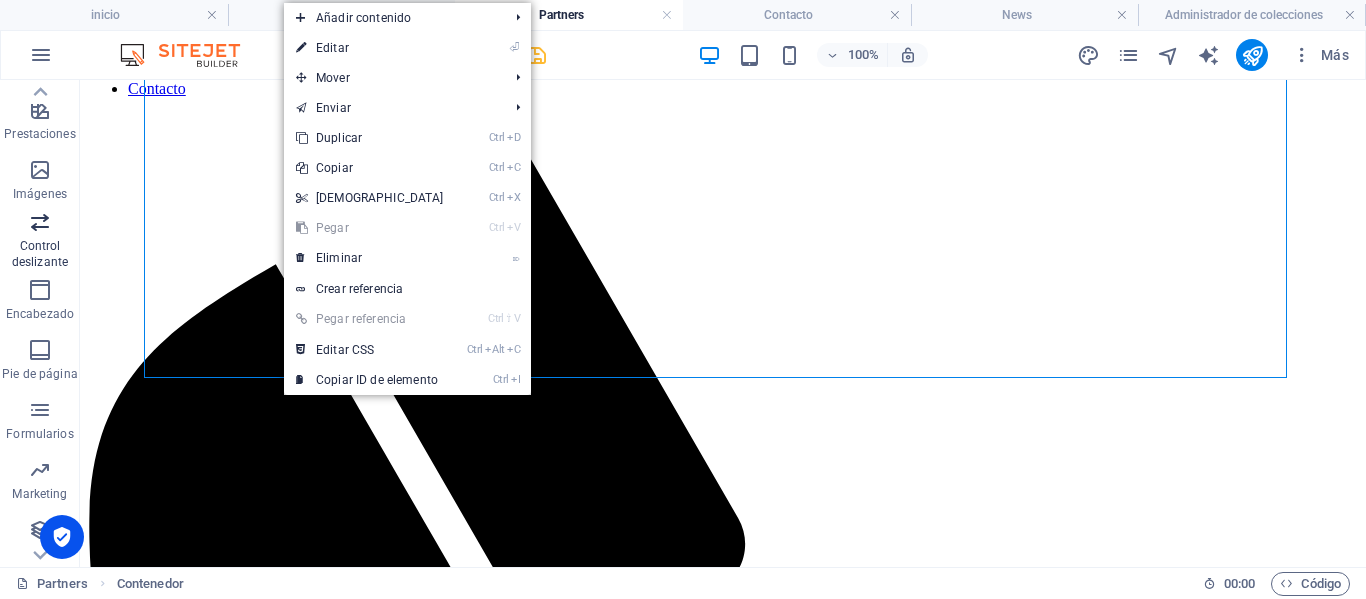 scroll, scrollTop: 413, scrollLeft: 0, axis: vertical 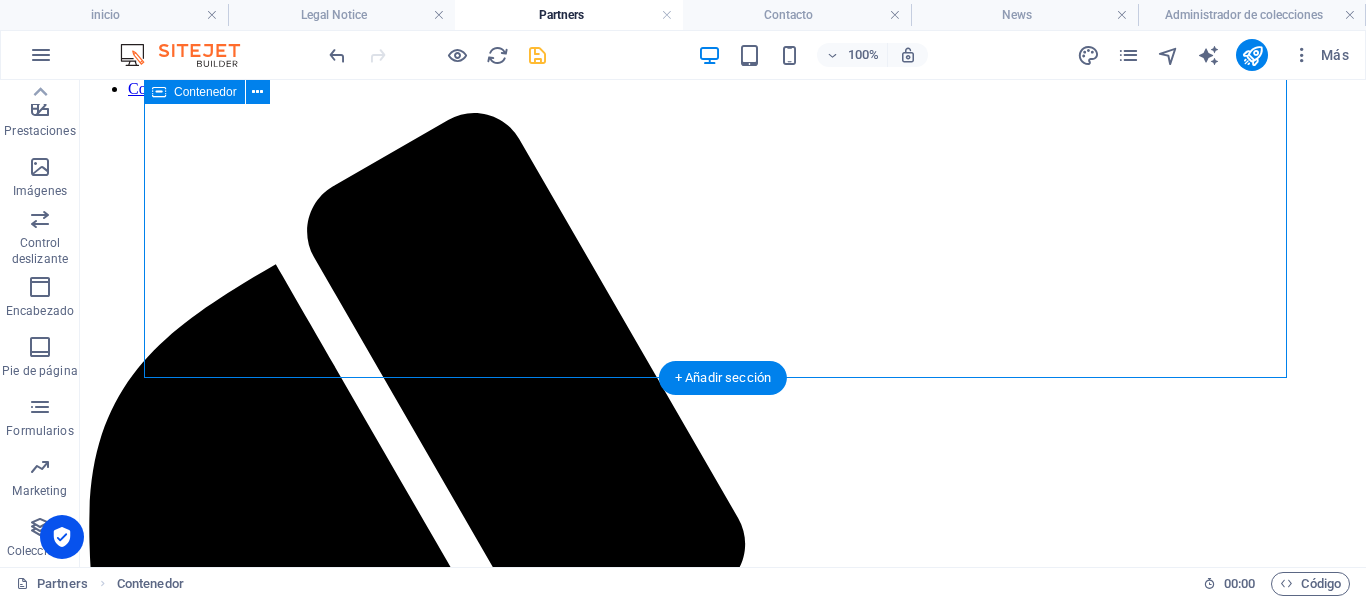 drag, startPoint x: 147, startPoint y: 150, endPoint x: 588, endPoint y: 343, distance: 481.38342 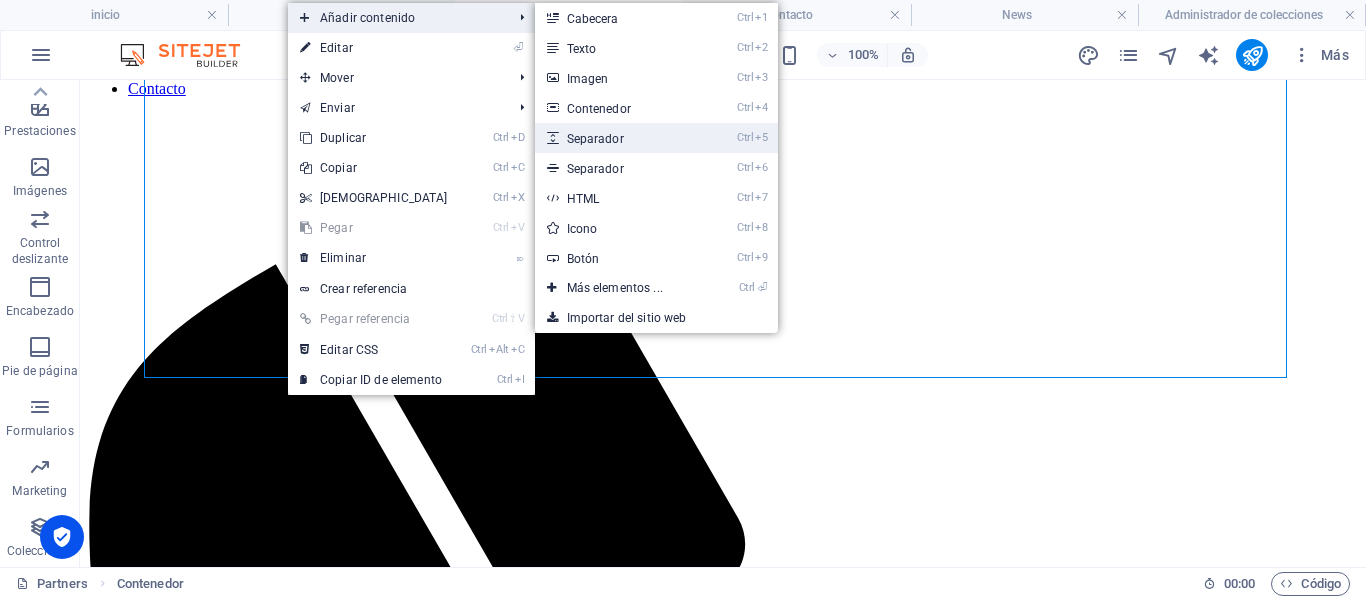 drag, startPoint x: 630, startPoint y: 138, endPoint x: 593, endPoint y: 142, distance: 37.215588 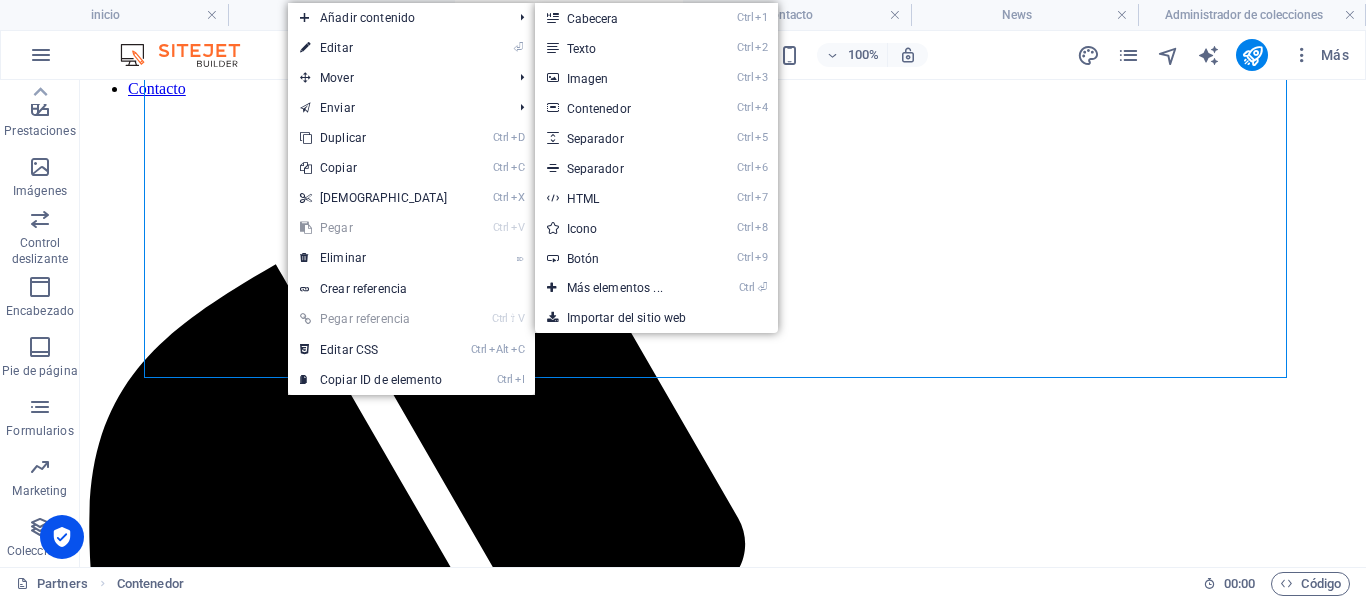 select on "px" 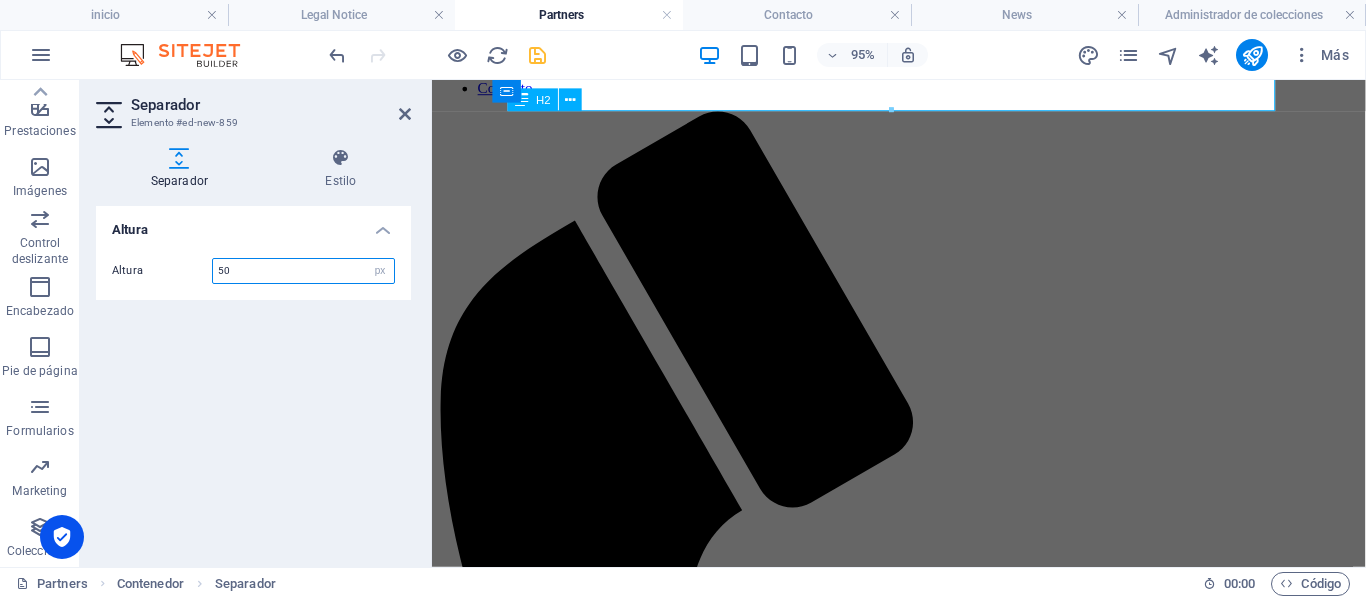 scroll, scrollTop: 350, scrollLeft: 0, axis: vertical 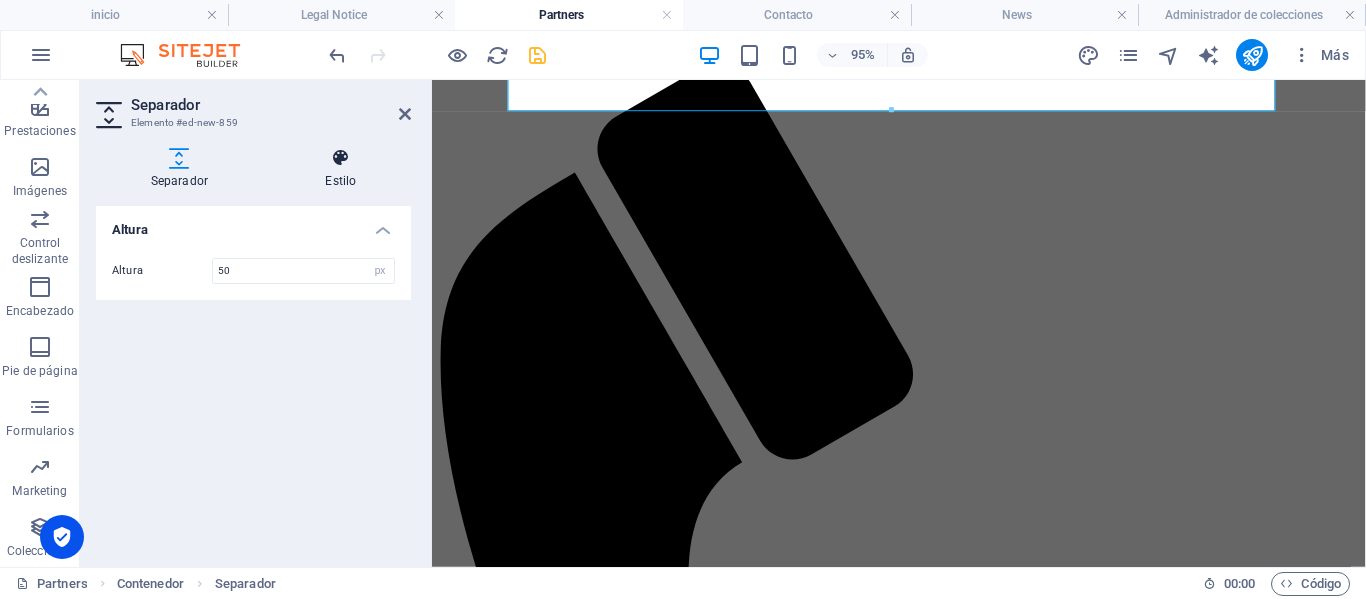 click on "Estilo" at bounding box center (341, 169) 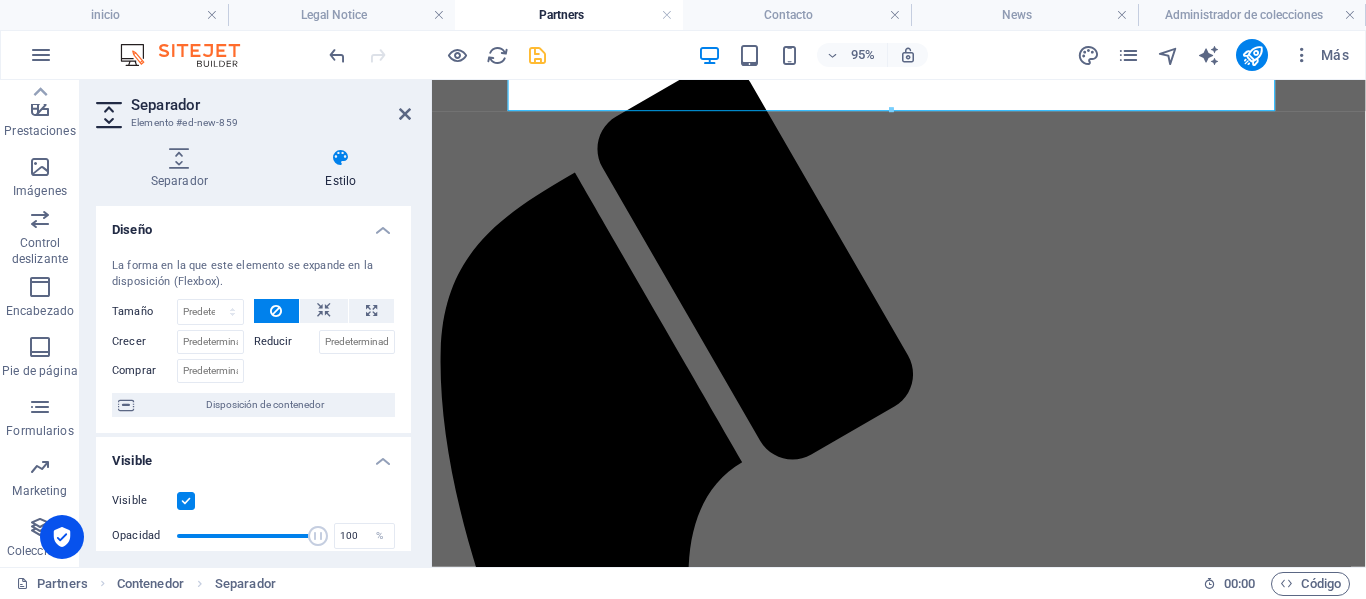 click on "Estilo" at bounding box center (341, 169) 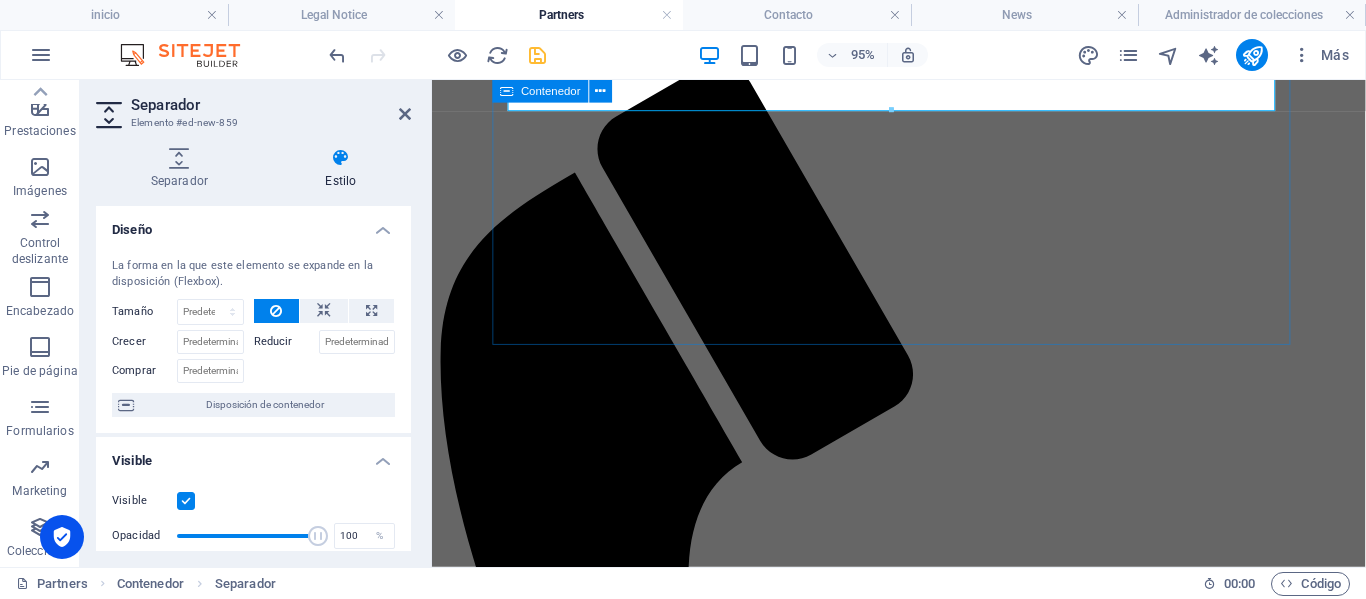 click on "ORGONITAS DIJES" at bounding box center [923, 3486] 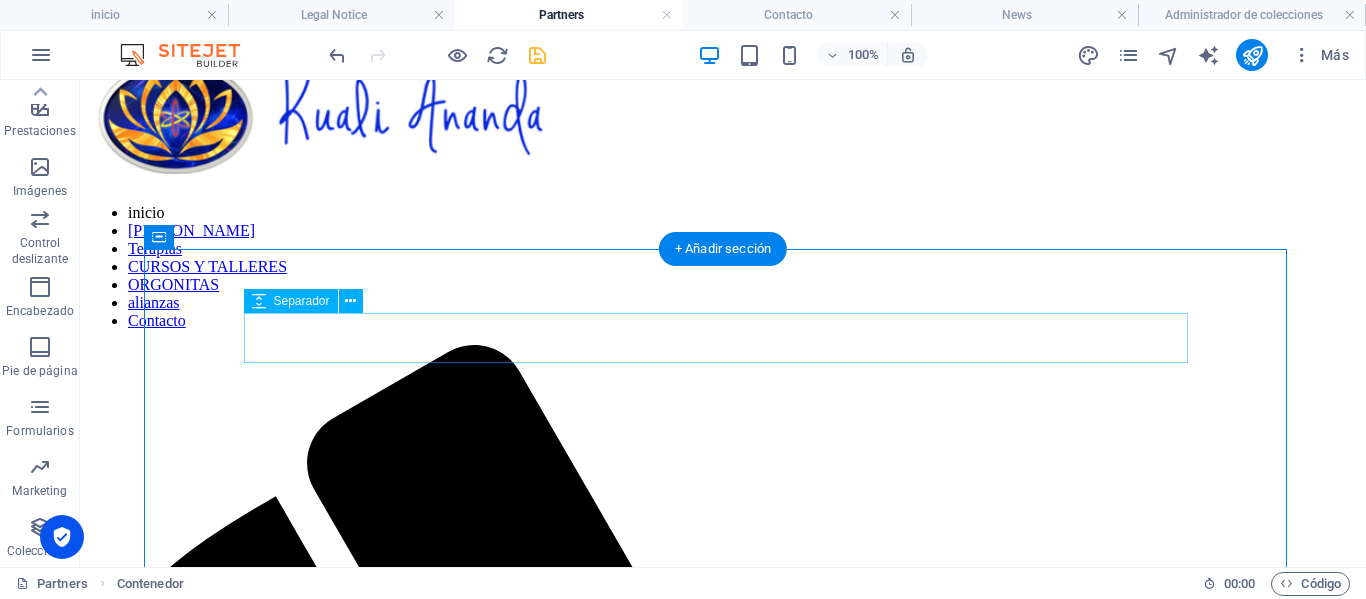 scroll, scrollTop: 100, scrollLeft: 0, axis: vertical 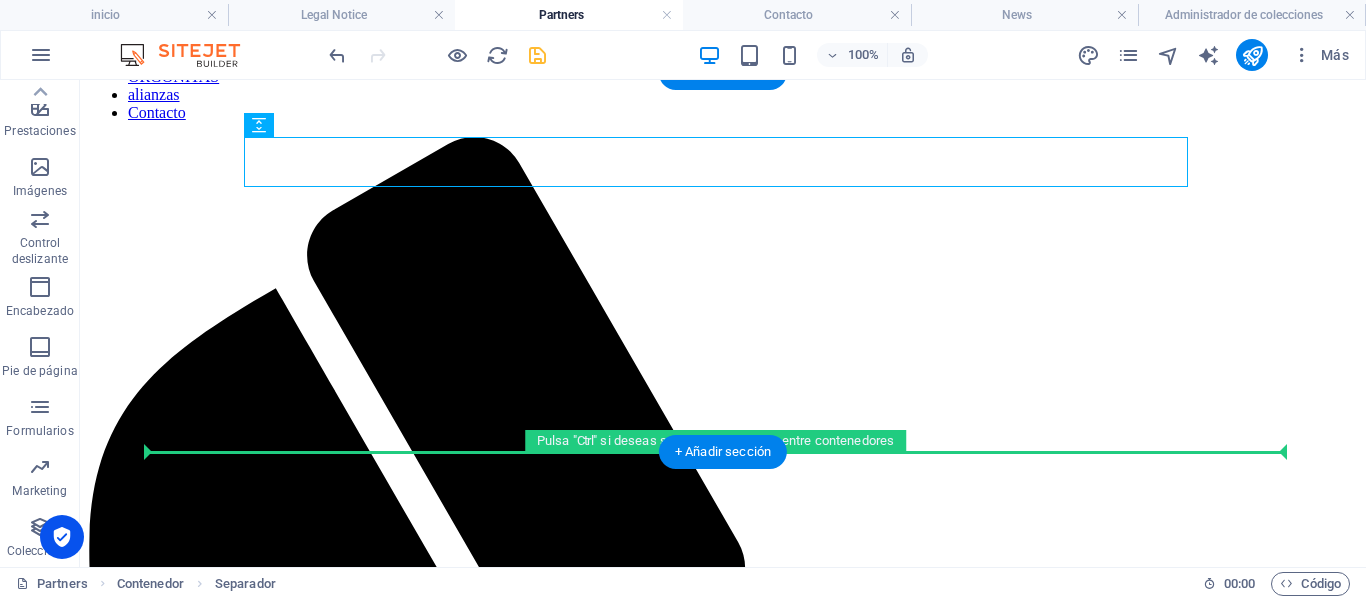 drag, startPoint x: 397, startPoint y: 384, endPoint x: 578, endPoint y: 418, distance: 184.16568 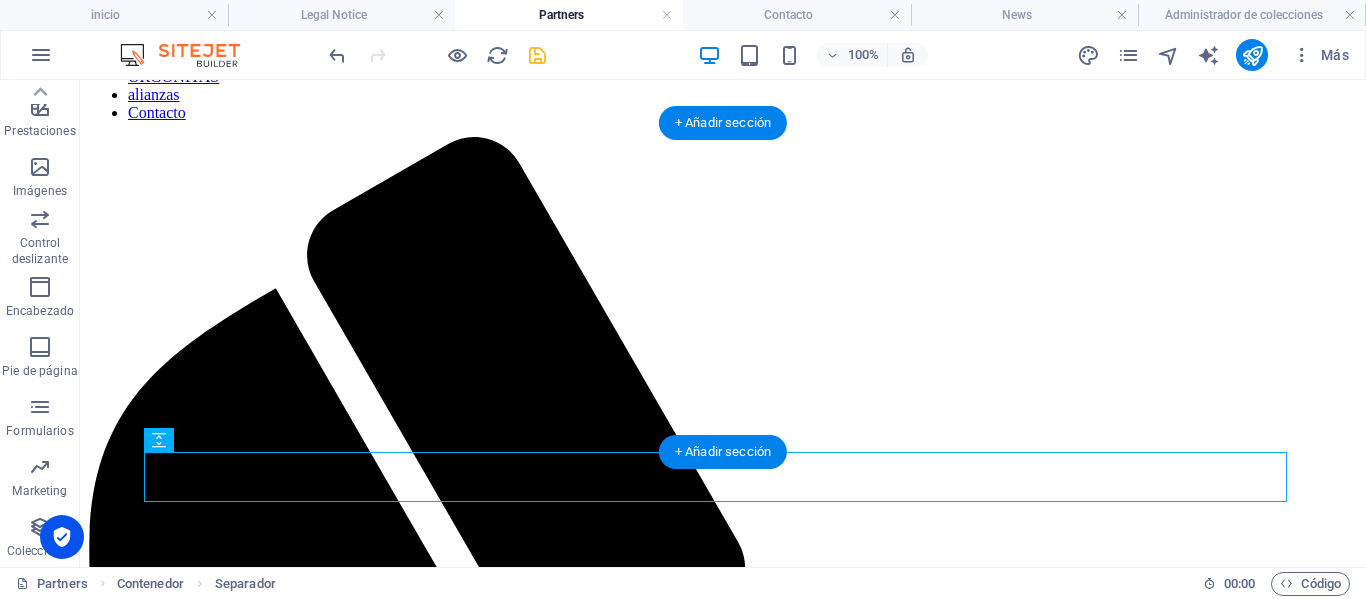 scroll, scrollTop: 226, scrollLeft: 0, axis: vertical 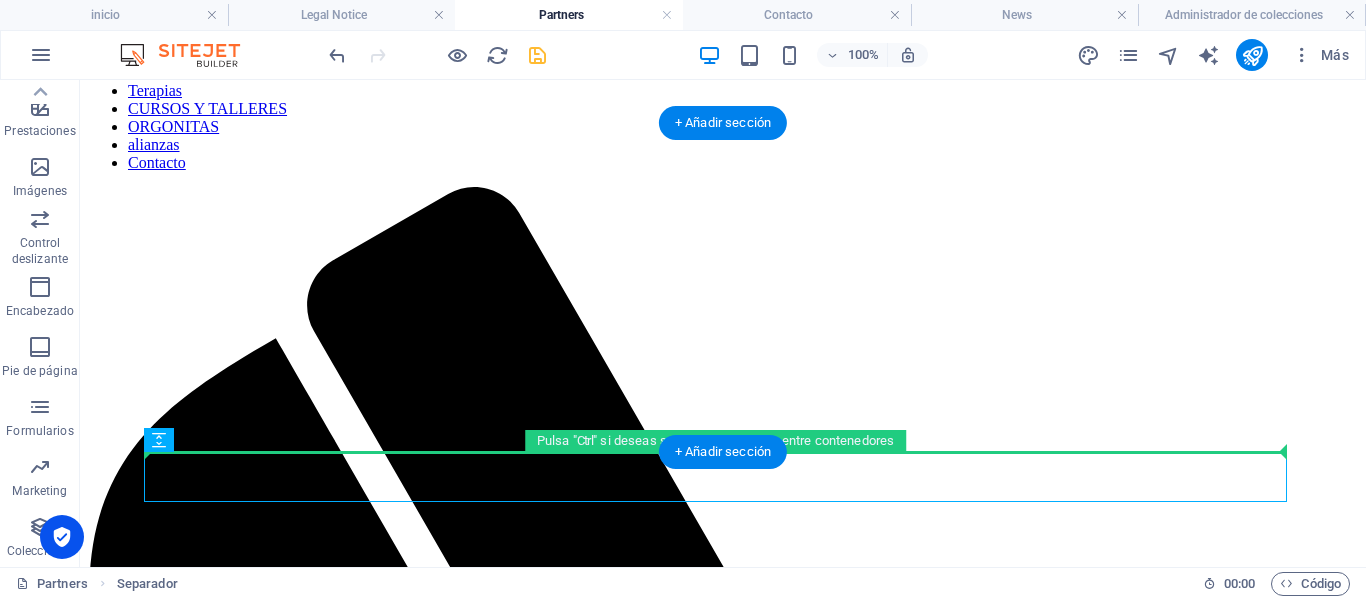 drag, startPoint x: 255, startPoint y: 523, endPoint x: 199, endPoint y: 413, distance: 123.4342 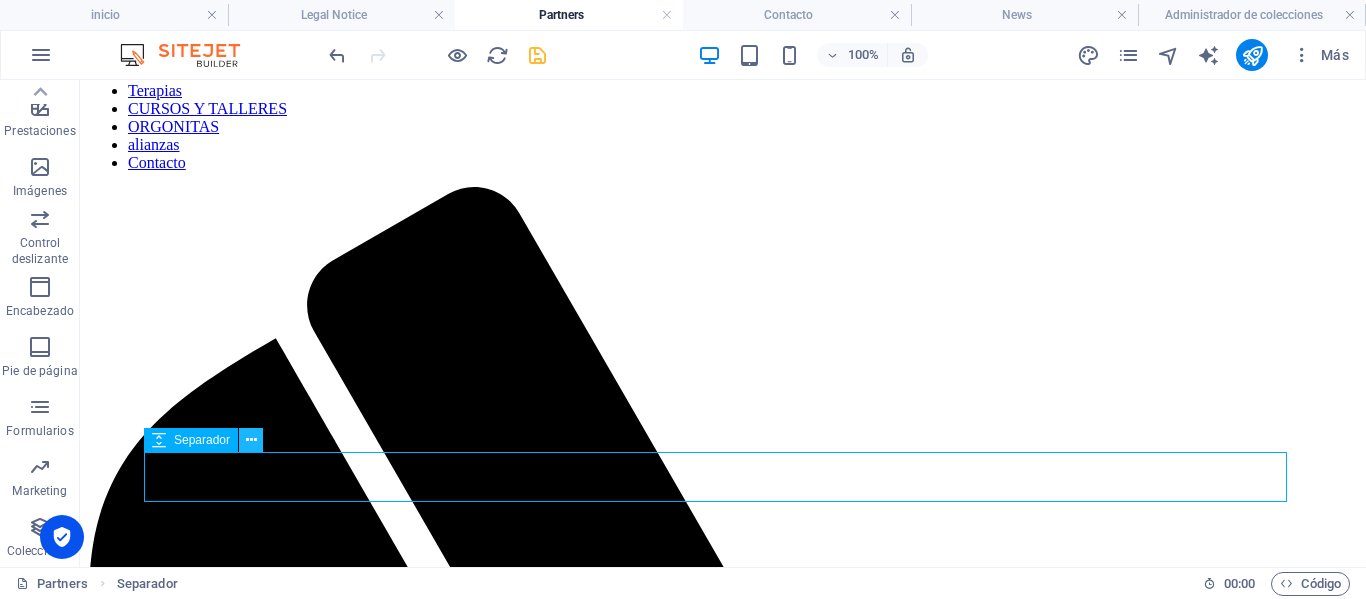 click at bounding box center (251, 440) 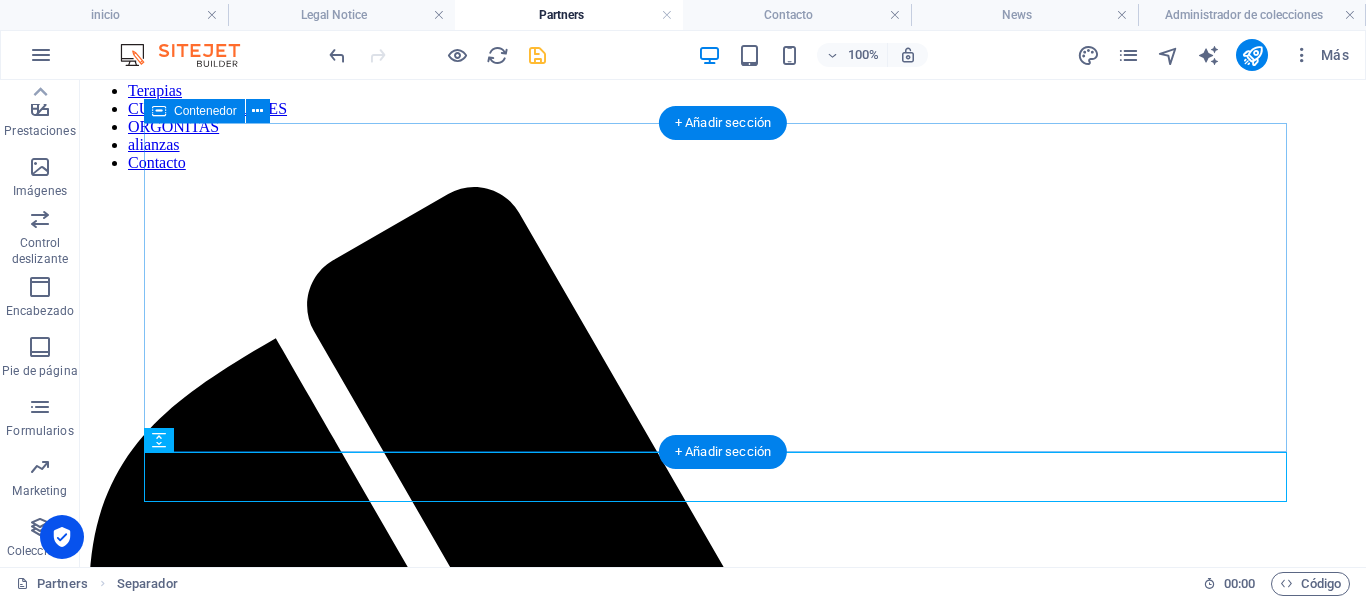 click on "ORGONITAS DIJES" at bounding box center (723, 3997) 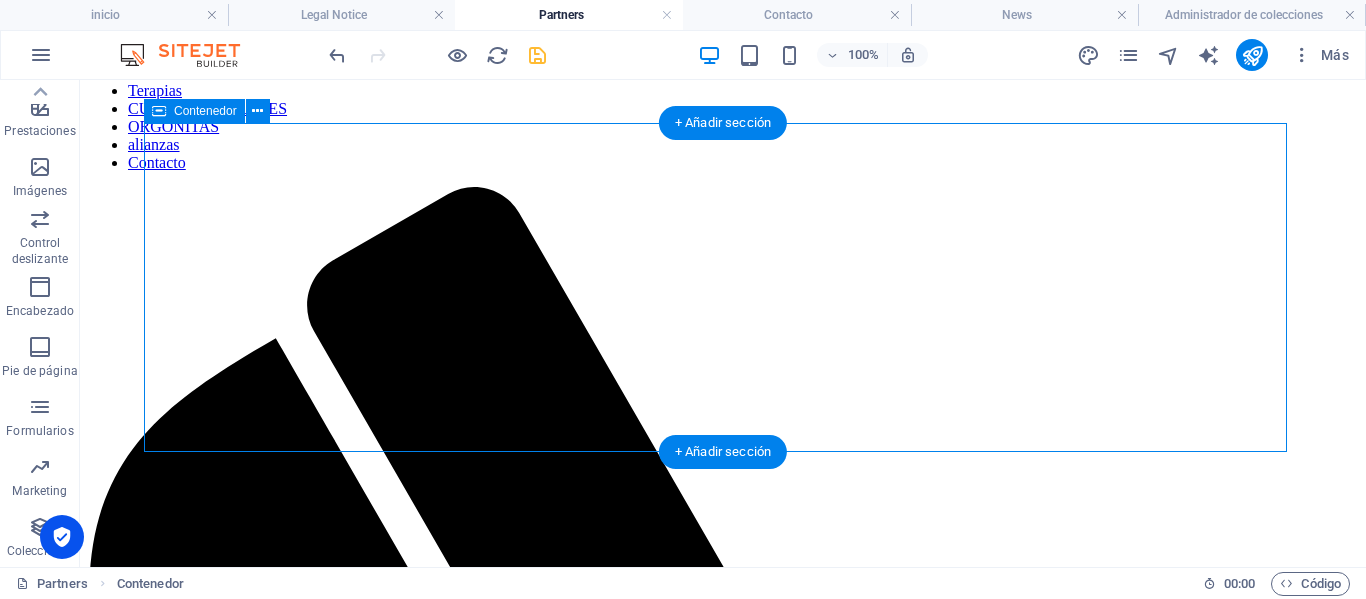 click on "ORGONITAS DIJES" at bounding box center (723, 3997) 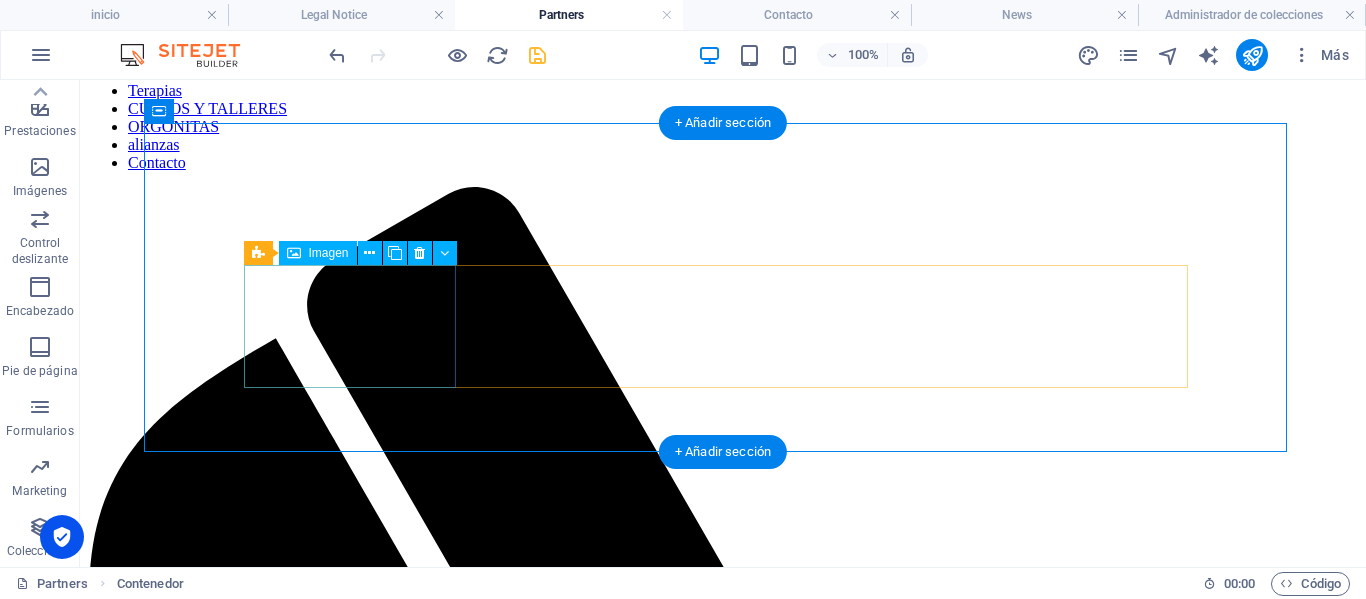 click at bounding box center [723, 2026] 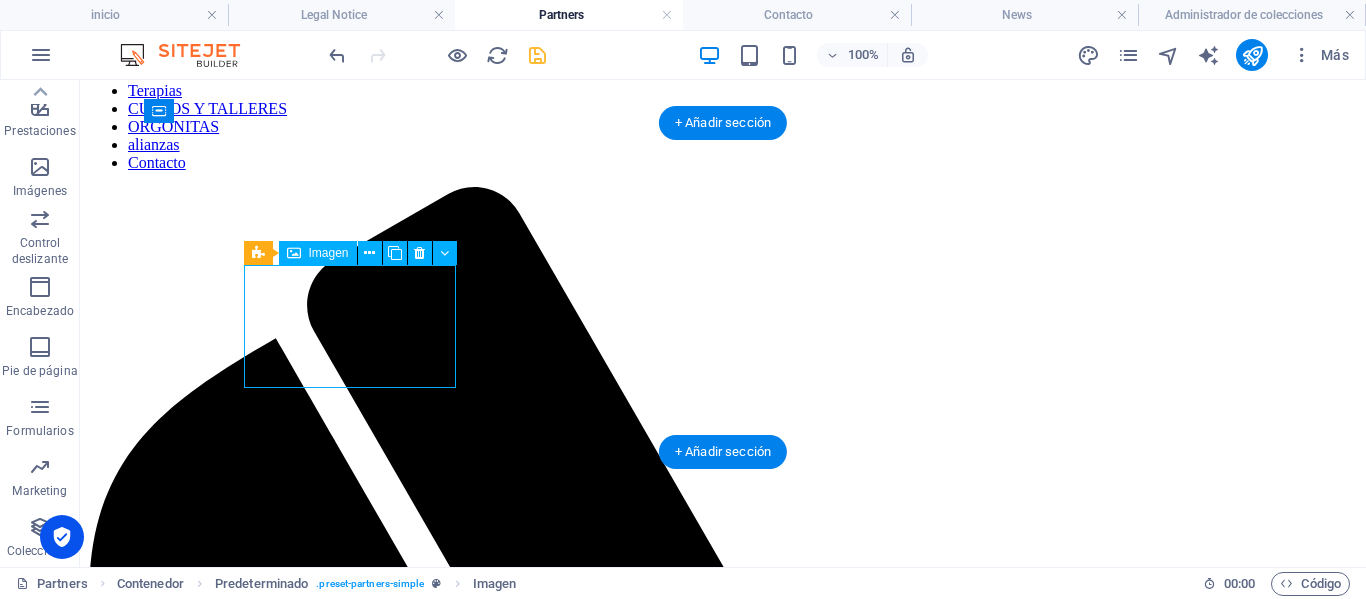 click at bounding box center [723, 2026] 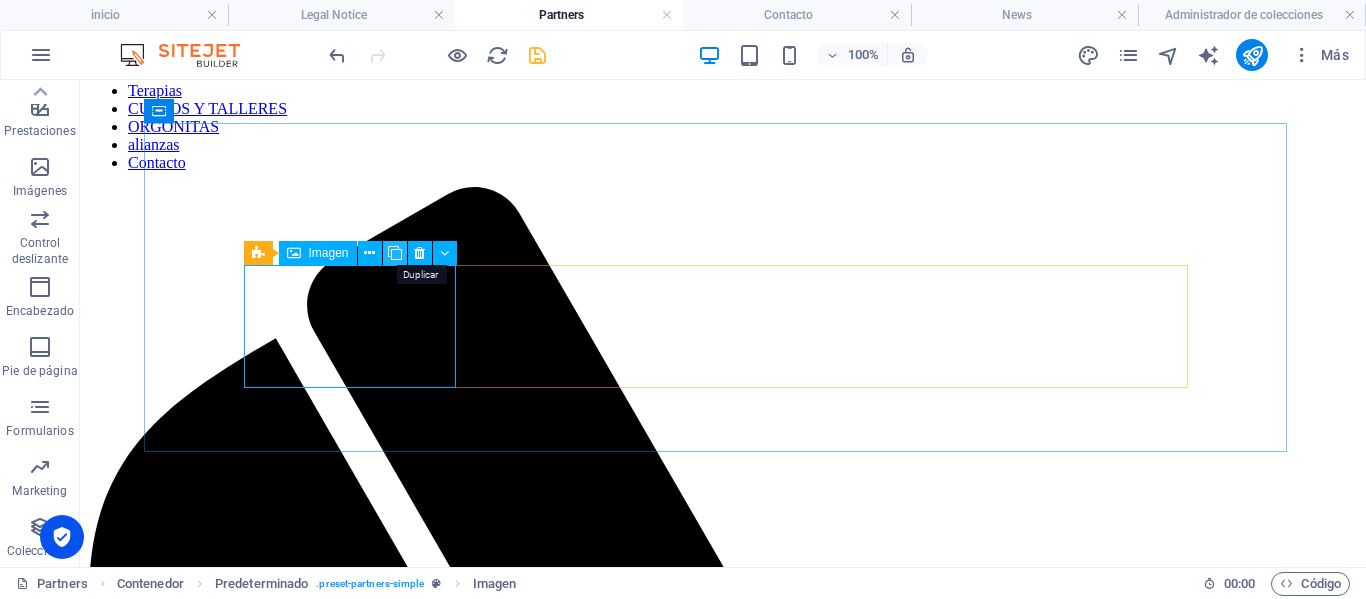 click at bounding box center (395, 253) 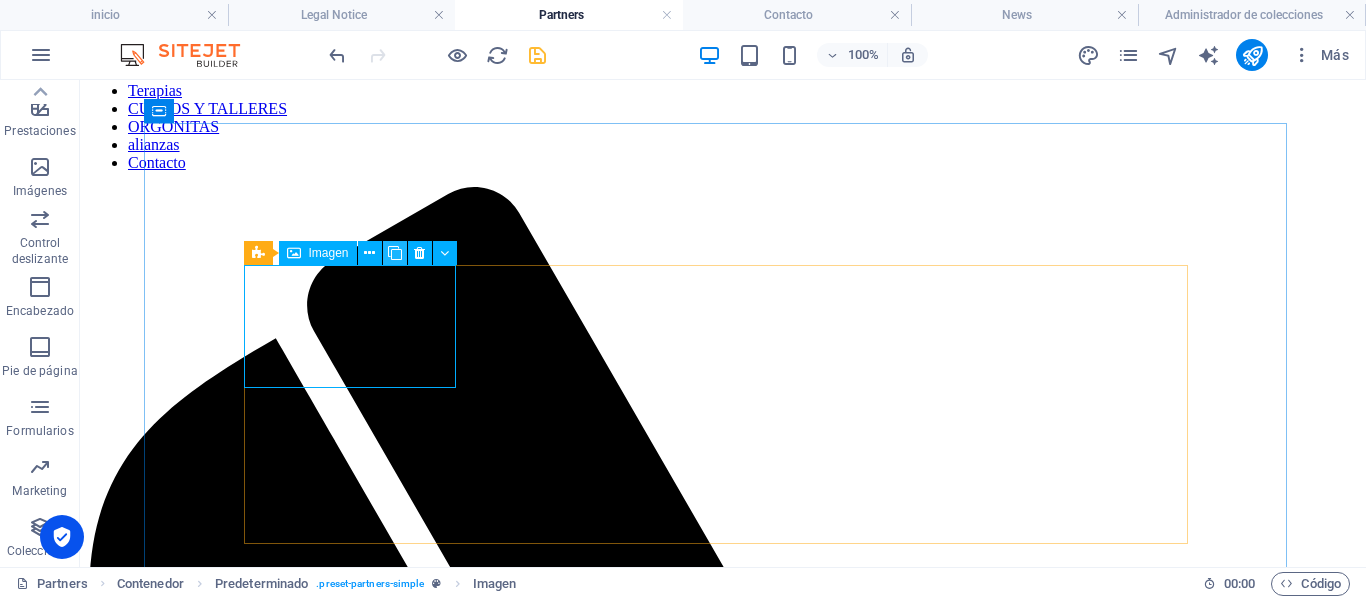 click at bounding box center [395, 253] 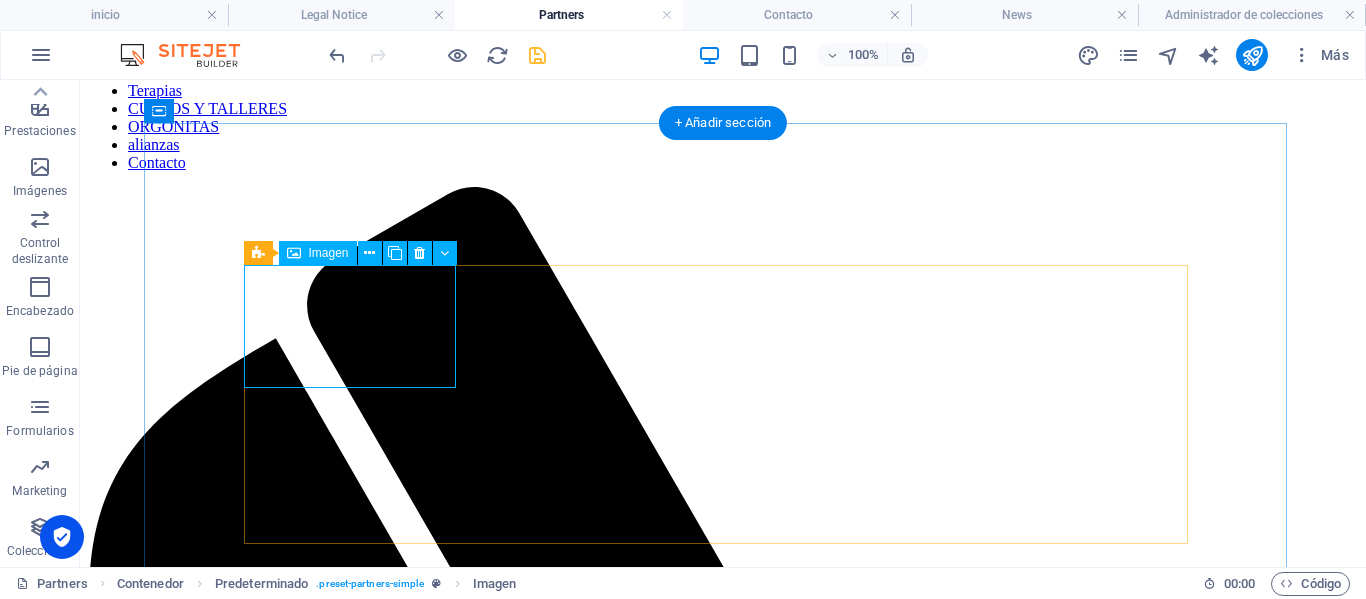scroll, scrollTop: 326, scrollLeft: 0, axis: vertical 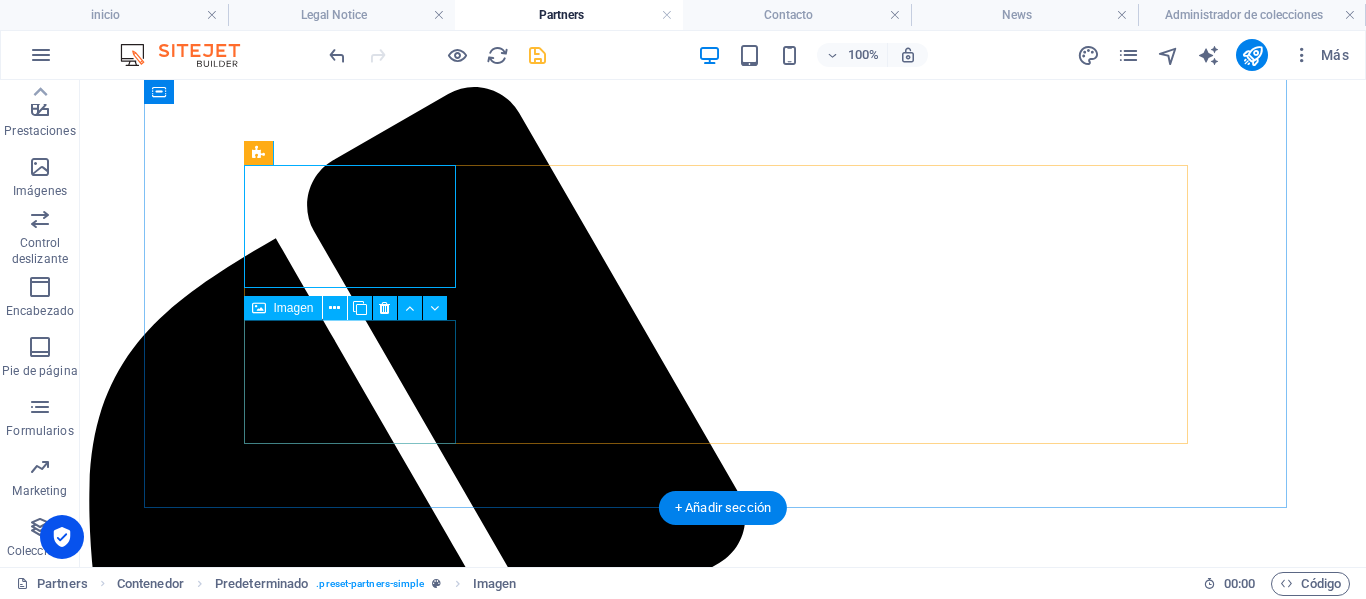 click at bounding box center (723, 2354) 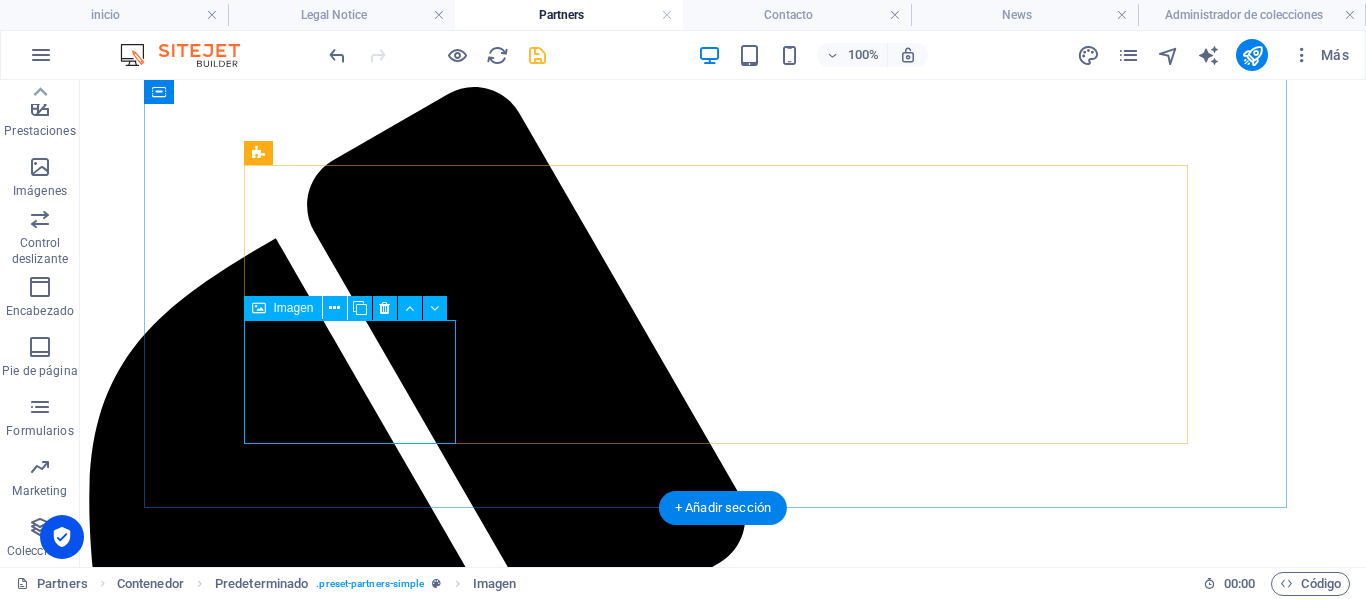click at bounding box center [723, 2354] 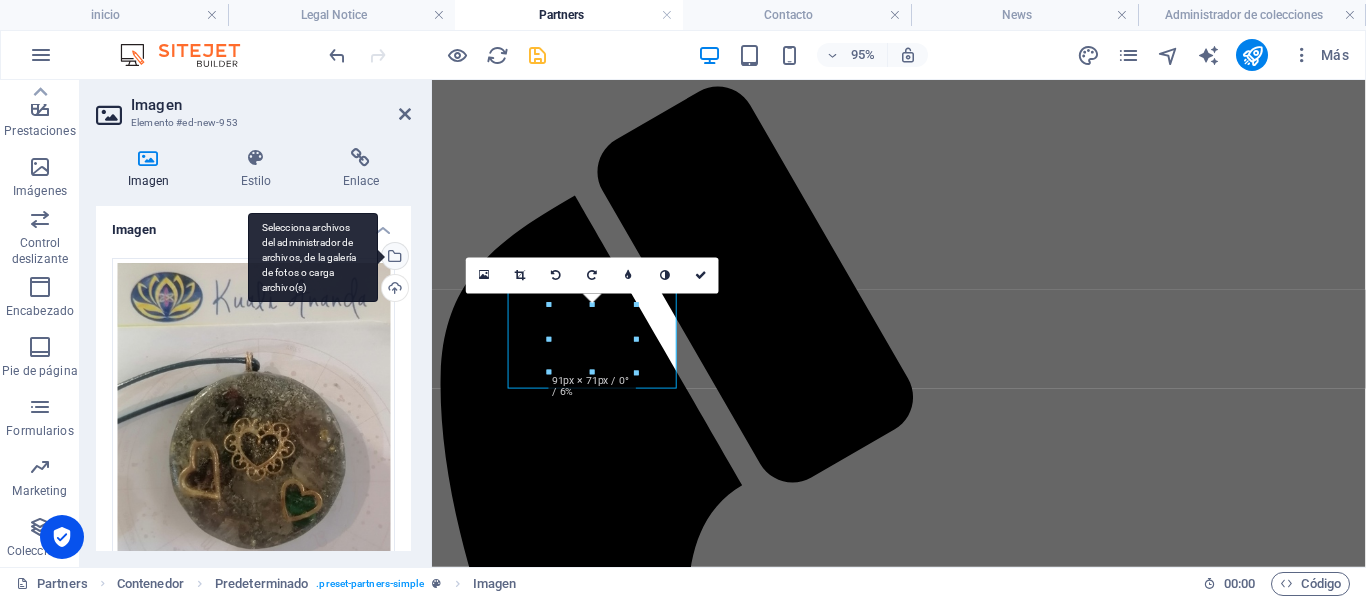 click on "Selecciona archivos del administrador de archivos, de la galería de fotos o carga archivo(s)" at bounding box center (313, 258) 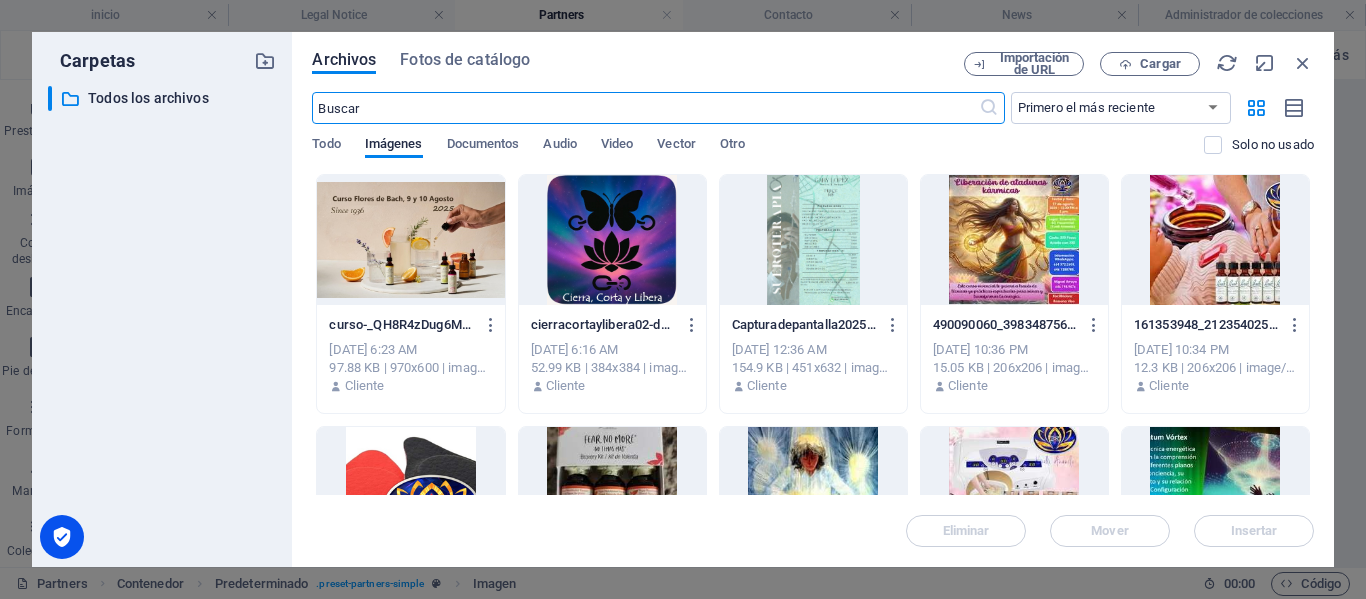 scroll, scrollTop: 29, scrollLeft: 0, axis: vertical 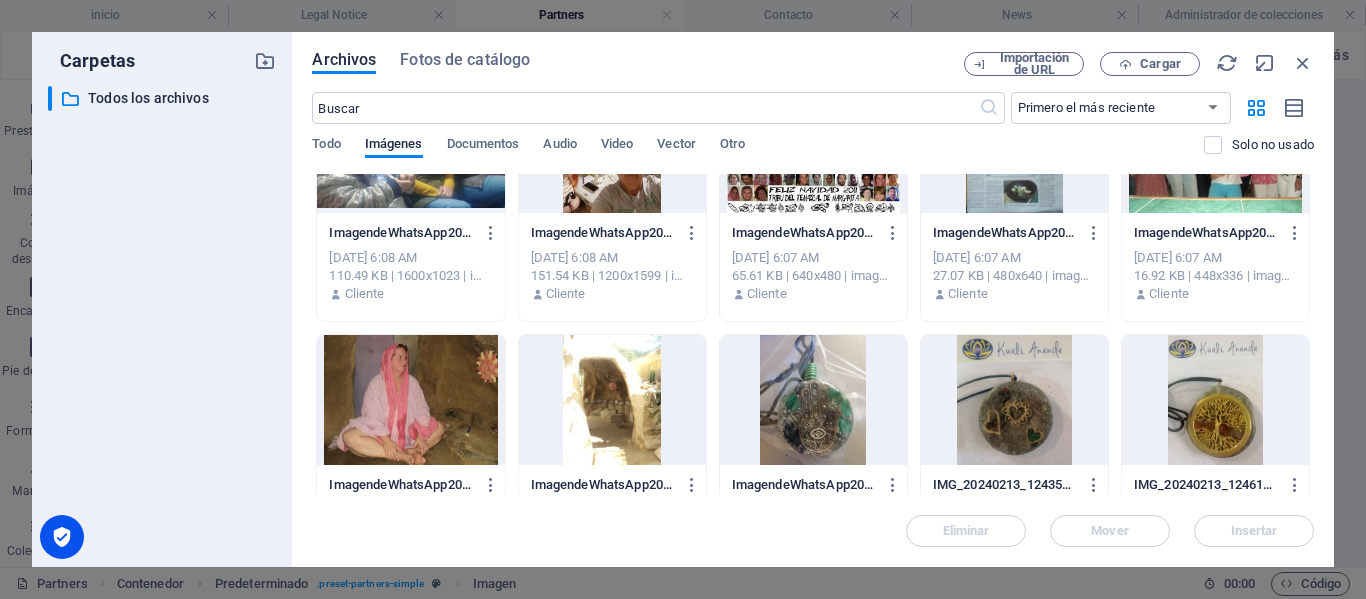 click at bounding box center [813, 400] 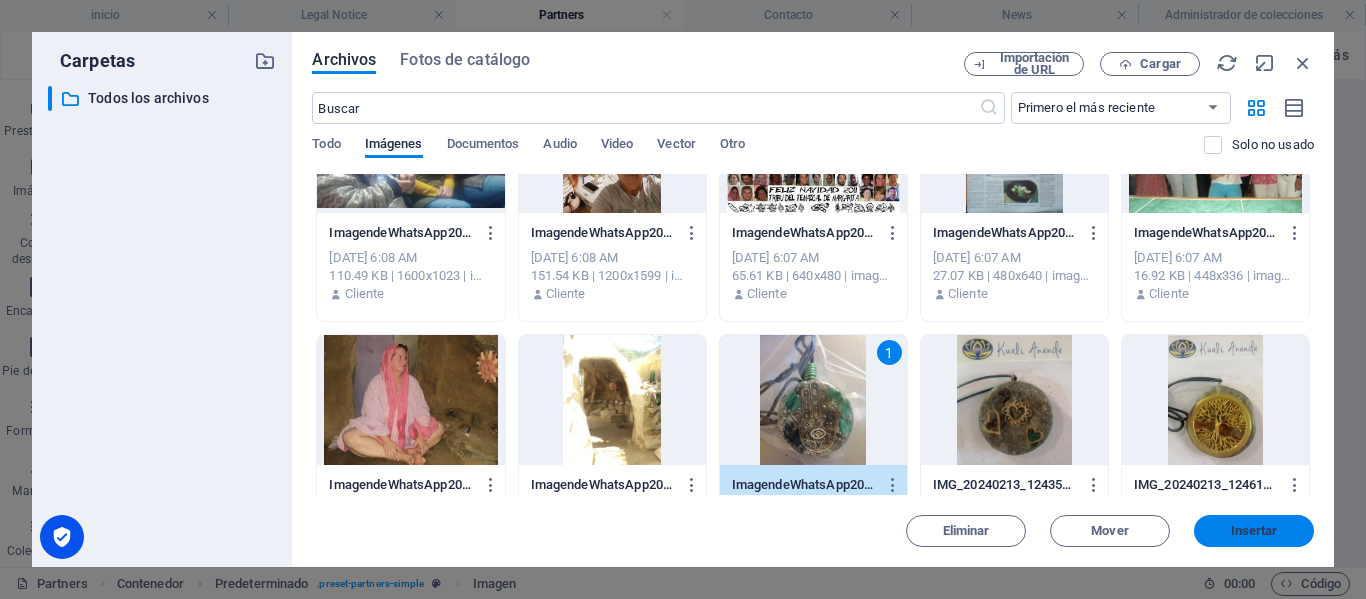 click on "Insertar" at bounding box center [1254, 531] 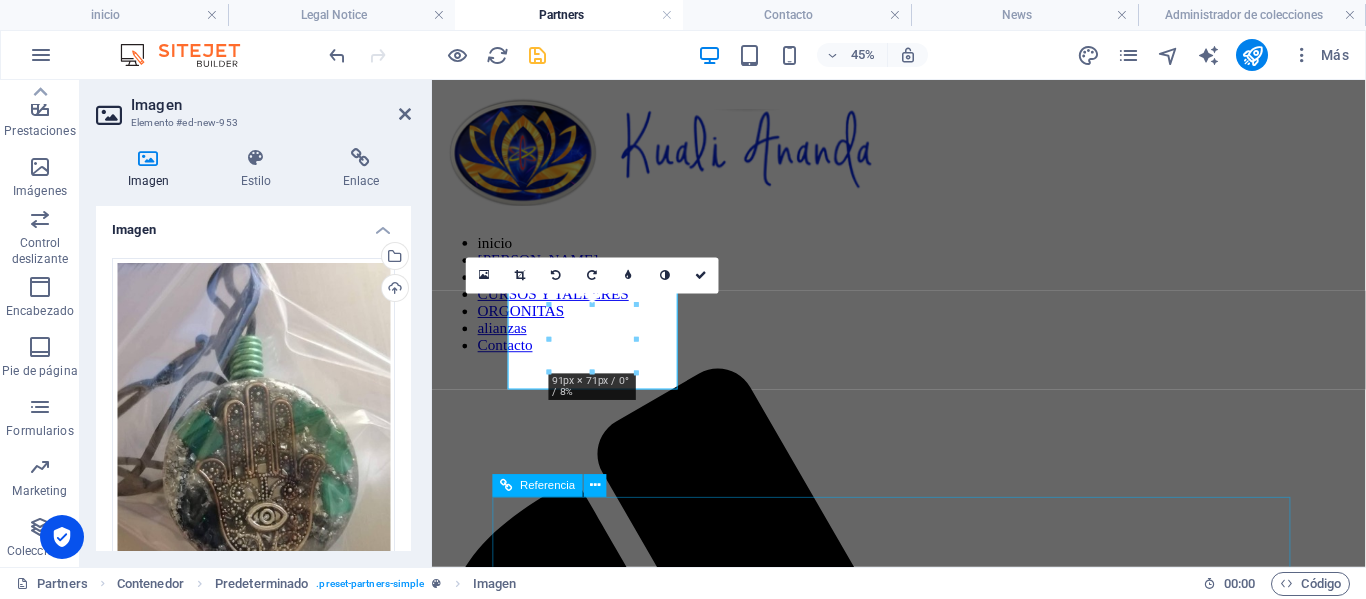 scroll, scrollTop: 326, scrollLeft: 0, axis: vertical 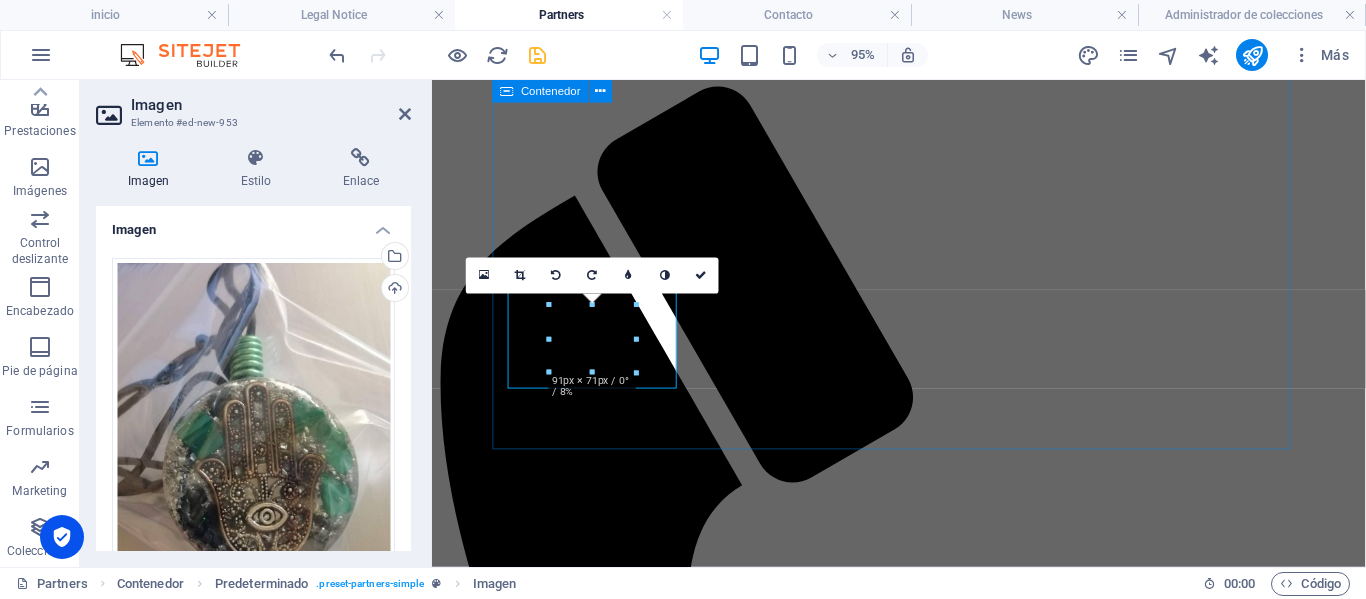 click on "ORGONITAS DIJES" at bounding box center (923, 3713) 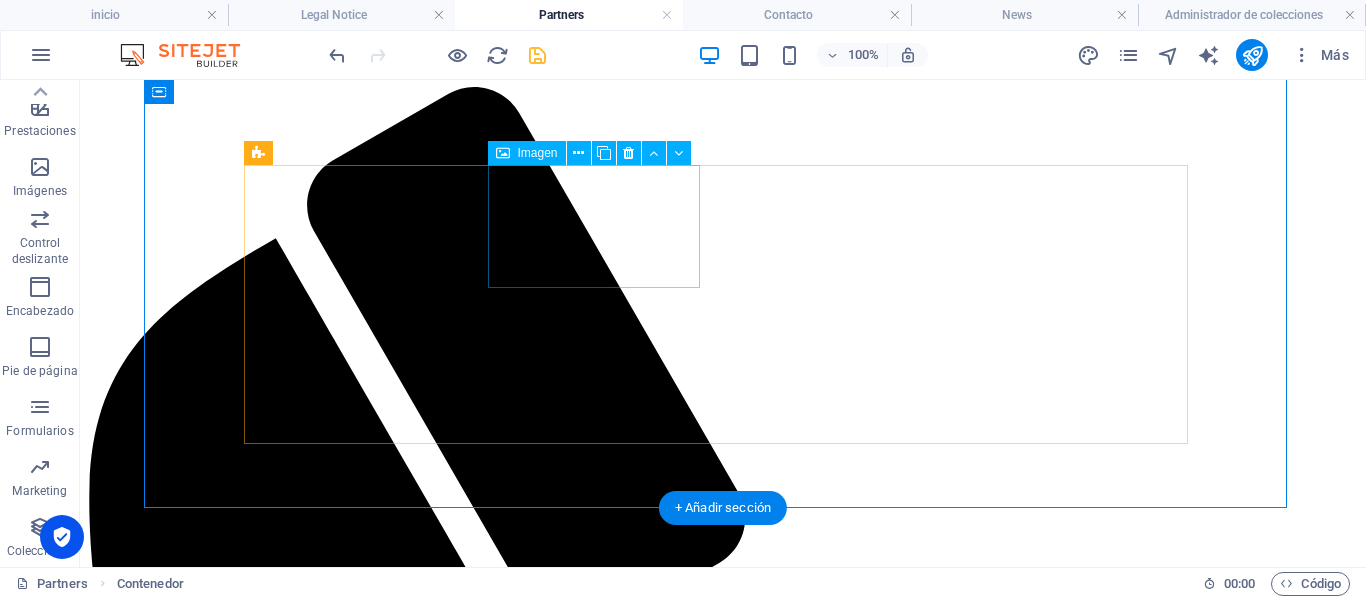 click at bounding box center [723, 2033] 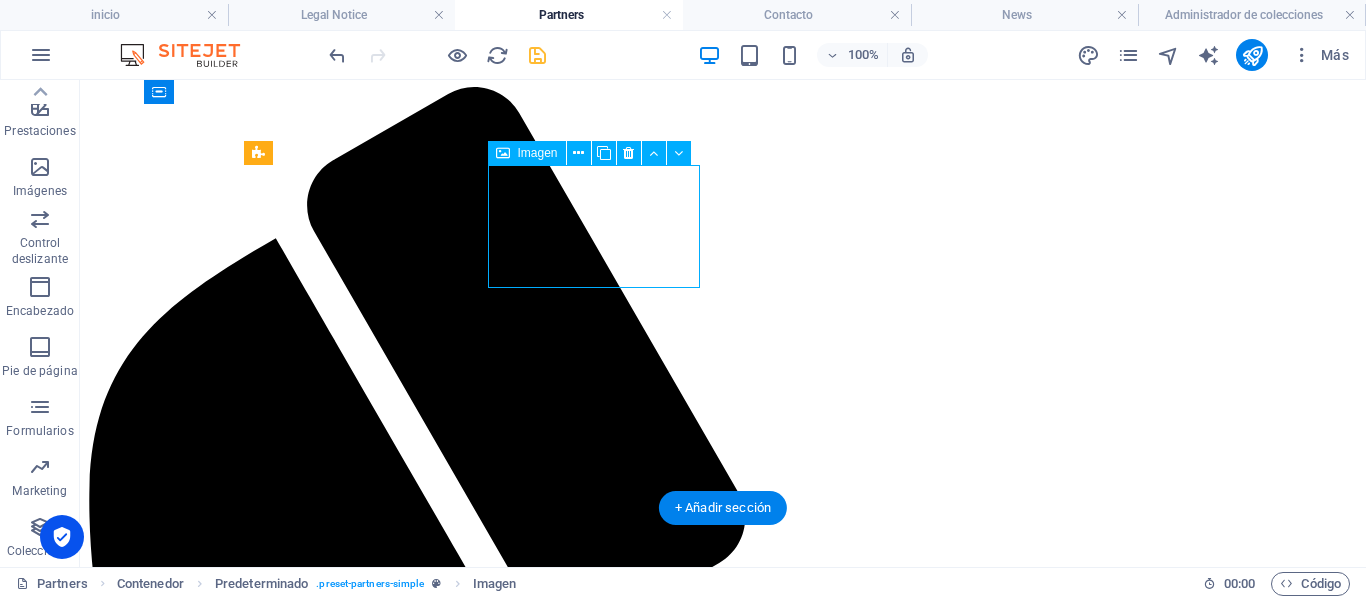 click at bounding box center (723, 2033) 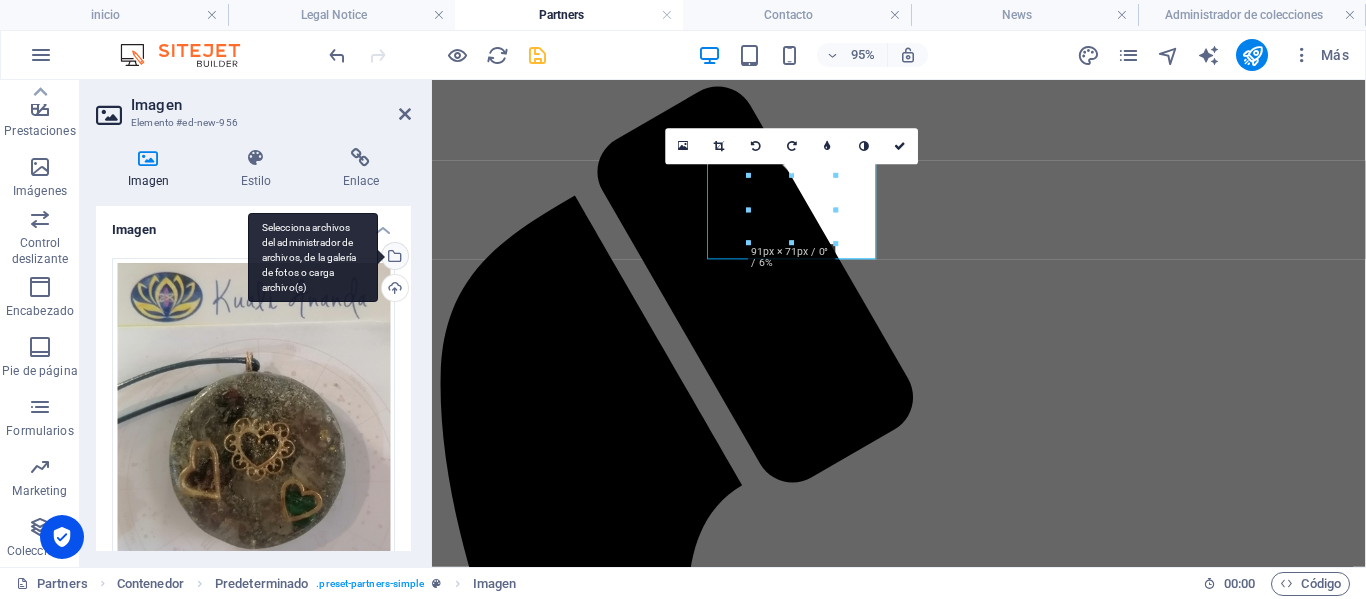 click on "Selecciona archivos del administrador de archivos, de la galería de fotos o carga archivo(s)" at bounding box center (393, 258) 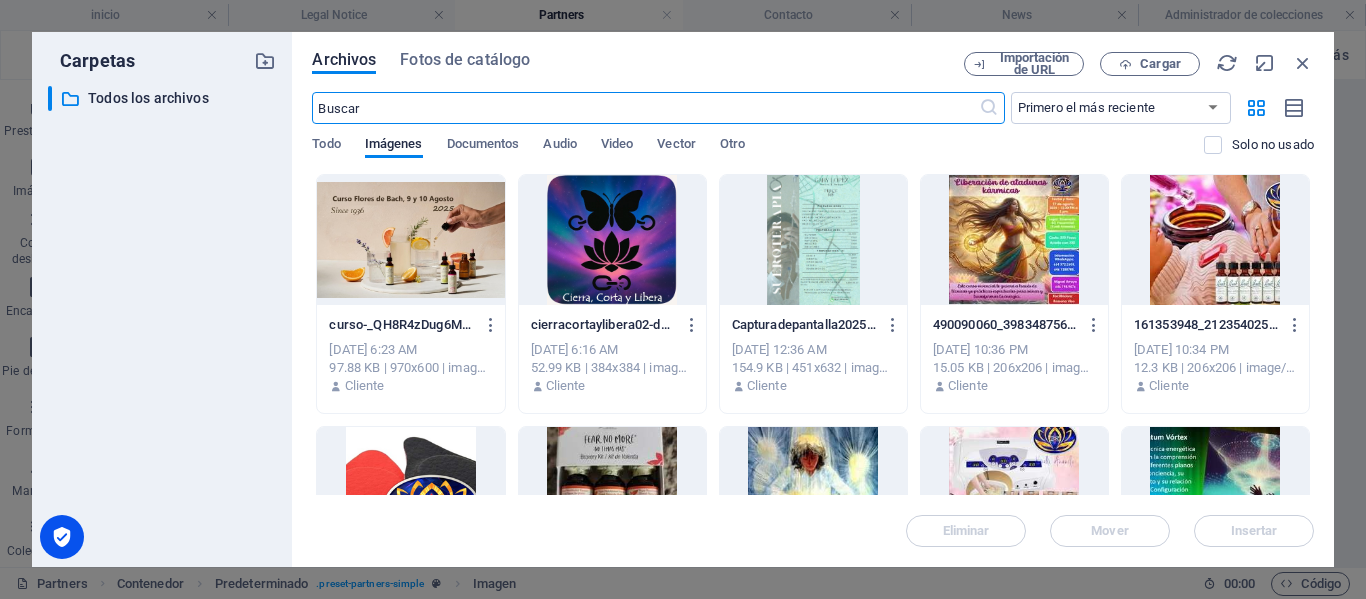 scroll, scrollTop: 29, scrollLeft: 0, axis: vertical 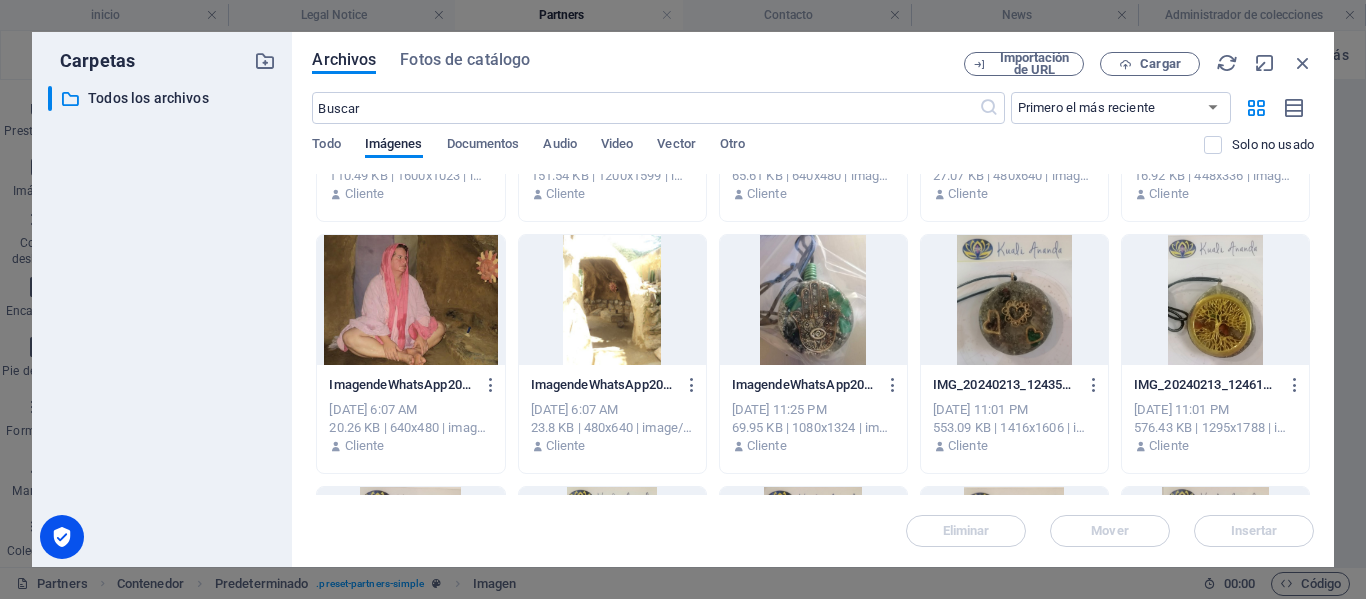 click at bounding box center (1215, 300) 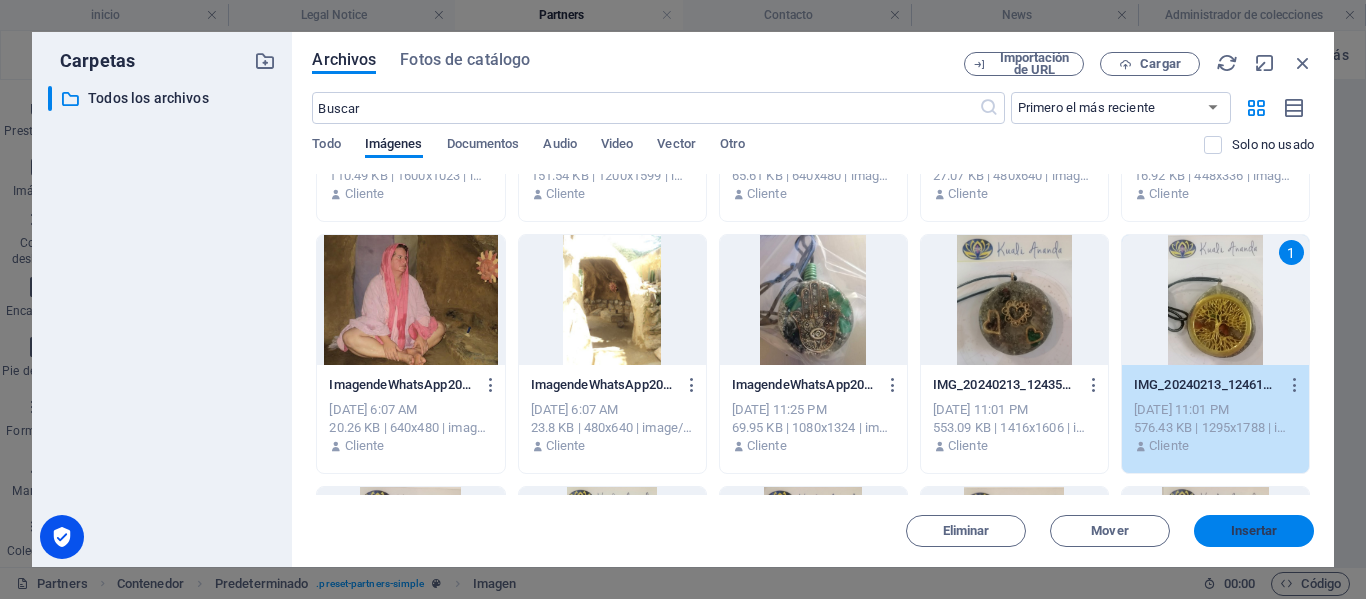 click on "Insertar" at bounding box center (1254, 531) 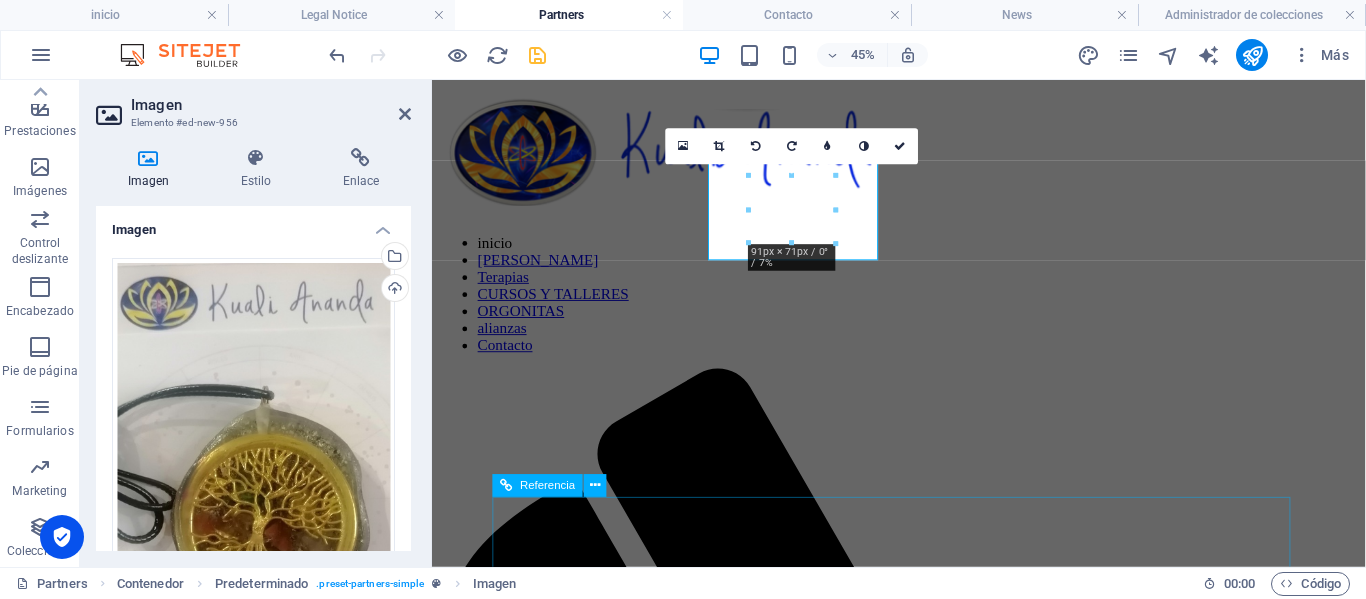 scroll, scrollTop: 326, scrollLeft: 0, axis: vertical 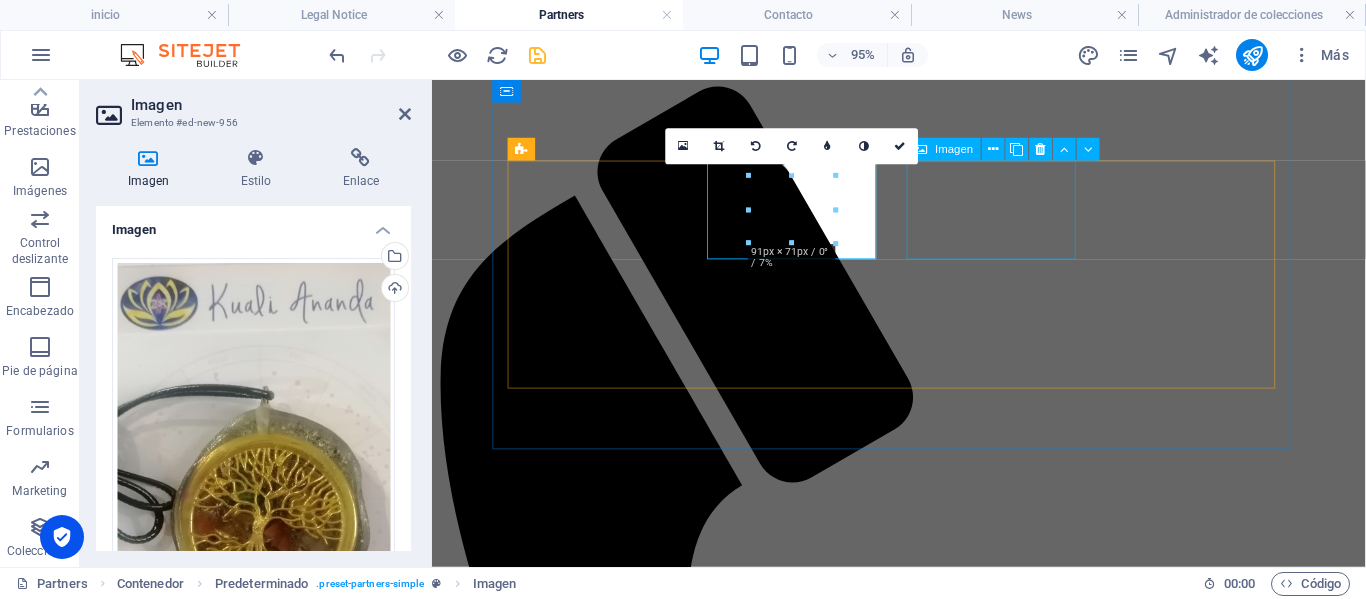 click at bounding box center (923, 1760) 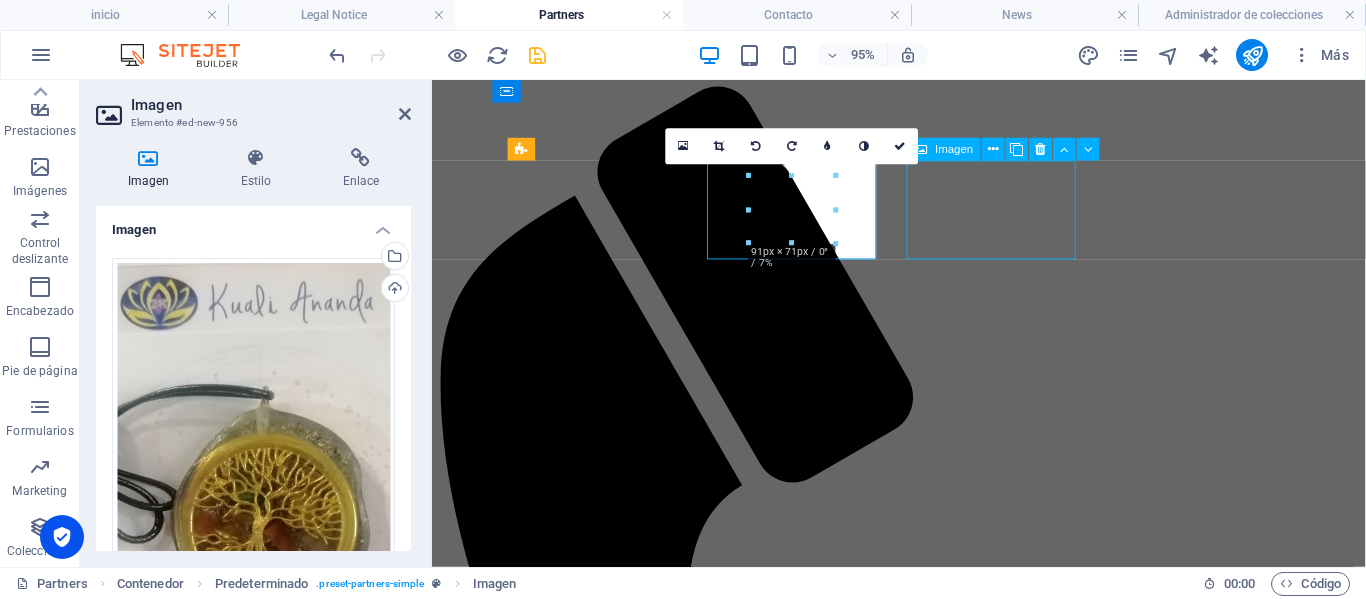 click at bounding box center (923, 1760) 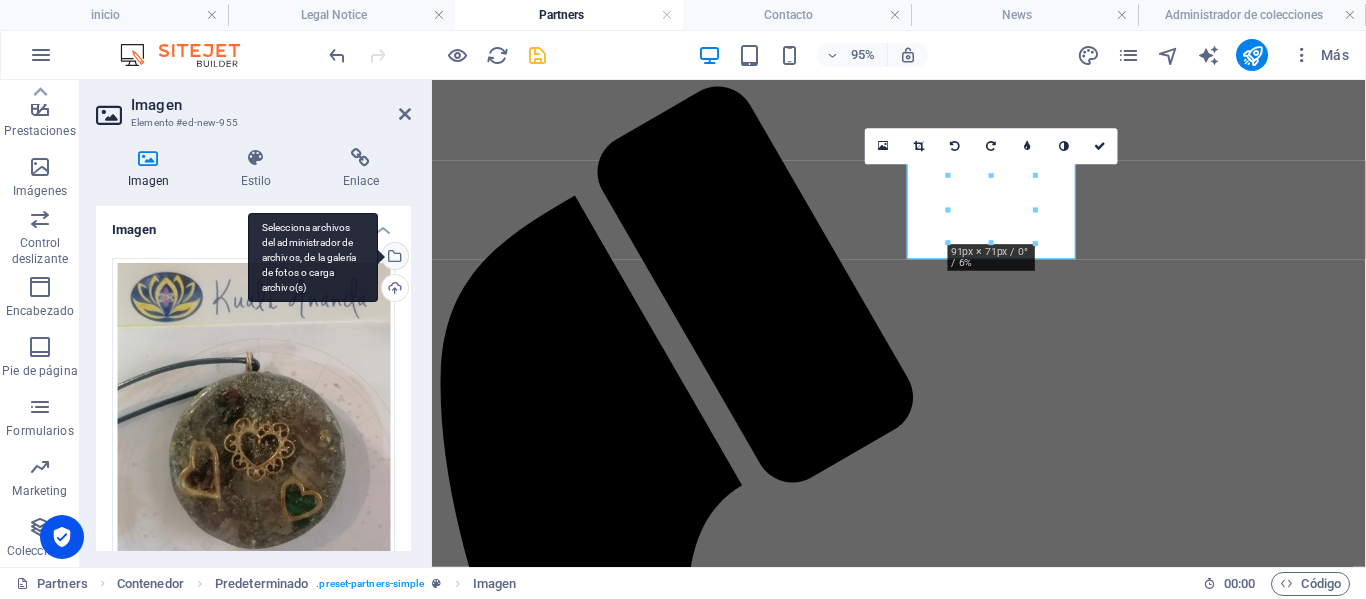click on "Selecciona archivos del administrador de archivos, de la galería de fotos o carga archivo(s)" at bounding box center [313, 258] 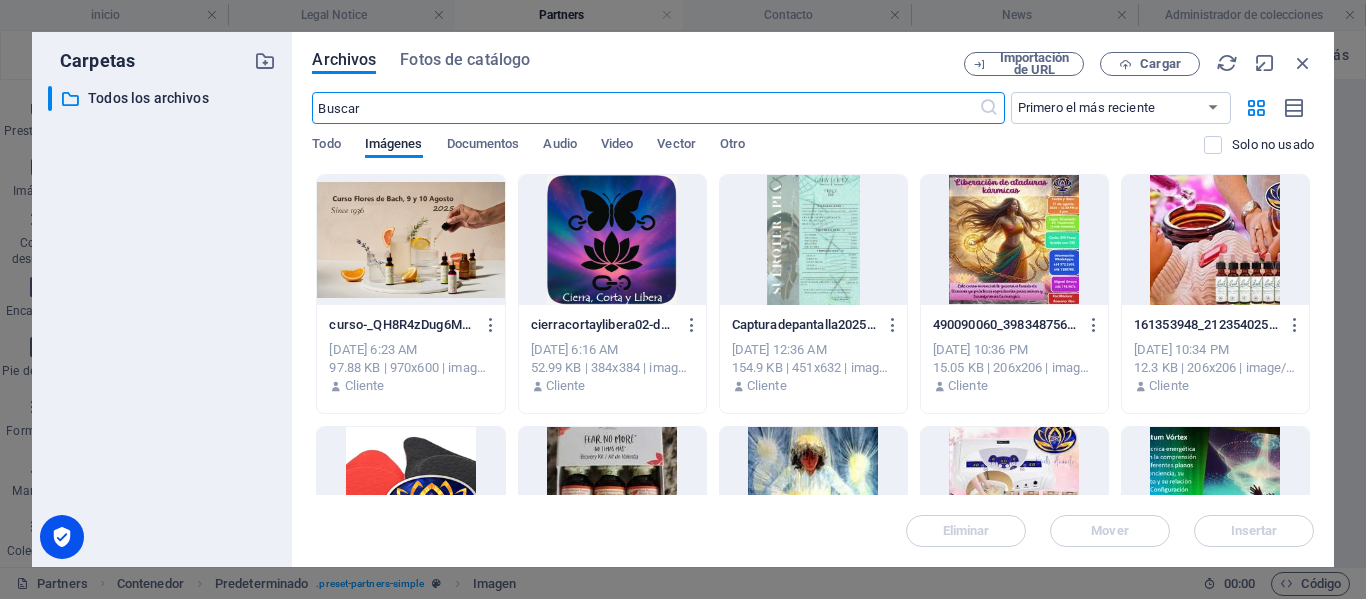 scroll, scrollTop: 29, scrollLeft: 0, axis: vertical 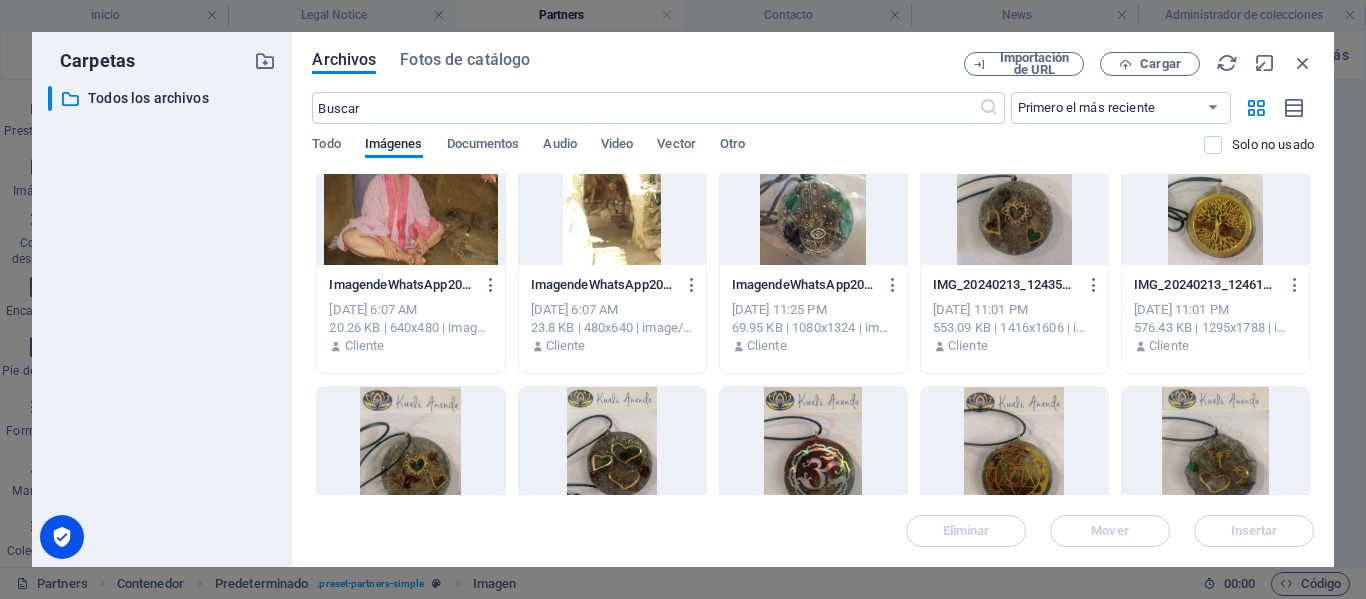 click at bounding box center (410, 452) 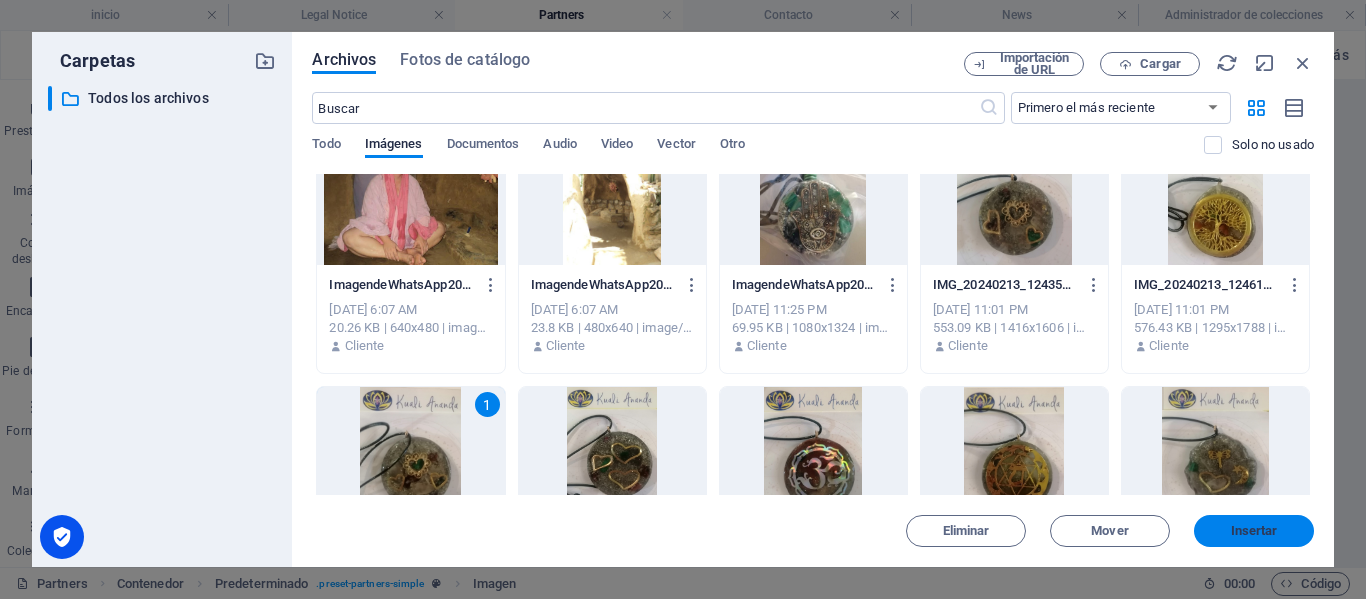 click on "Insertar" at bounding box center [1254, 531] 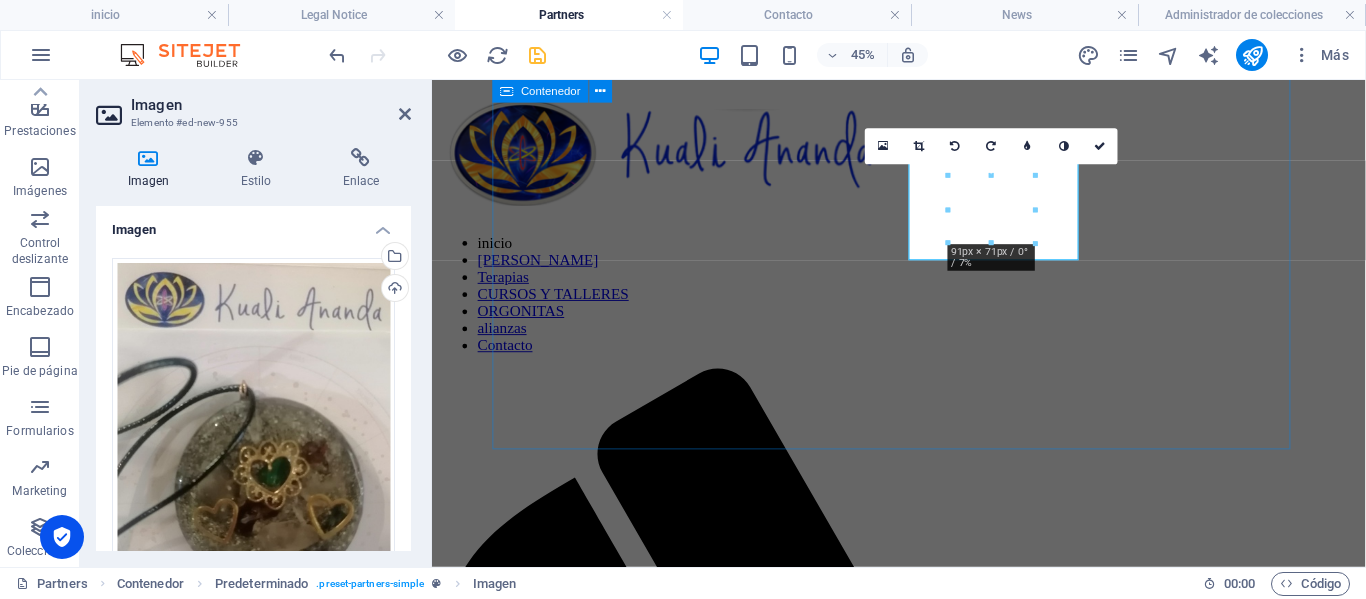 scroll, scrollTop: 326, scrollLeft: 0, axis: vertical 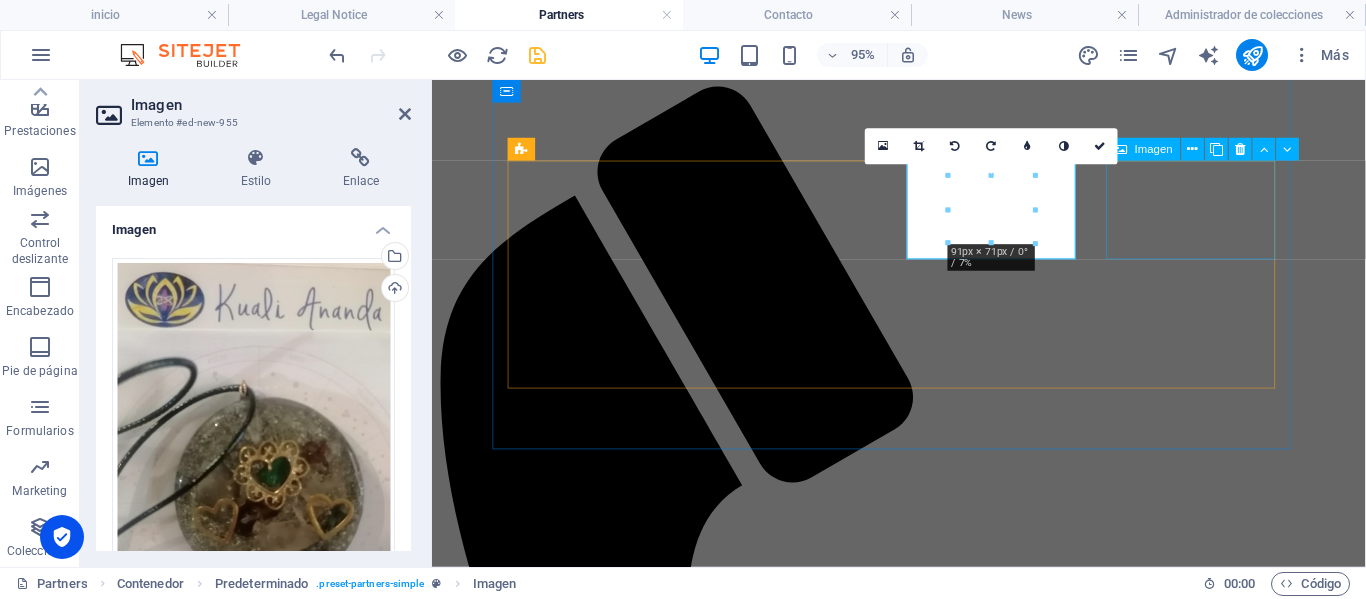 click at bounding box center [923, 1881] 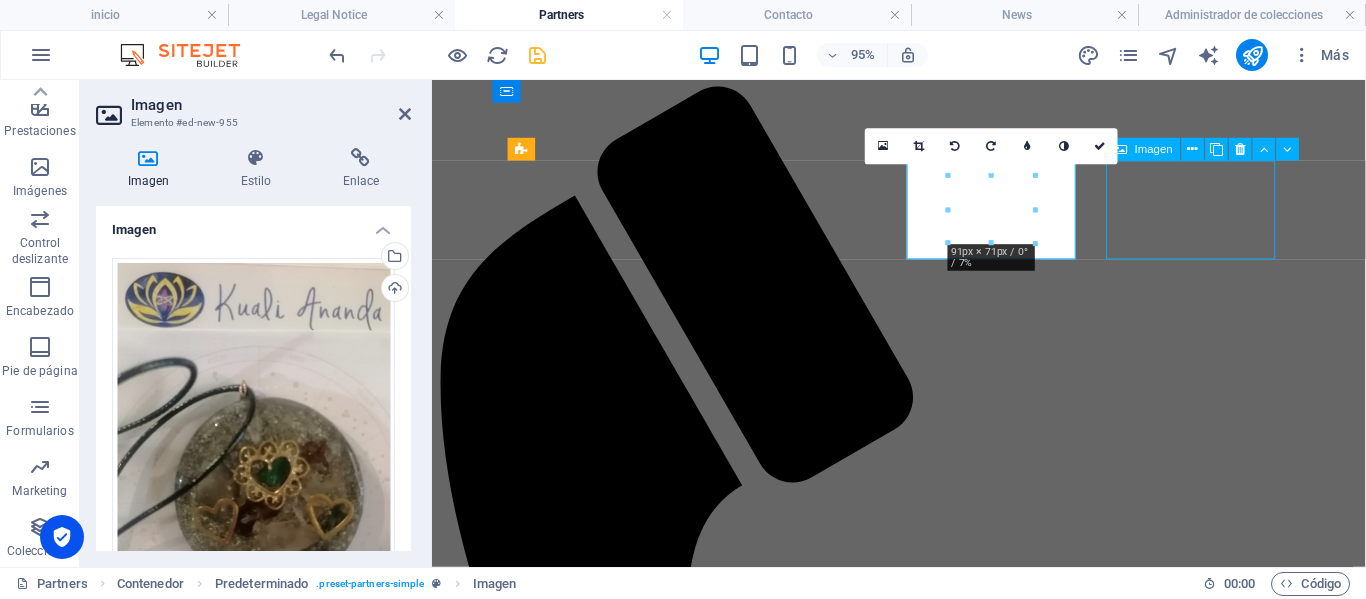click at bounding box center (923, 1881) 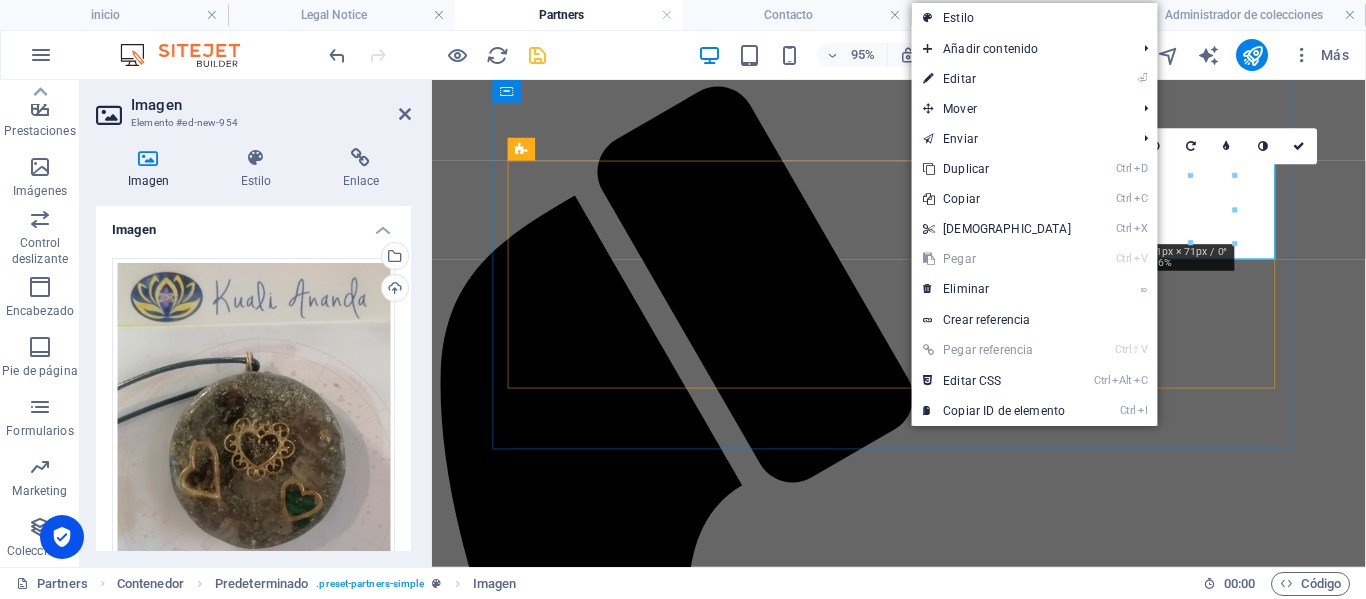 click at bounding box center [923, 1881] 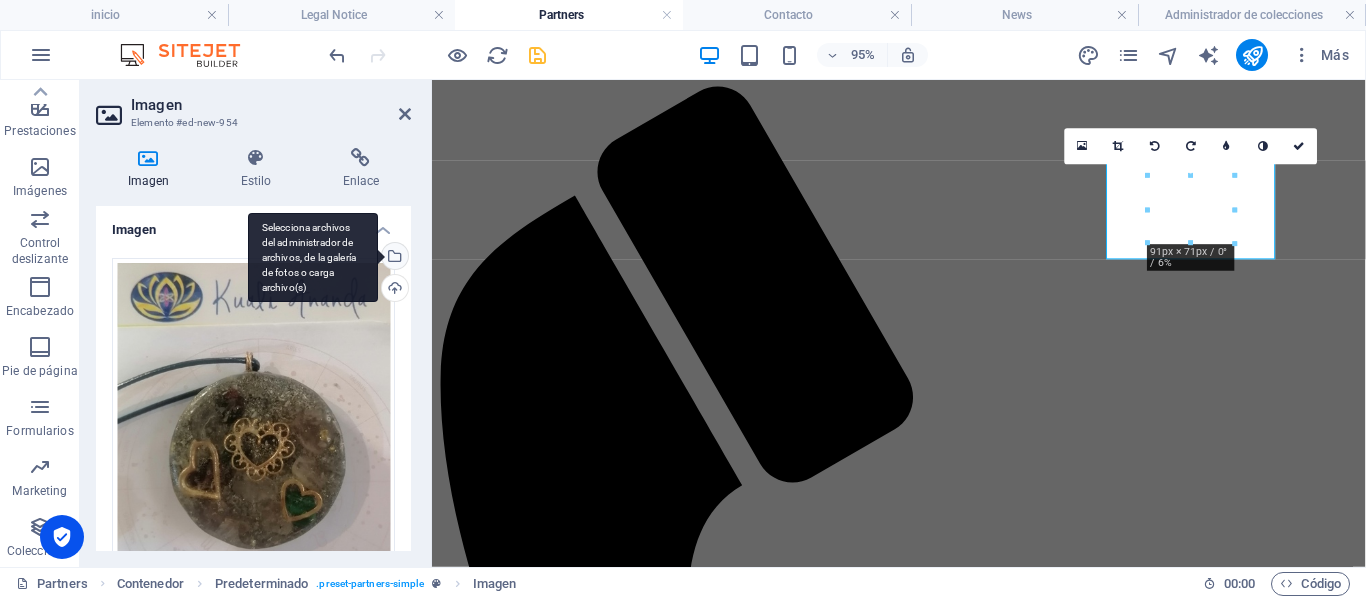 click on "Selecciona archivos del administrador de archivos, de la galería de fotos o carga archivo(s)" at bounding box center [393, 258] 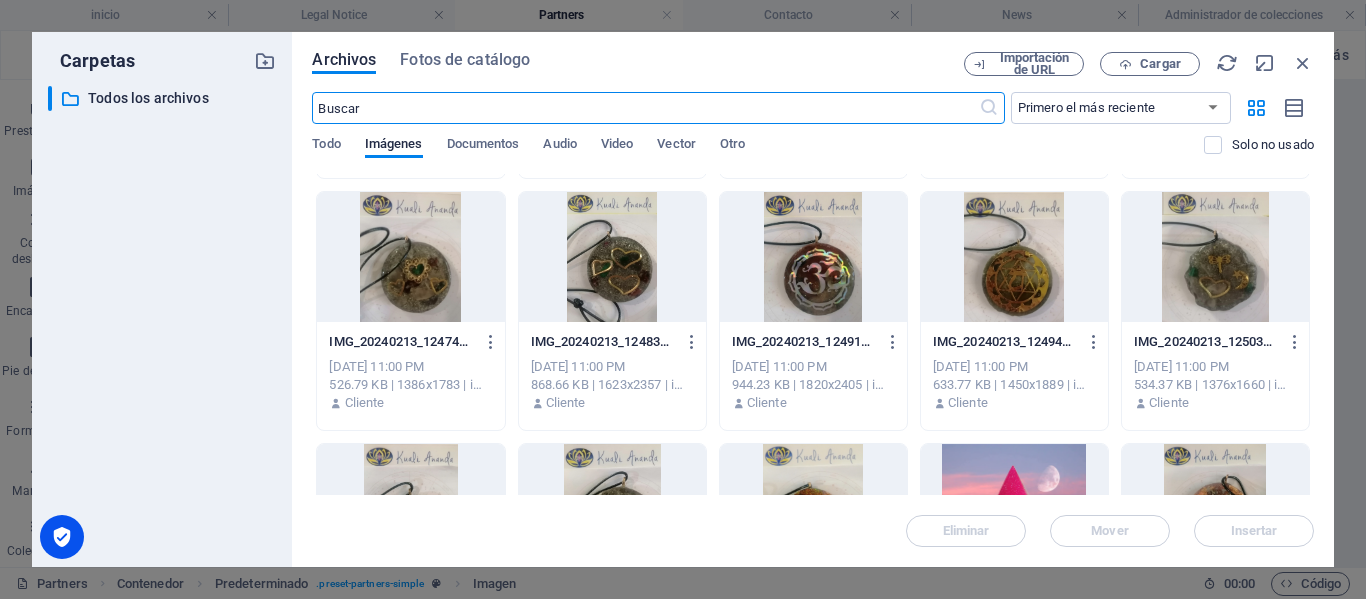 scroll, scrollTop: 1500, scrollLeft: 0, axis: vertical 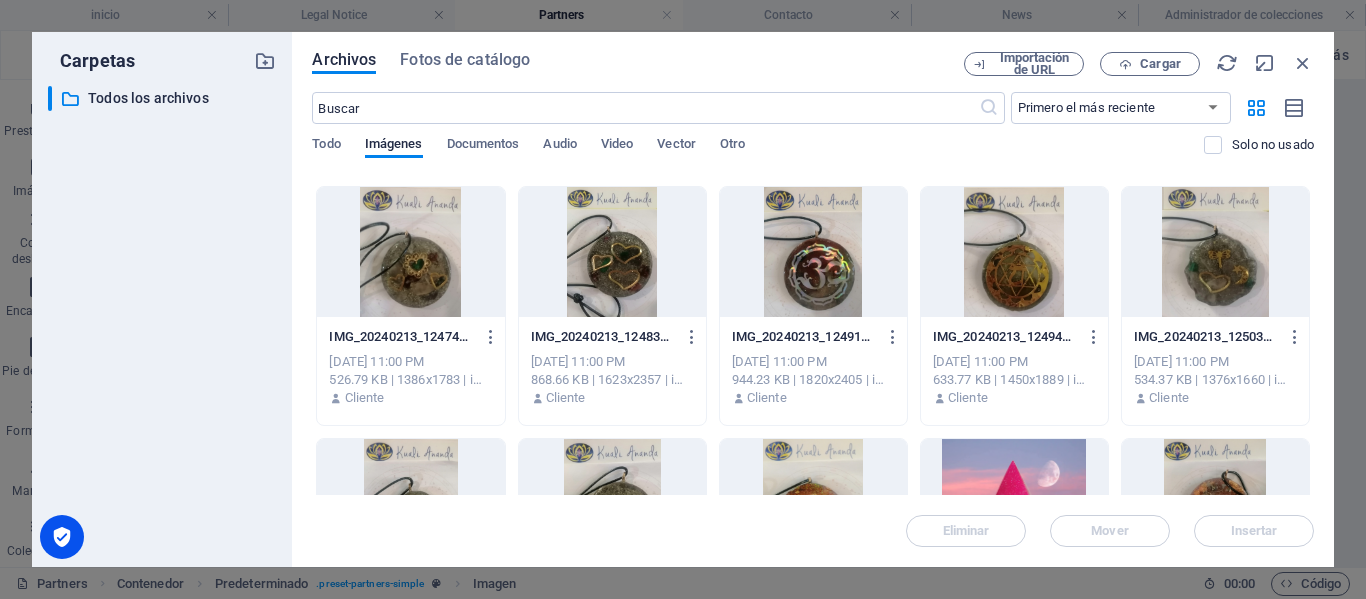 click at bounding box center [813, 252] 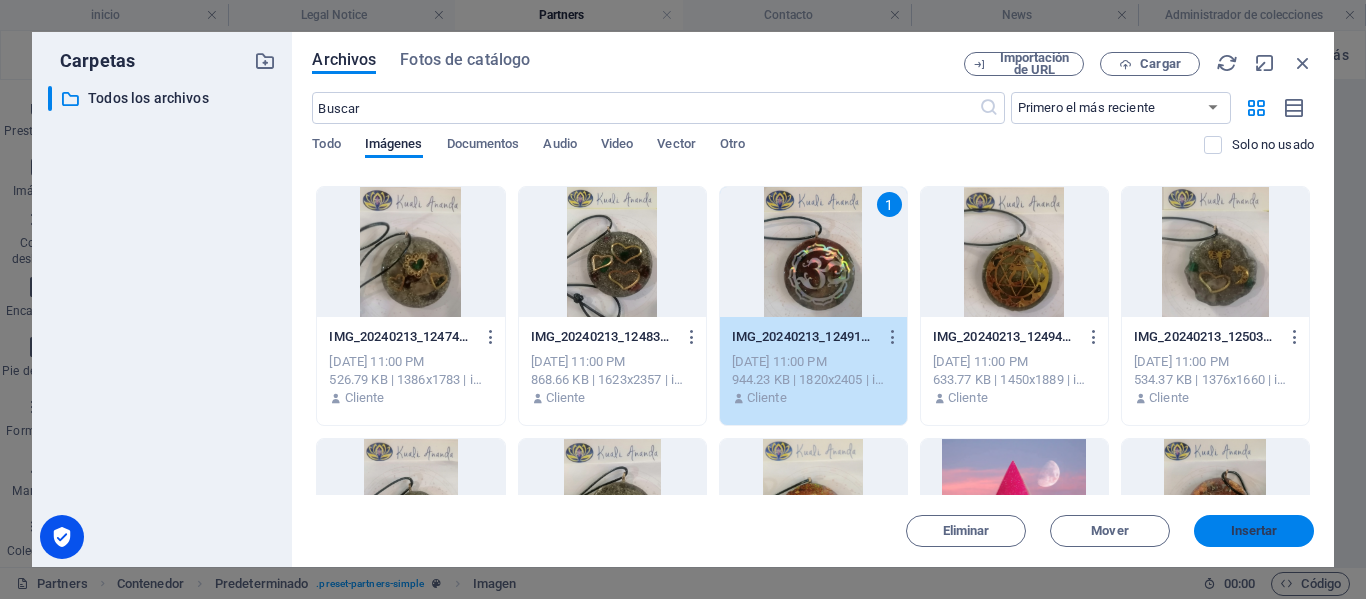click on "Insertar" at bounding box center [1254, 531] 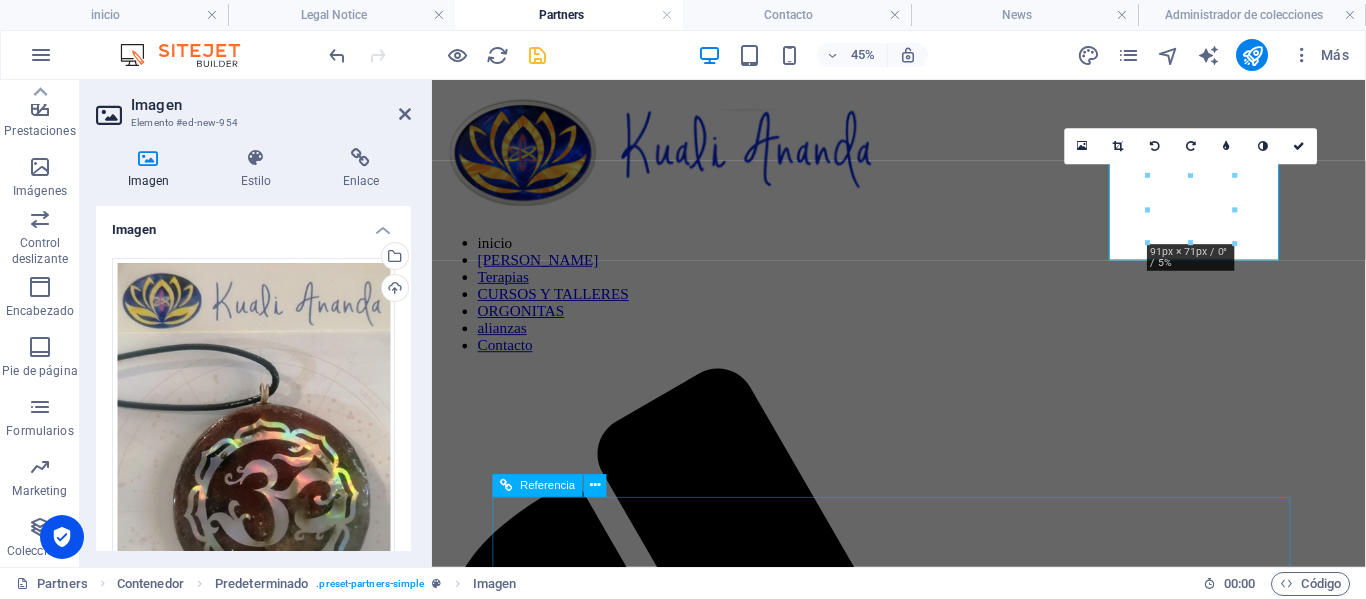 scroll, scrollTop: 326, scrollLeft: 0, axis: vertical 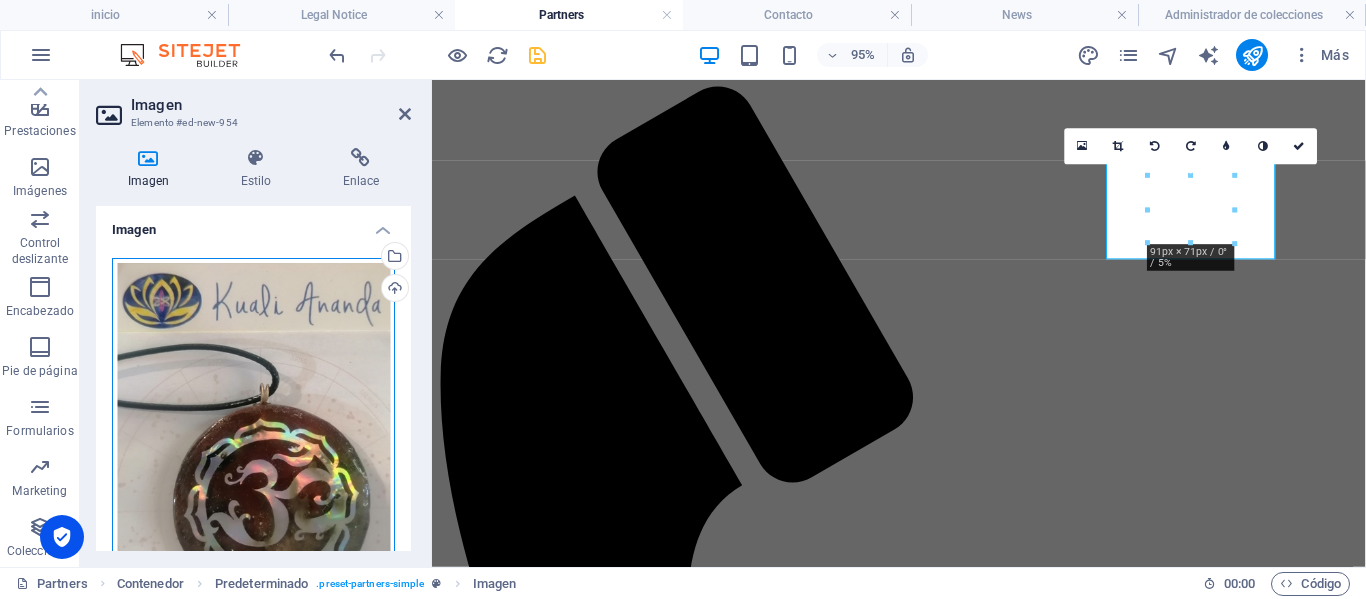 click on "Arrastra archivos aquí, haz clic para escoger archivos o  selecciona archivos de Archivos o de nuestra galería gratuita de fotos y vídeos" at bounding box center (253, 443) 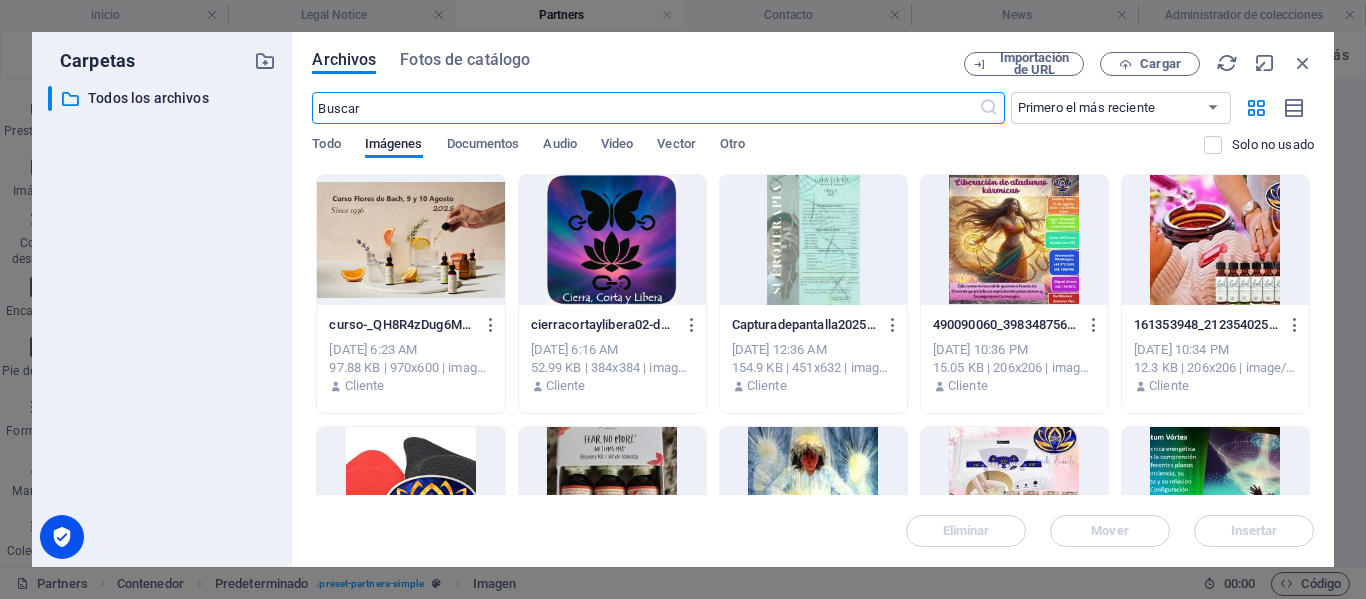 scroll, scrollTop: 29, scrollLeft: 0, axis: vertical 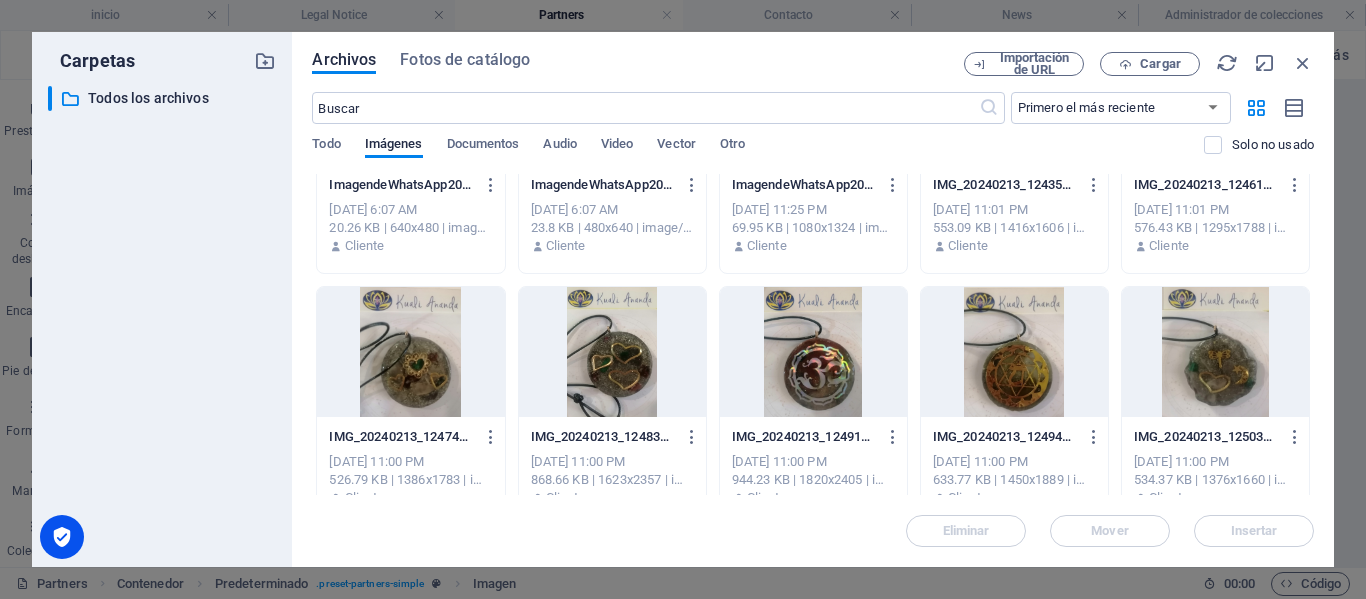click at bounding box center (813, 352) 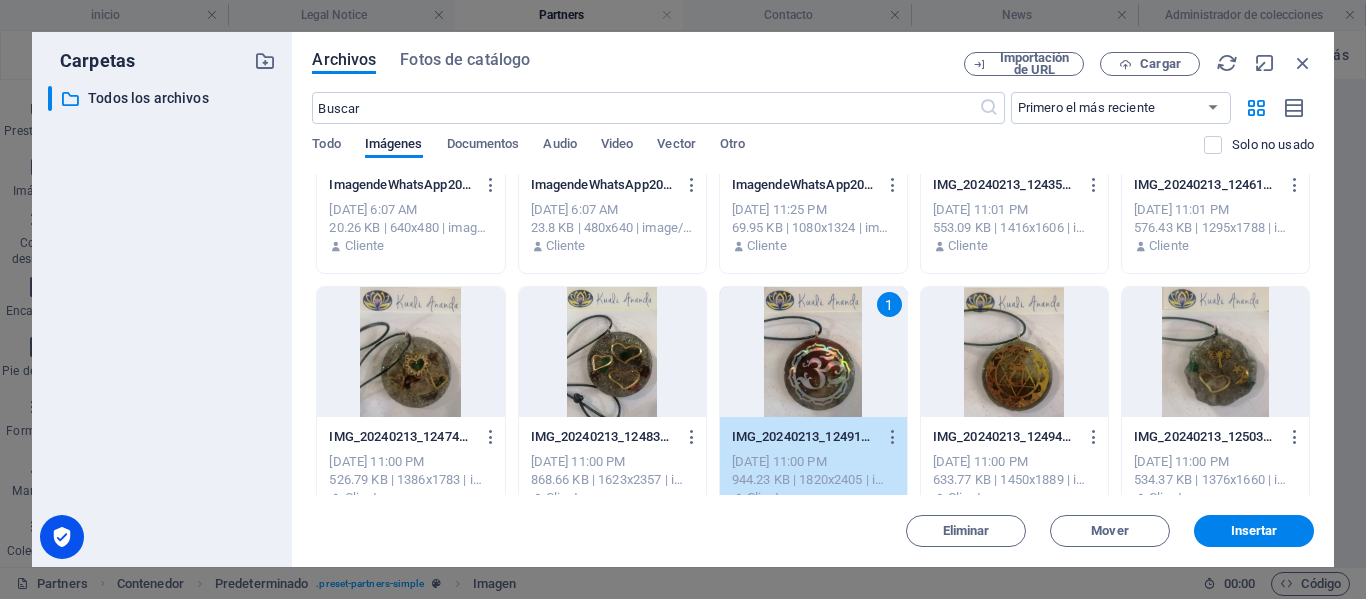 click on "1" at bounding box center (813, 352) 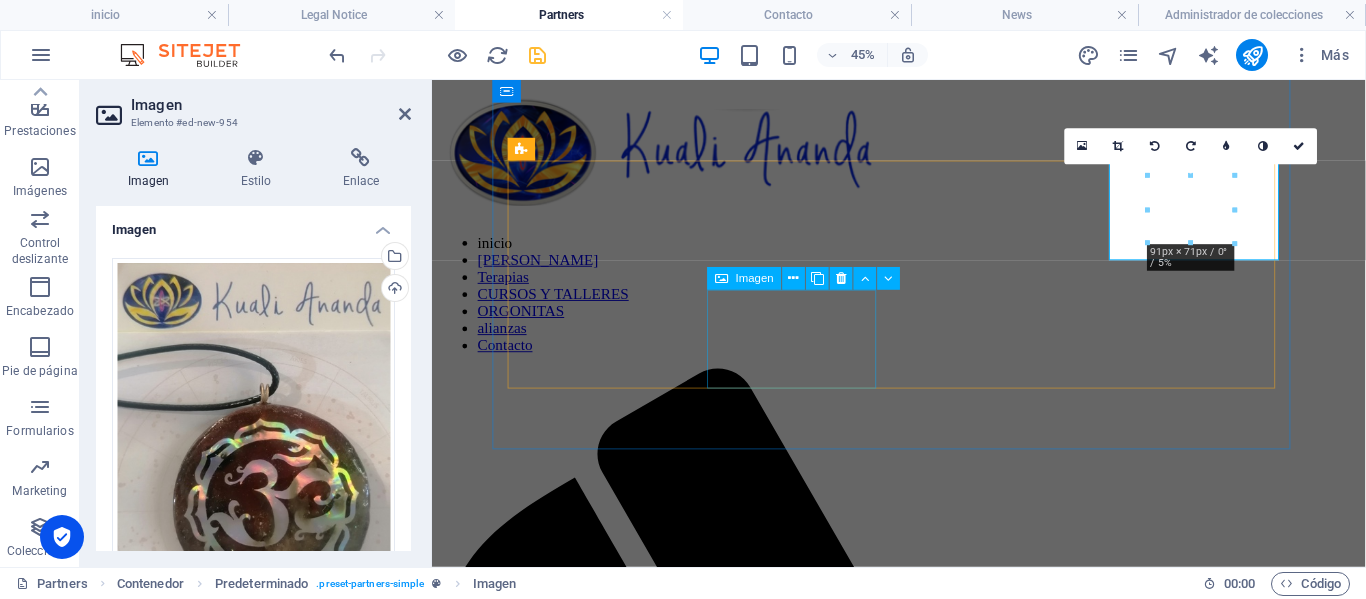 scroll, scrollTop: 326, scrollLeft: 0, axis: vertical 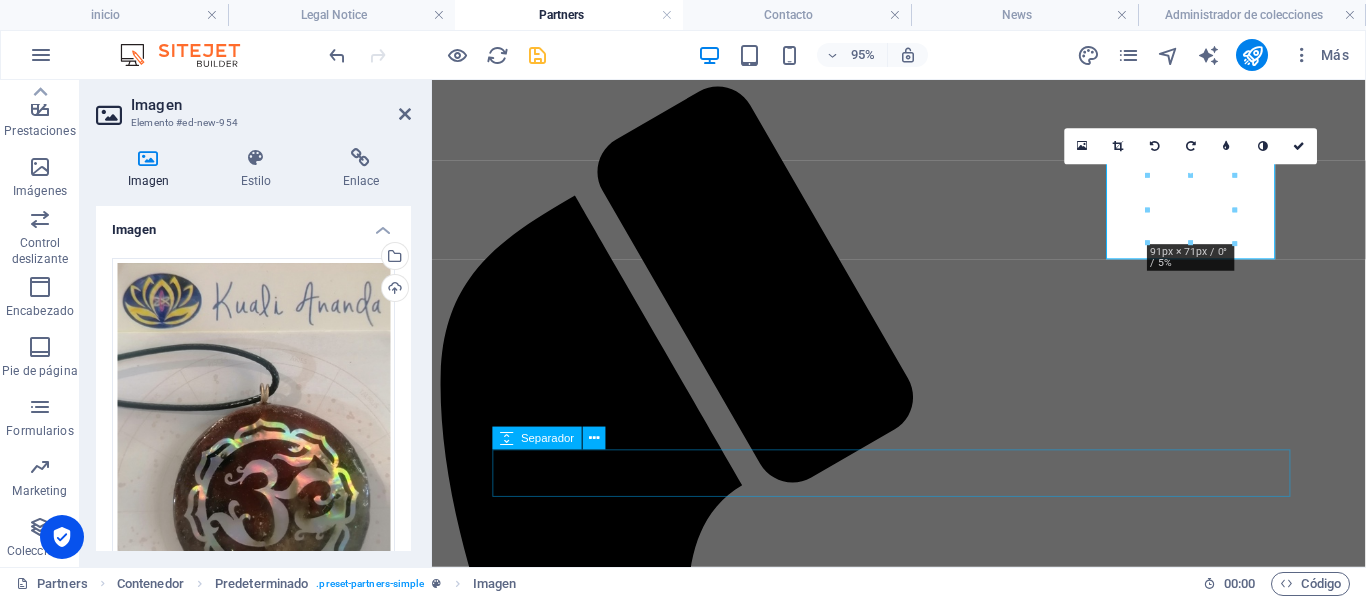 click at bounding box center (923, 6112) 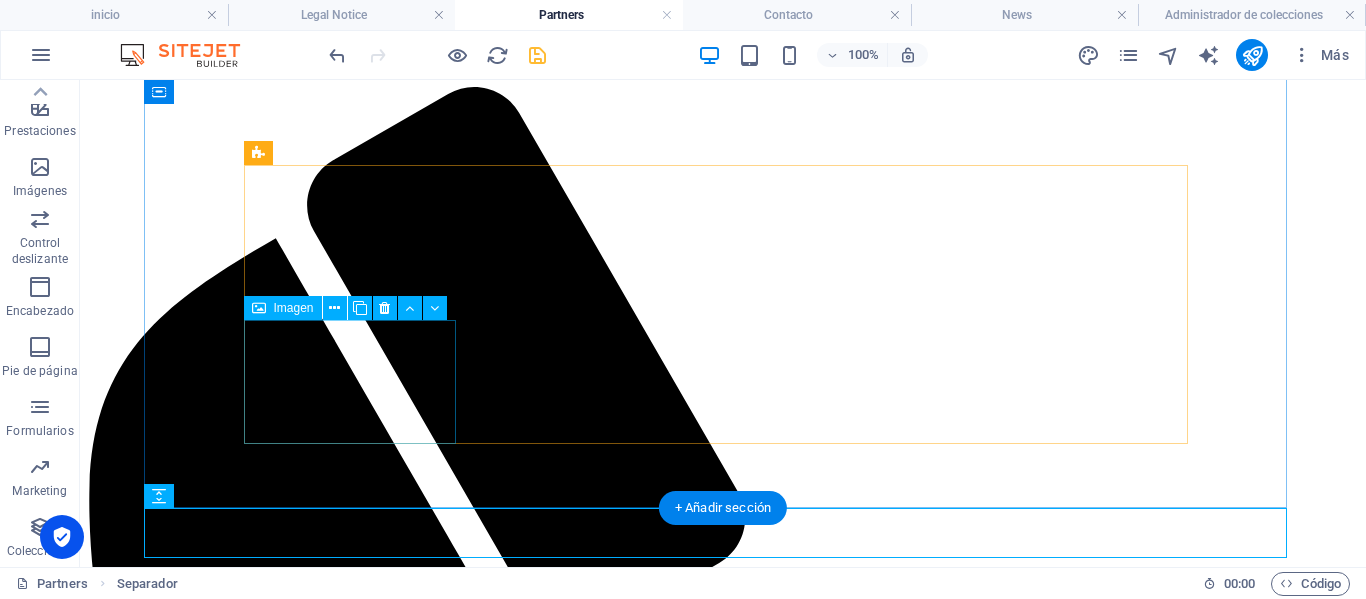 click at bounding box center (723, 2413) 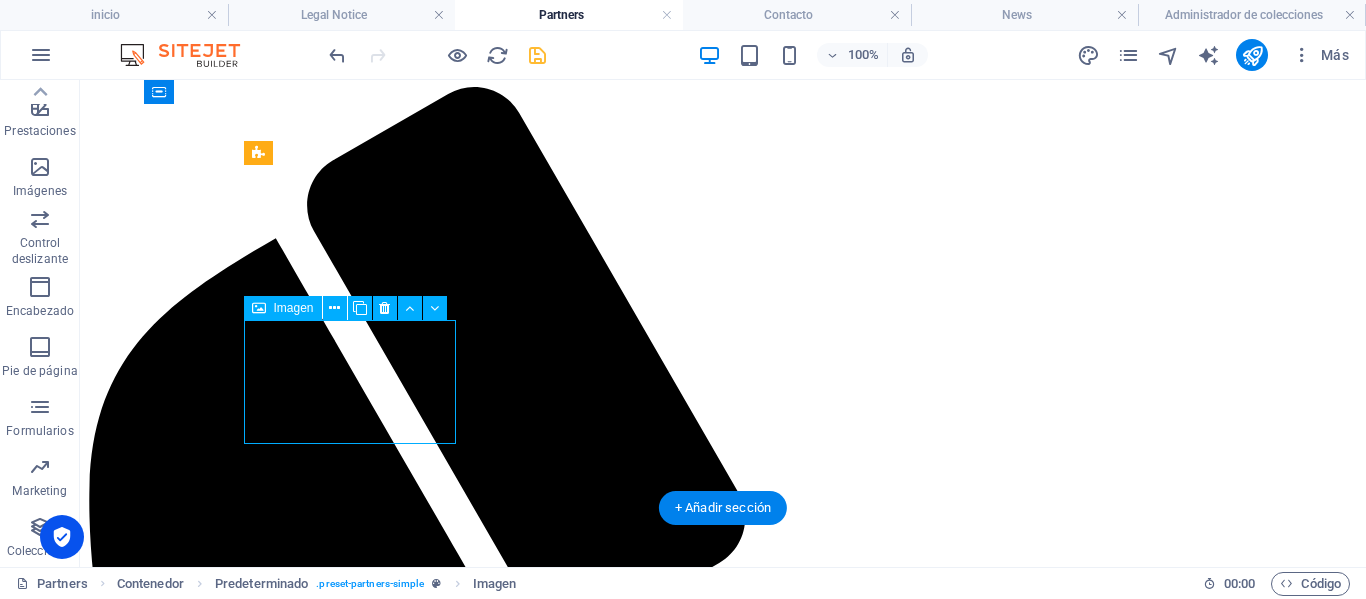 click at bounding box center [723, 2413] 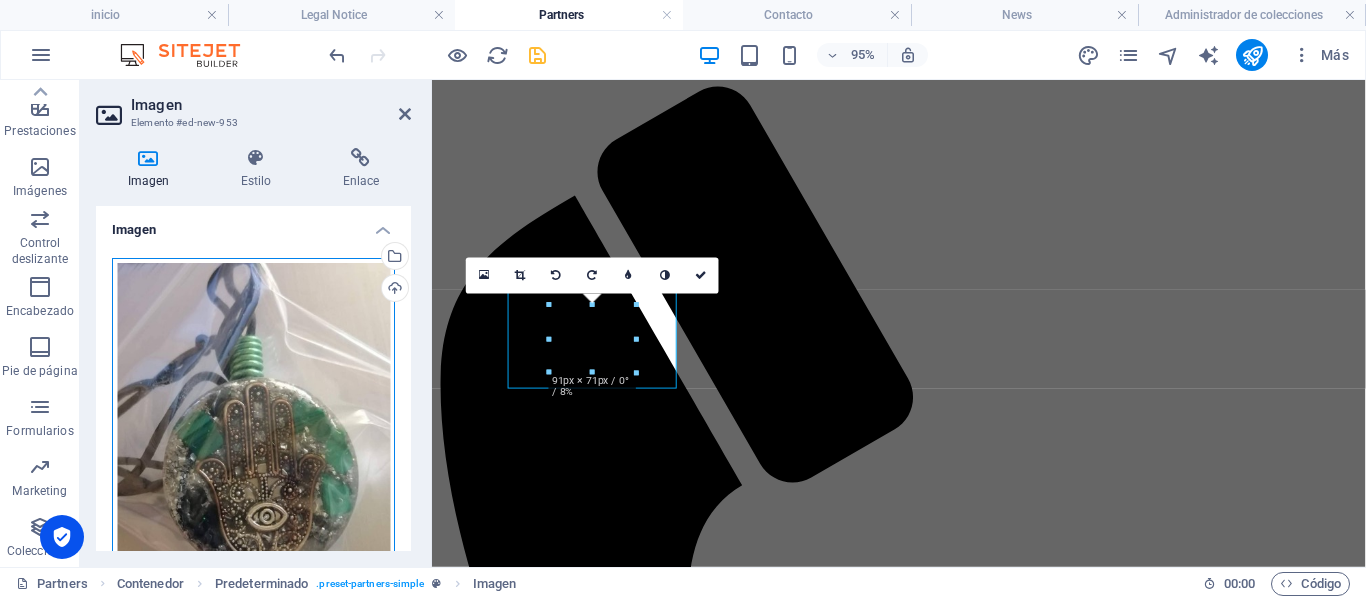 drag, startPoint x: 257, startPoint y: 310, endPoint x: 337, endPoint y: 390, distance: 113.137085 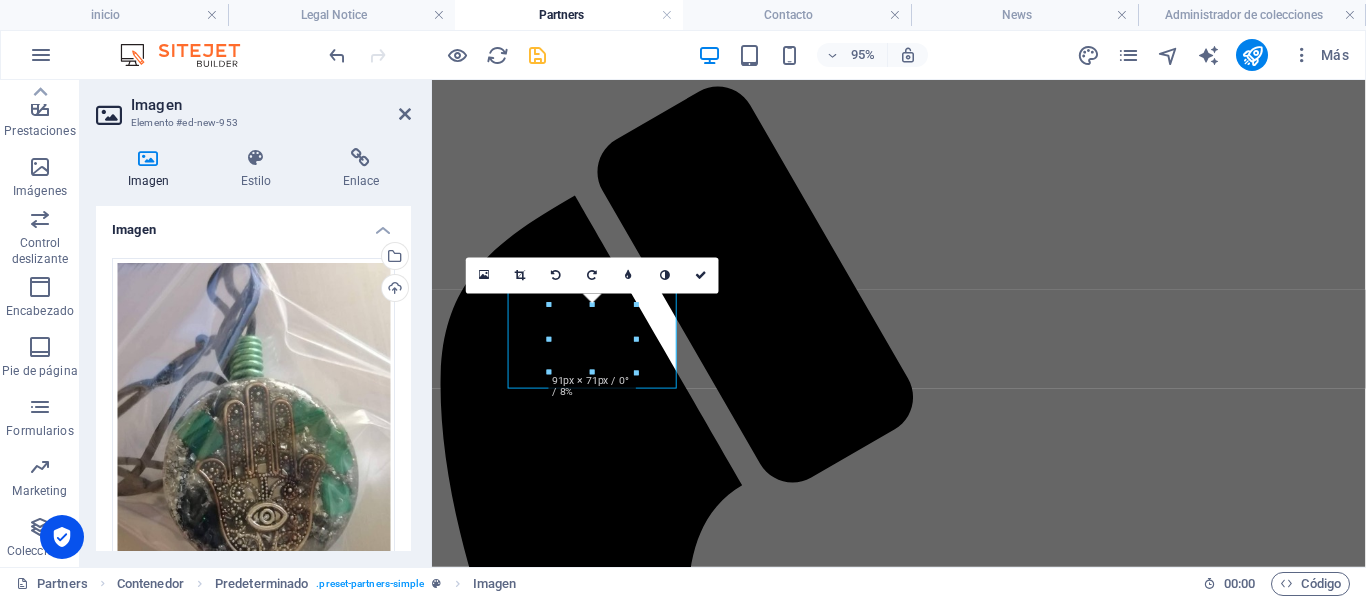 drag, startPoint x: 769, startPoint y: 470, endPoint x: 502, endPoint y: 450, distance: 267.74802 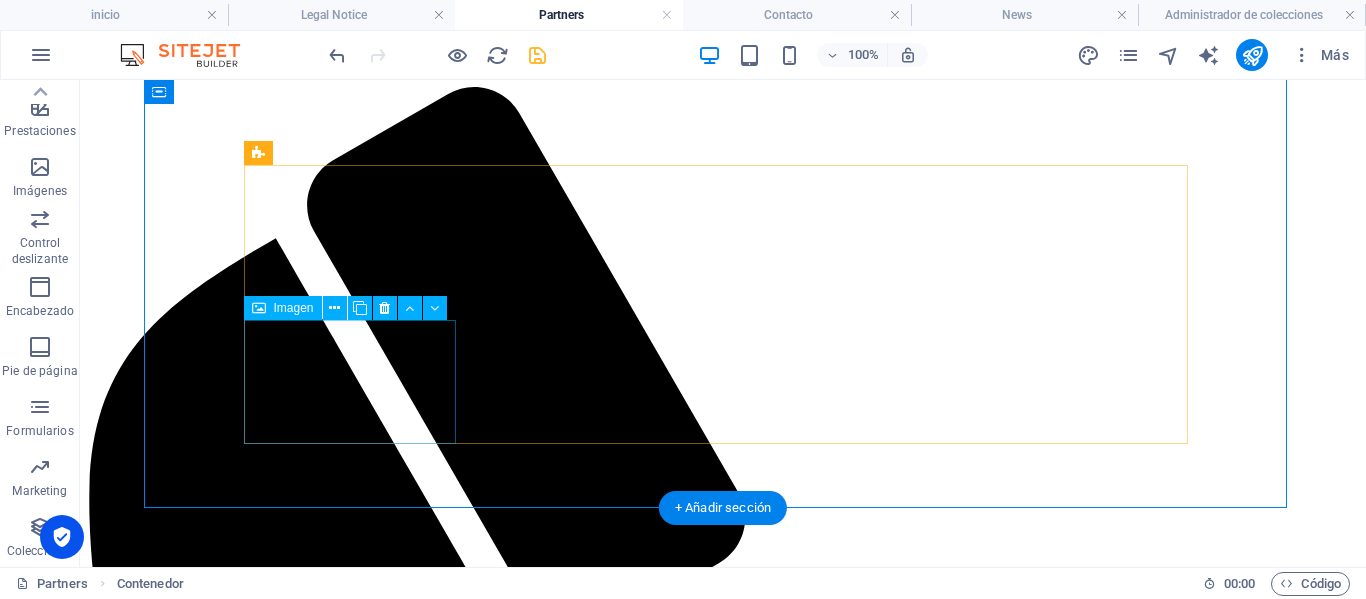 click at bounding box center (723, 2413) 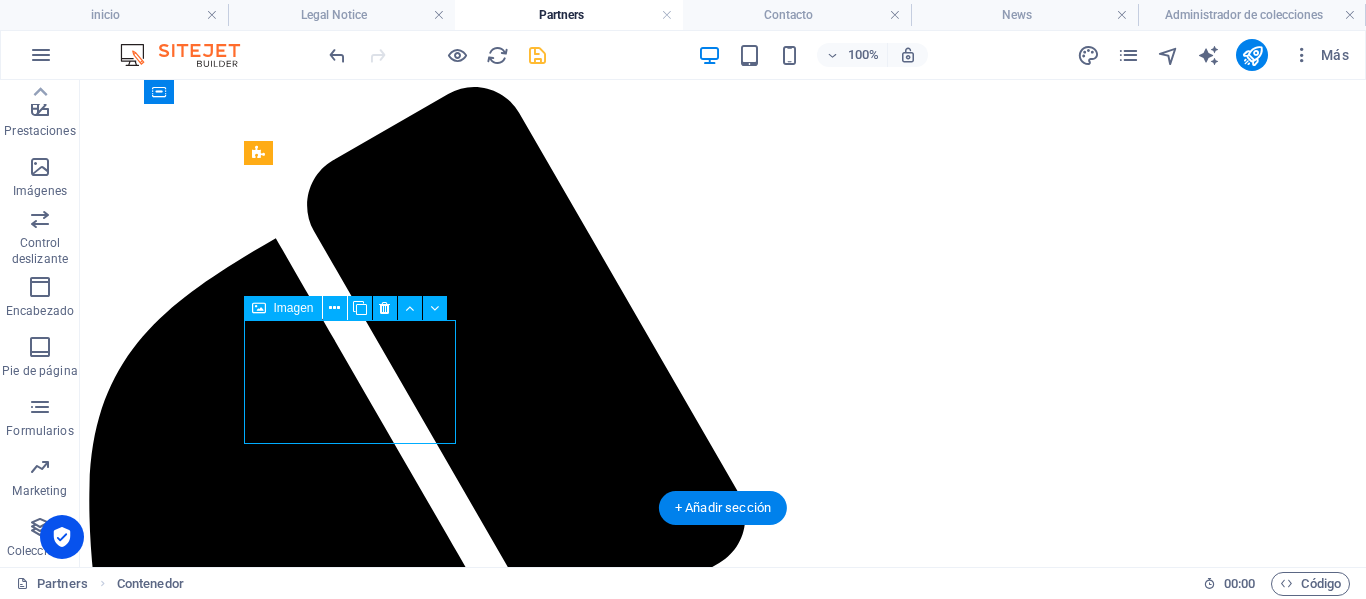 click at bounding box center (723, 2413) 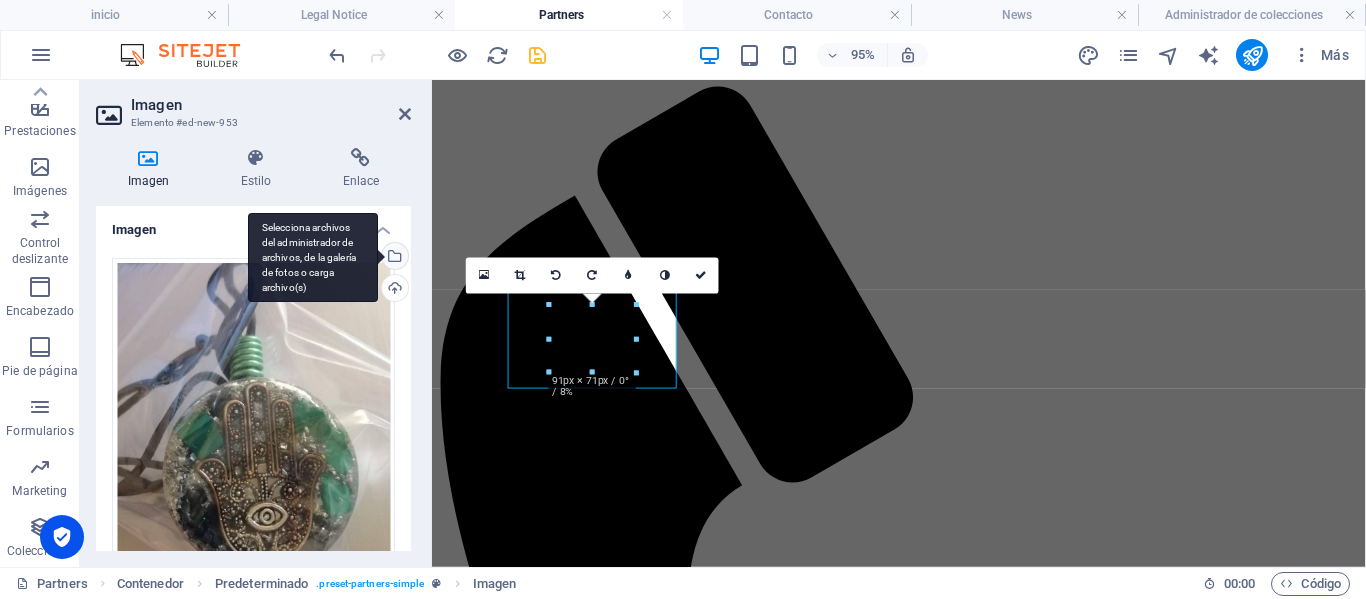click on "Selecciona archivos del administrador de archivos, de la galería de fotos o carga archivo(s)" at bounding box center (393, 258) 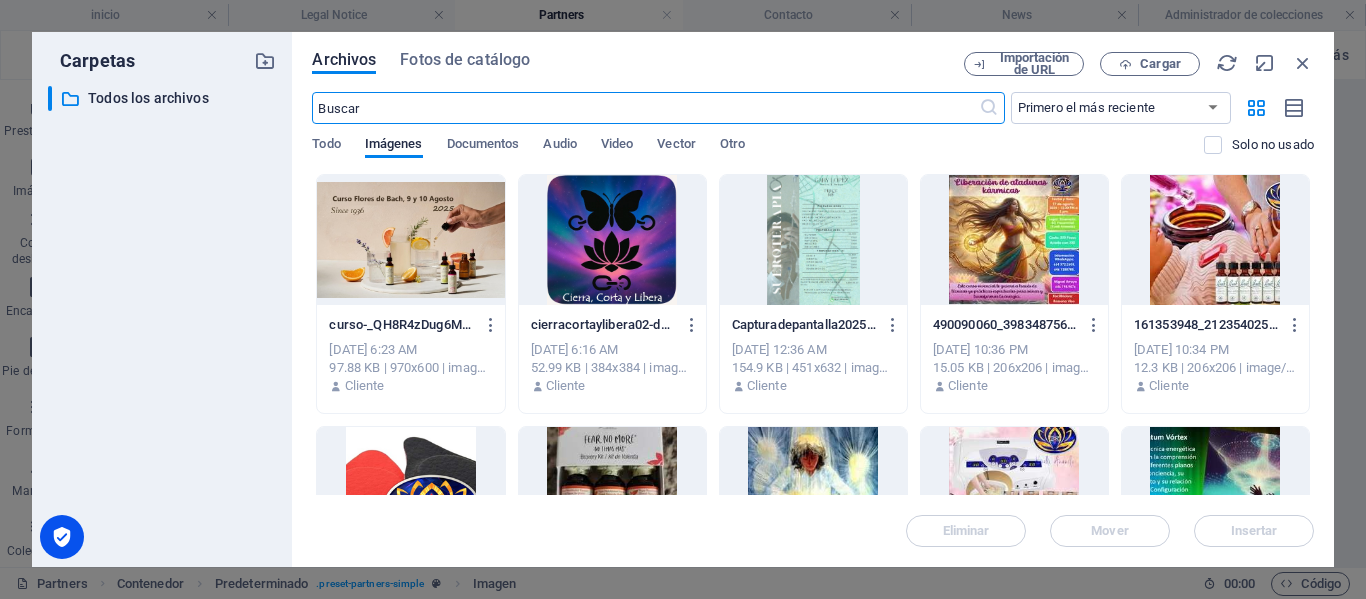 scroll, scrollTop: 29, scrollLeft: 0, axis: vertical 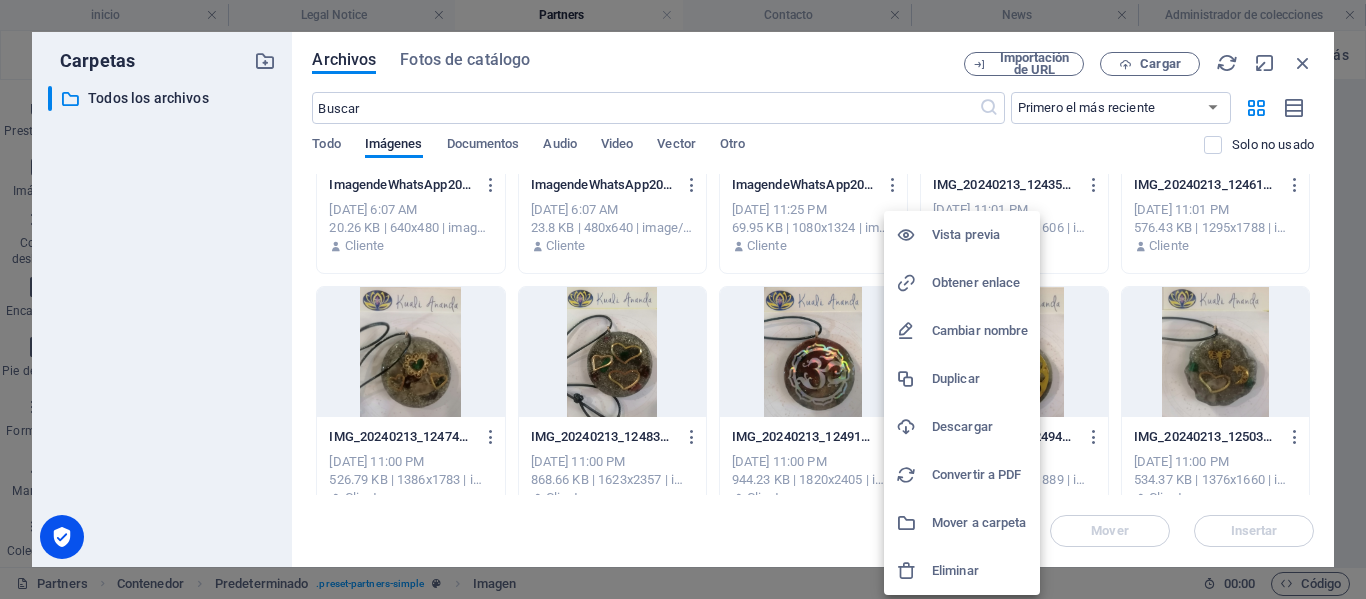 click at bounding box center (683, 299) 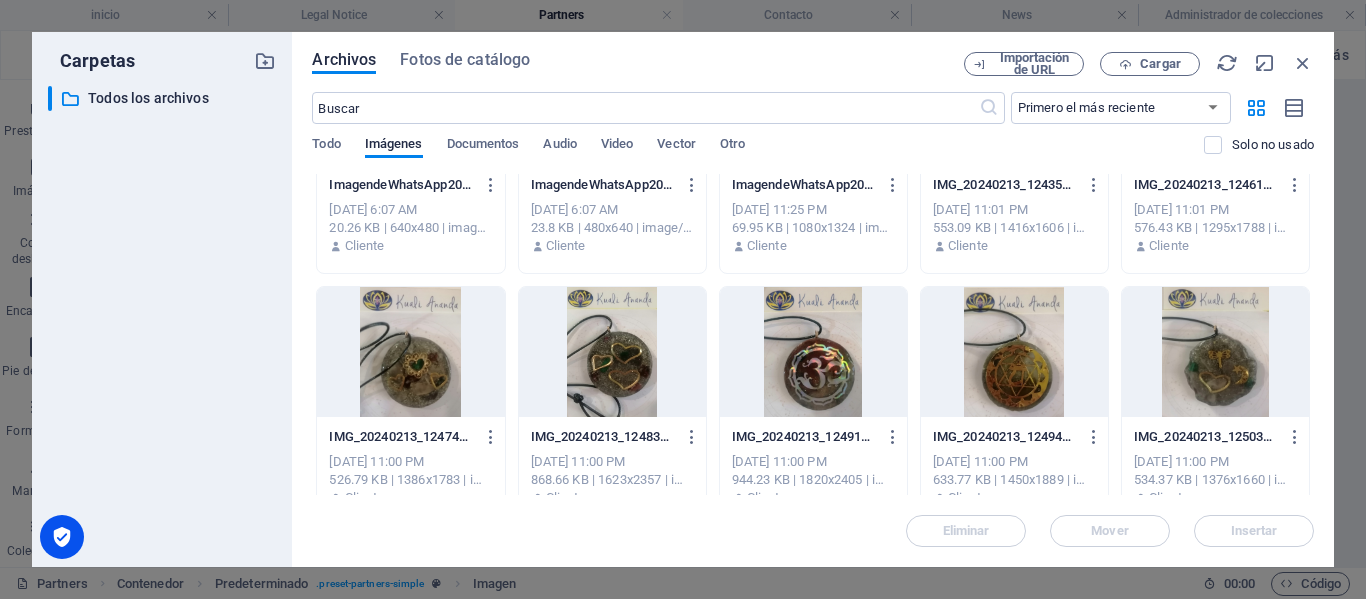 click at bounding box center [1014, 352] 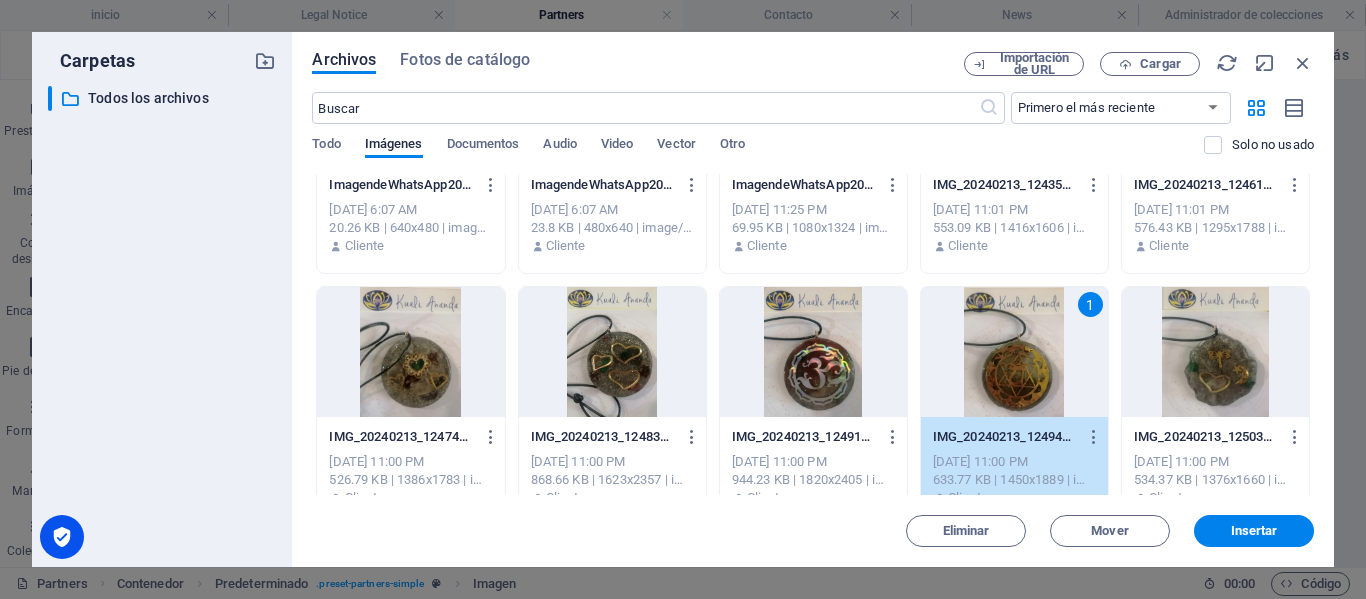 click at bounding box center [1215, 352] 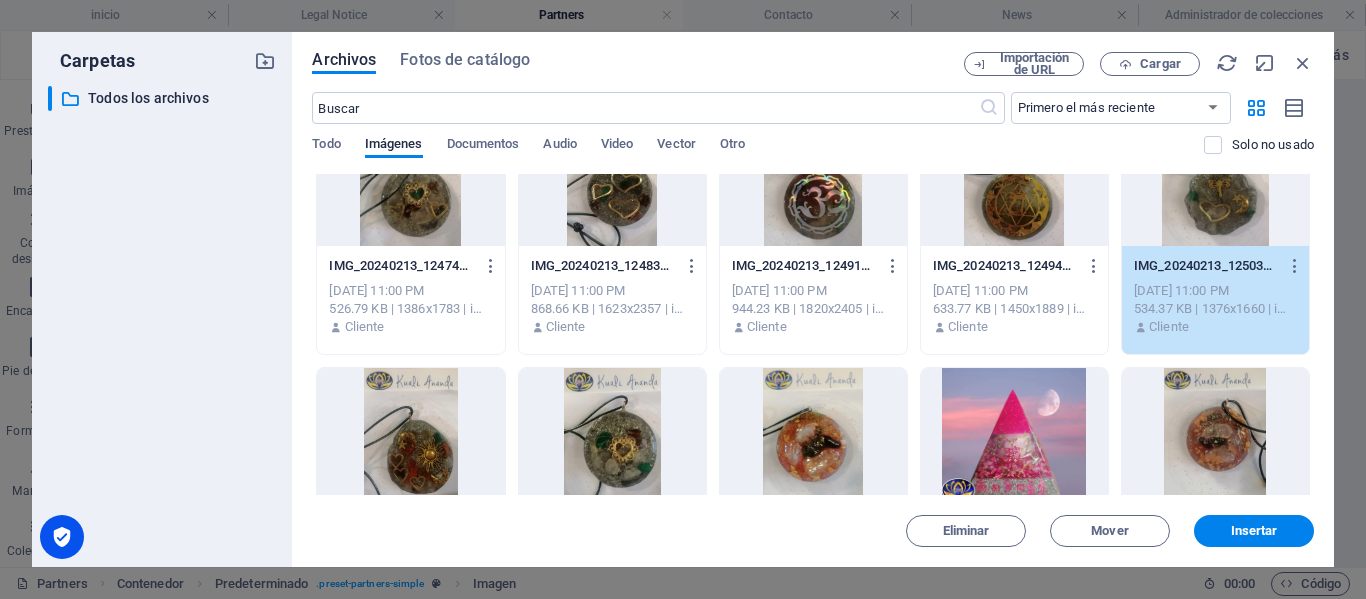 scroll, scrollTop: 1600, scrollLeft: 0, axis: vertical 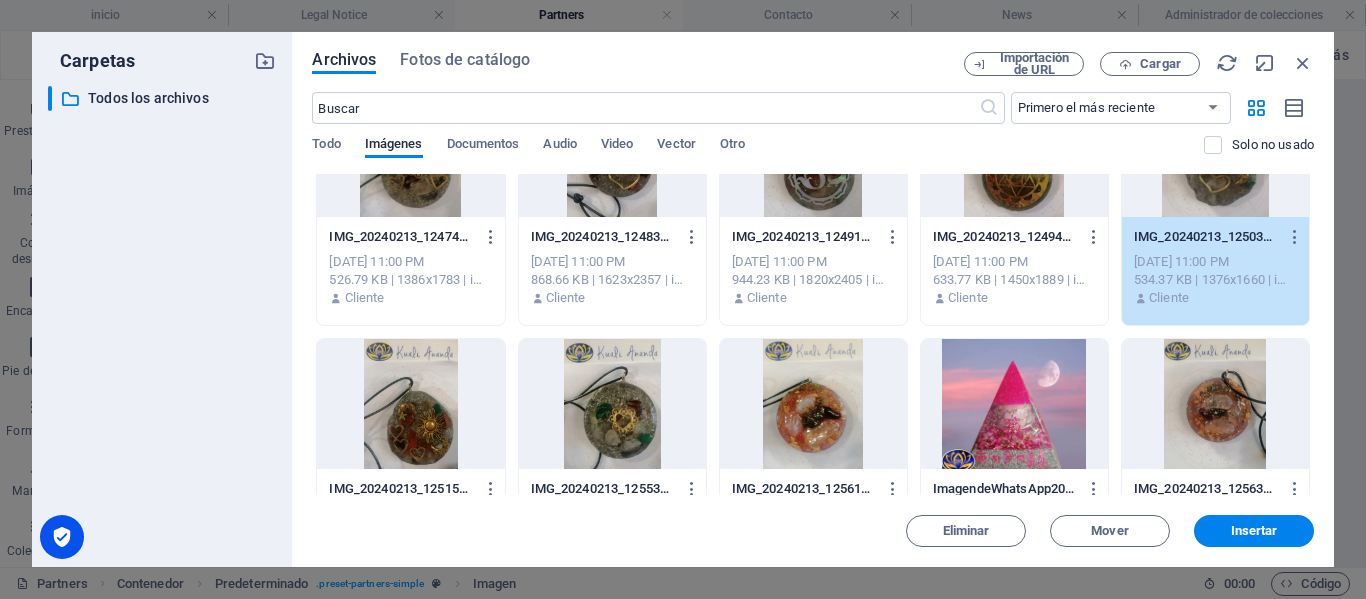 click on "Cliente" at bounding box center [813, 298] 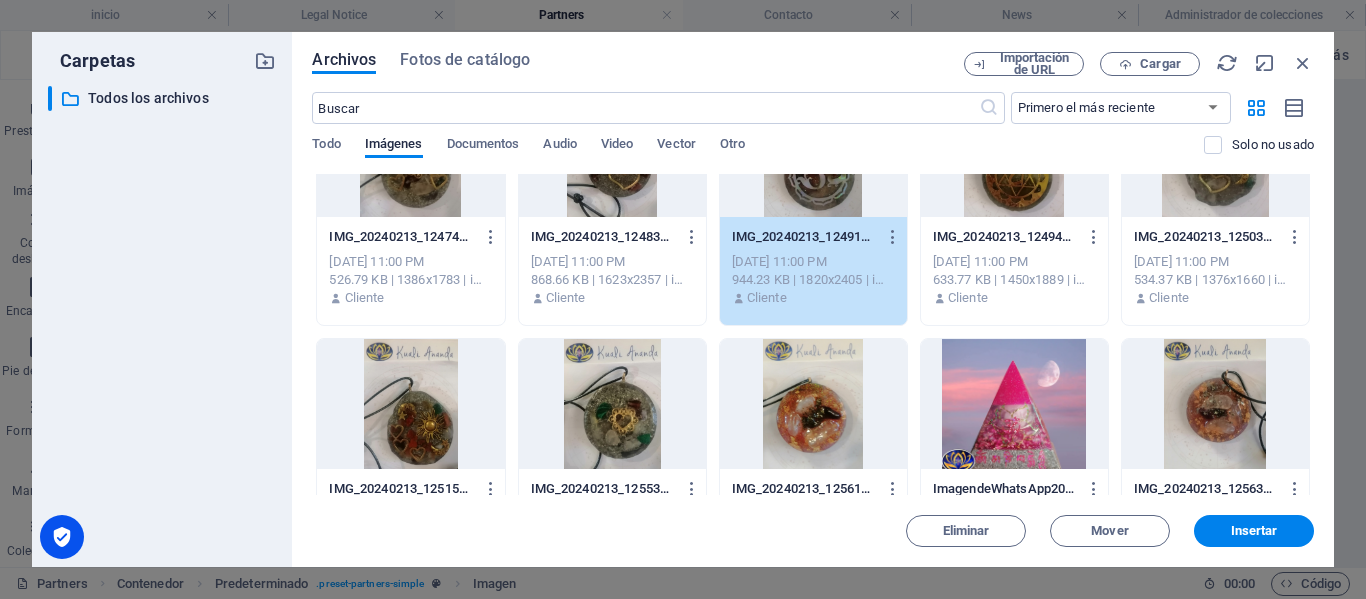 click on "Cliente" at bounding box center [813, 298] 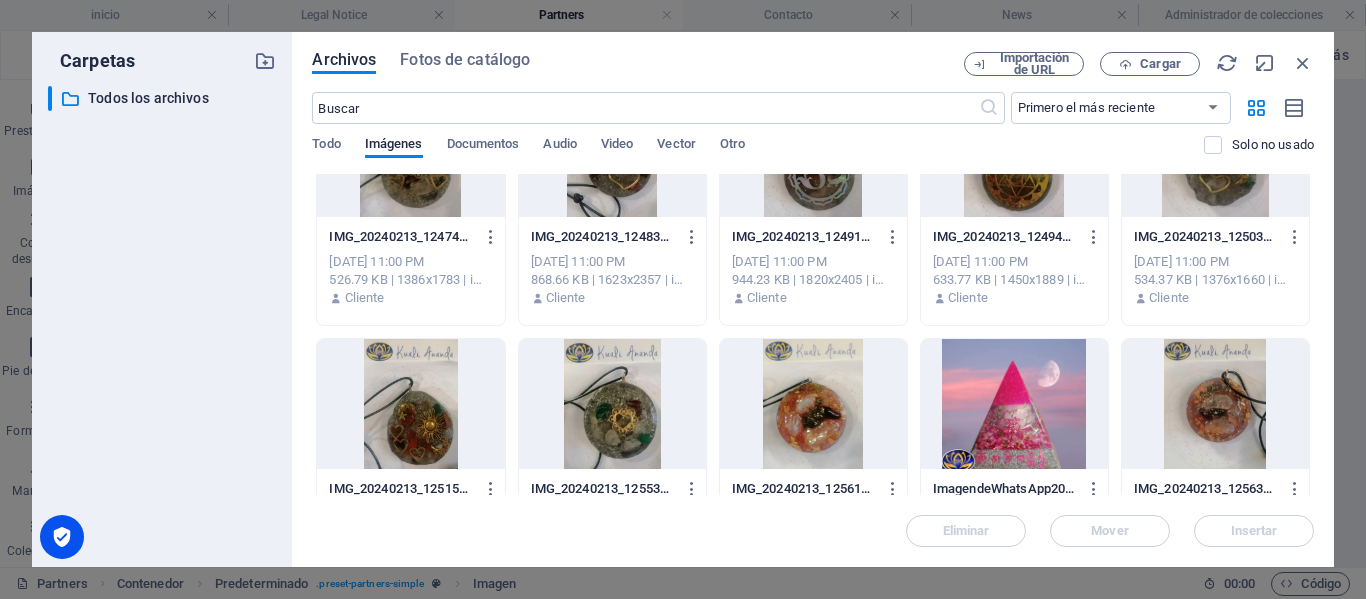 drag, startPoint x: 824, startPoint y: 382, endPoint x: 698, endPoint y: 586, distance: 239.77489 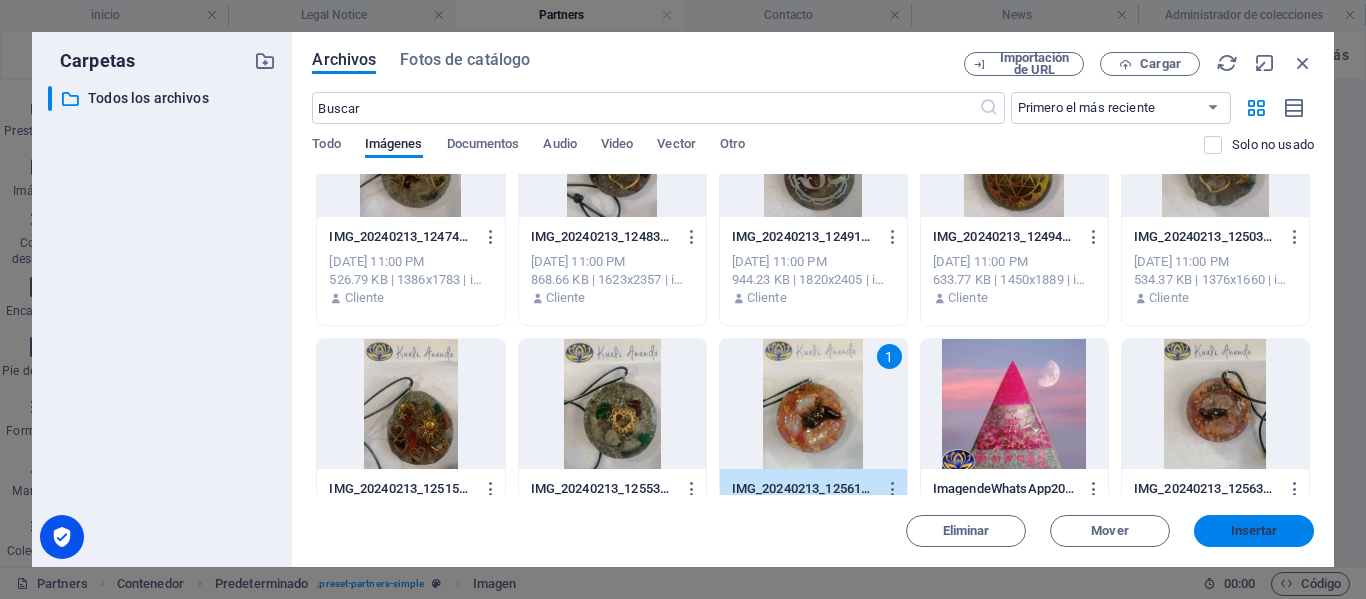 click on "Insertar" at bounding box center [1254, 531] 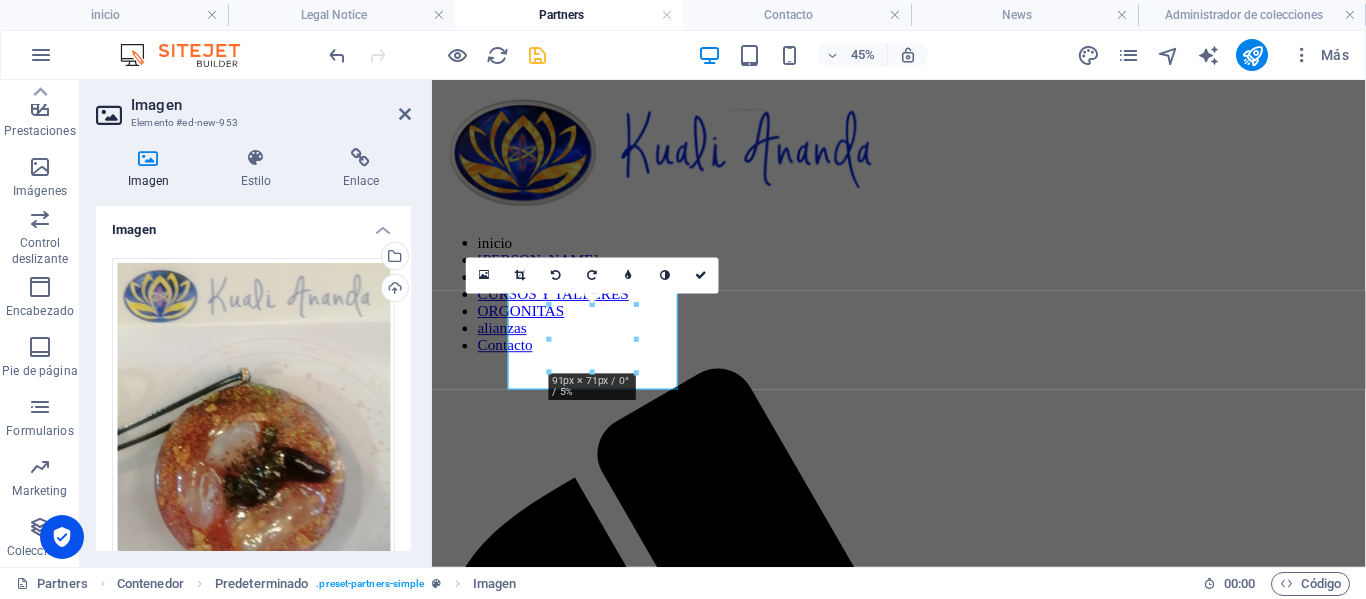 scroll, scrollTop: 326, scrollLeft: 0, axis: vertical 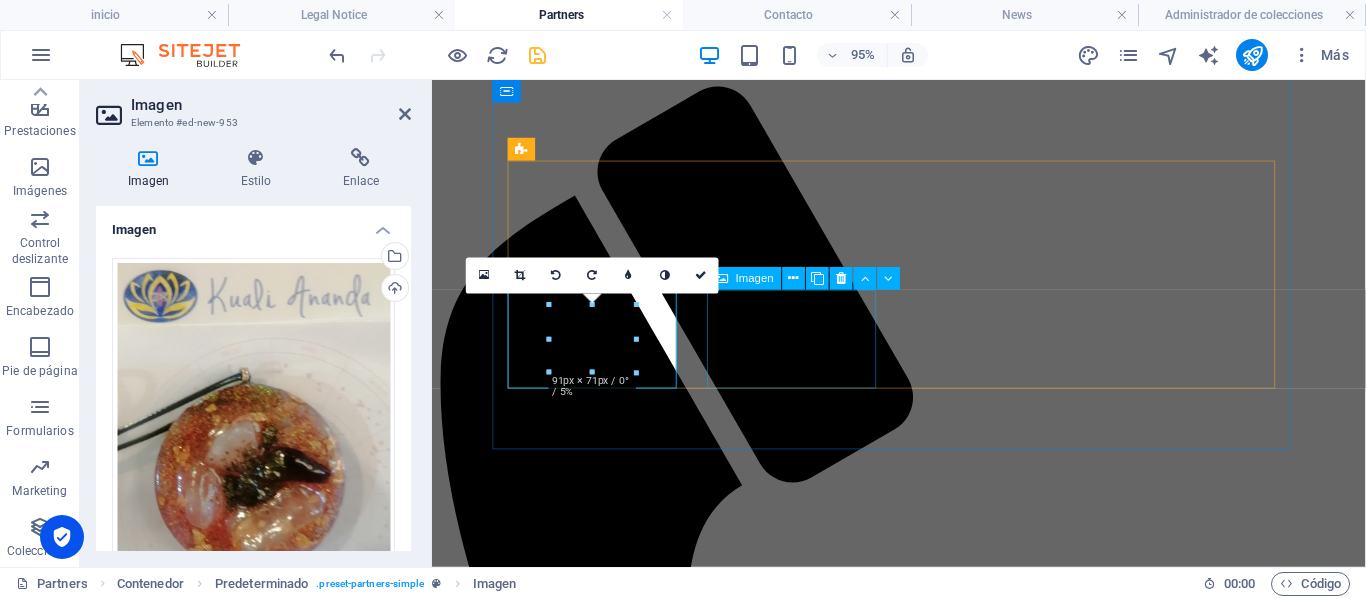 click at bounding box center [923, 2735] 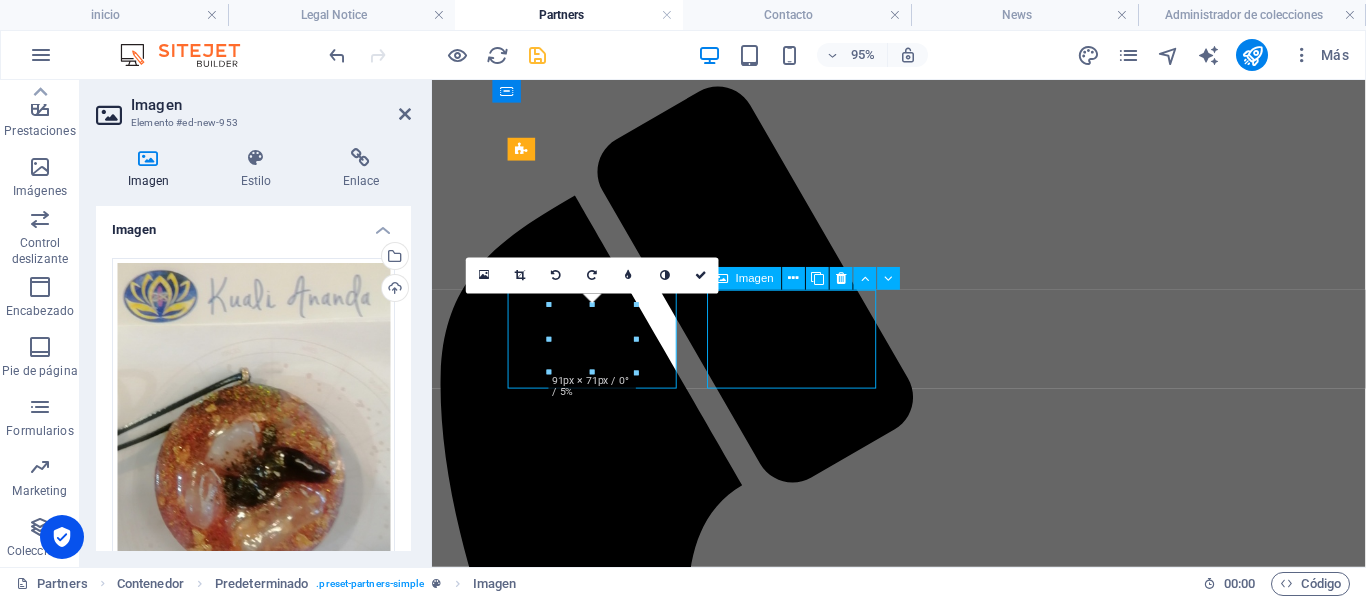 click at bounding box center [923, 2735] 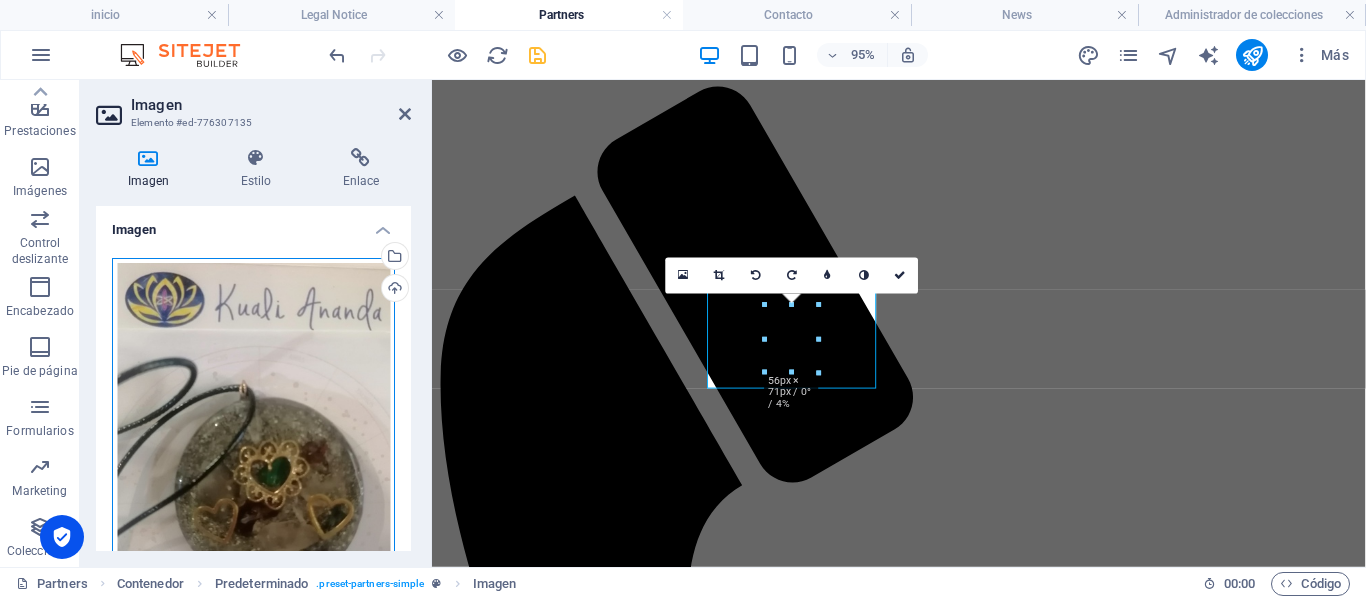 drag, startPoint x: 200, startPoint y: 446, endPoint x: 209, endPoint y: 456, distance: 13.453624 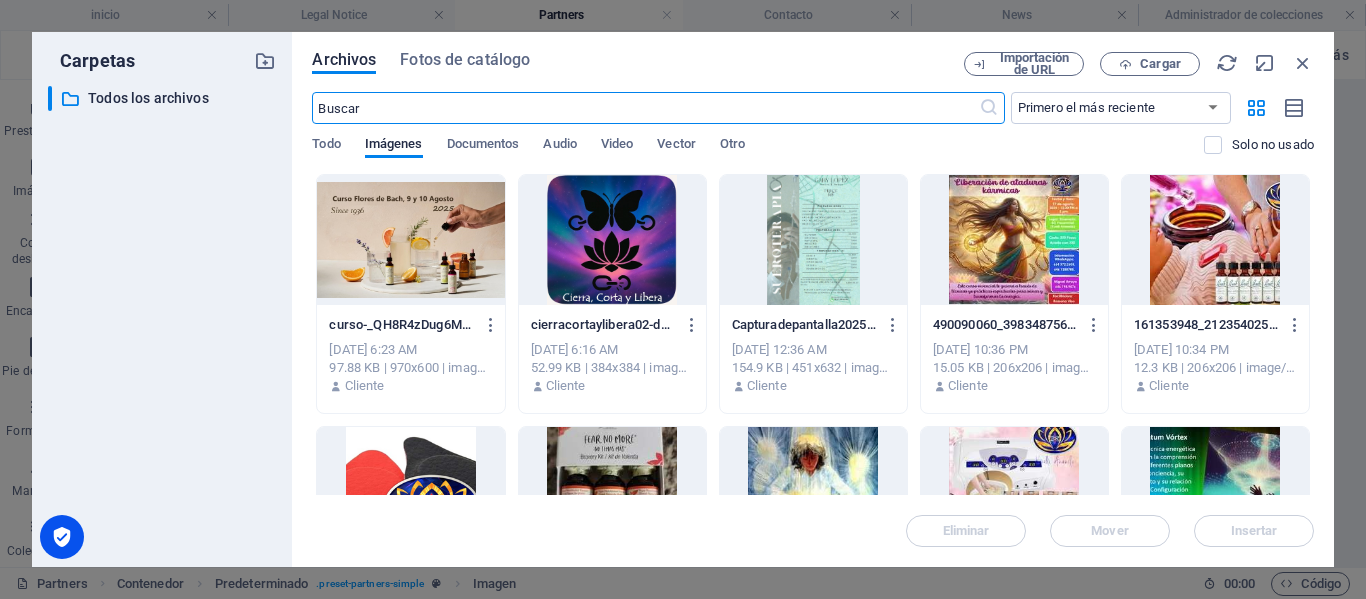 scroll, scrollTop: 29, scrollLeft: 0, axis: vertical 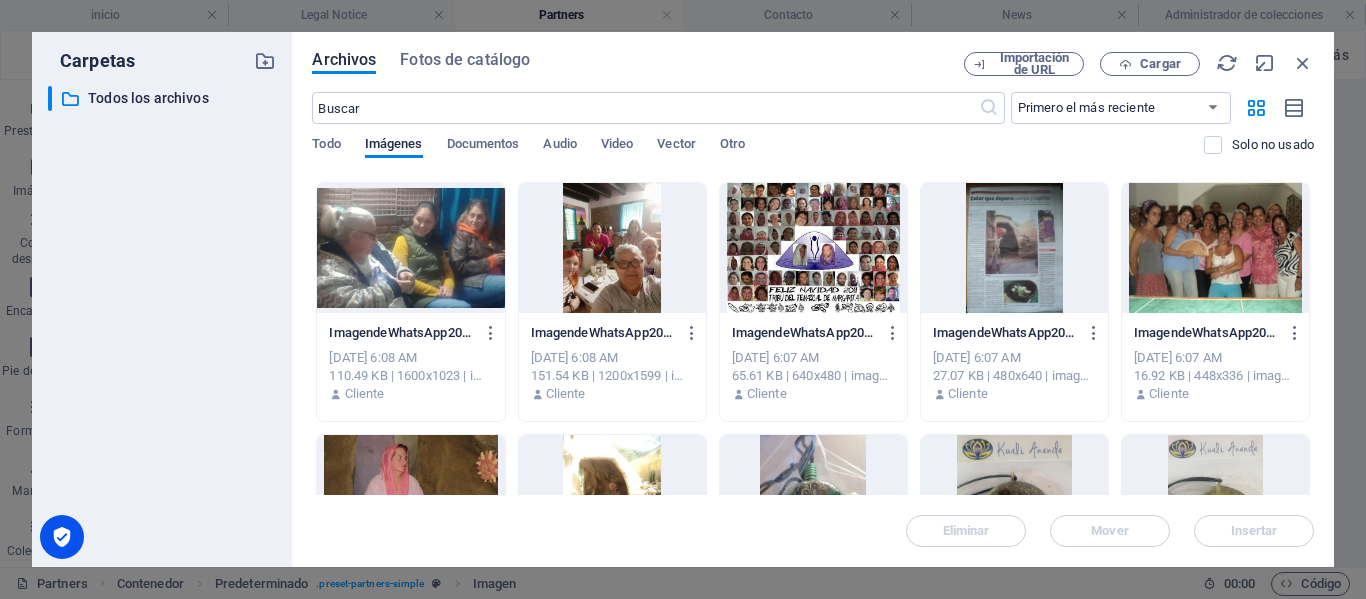 drag, startPoint x: 1185, startPoint y: 310, endPoint x: 1149, endPoint y: 345, distance: 50.20956 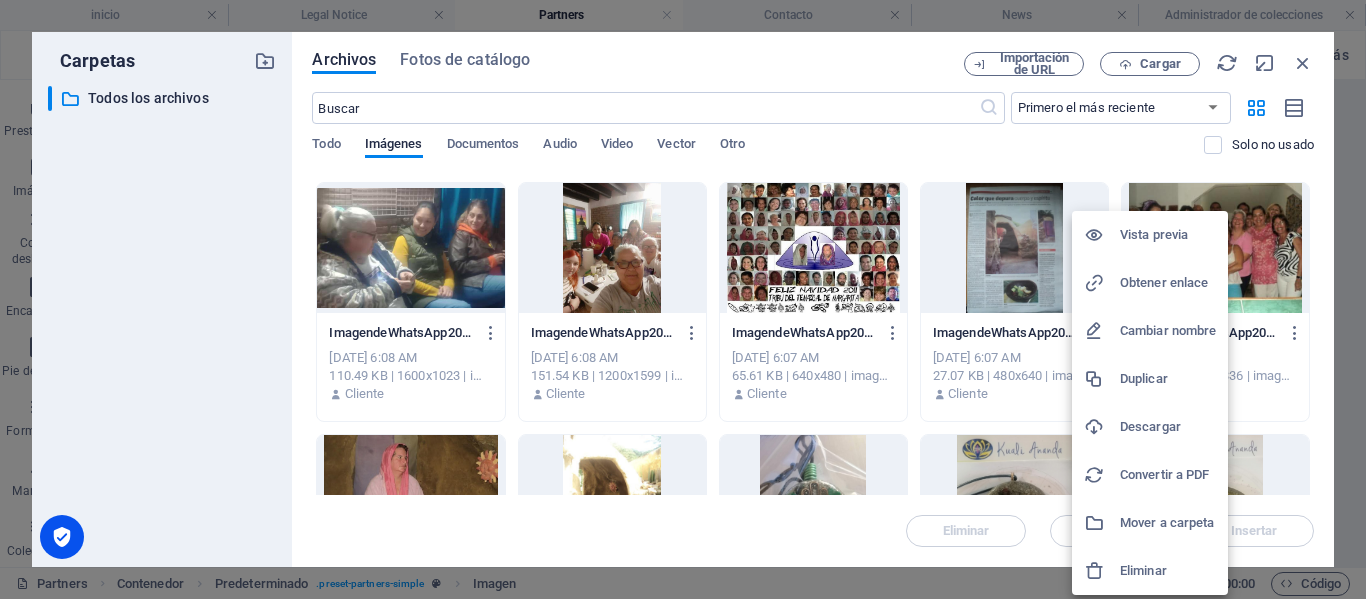 drag, startPoint x: 1085, startPoint y: 401, endPoint x: 1061, endPoint y: 420, distance: 30.610456 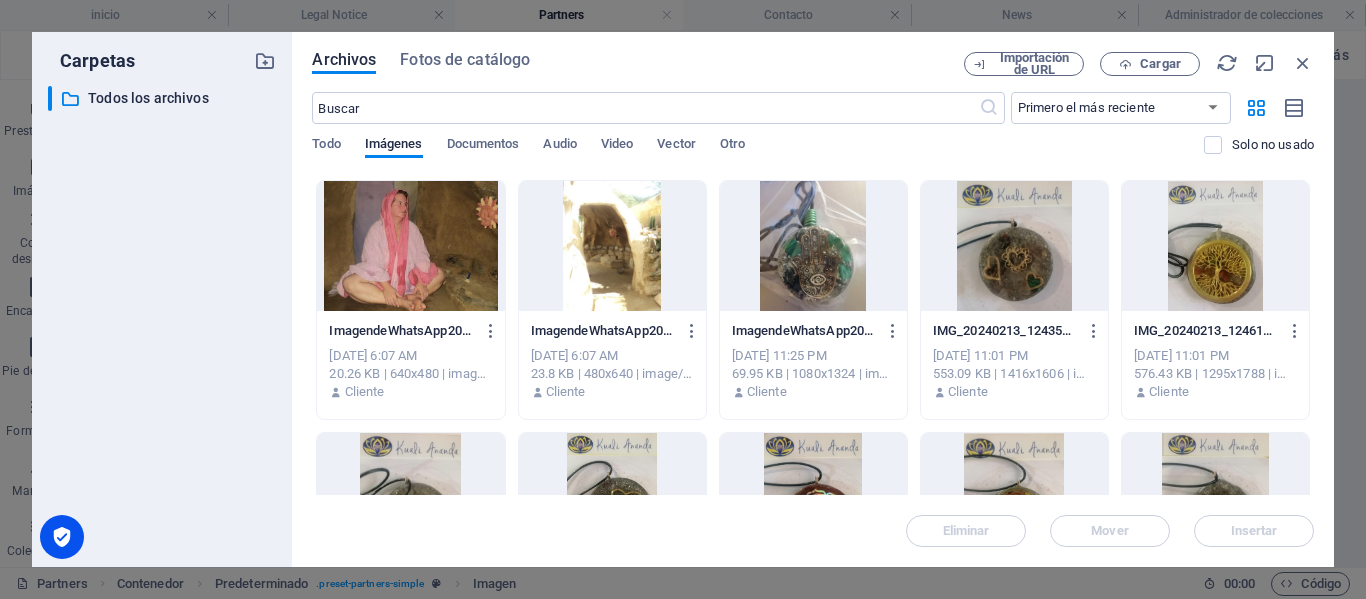 scroll, scrollTop: 1300, scrollLeft: 0, axis: vertical 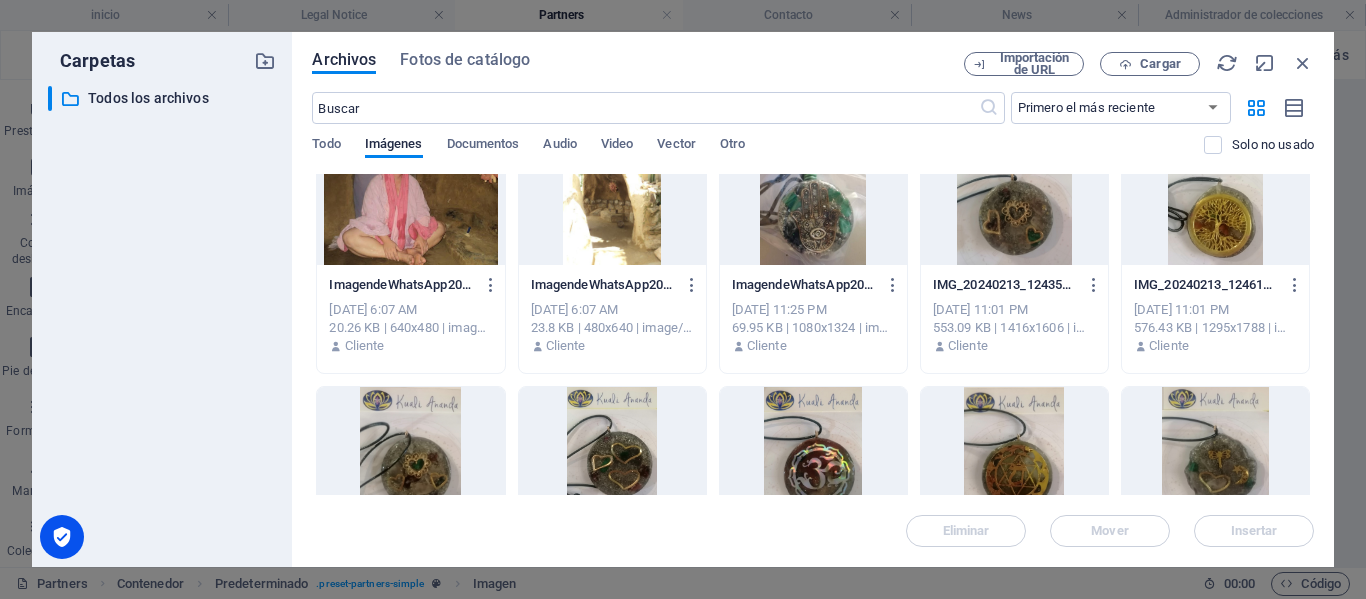 drag, startPoint x: 853, startPoint y: 509, endPoint x: 808, endPoint y: 552, distance: 62.241467 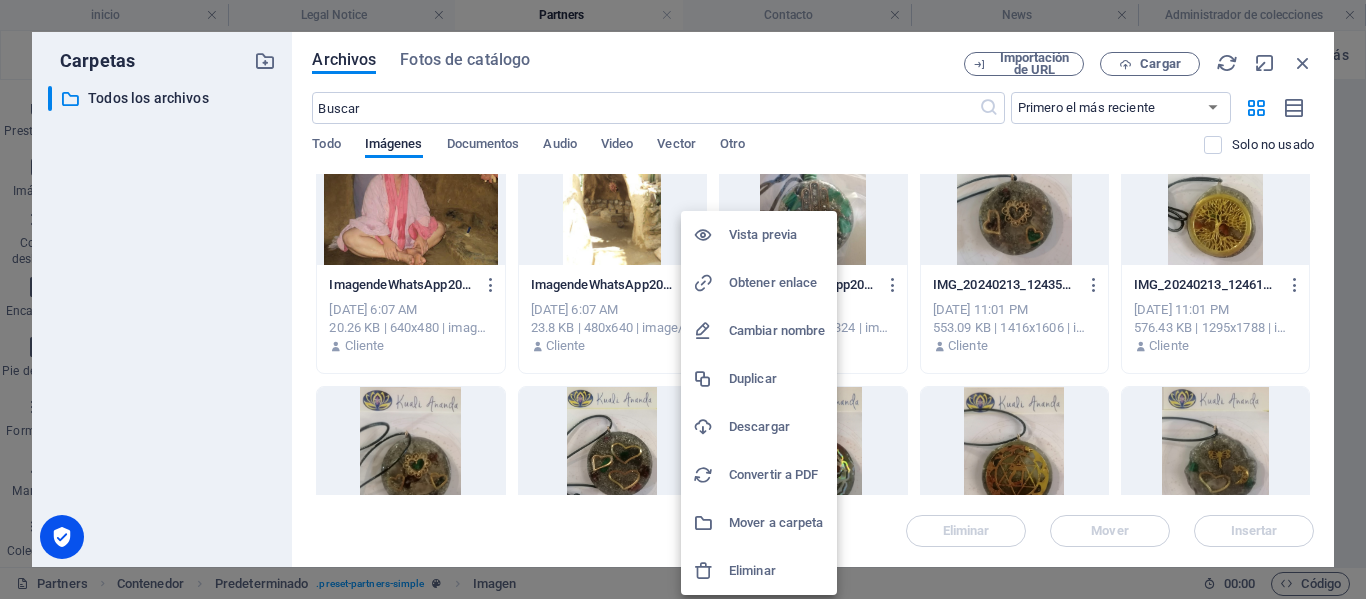 drag, startPoint x: 652, startPoint y: 475, endPoint x: 639, endPoint y: 513, distance: 40.16217 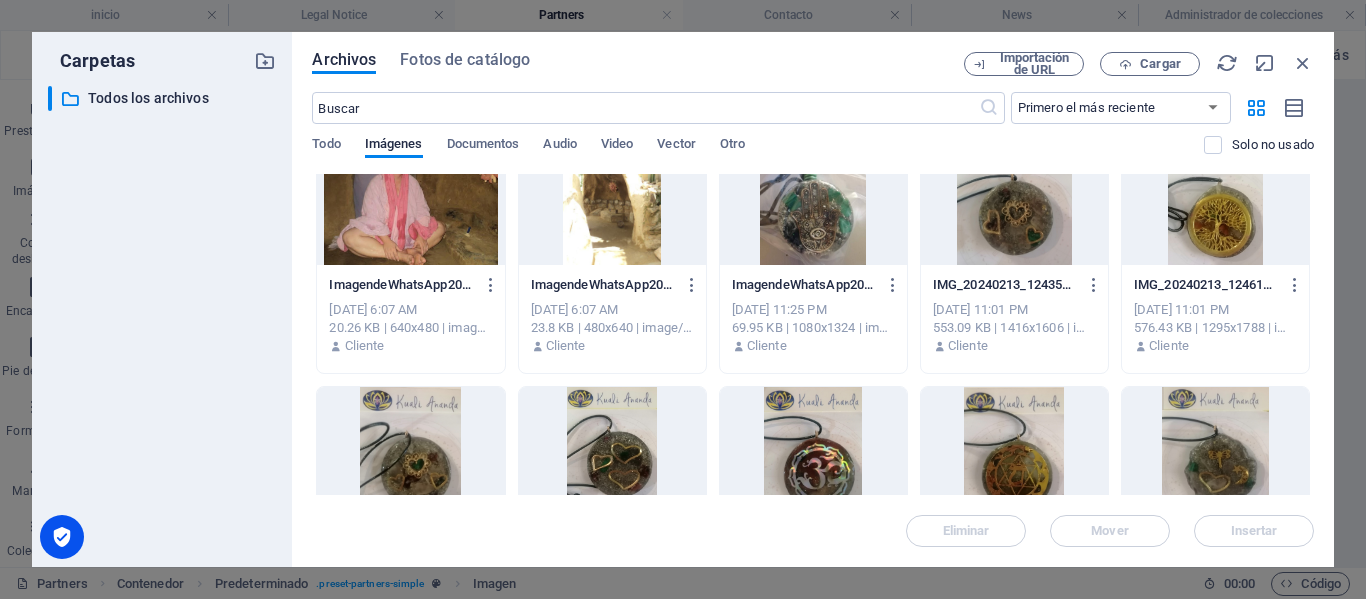 drag, startPoint x: 490, startPoint y: 583, endPoint x: 1113, endPoint y: 520, distance: 626.1773 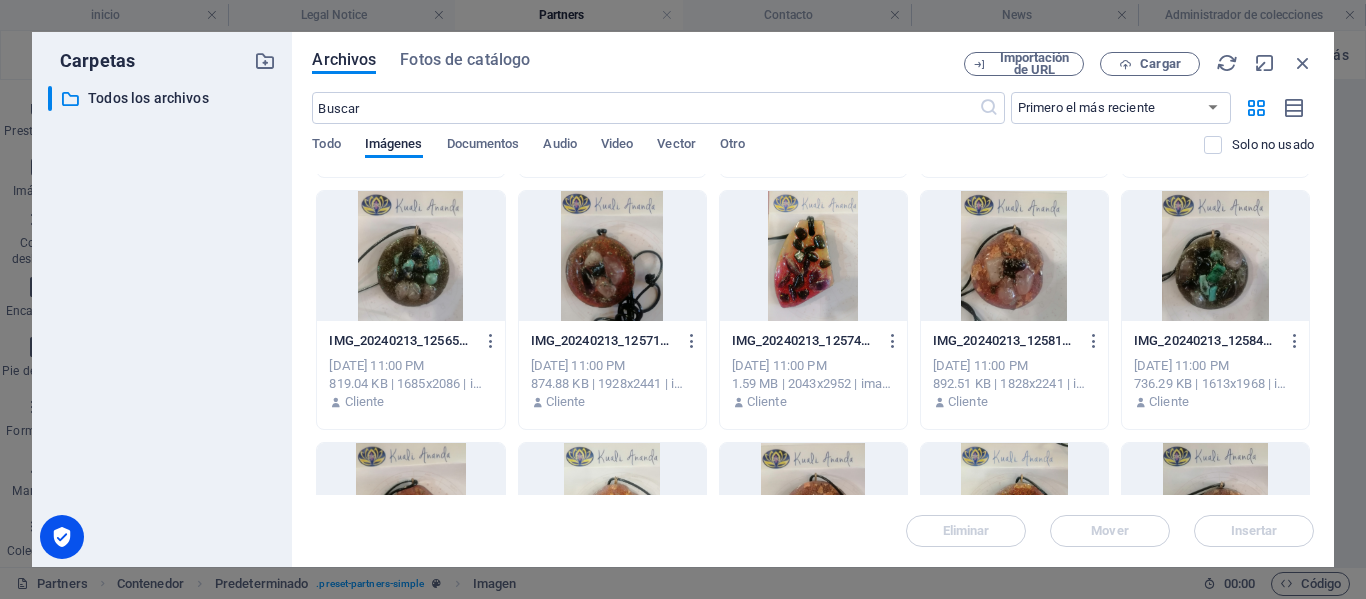 scroll, scrollTop: 2100, scrollLeft: 0, axis: vertical 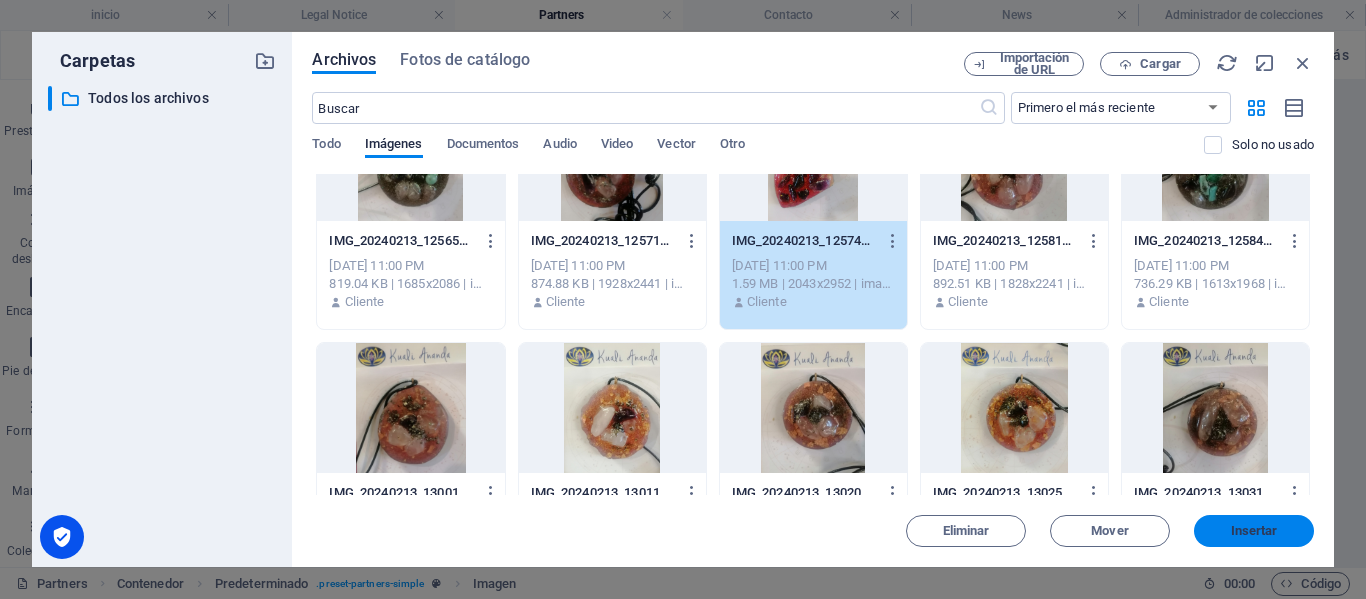 click on "Insertar" at bounding box center [1254, 531] 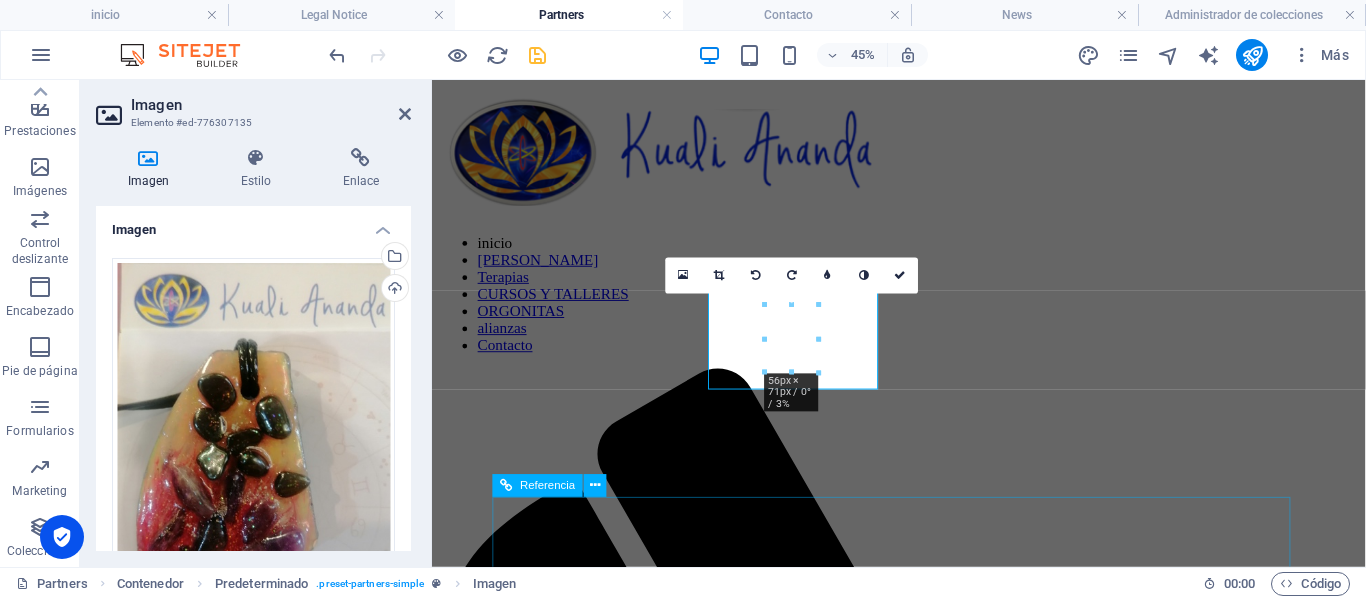 scroll, scrollTop: 326, scrollLeft: 0, axis: vertical 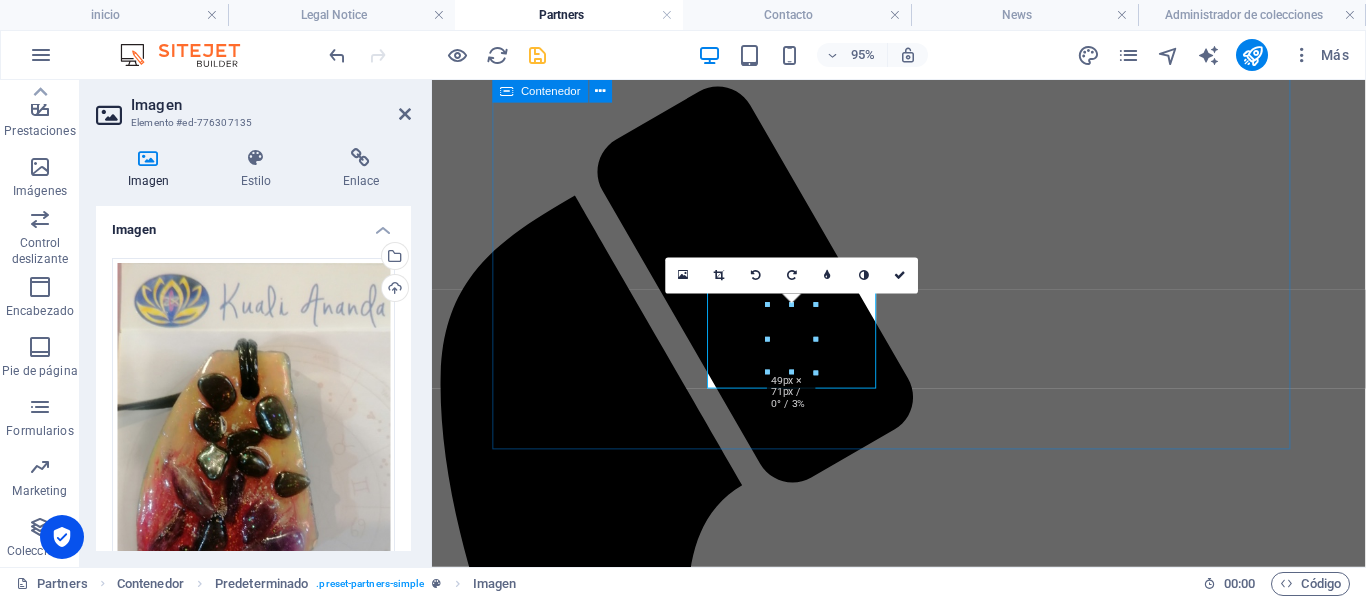 click on "ORGONITAS DIJES" at bounding box center (923, 3825) 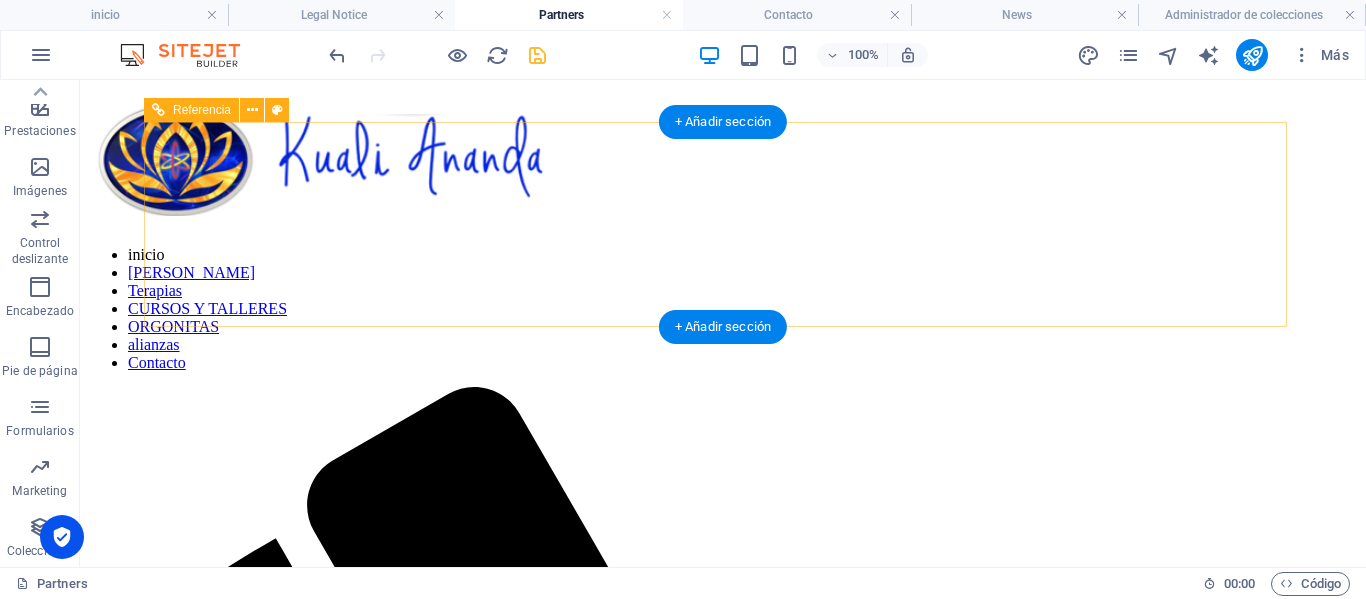 scroll, scrollTop: 0, scrollLeft: 0, axis: both 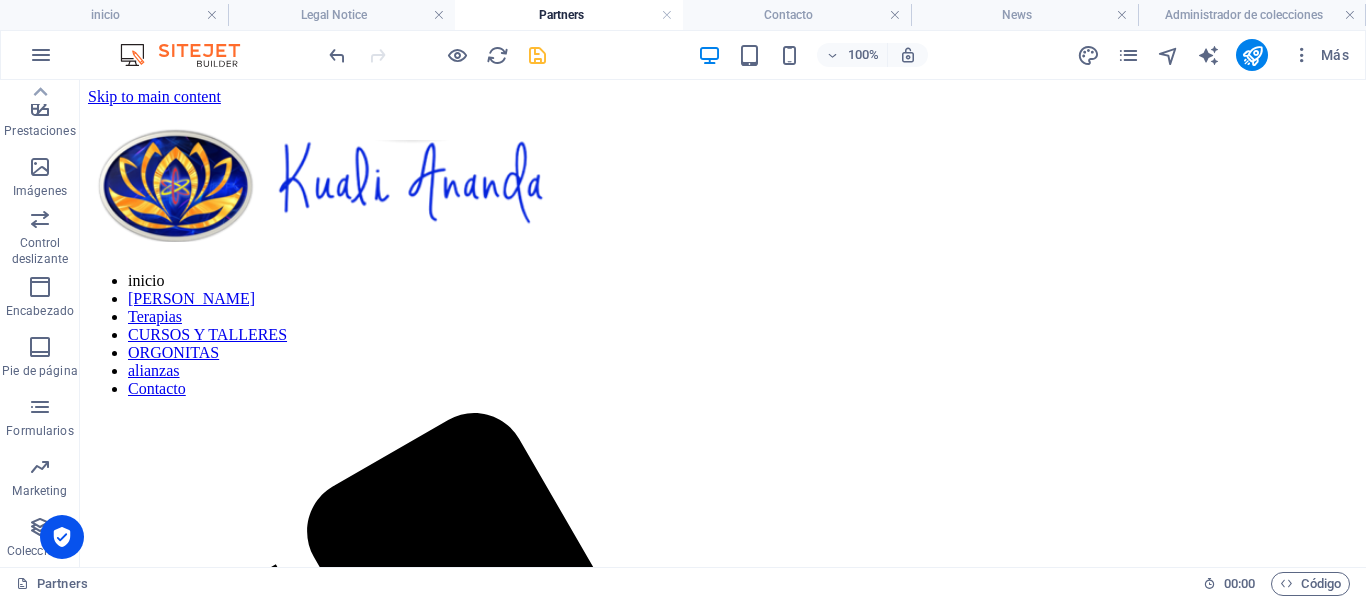 click at bounding box center [437, 55] 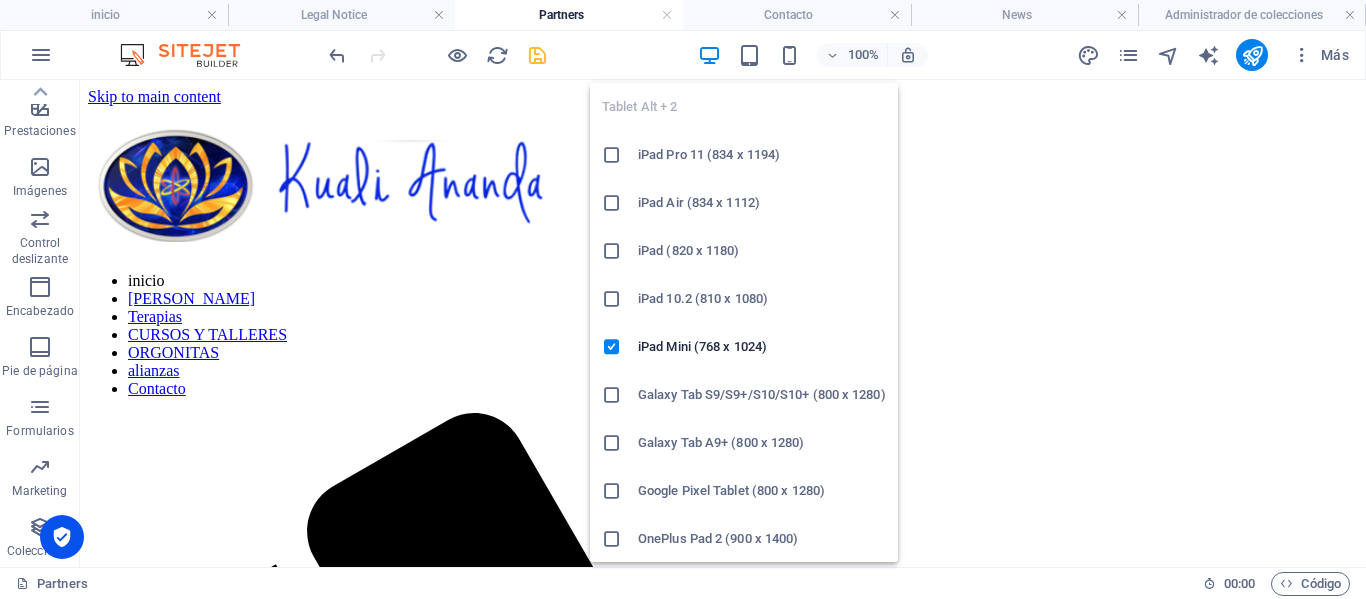 drag, startPoint x: 922, startPoint y: 283, endPoint x: 1311, endPoint y: 413, distance: 410.14752 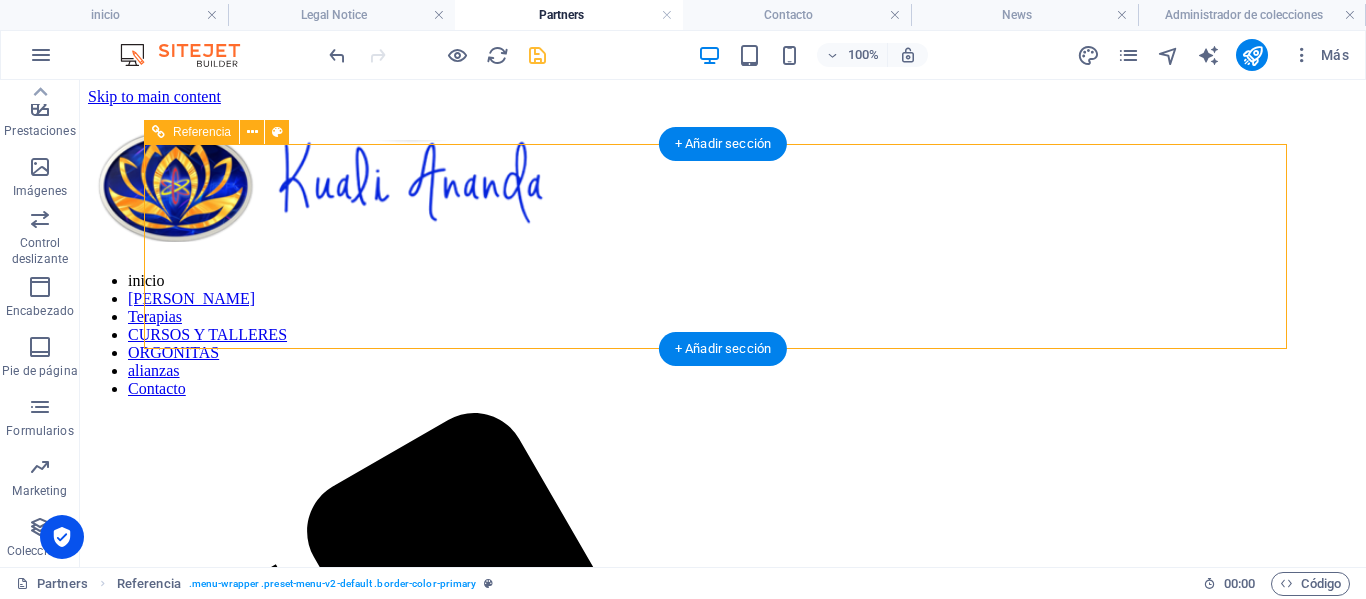 click on "inicio [PERSON_NAME] Terapias CURSOS Y TALLERES ORGONITAS alianzas Contacto" at bounding box center [723, 335] 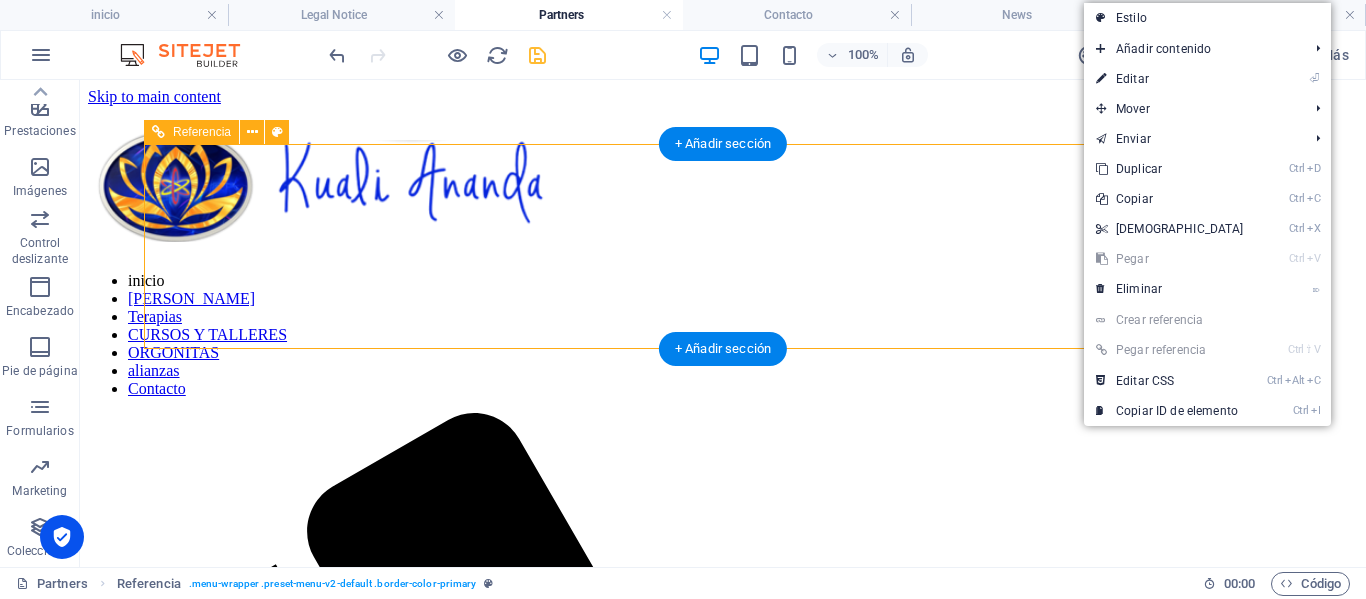 click on "inicio [PERSON_NAME] Terapias CURSOS Y TALLERES ORGONITAS alianzas Contacto" at bounding box center [723, 335] 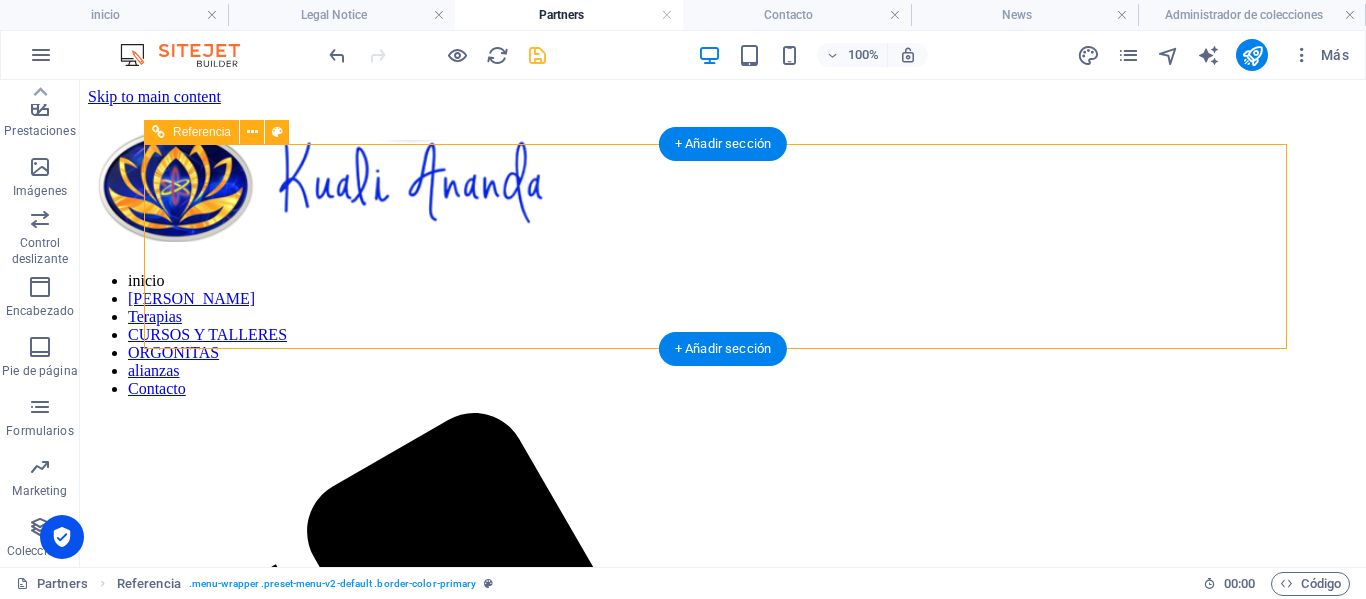 click on "inicio [PERSON_NAME] Terapias CURSOS Y TALLERES ORGONITAS alianzas Contacto" at bounding box center [723, 335] 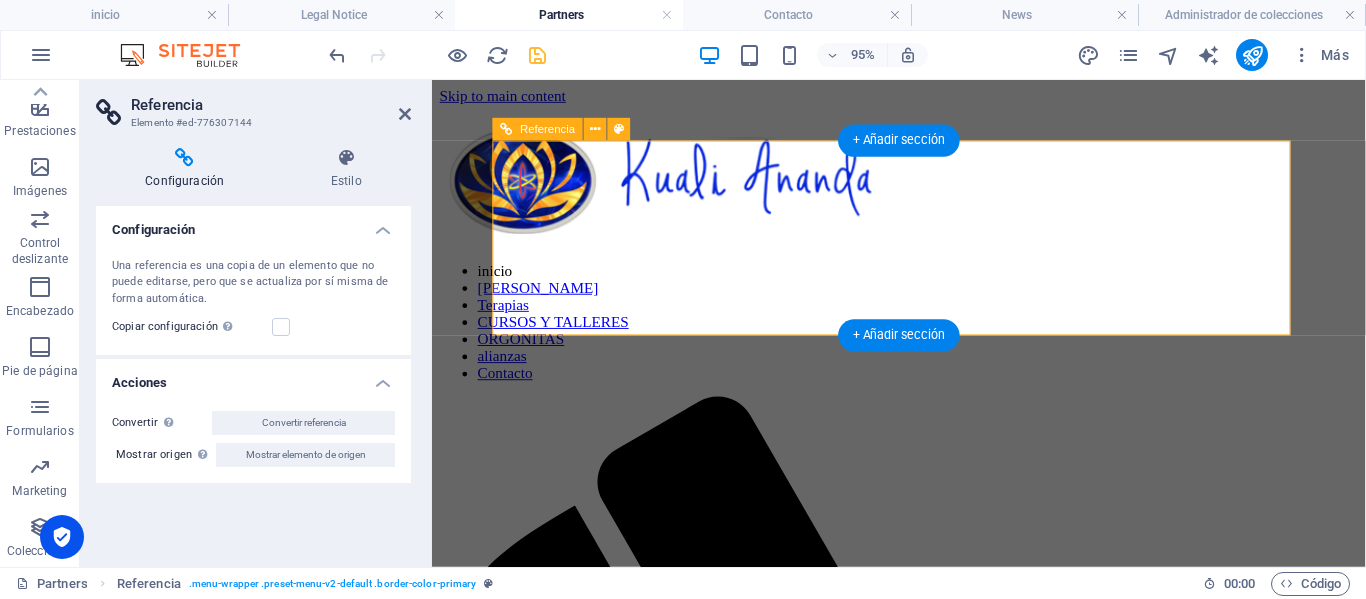 click on "inicio [PERSON_NAME] Terapias CURSOS Y TALLERES ORGONITAS alianzas Contacto" at bounding box center (923, 335) 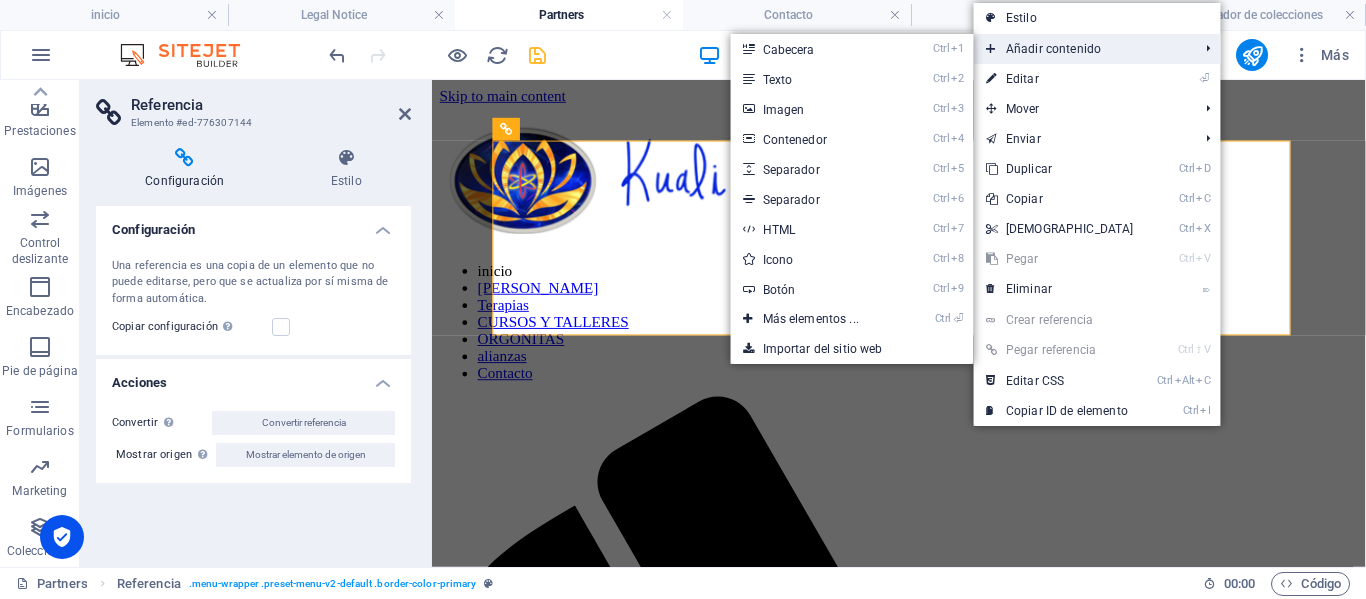 click on "Añadir contenido" at bounding box center (1082, 49) 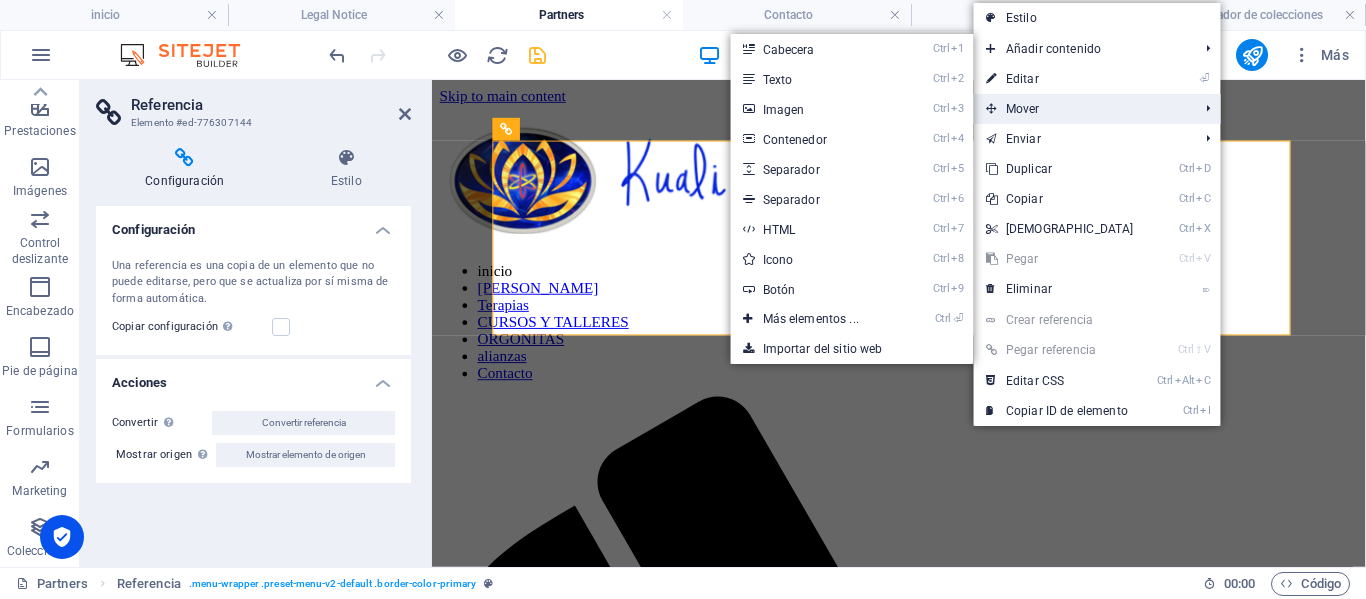 drag, startPoint x: 1103, startPoint y: 47, endPoint x: 801, endPoint y: 196, distance: 336.7566 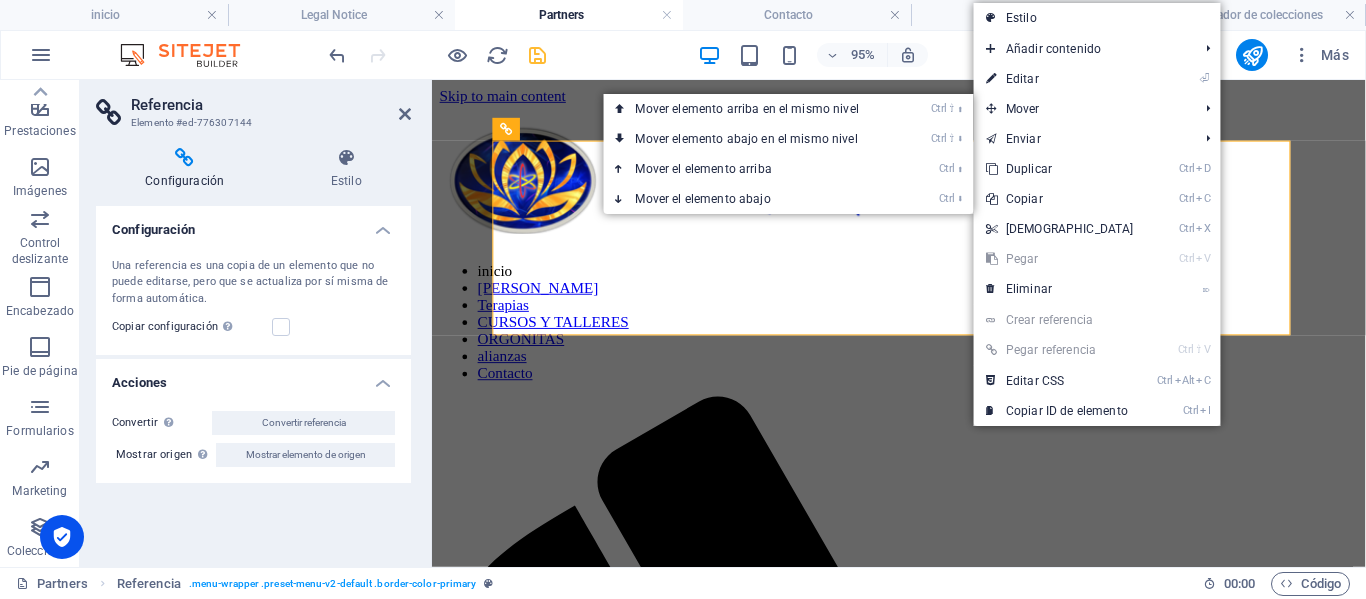 drag, startPoint x: 1233, startPoint y: 276, endPoint x: 701, endPoint y: 338, distance: 535.6006 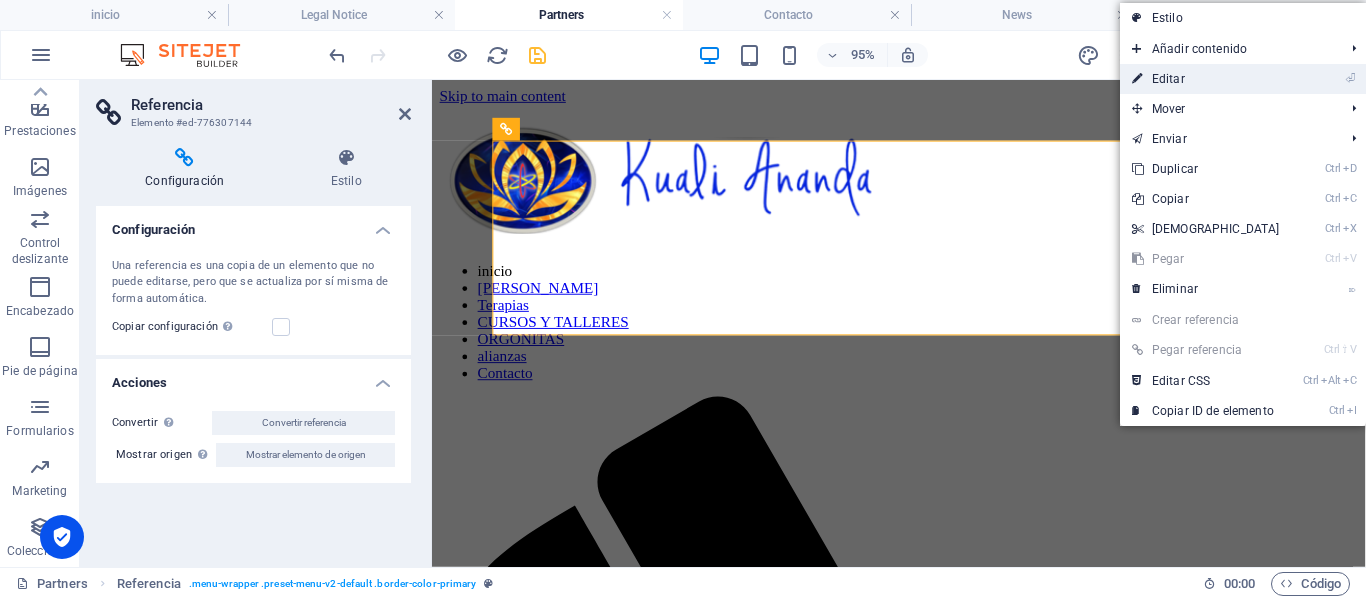 drag, startPoint x: 1197, startPoint y: 82, endPoint x: 1179, endPoint y: 88, distance: 18.973665 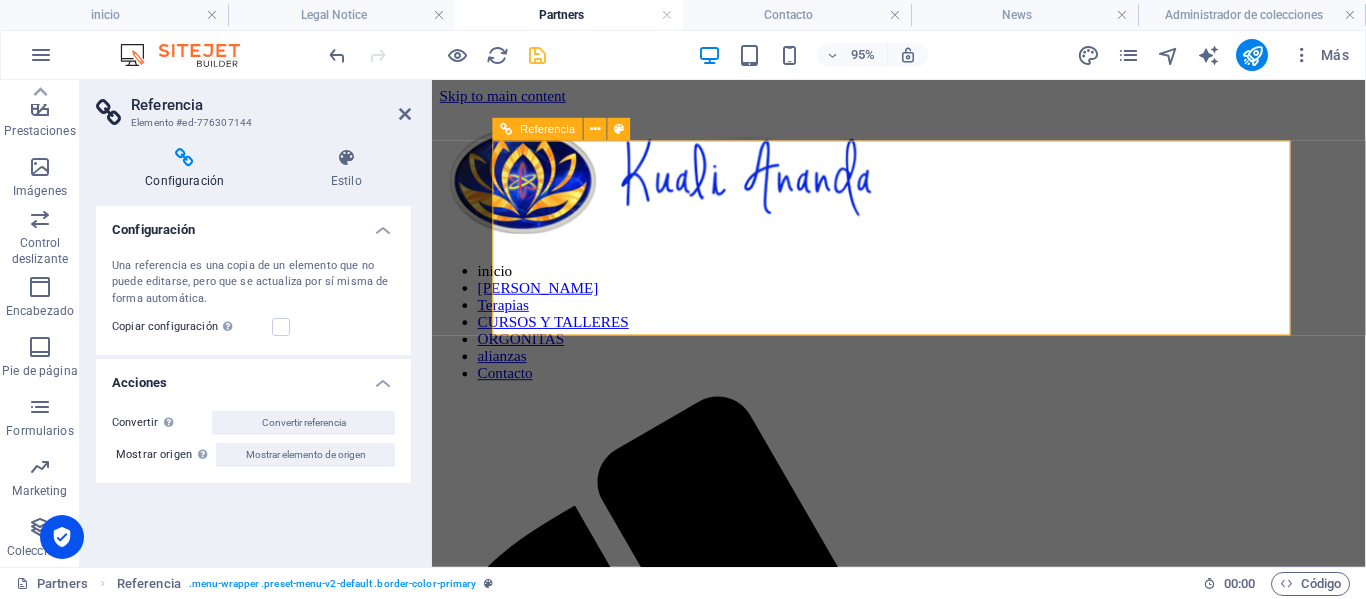drag, startPoint x: 1611, startPoint y: 168, endPoint x: 783, endPoint y: 262, distance: 833.31866 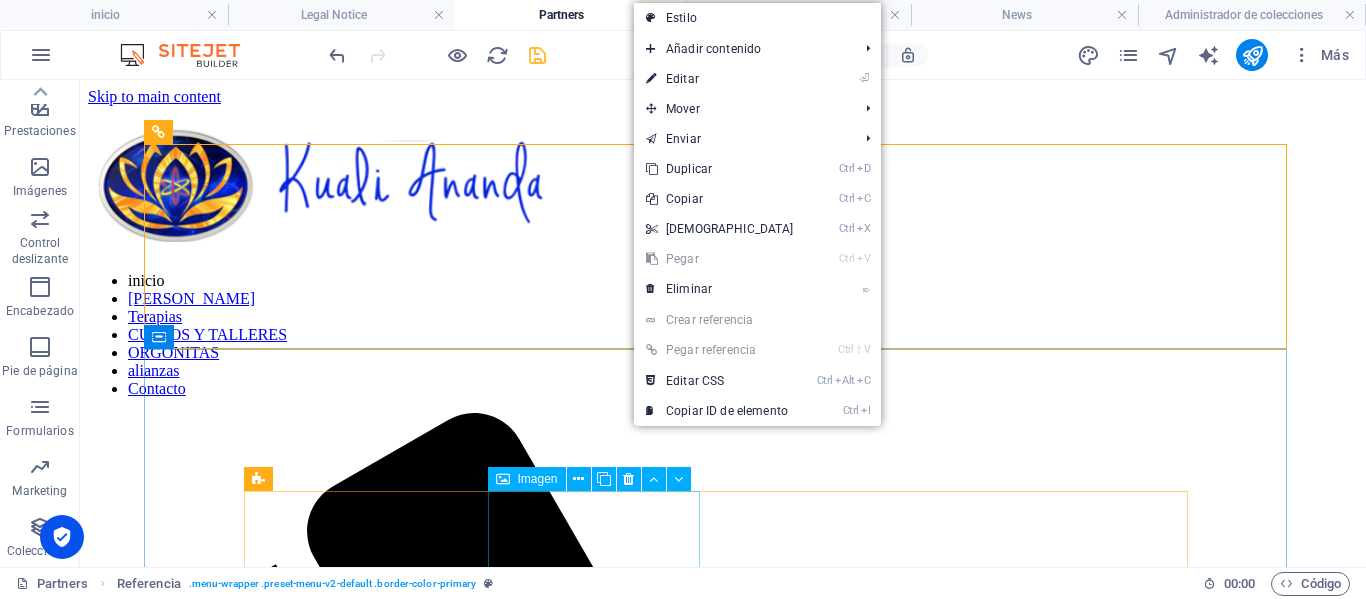 drag, startPoint x: 632, startPoint y: 344, endPoint x: 551, endPoint y: 510, distance: 184.70787 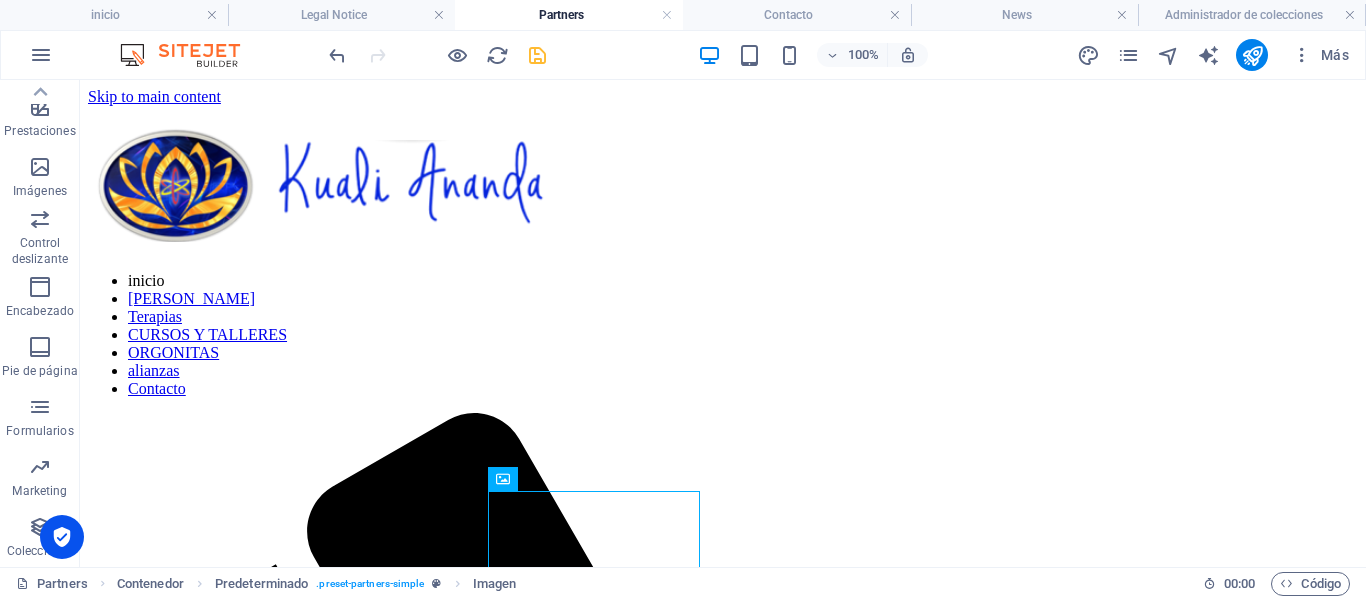 drag, startPoint x: 556, startPoint y: 55, endPoint x: 541, endPoint y: 72, distance: 22.671568 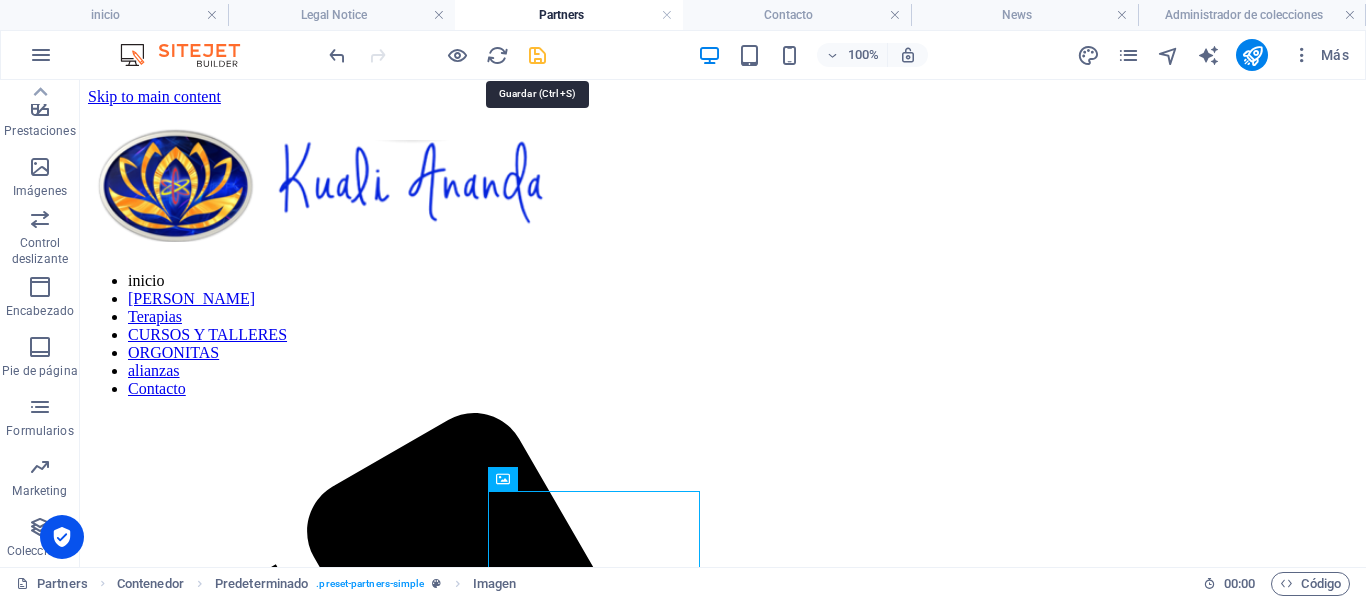 click at bounding box center [537, 55] 